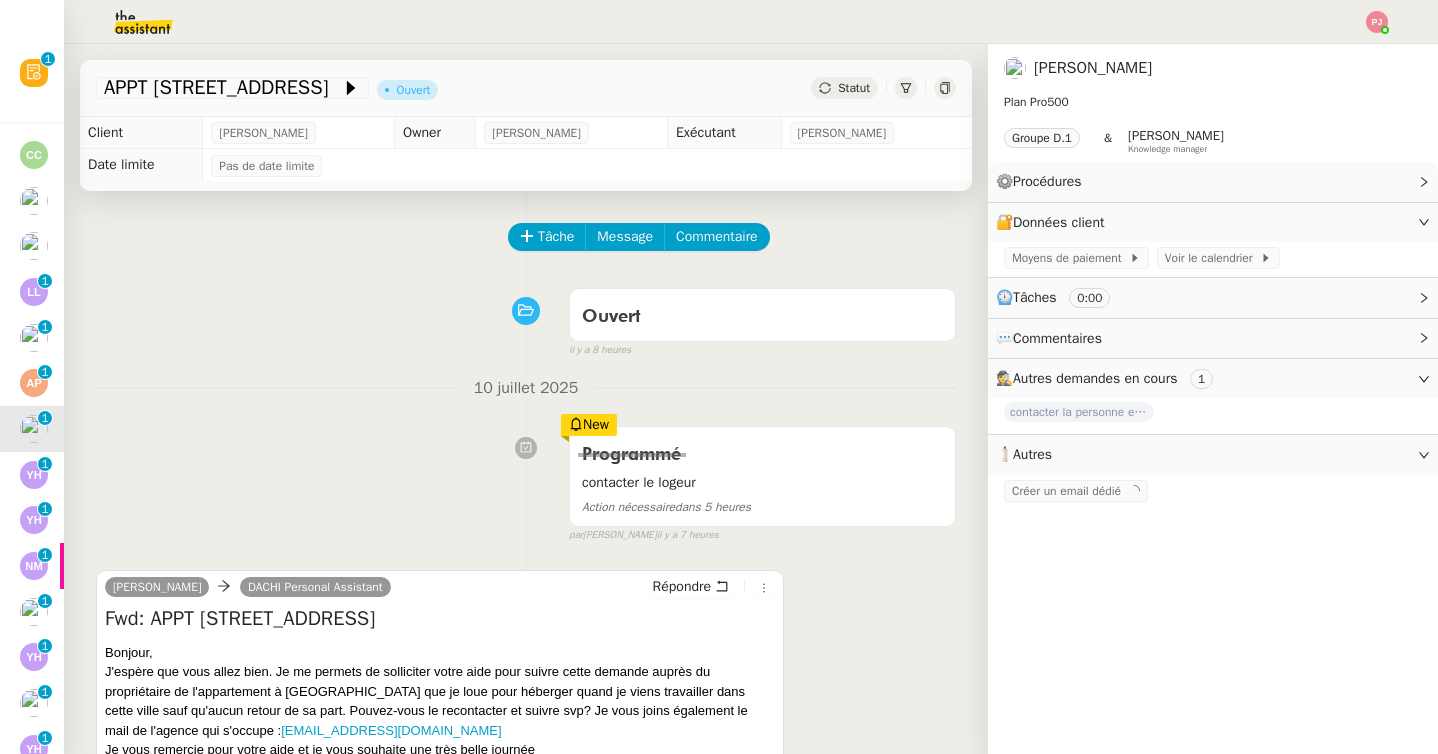 scroll, scrollTop: 0, scrollLeft: 0, axis: both 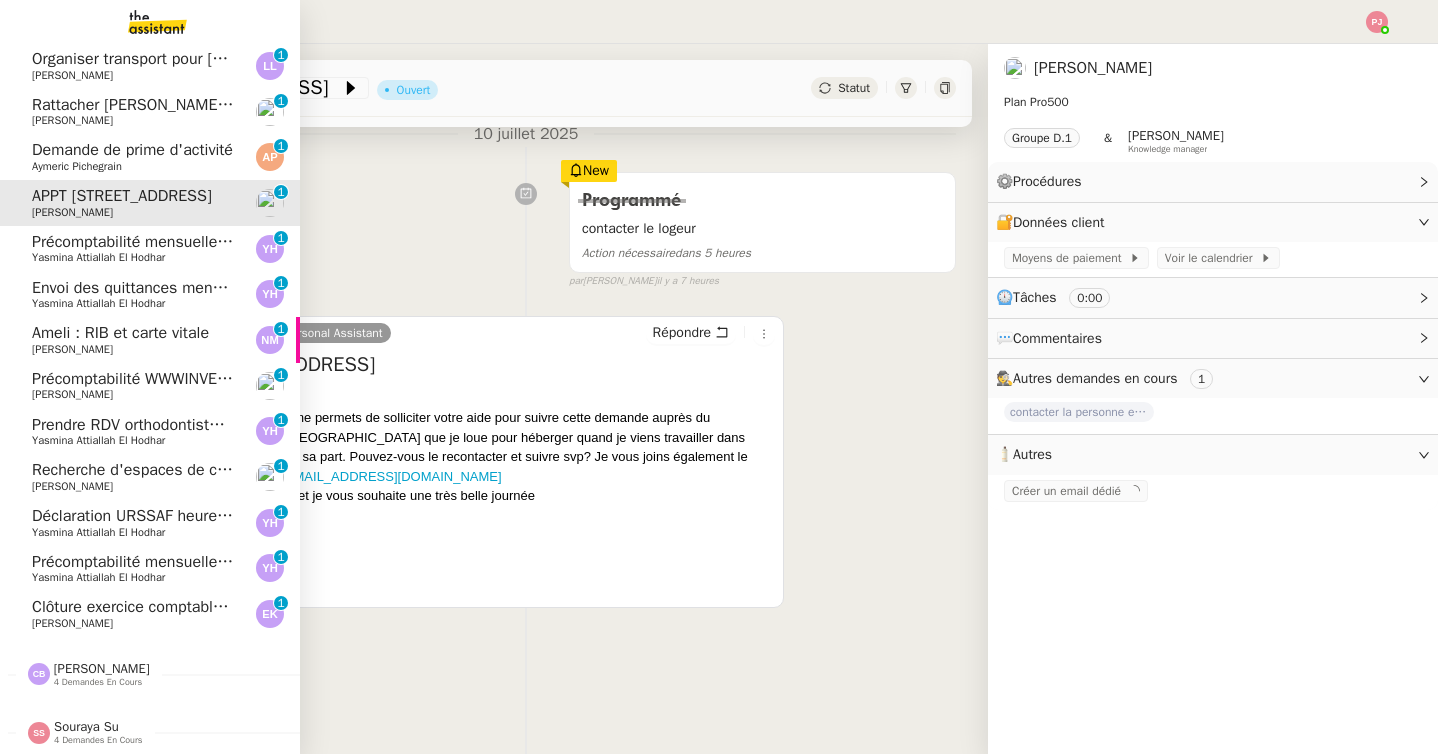 click on "[PERSON_NAME]    4 demandes en cours" 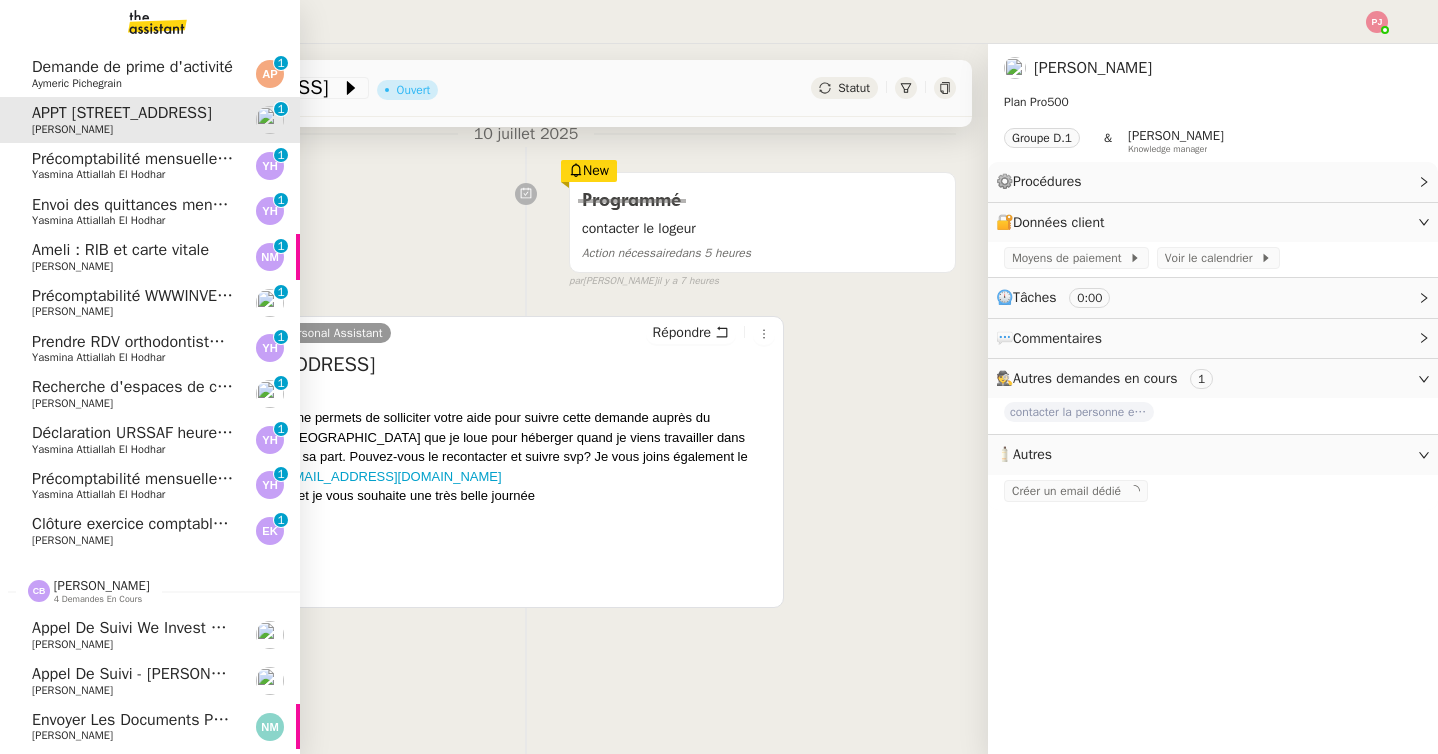 scroll, scrollTop: 409, scrollLeft: 0, axis: vertical 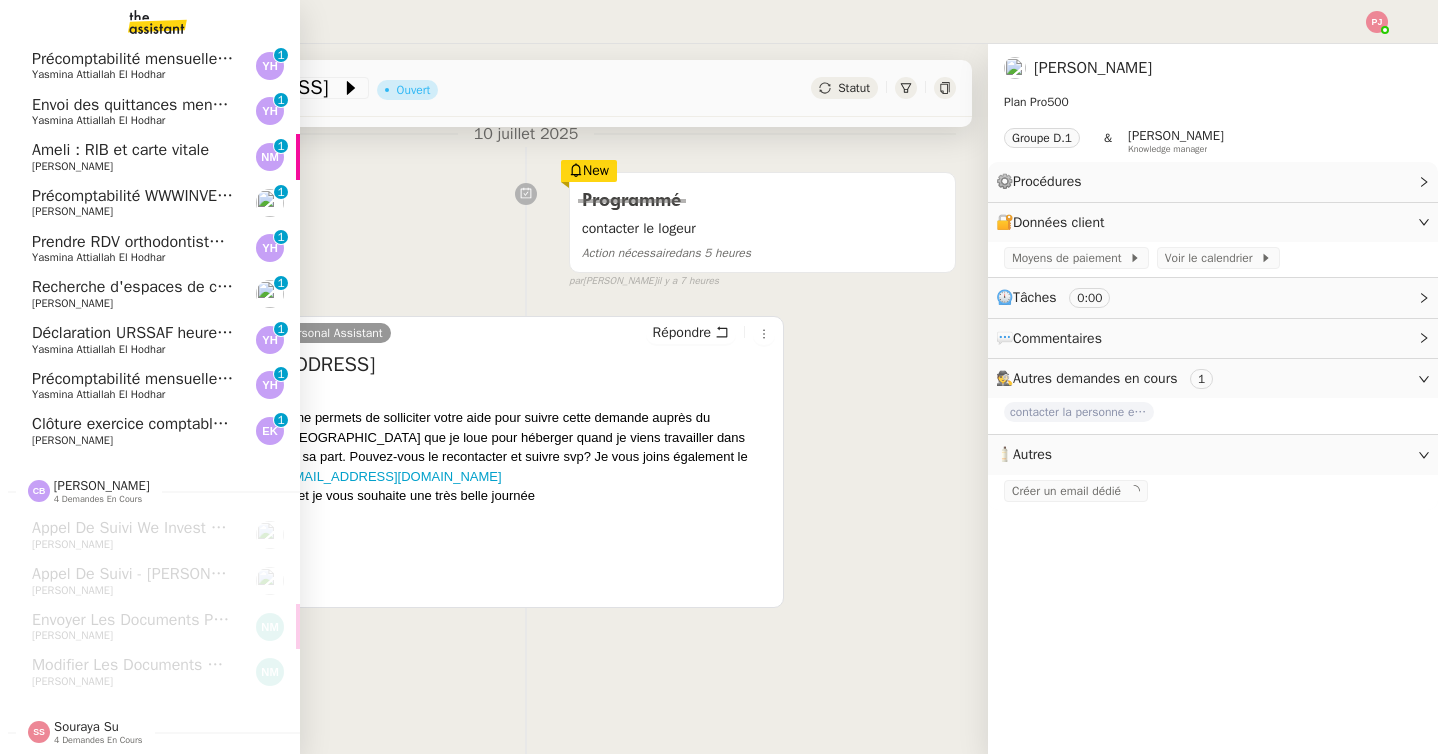 click on "[PERSON_NAME]" 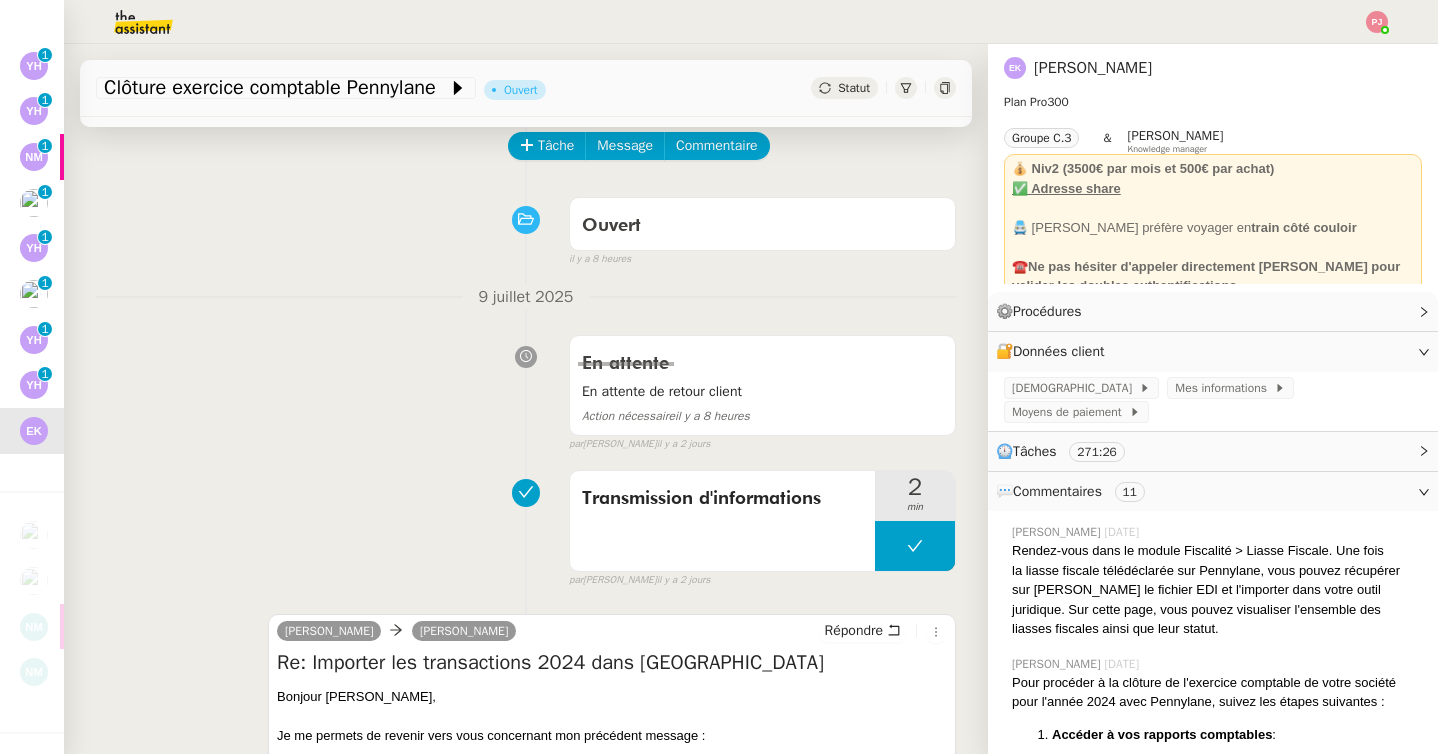scroll, scrollTop: 0, scrollLeft: 0, axis: both 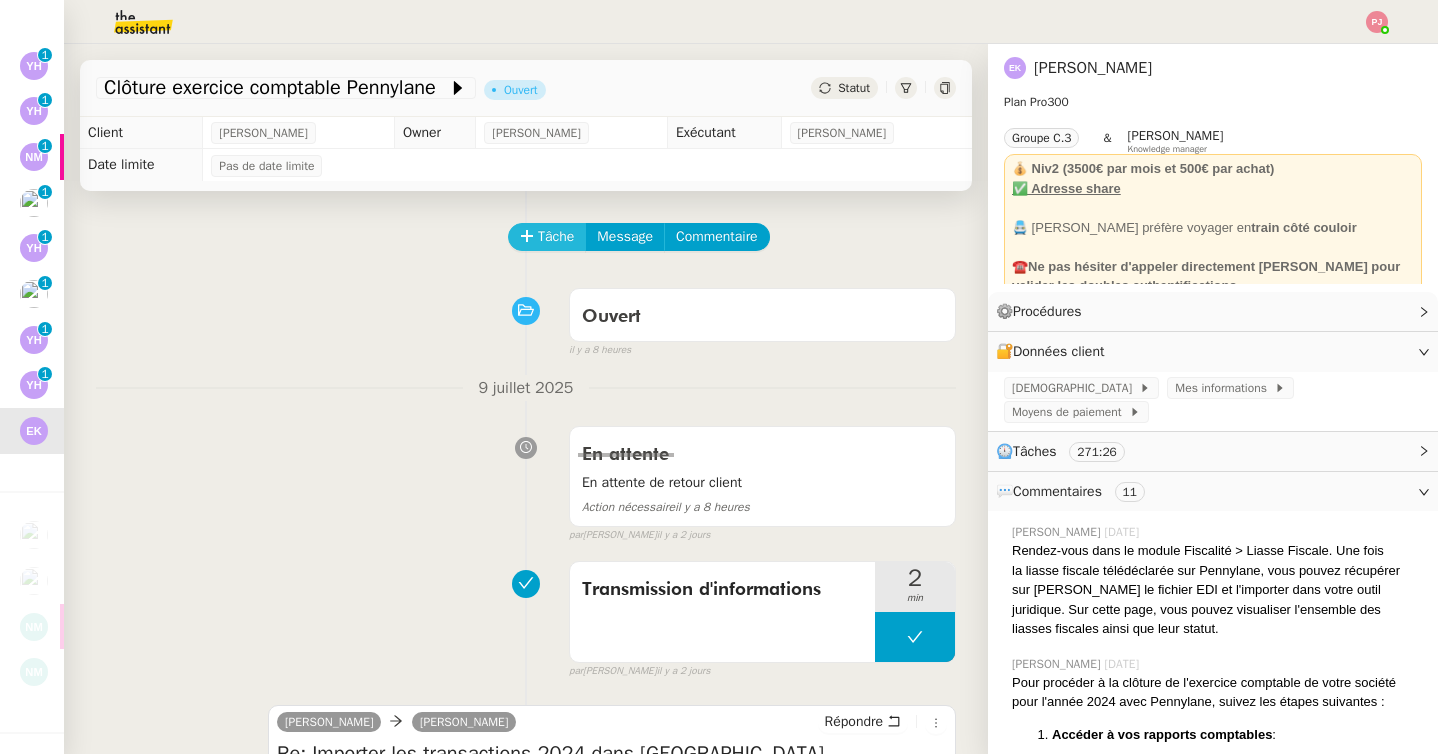 click on "Tâche" 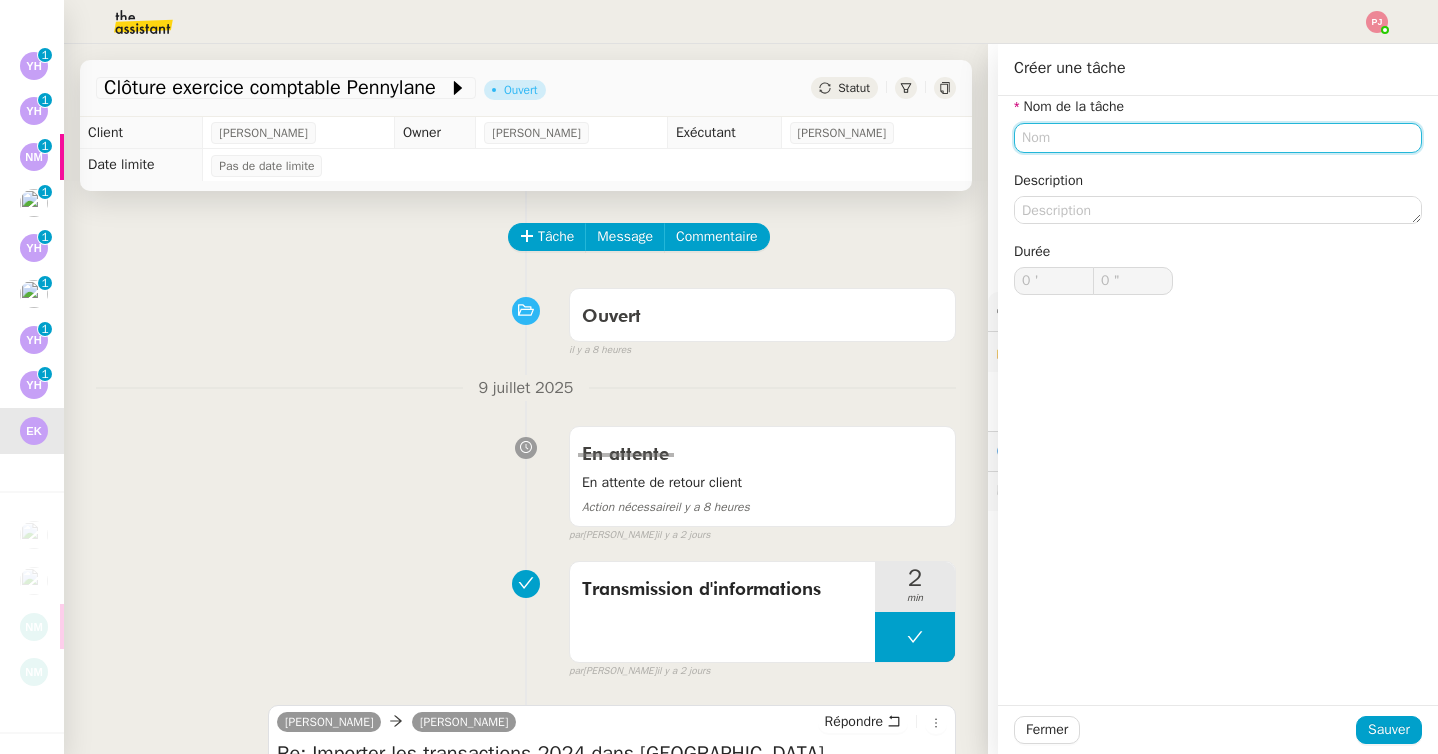 click 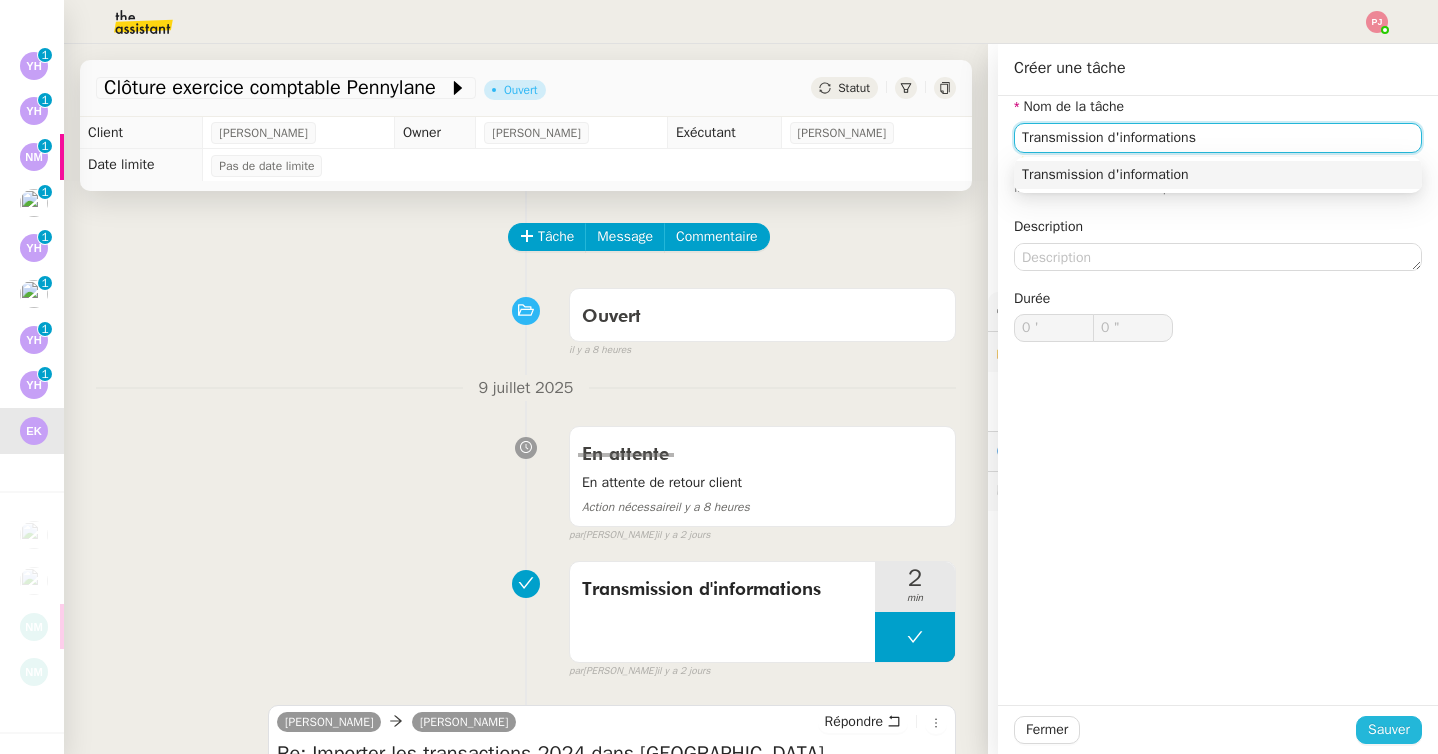 type on "Transmission d'informations" 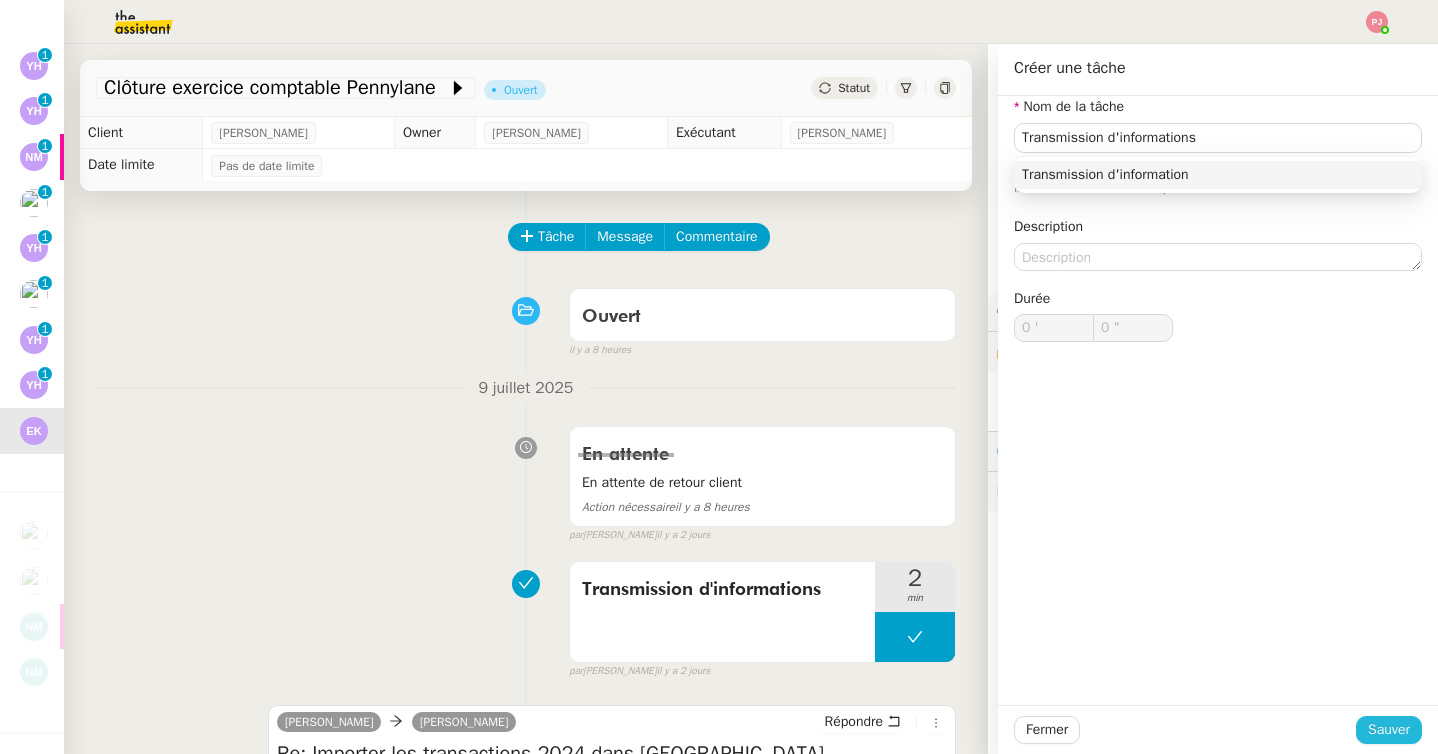 click on "Sauver" 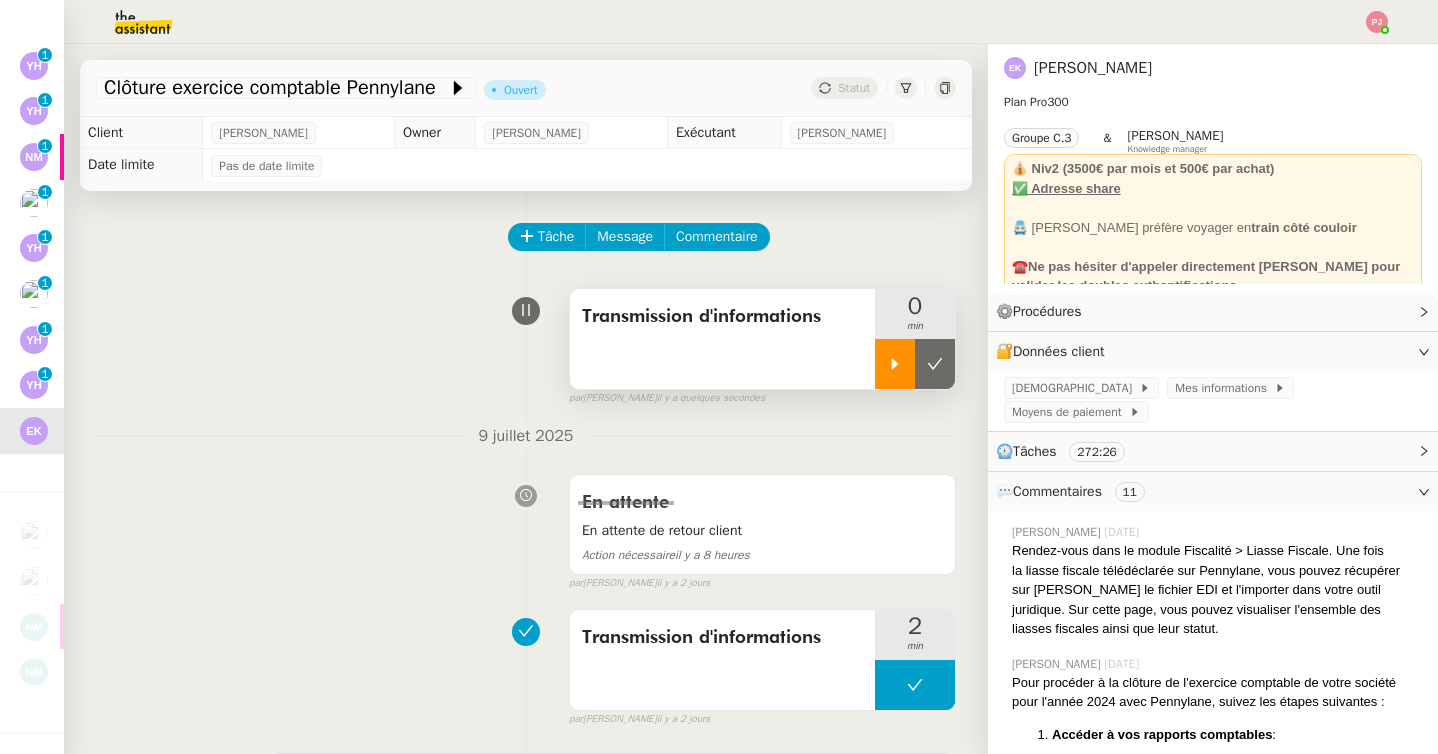 click 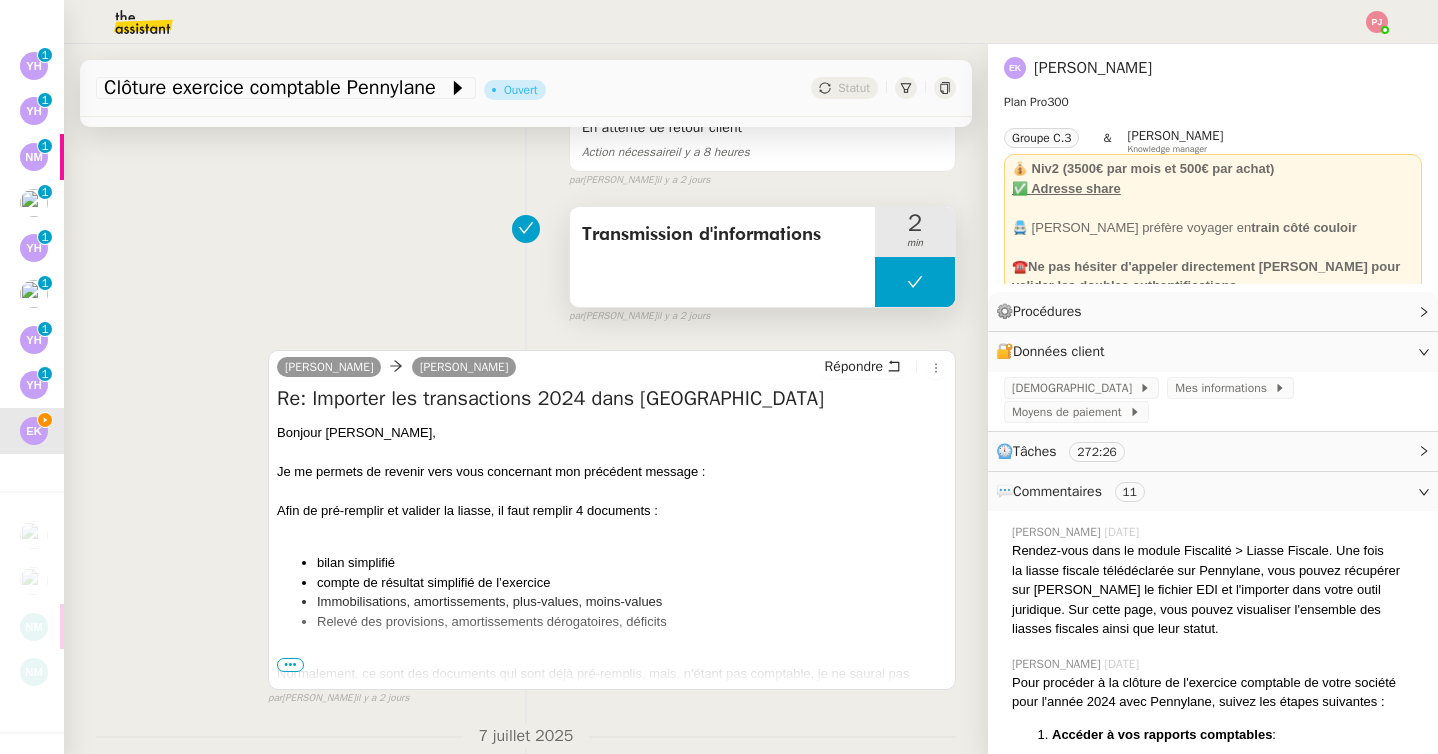scroll, scrollTop: 411, scrollLeft: 0, axis: vertical 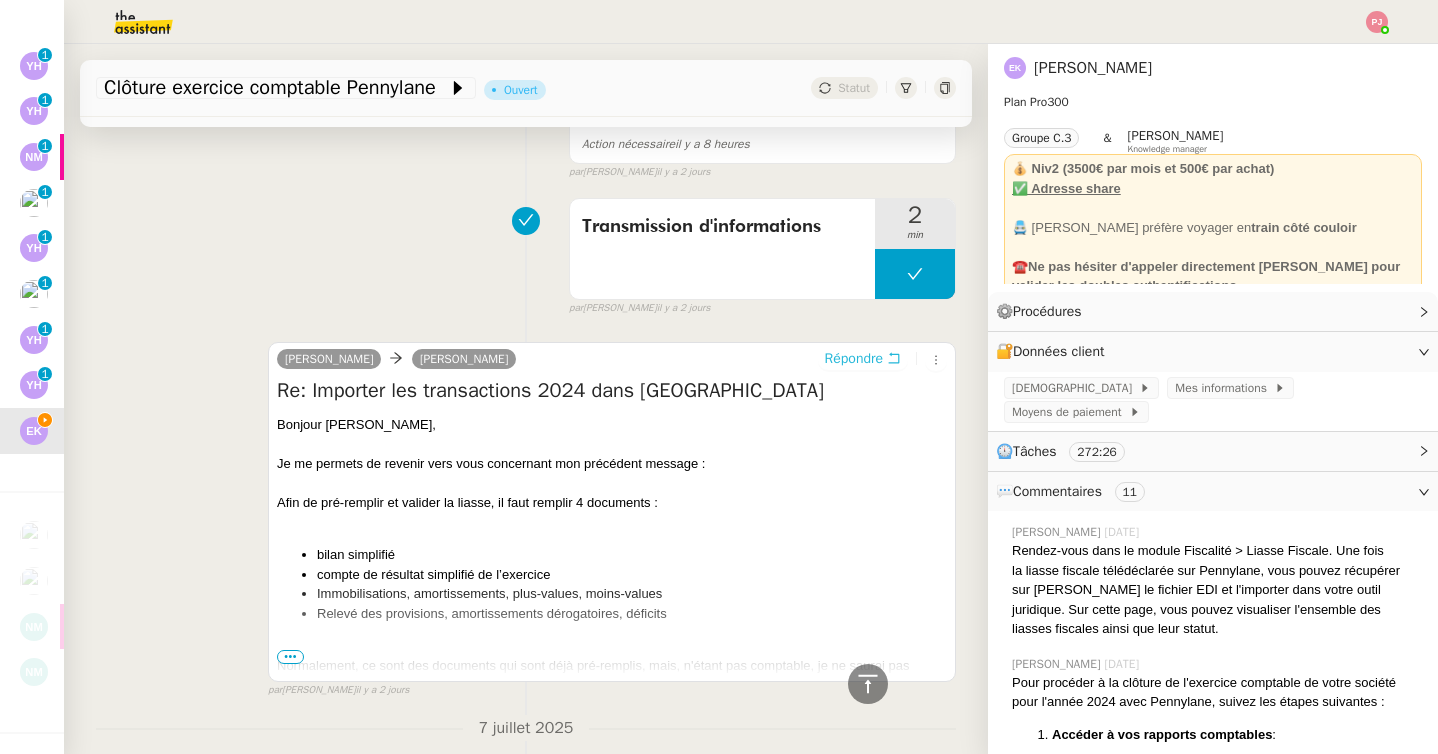 click on "Répondre" at bounding box center [854, 359] 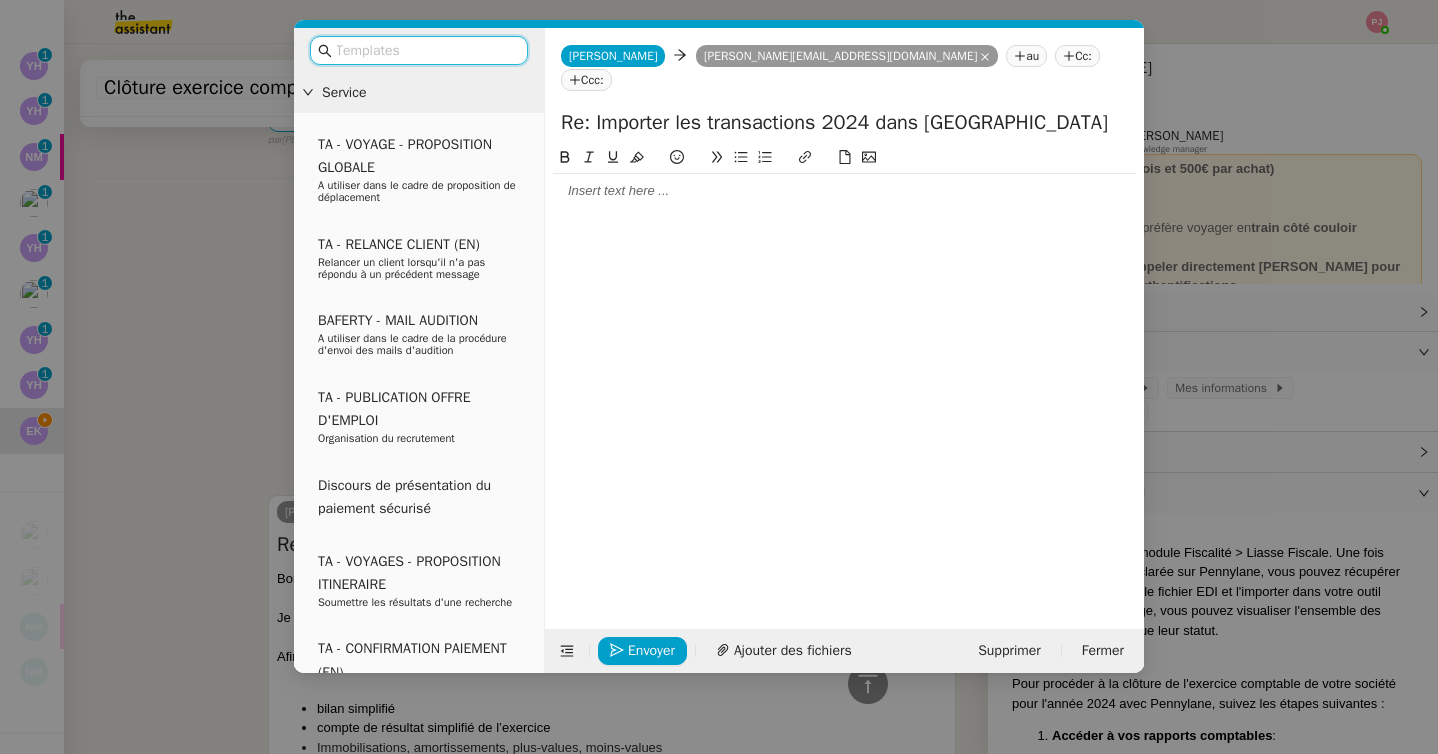 scroll, scrollTop: 563, scrollLeft: 0, axis: vertical 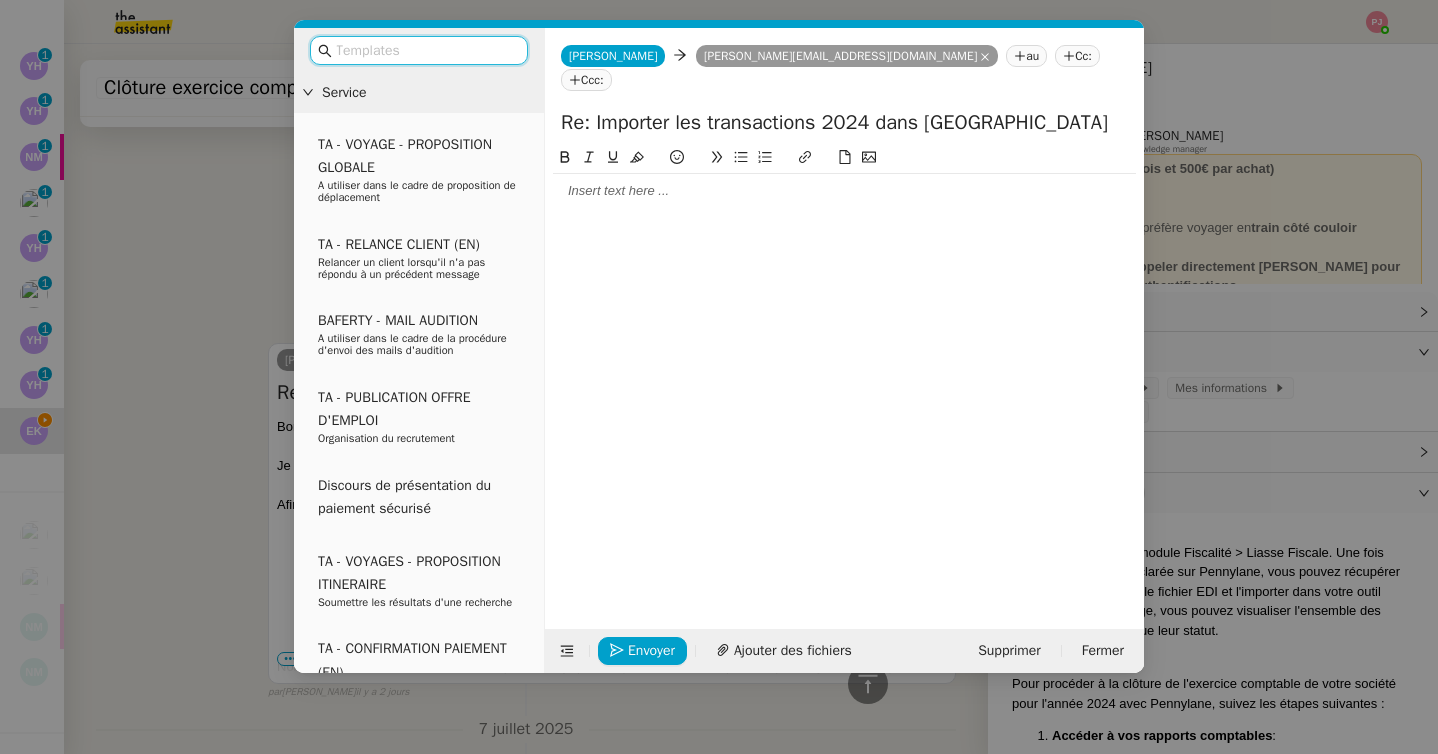 click at bounding box center [426, 50] 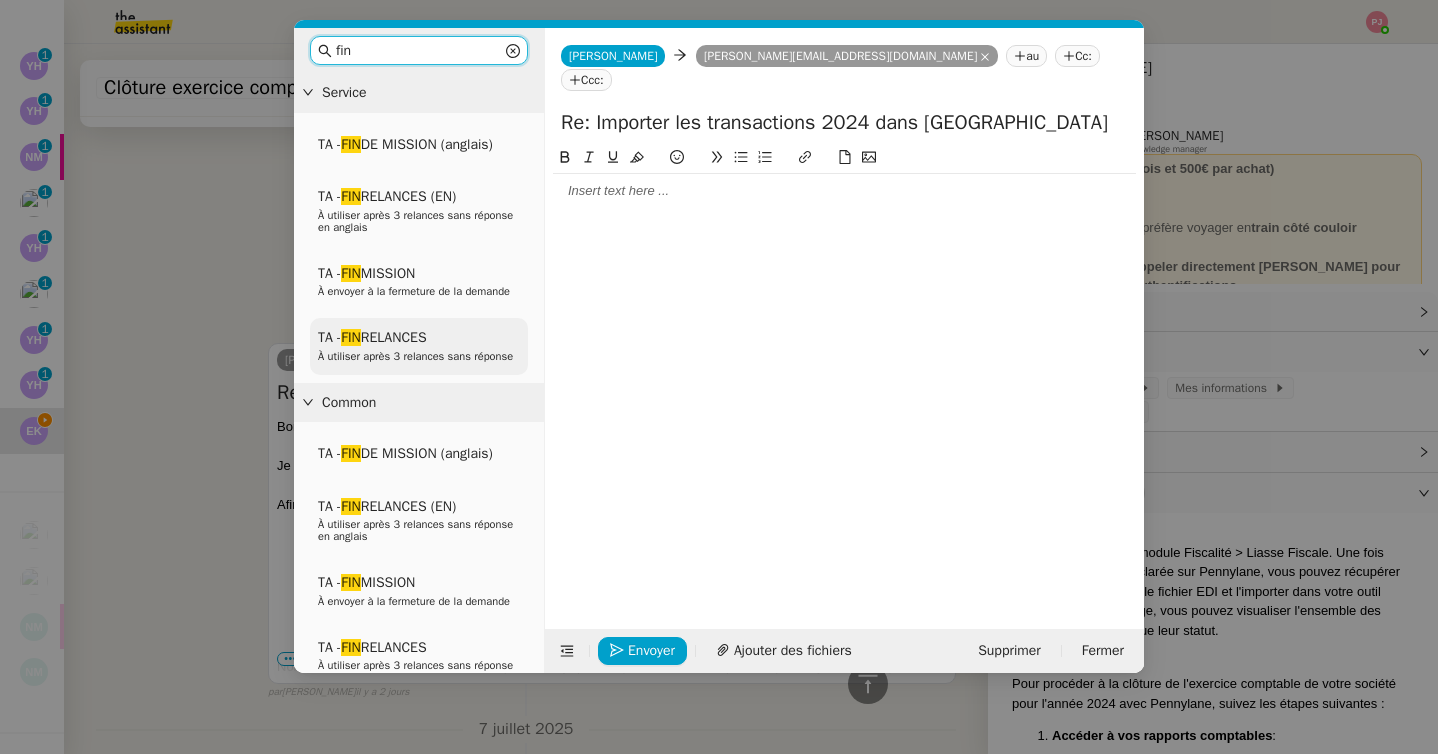 type on "fin" 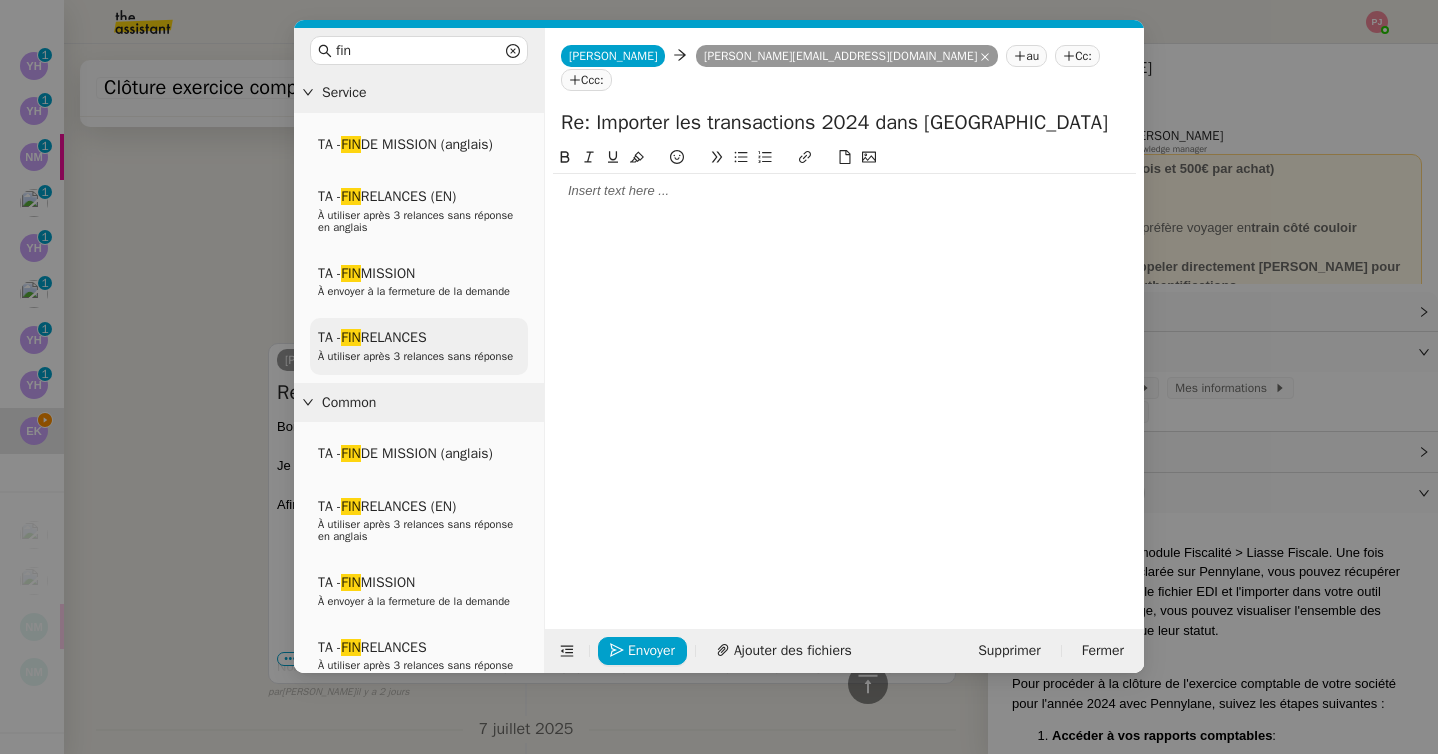 click on "À utiliser après 3 relances sans réponse" at bounding box center (415, 356) 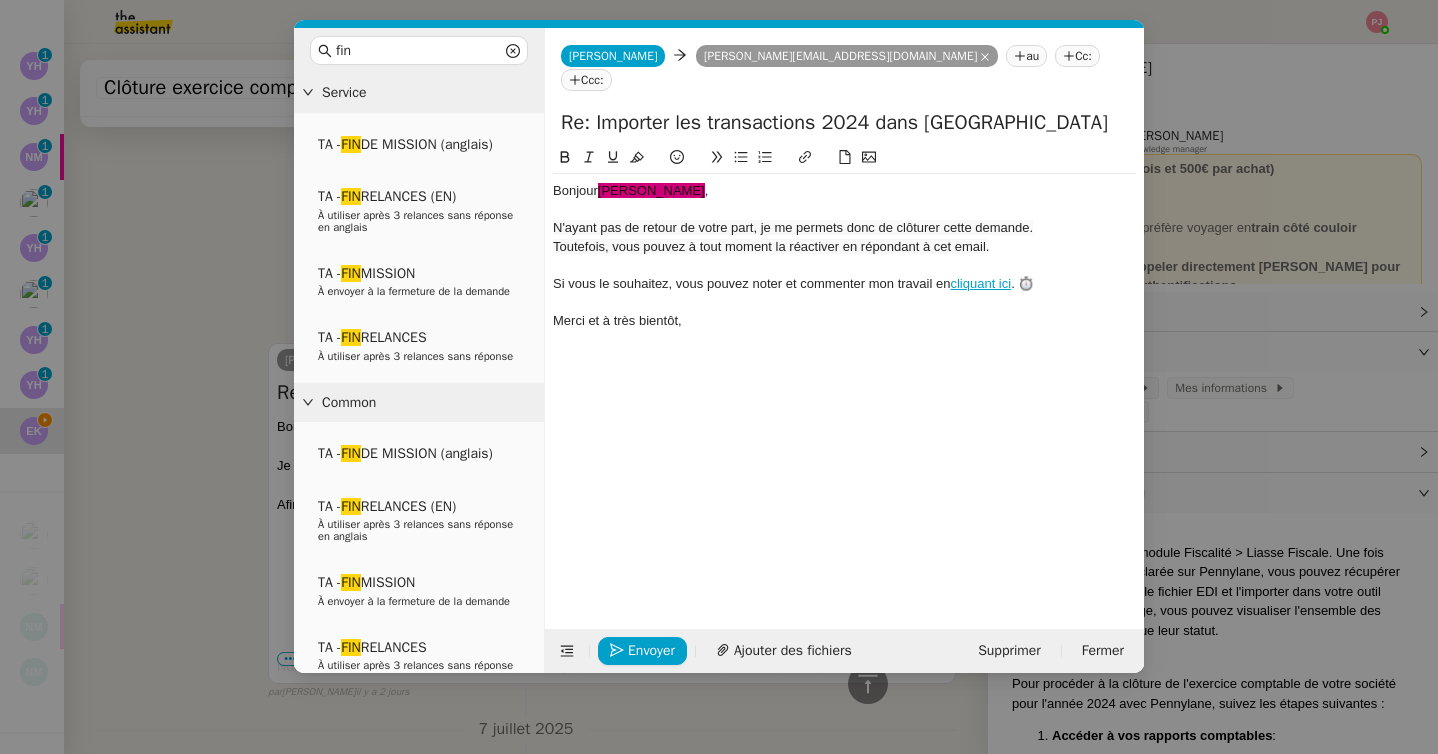 scroll, scrollTop: 719, scrollLeft: 0, axis: vertical 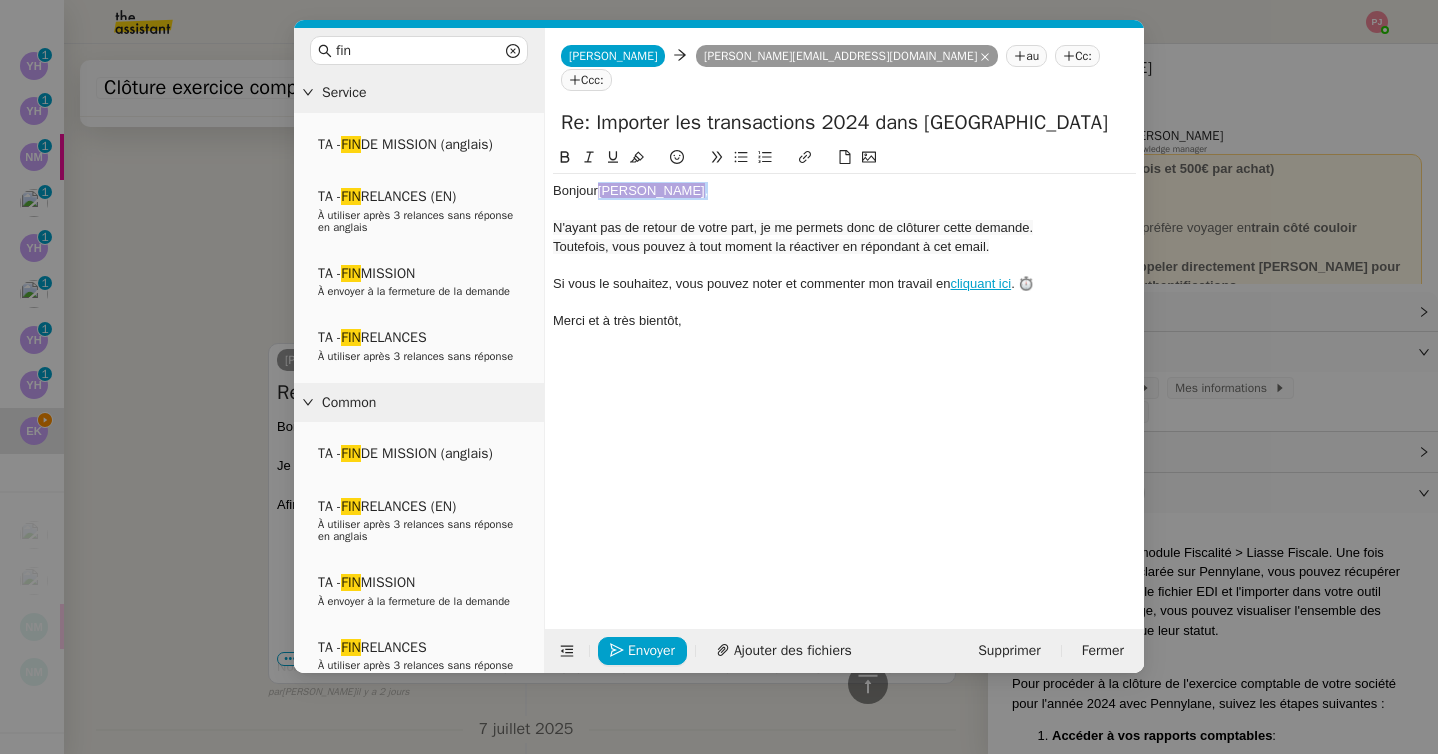 drag, startPoint x: 644, startPoint y: 166, endPoint x: 600, endPoint y: 166, distance: 44 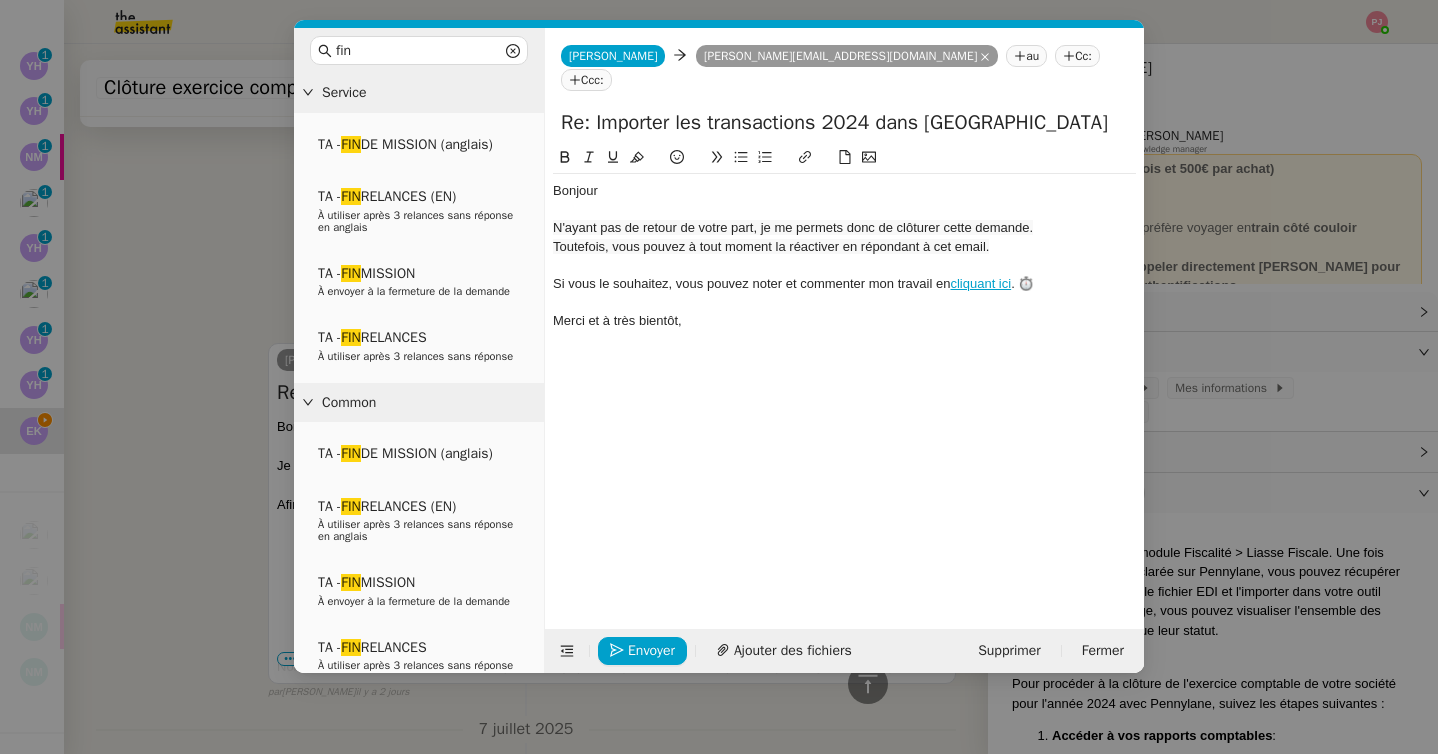 type 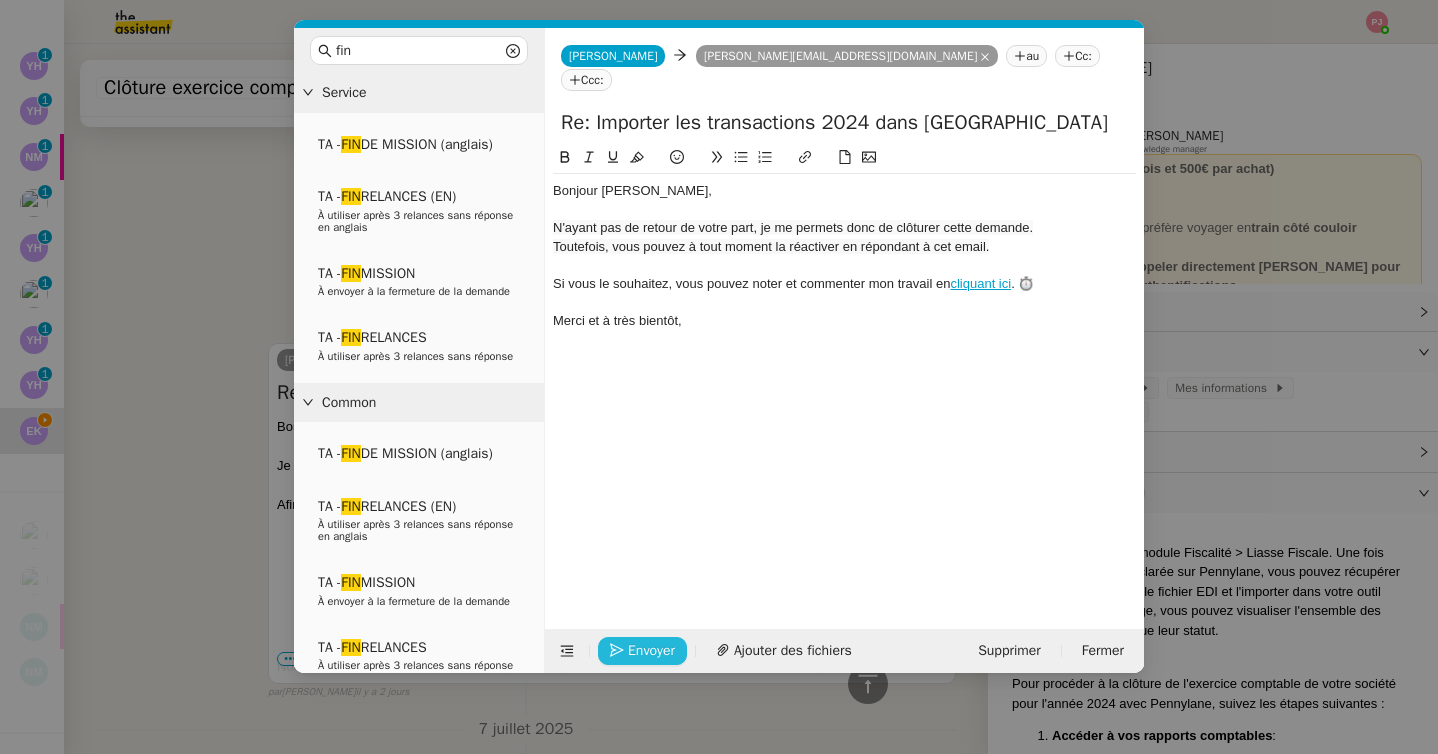 click on "Envoyer" 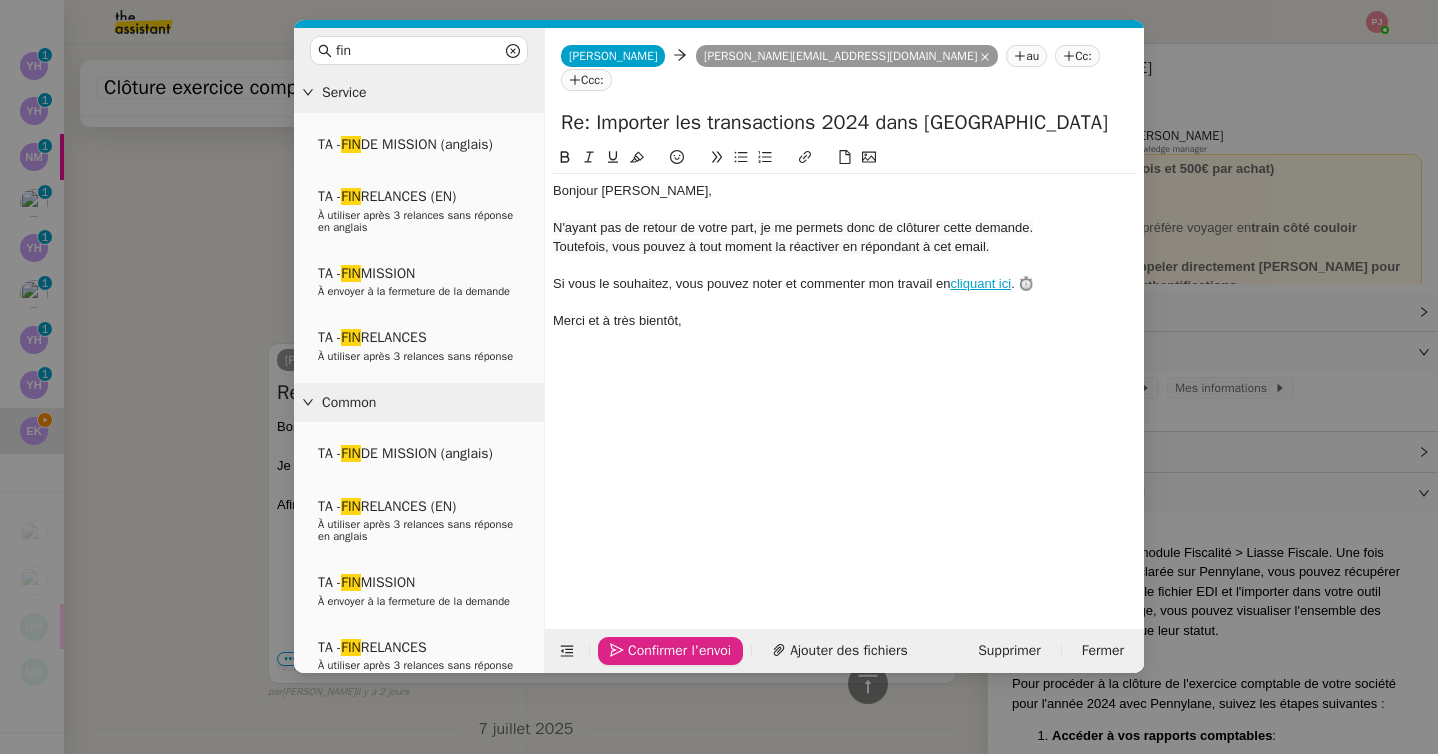 click on "Confirmer l'envoi" 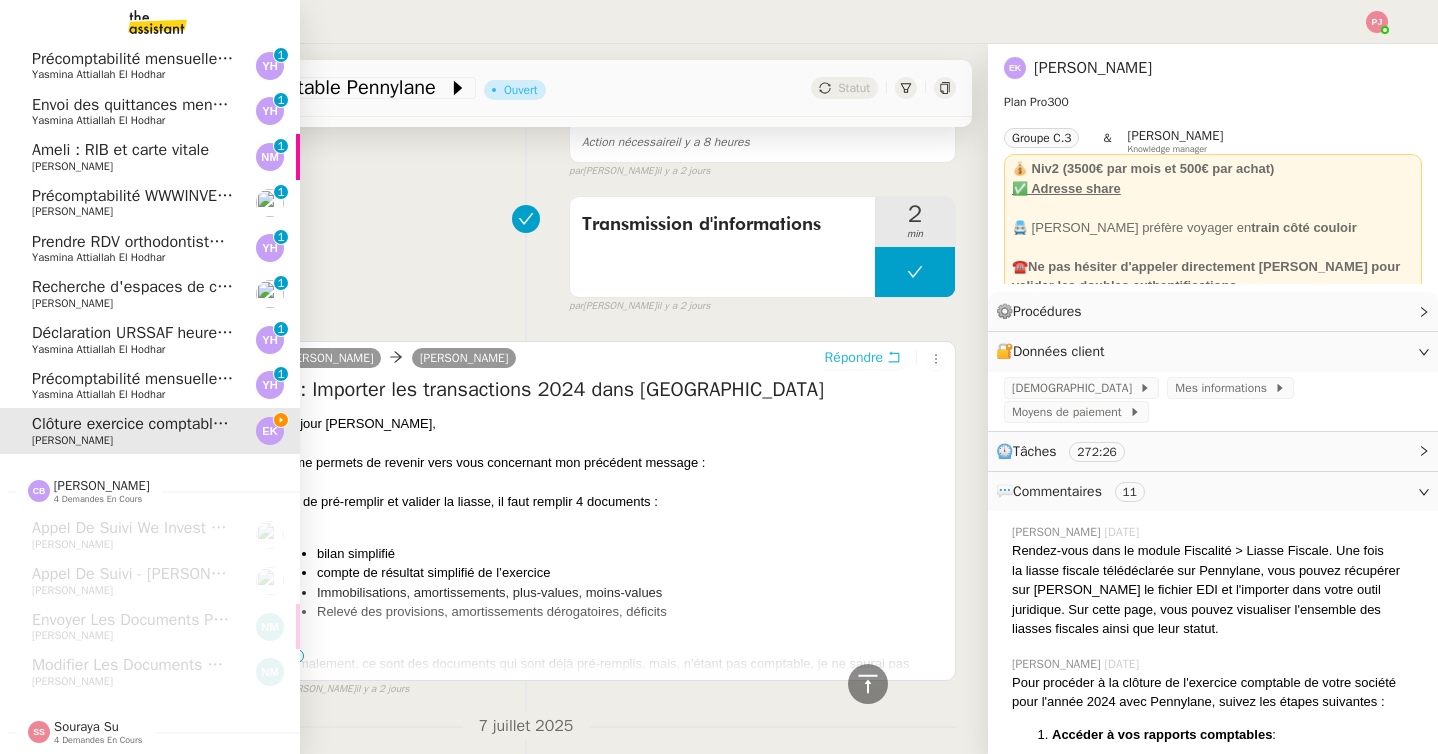scroll, scrollTop: 687, scrollLeft: 0, axis: vertical 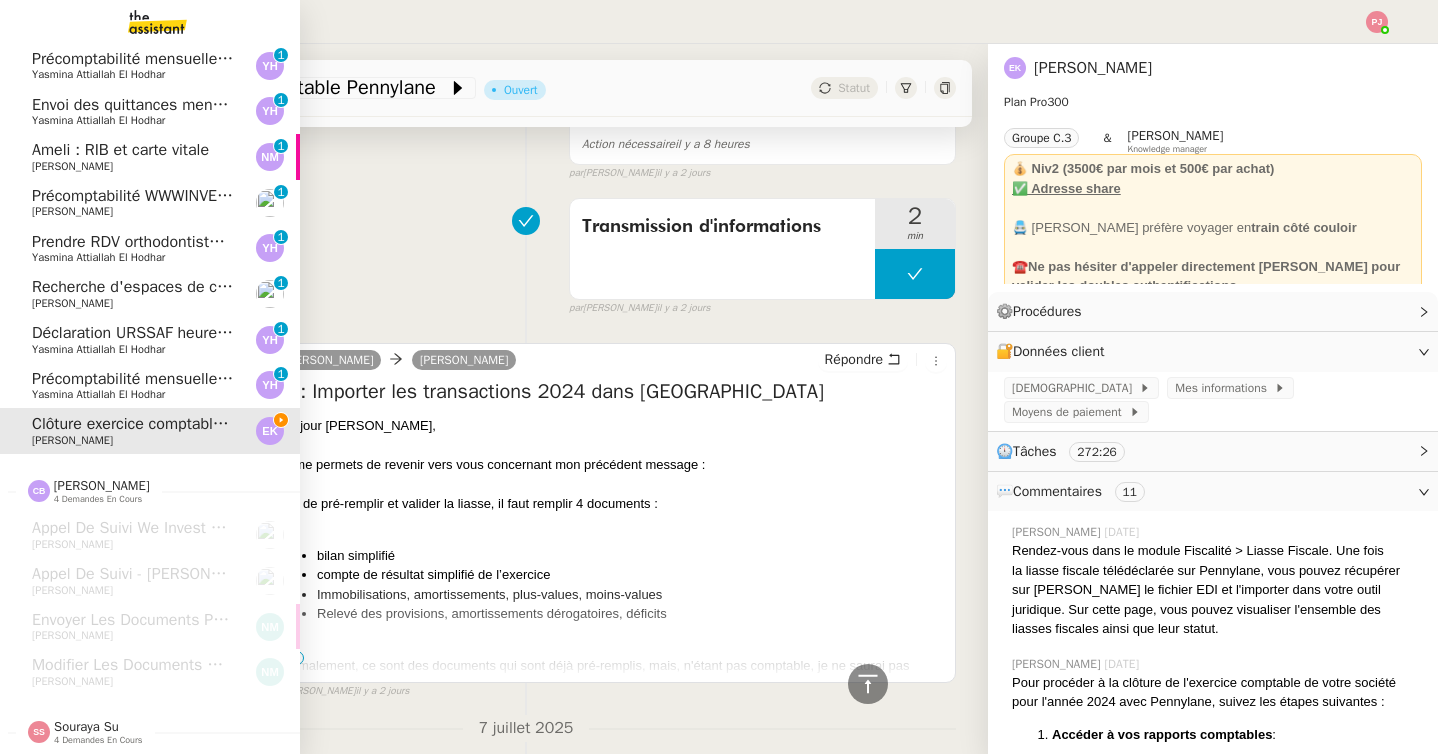click on "Précomptabilité mensuelle - 4 juillet 2025" 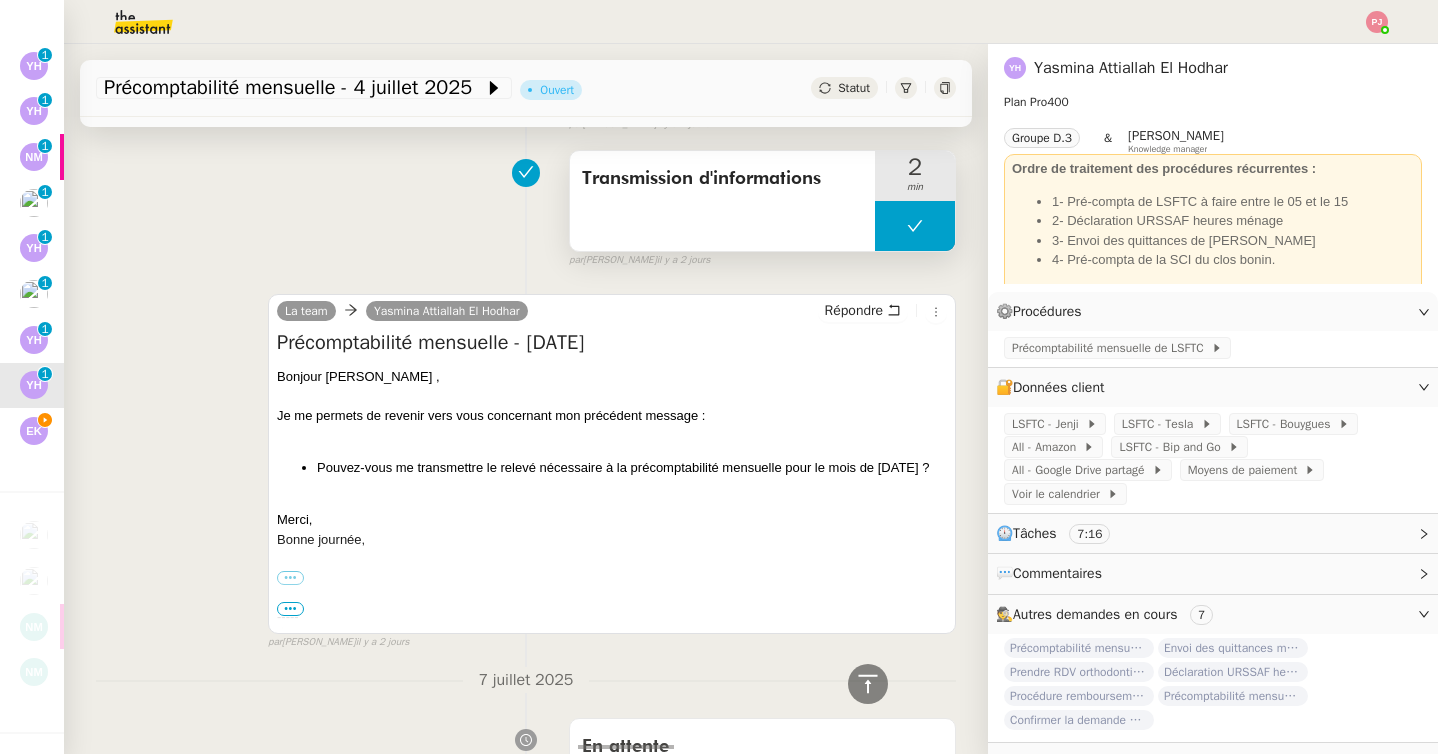 scroll, scrollTop: 0, scrollLeft: 0, axis: both 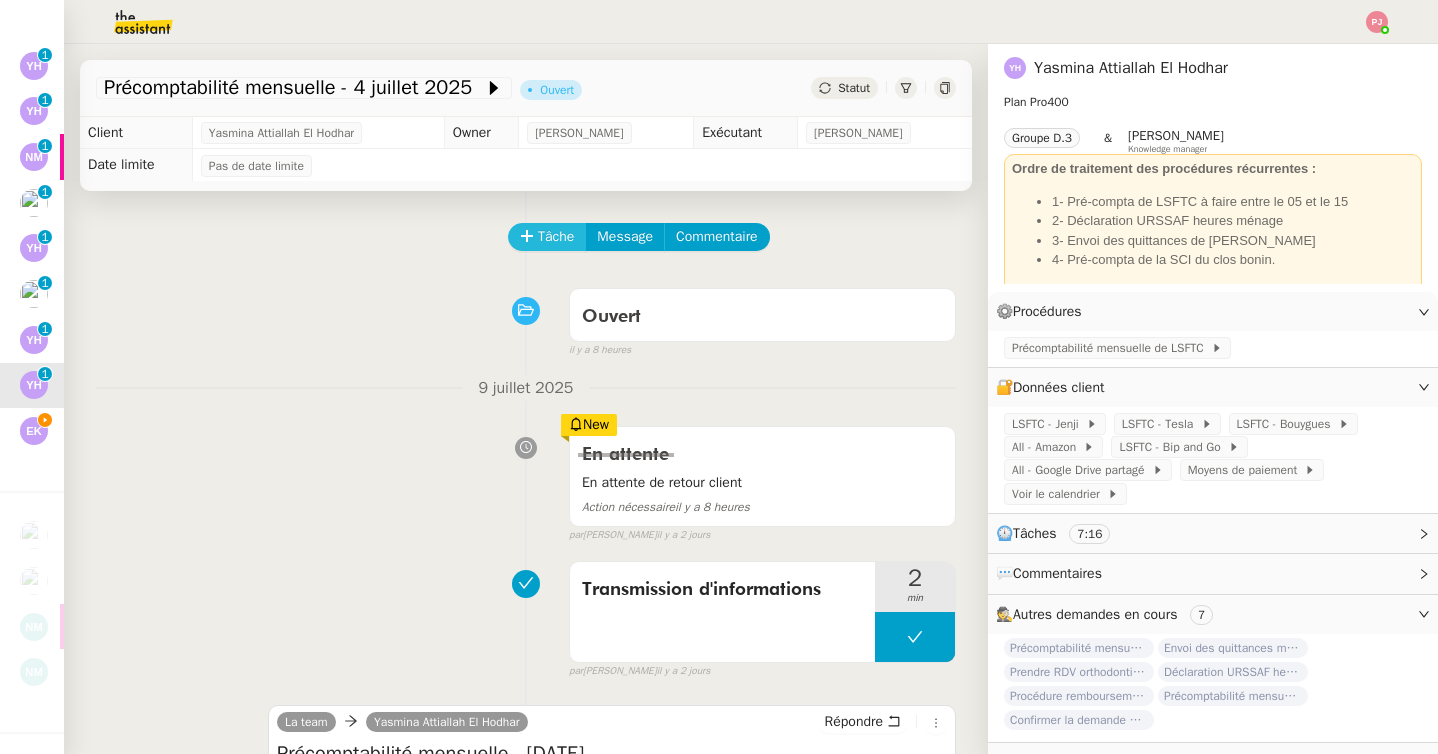click on "Tâche" 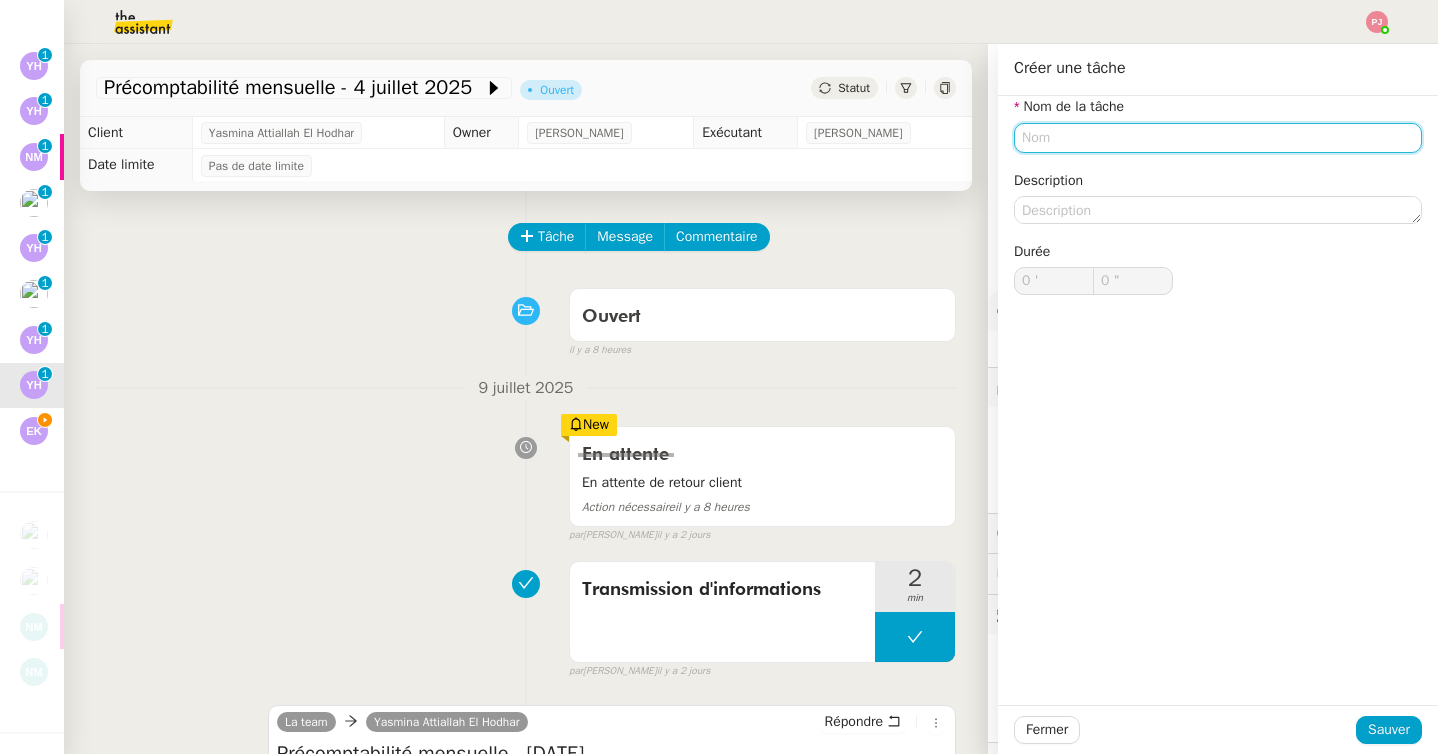 click 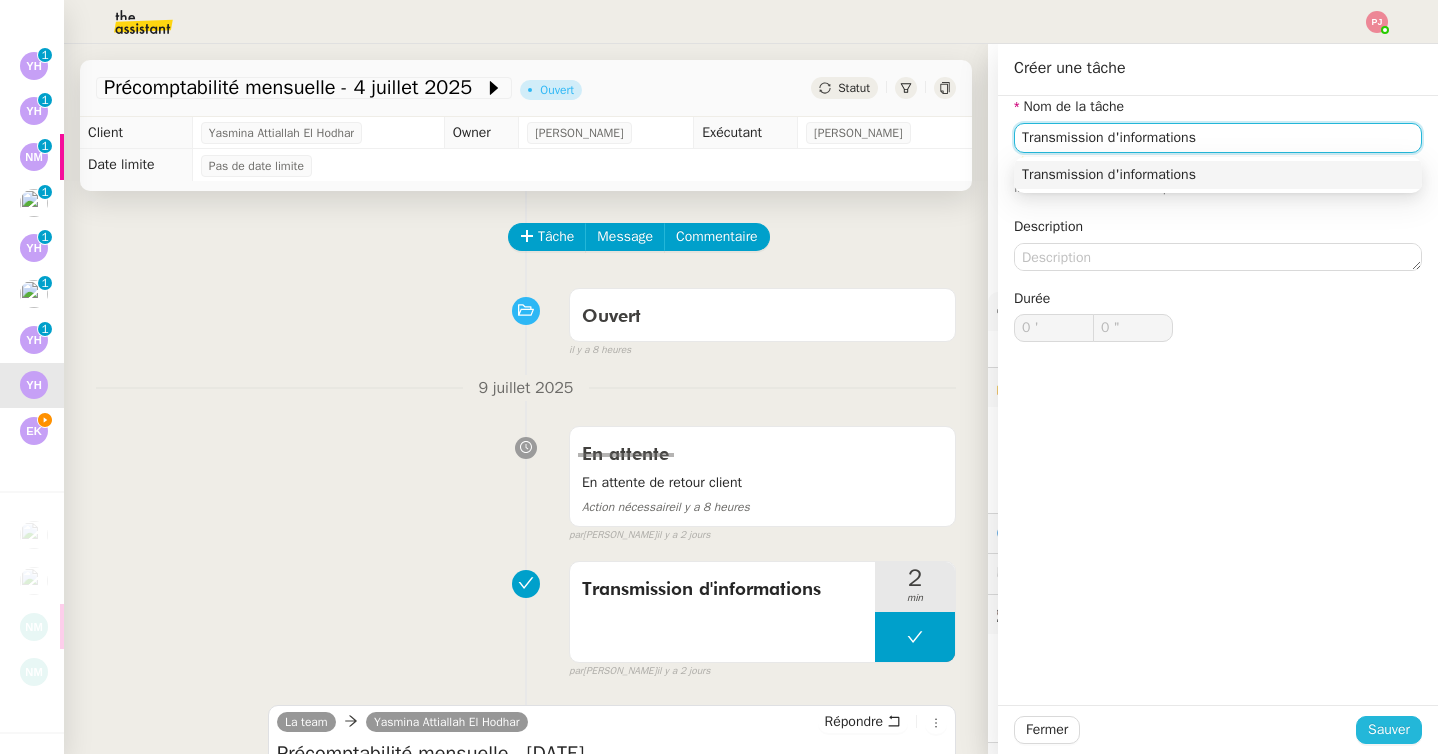 type on "Transmission d'informations" 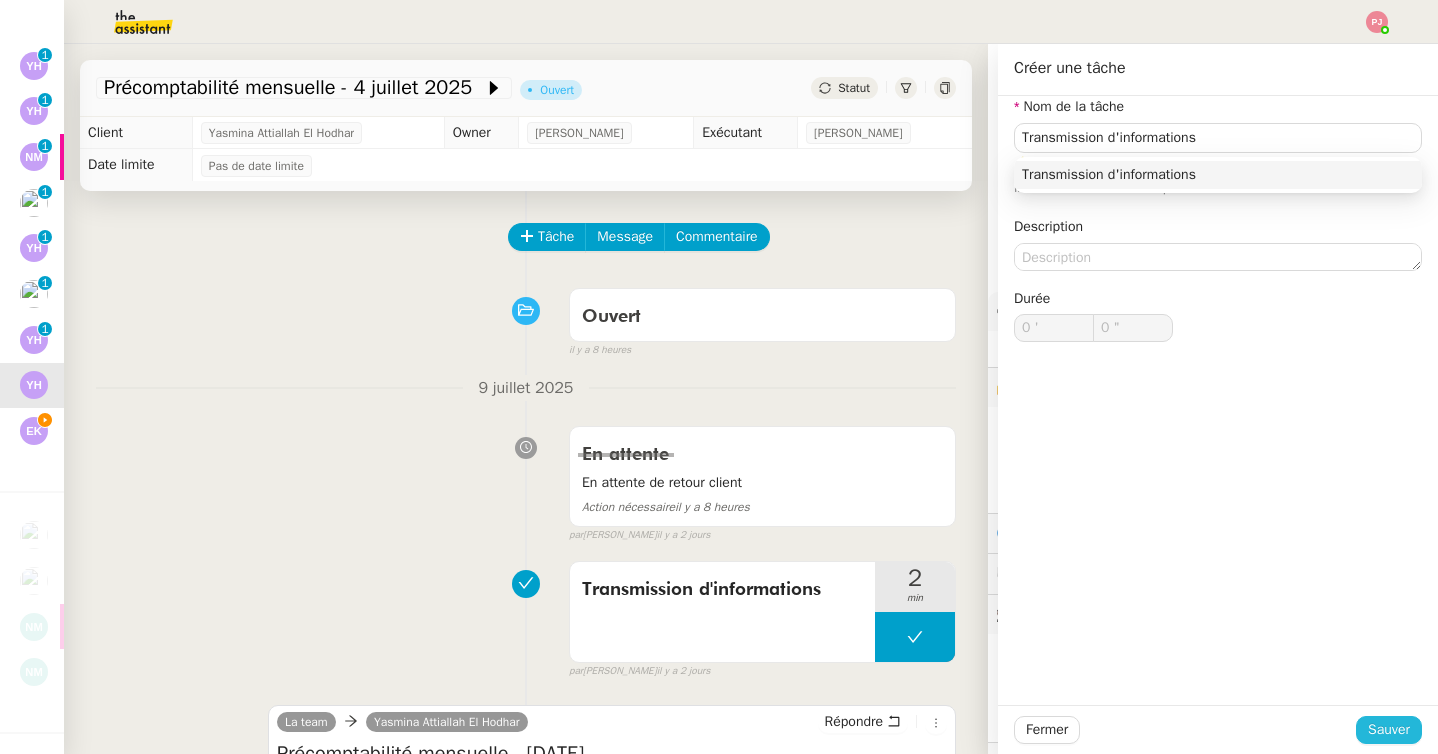 click on "Sauver" 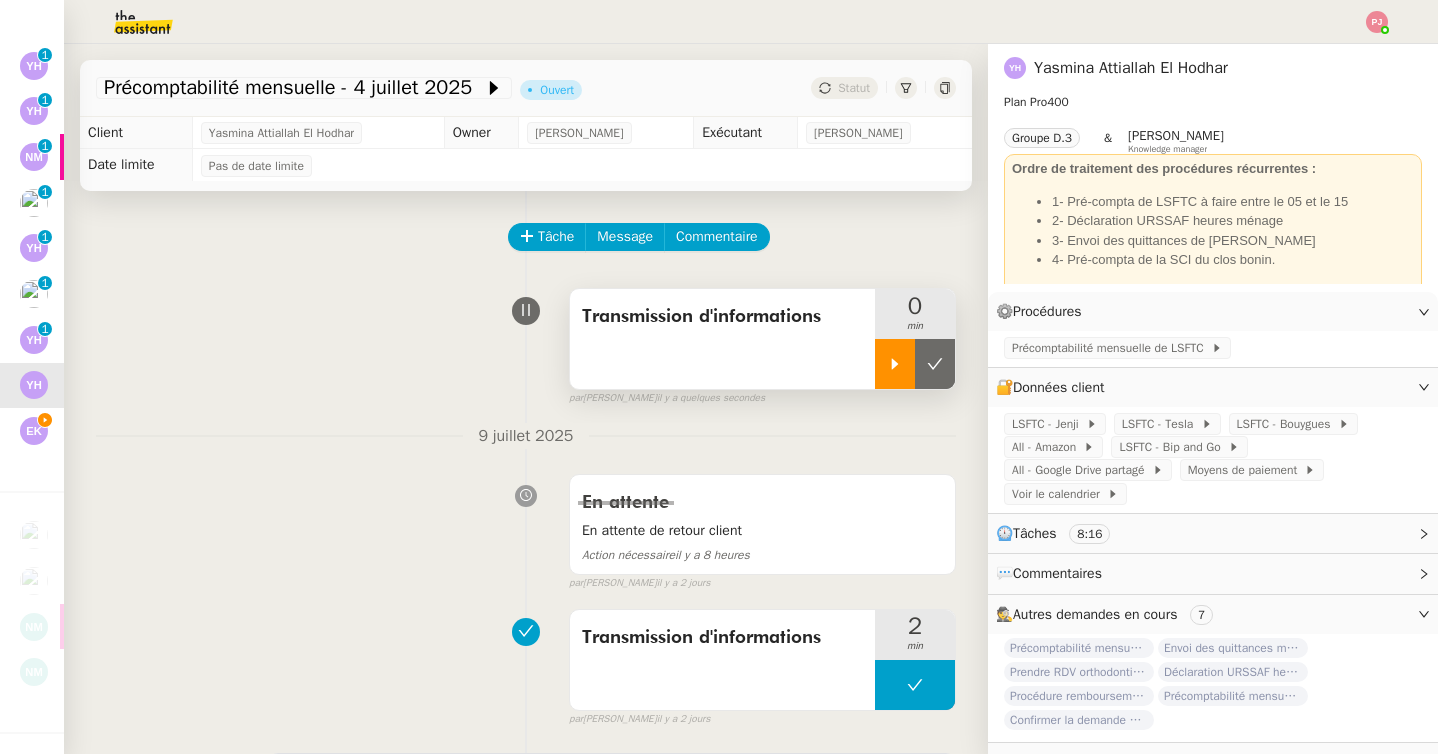 click at bounding box center (895, 364) 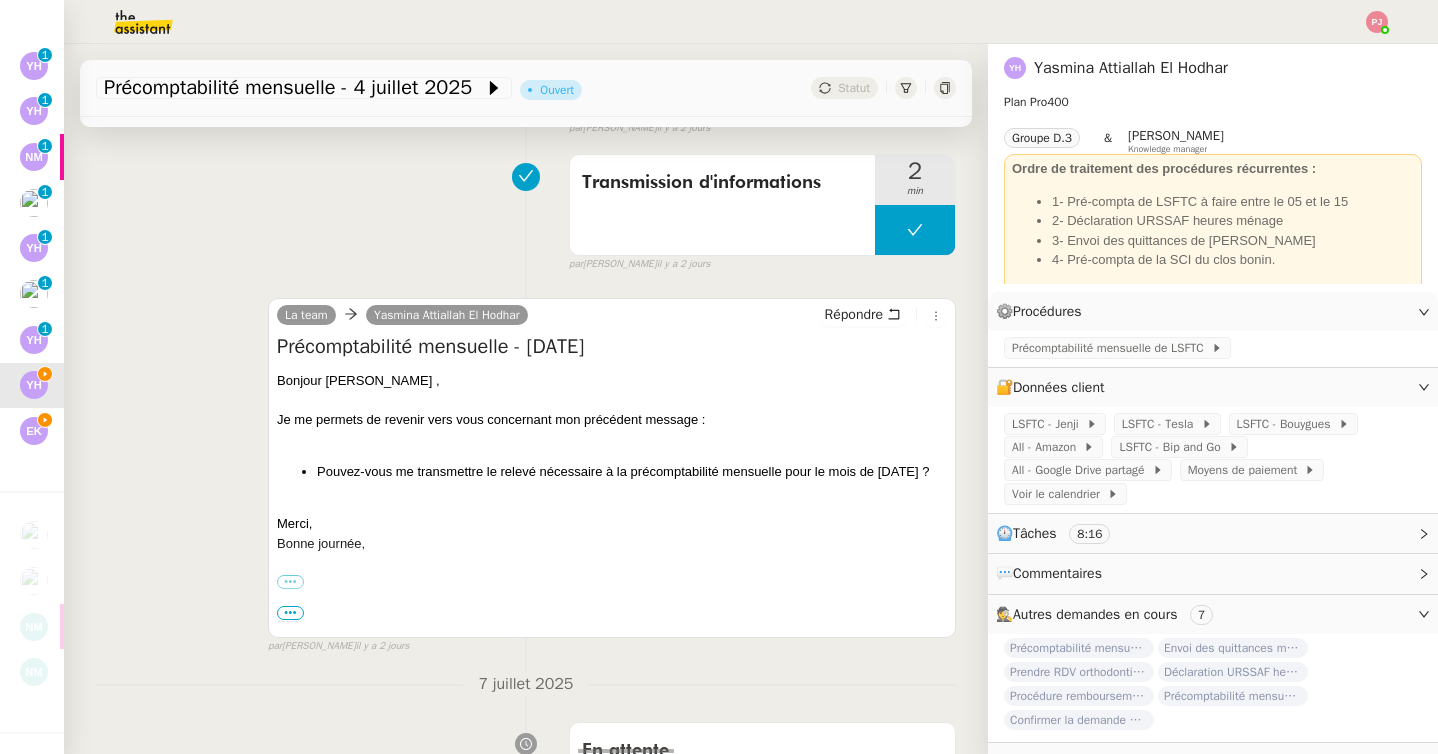 scroll, scrollTop: 511, scrollLeft: 0, axis: vertical 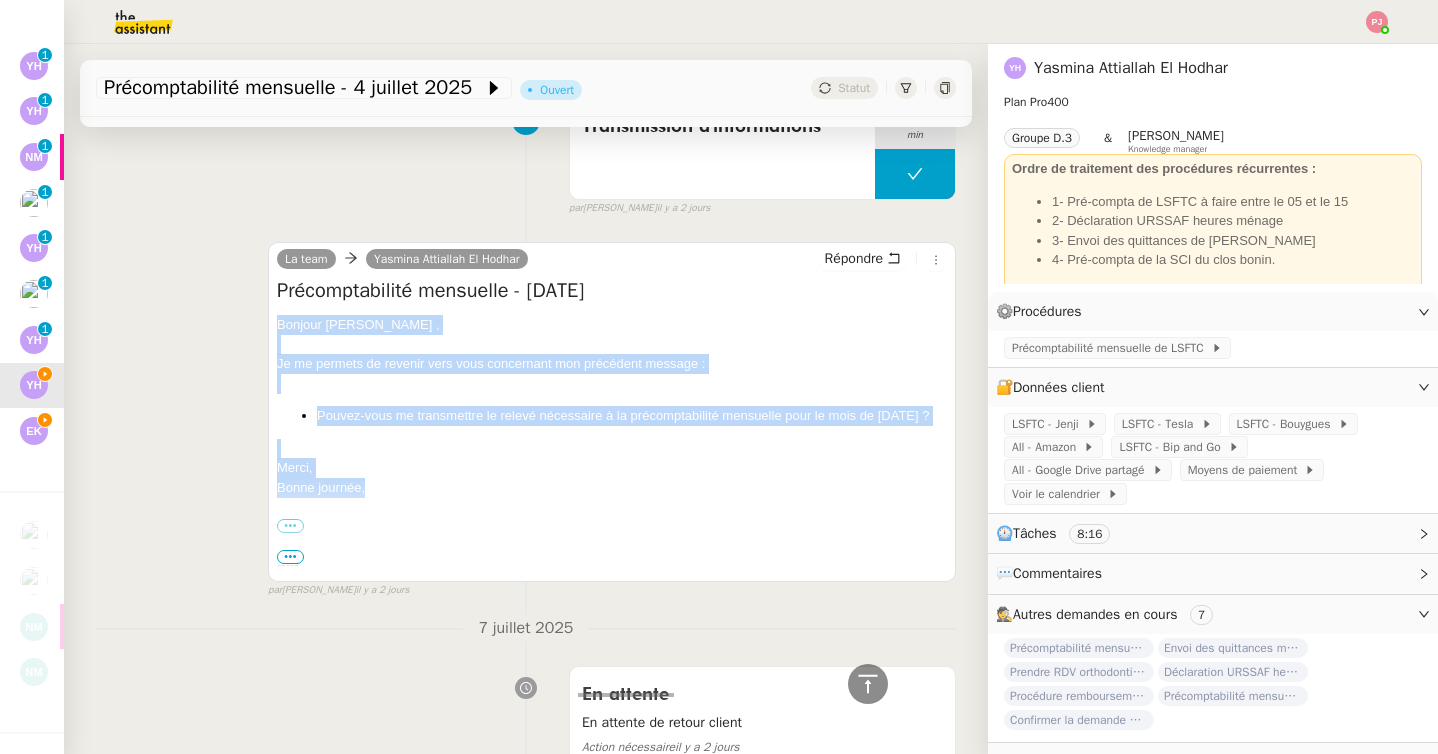 drag, startPoint x: 367, startPoint y: 489, endPoint x: 261, endPoint y: 329, distance: 191.92706 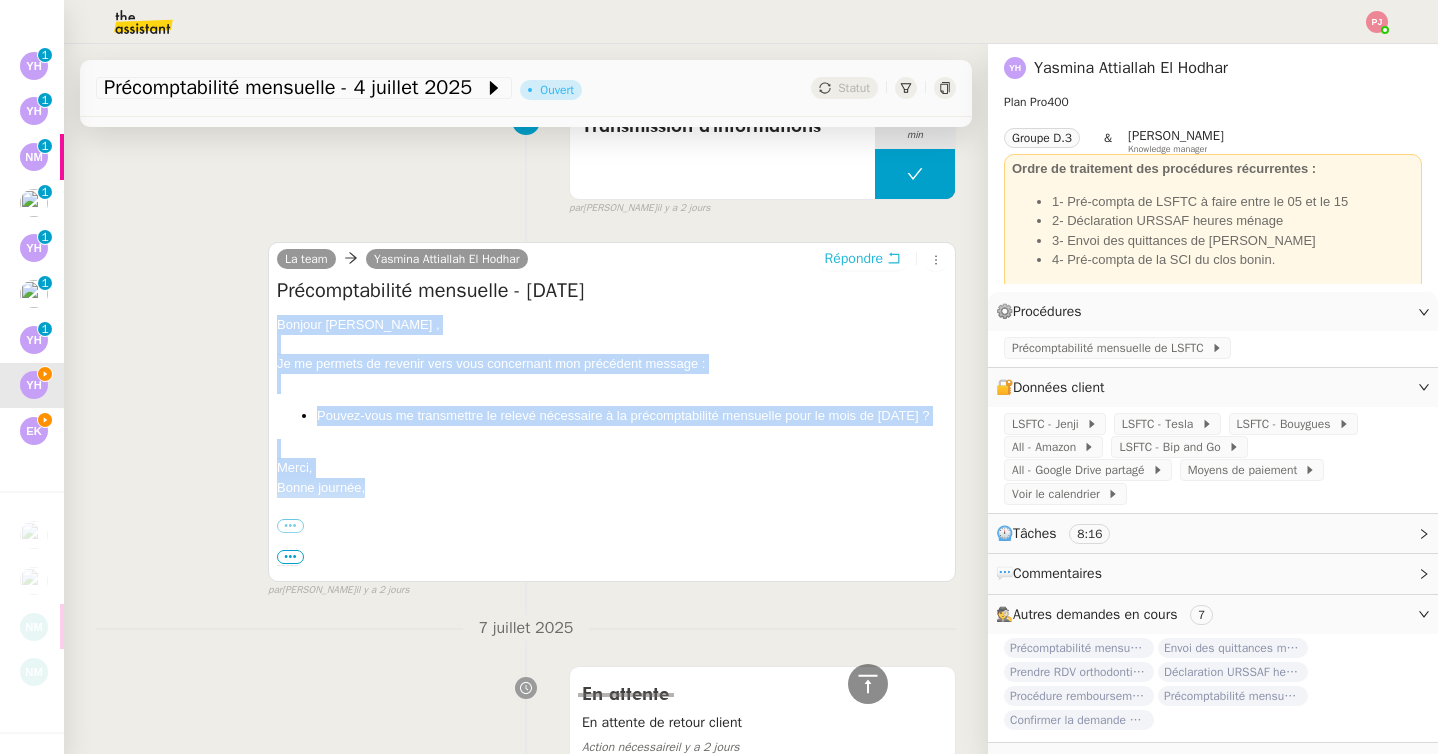 click on "Répondre" at bounding box center [854, 259] 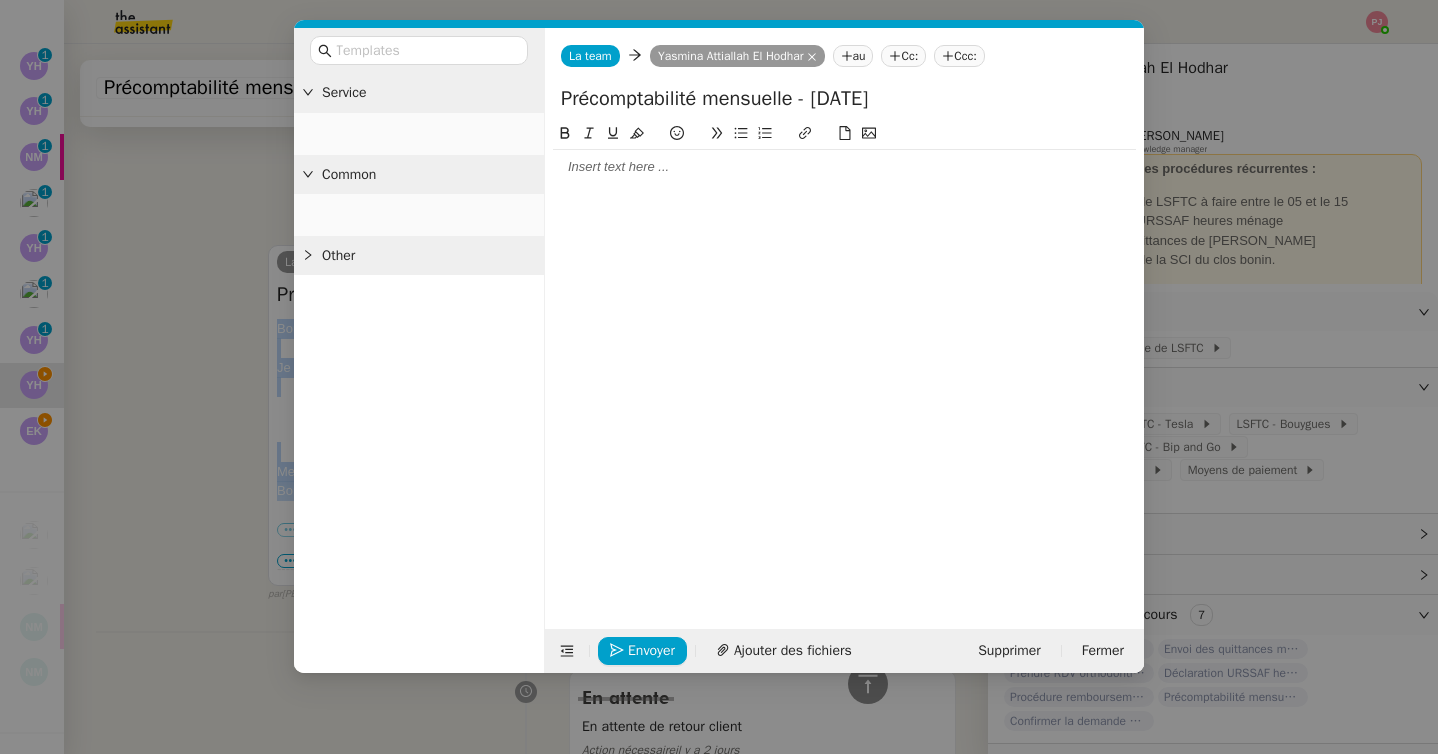 scroll, scrollTop: 663, scrollLeft: 0, axis: vertical 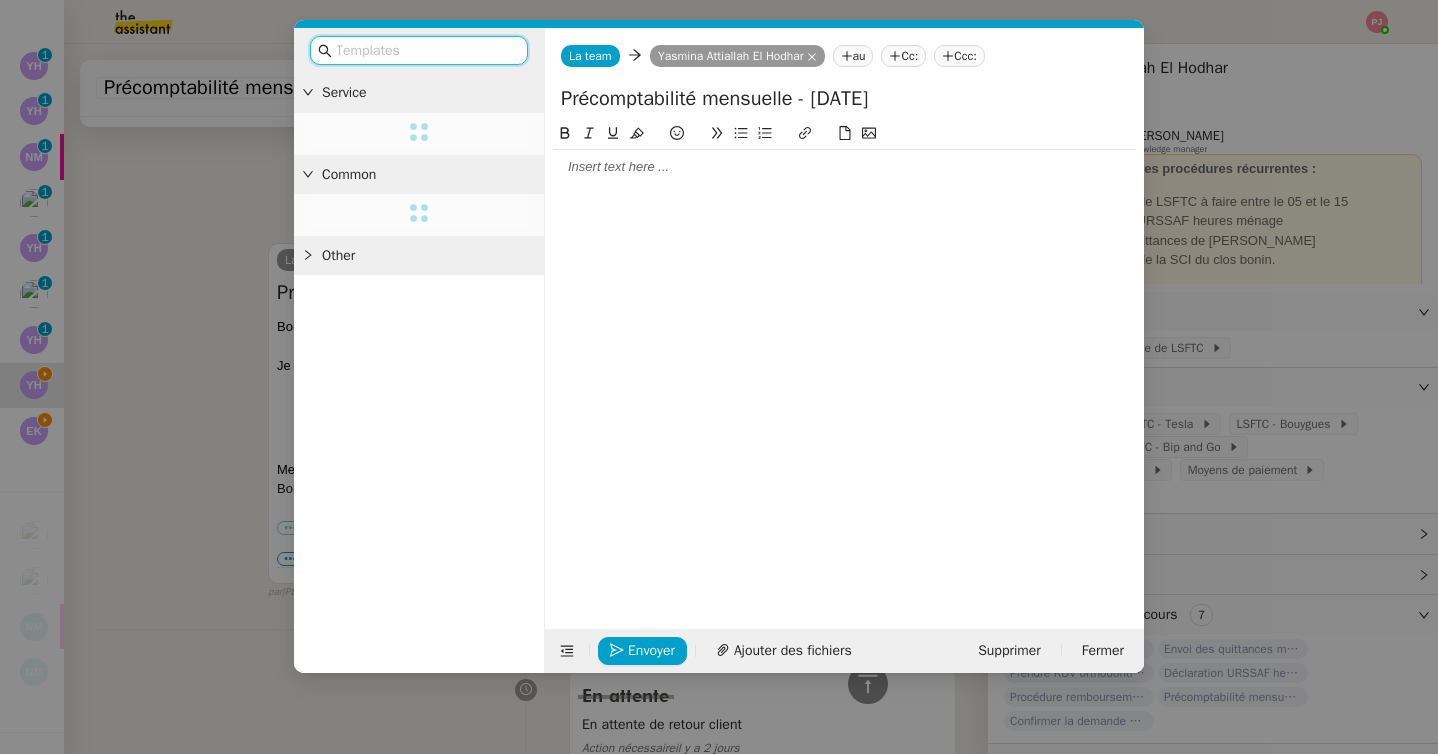 click 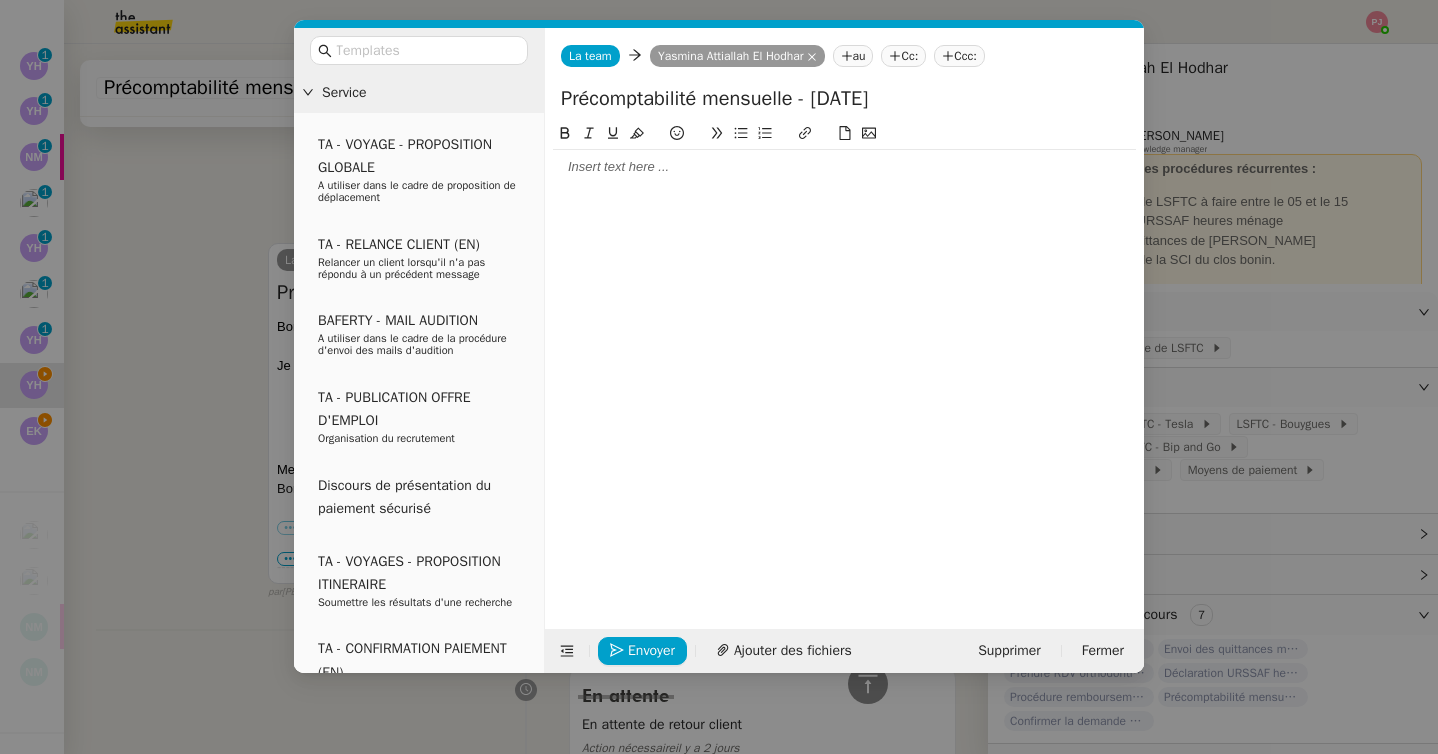 scroll, scrollTop: 0, scrollLeft: 0, axis: both 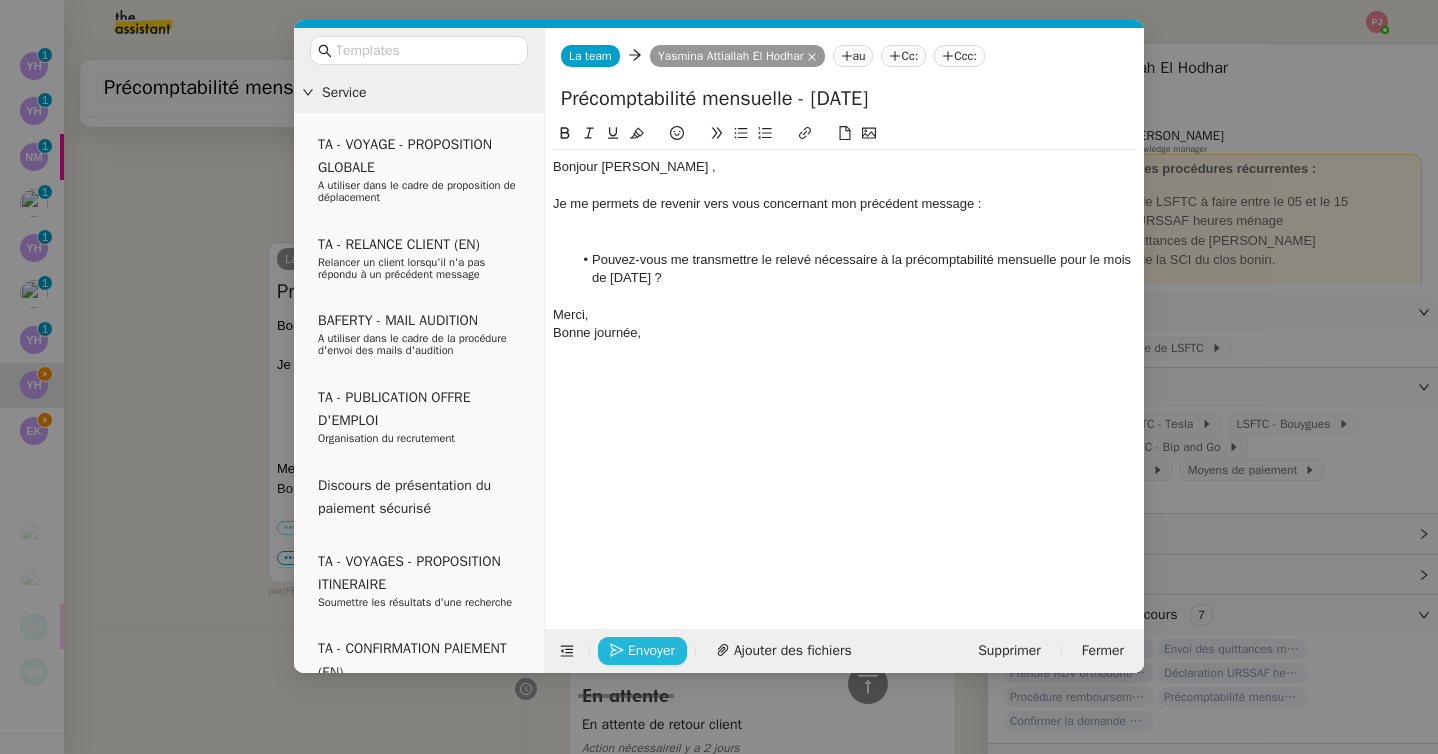 click on "Envoyer" 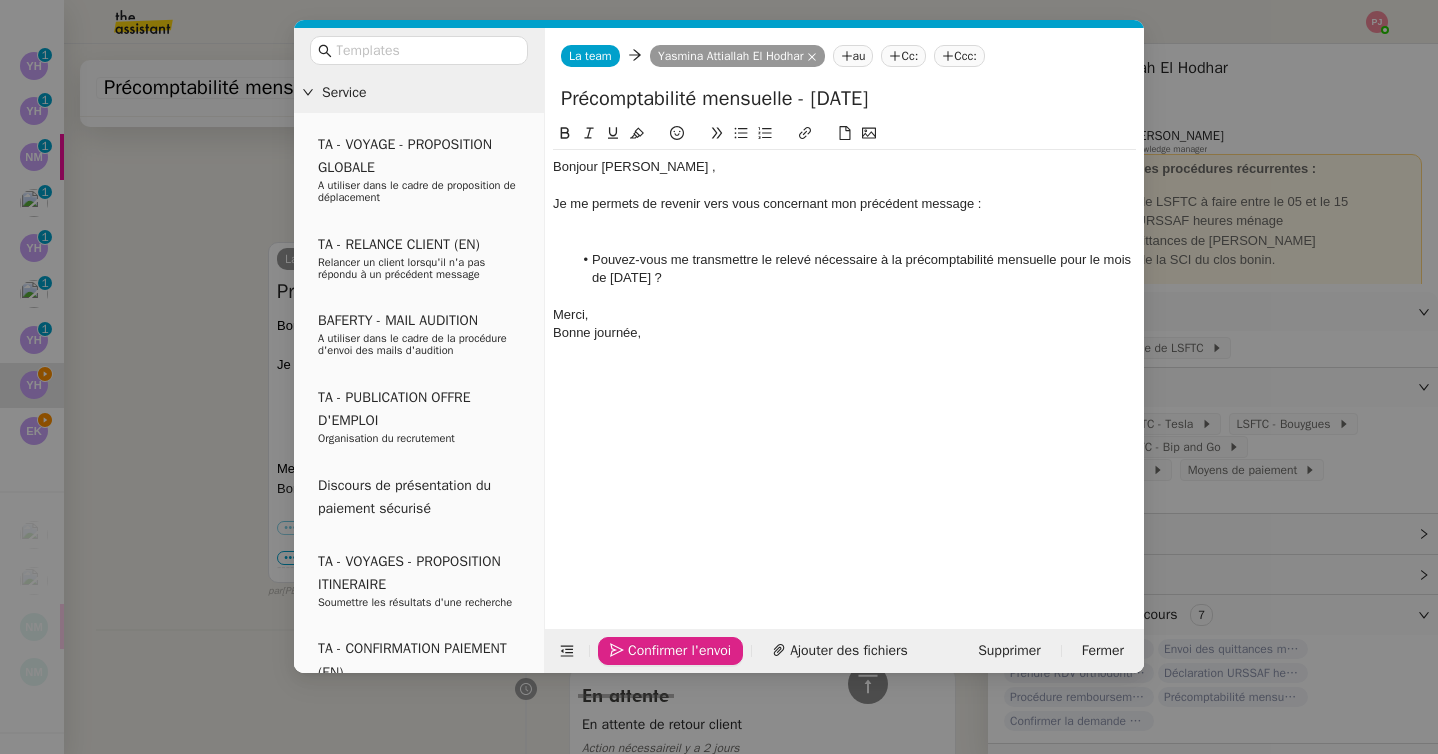 click on "Confirmer l'envoi" 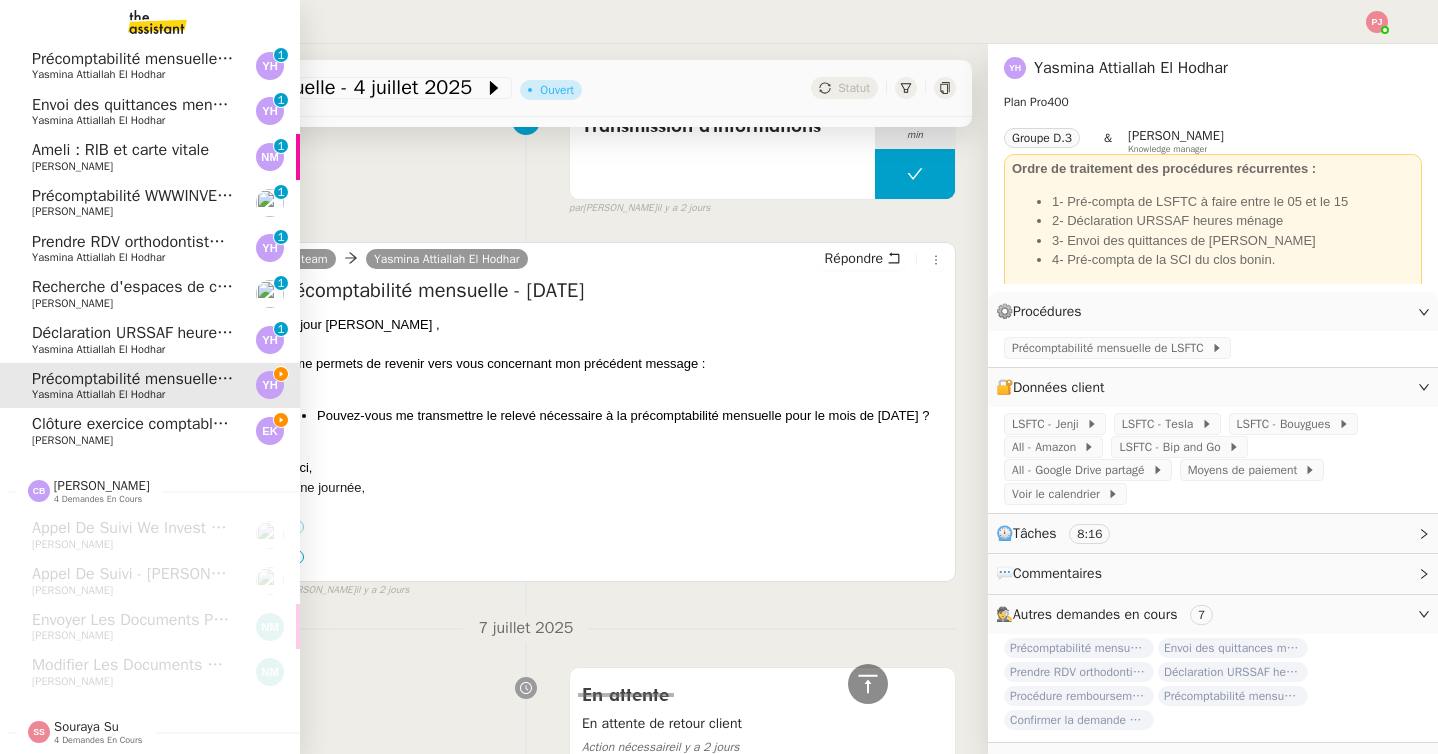 click on "Yasmina  Attiallah El Hodhar" 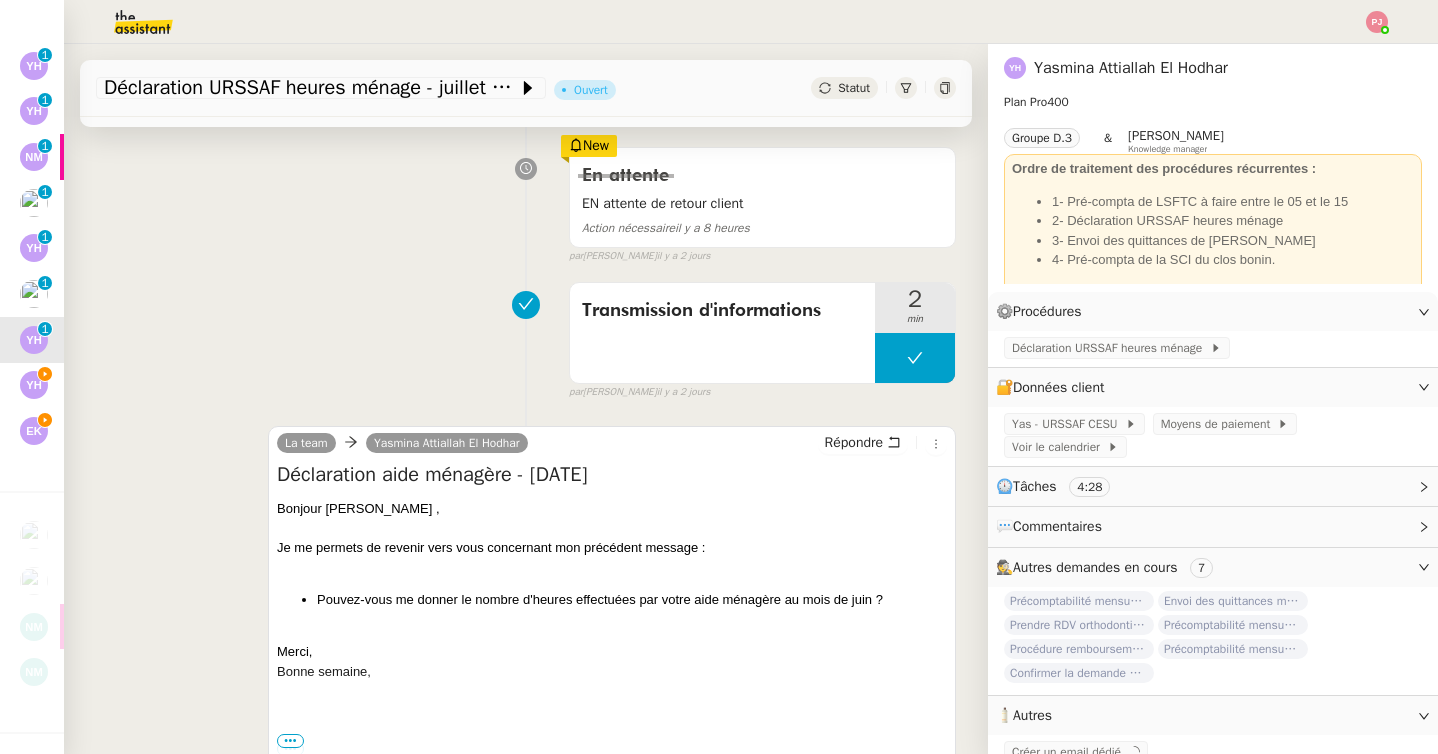scroll, scrollTop: 0, scrollLeft: 0, axis: both 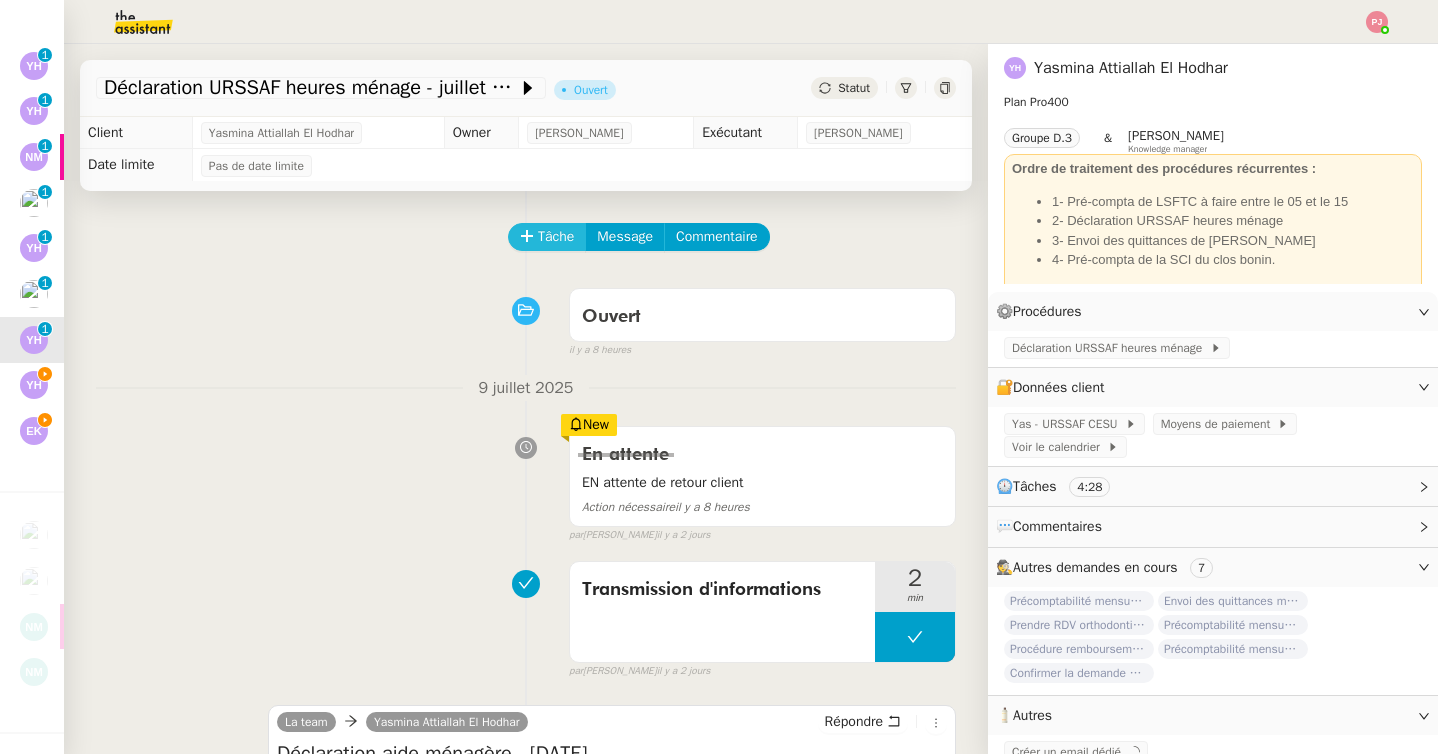 click on "Tâche" 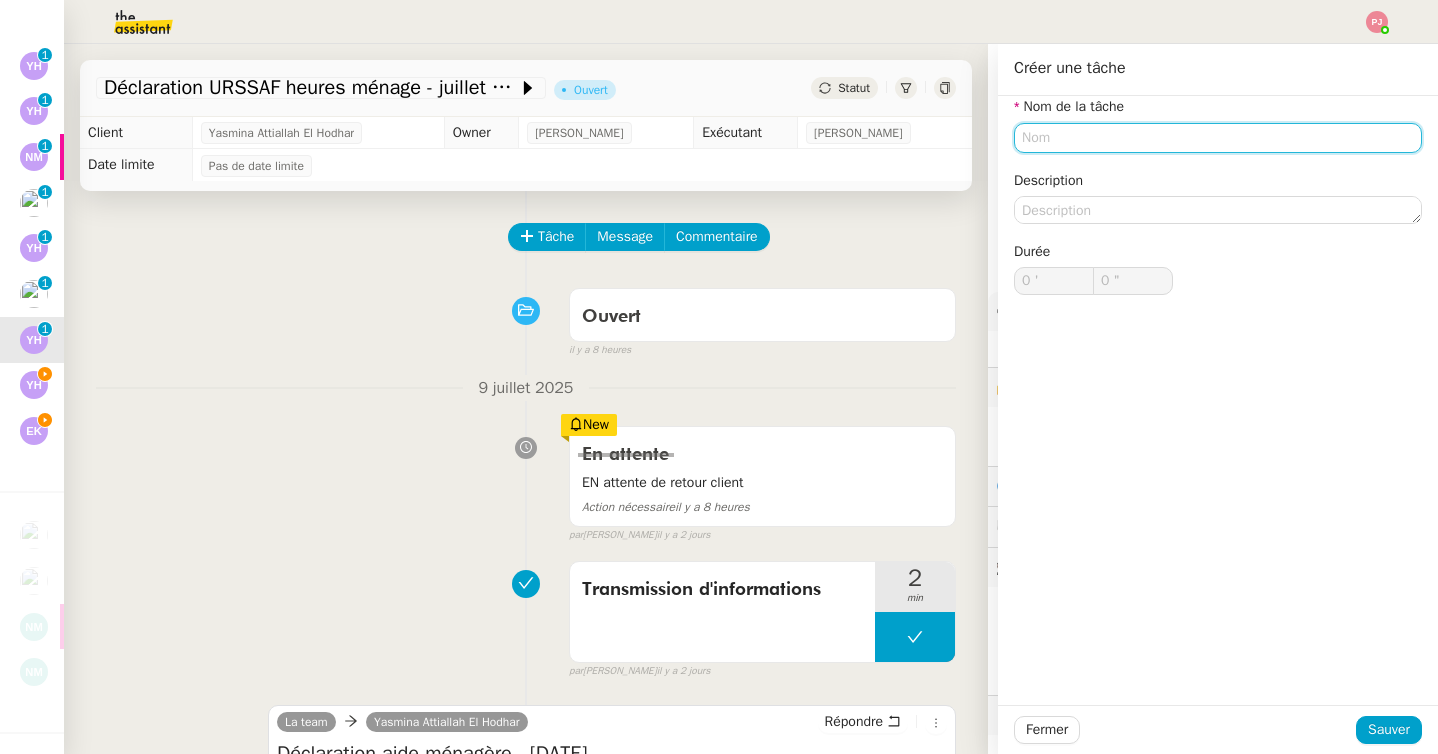 click 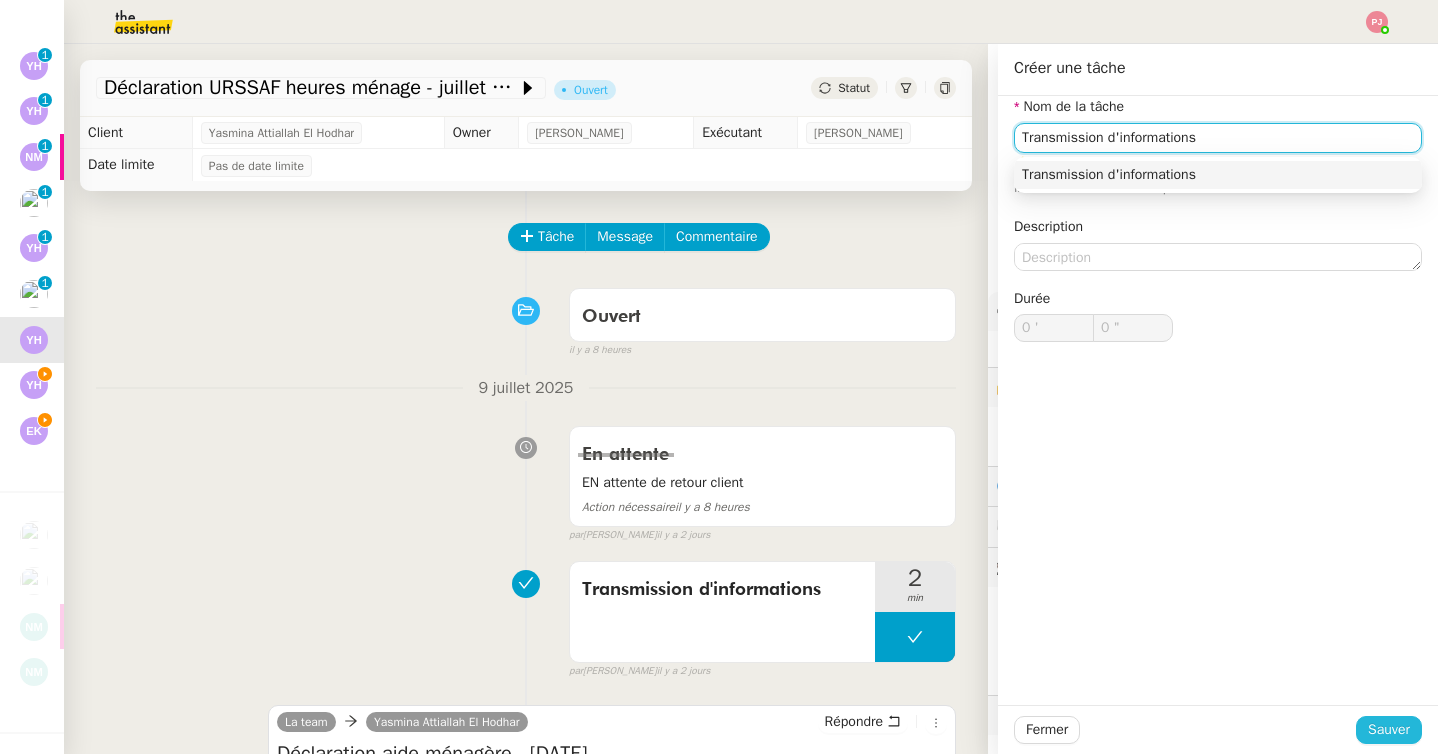 type on "Transmission d'informations" 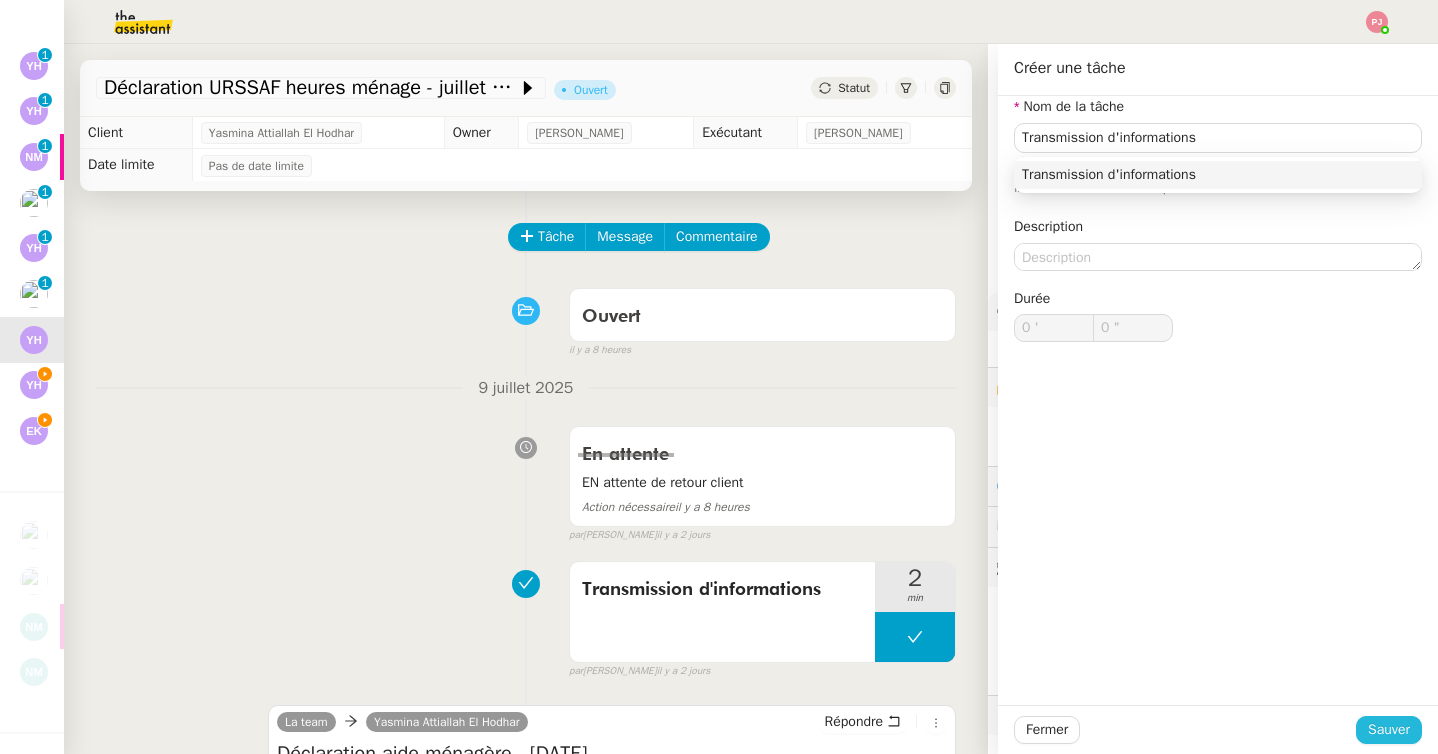 click on "Sauver" 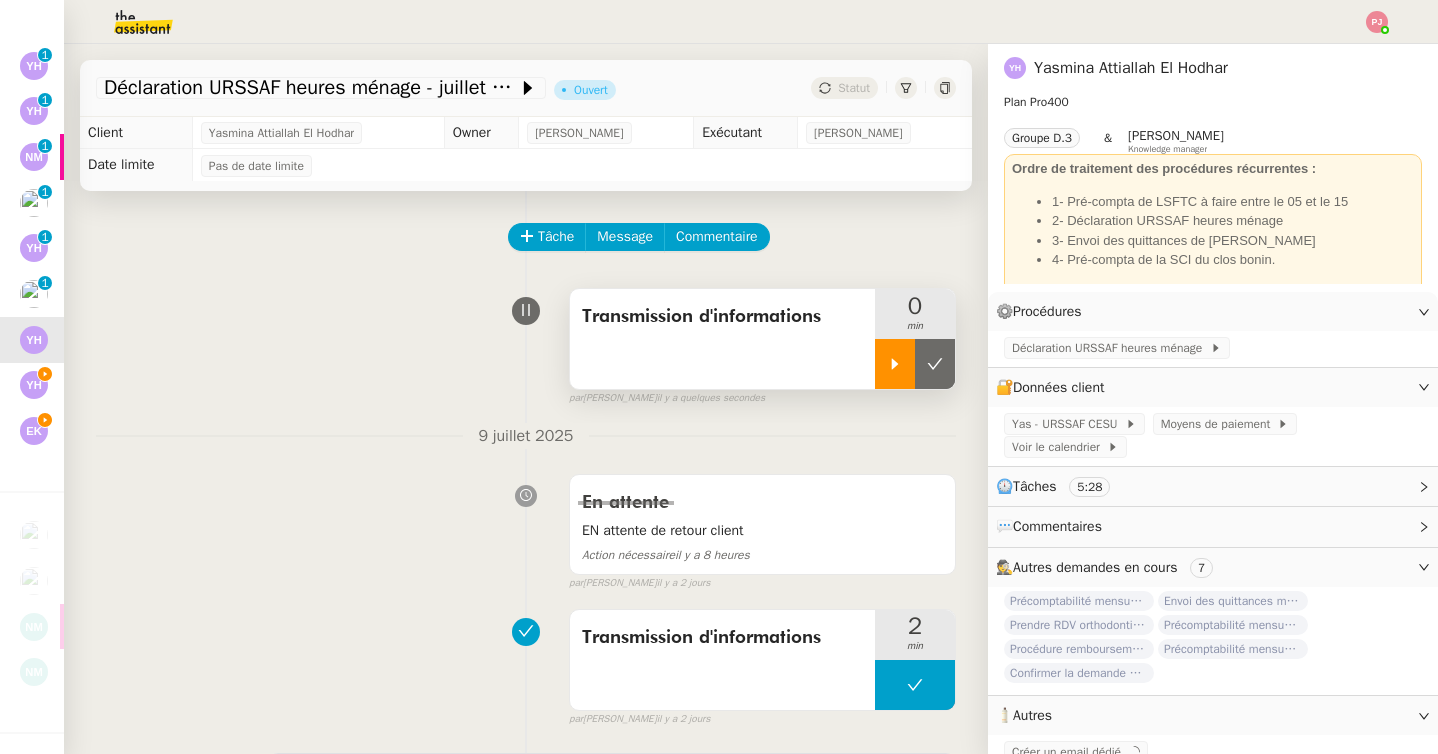 click 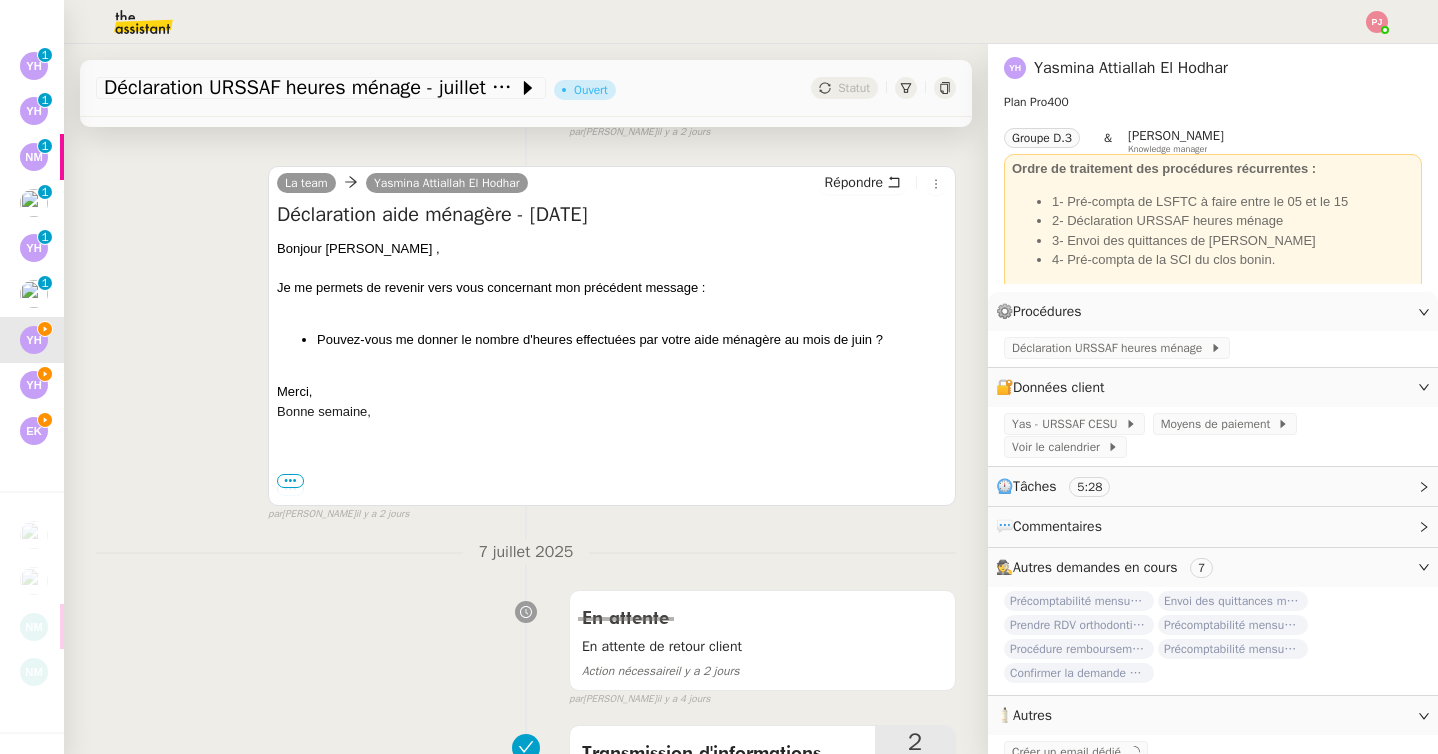 scroll, scrollTop: 594, scrollLeft: 0, axis: vertical 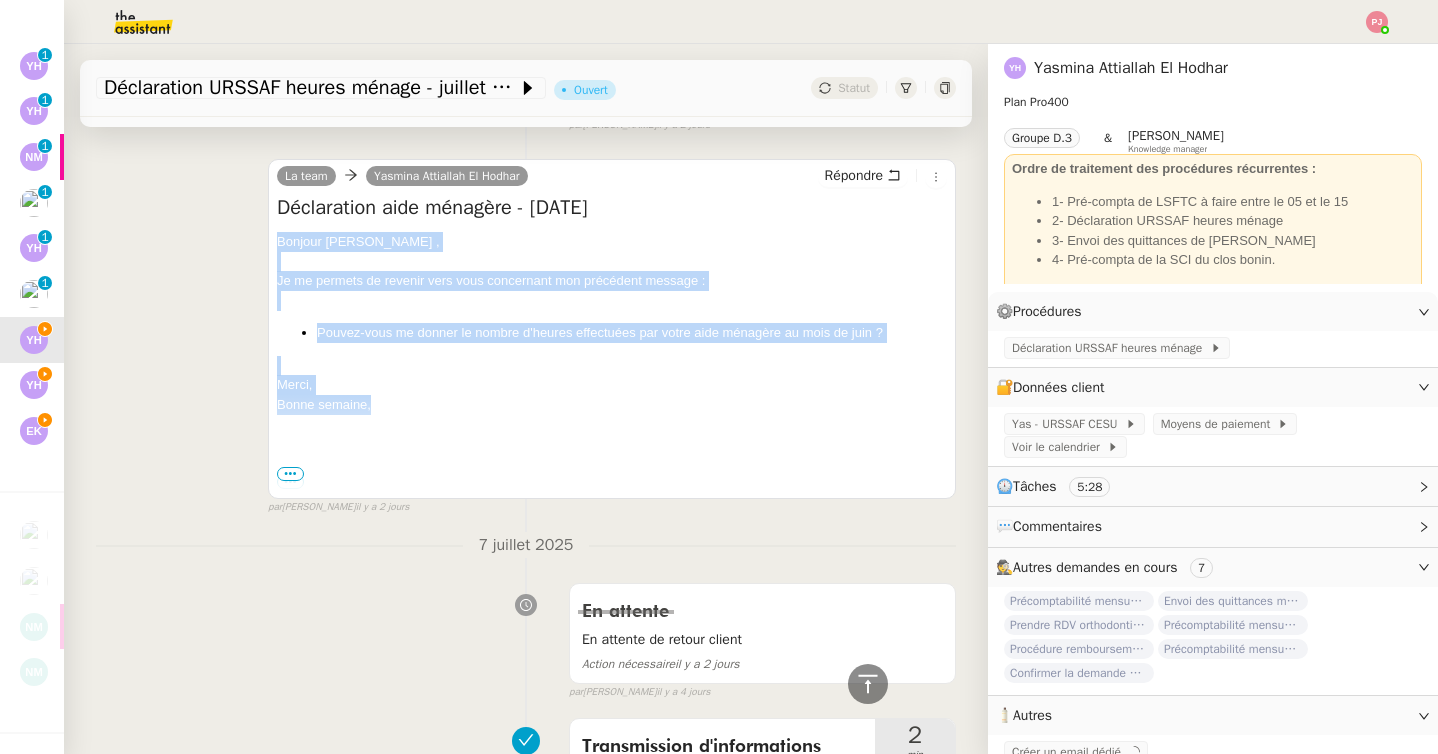 drag, startPoint x: 390, startPoint y: 401, endPoint x: 235, endPoint y: 241, distance: 222.7667 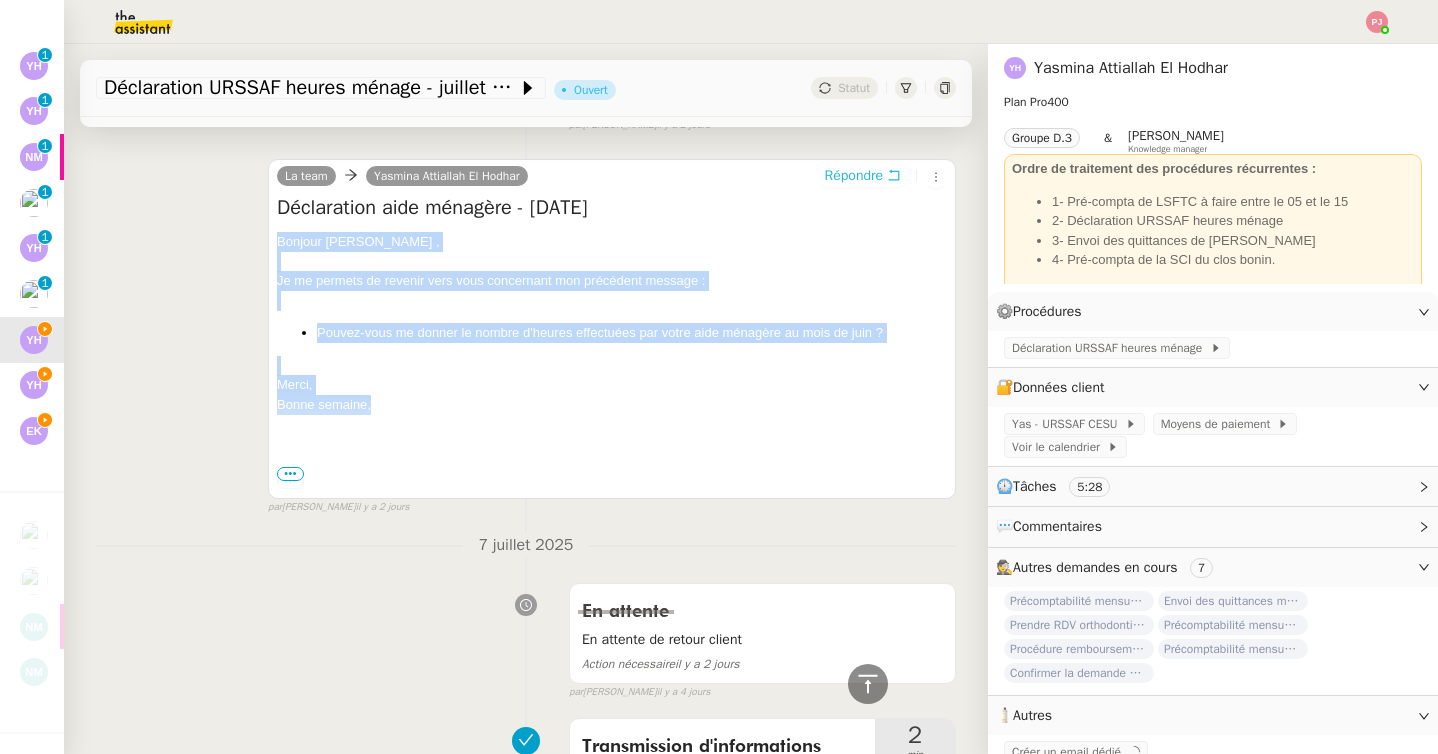 click on "Répondre" at bounding box center [854, 176] 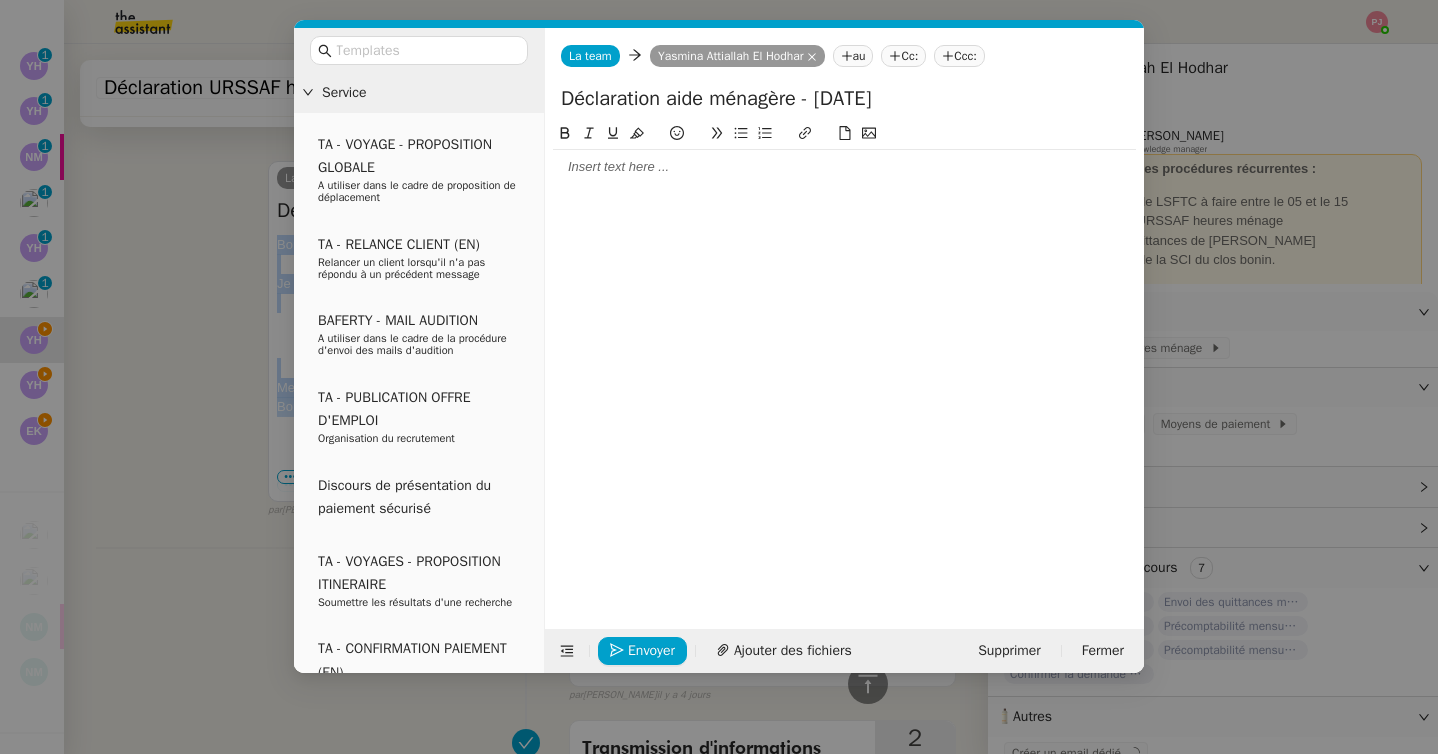 scroll, scrollTop: 746, scrollLeft: 0, axis: vertical 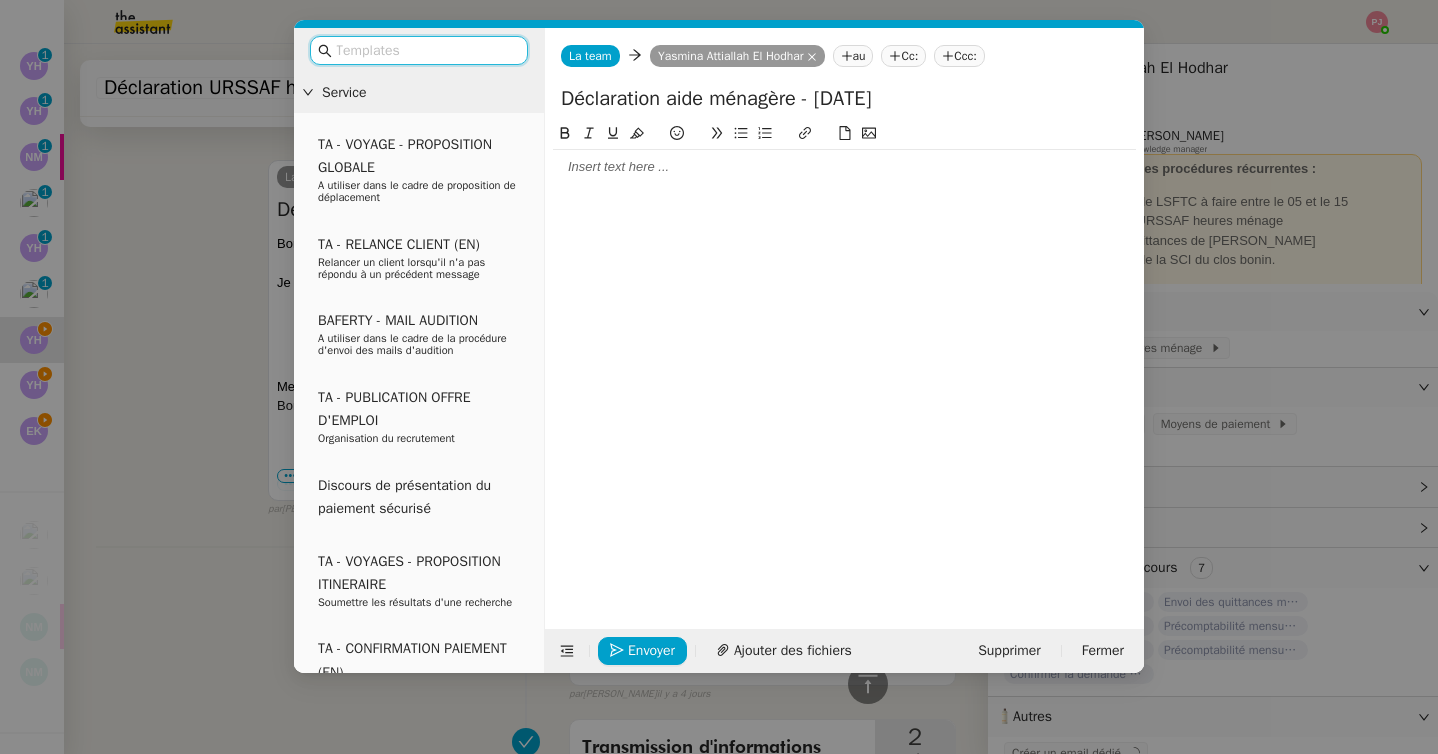 click 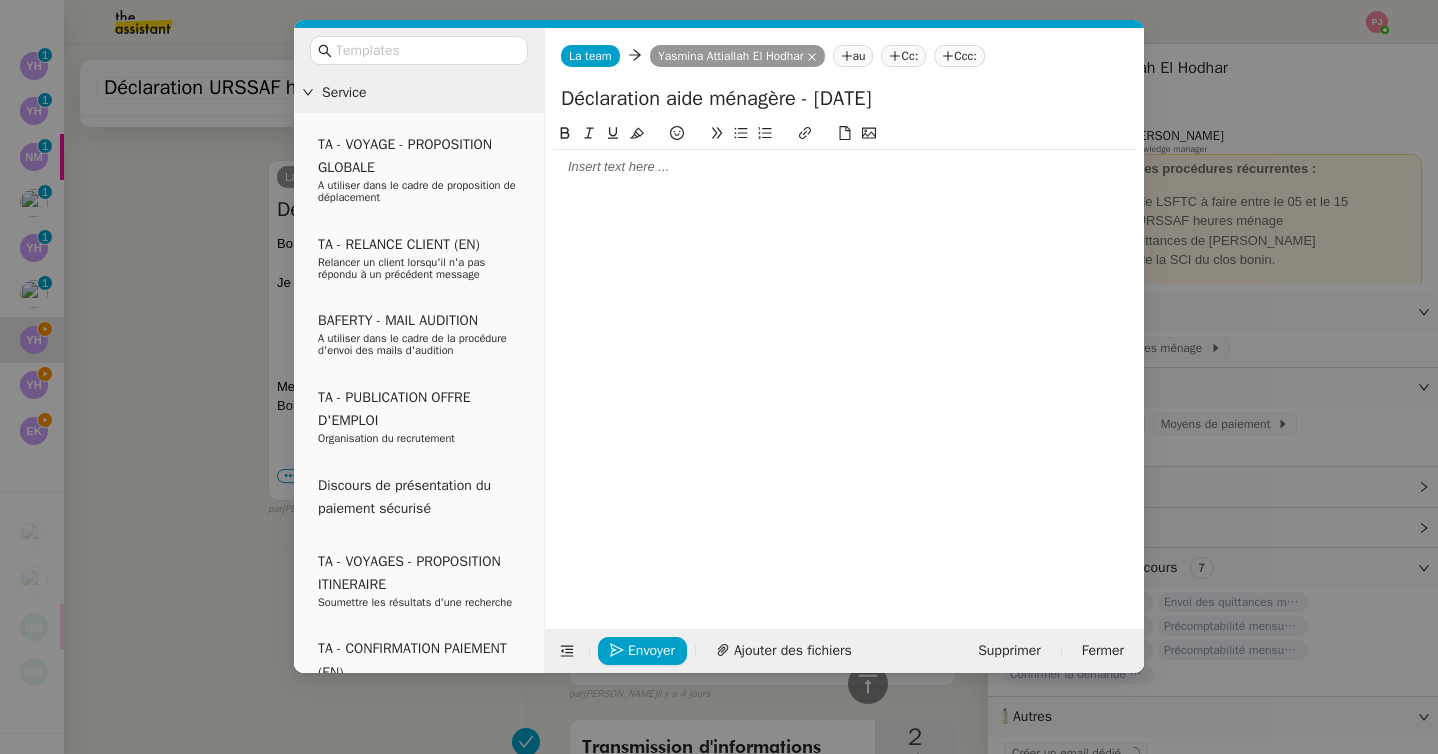 scroll, scrollTop: 0, scrollLeft: 0, axis: both 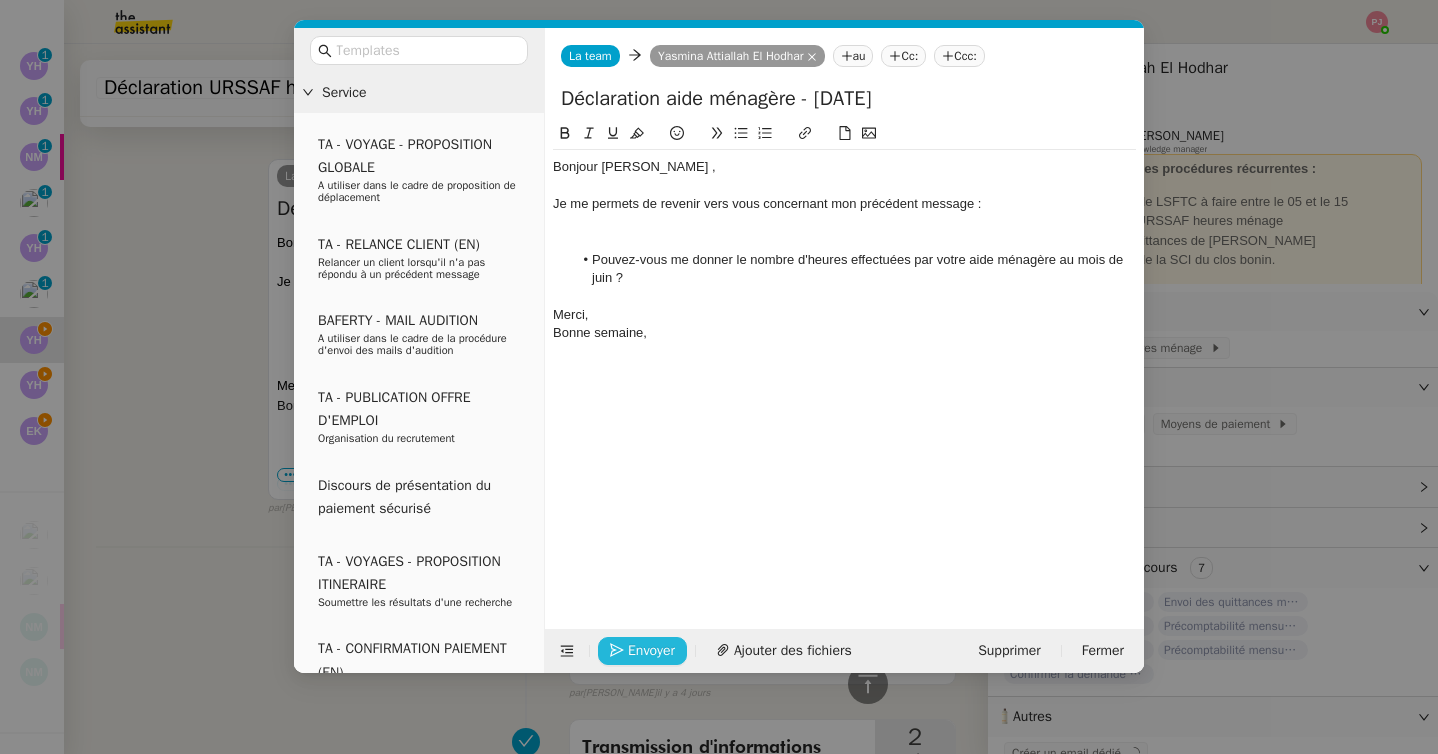 click on "Envoyer" 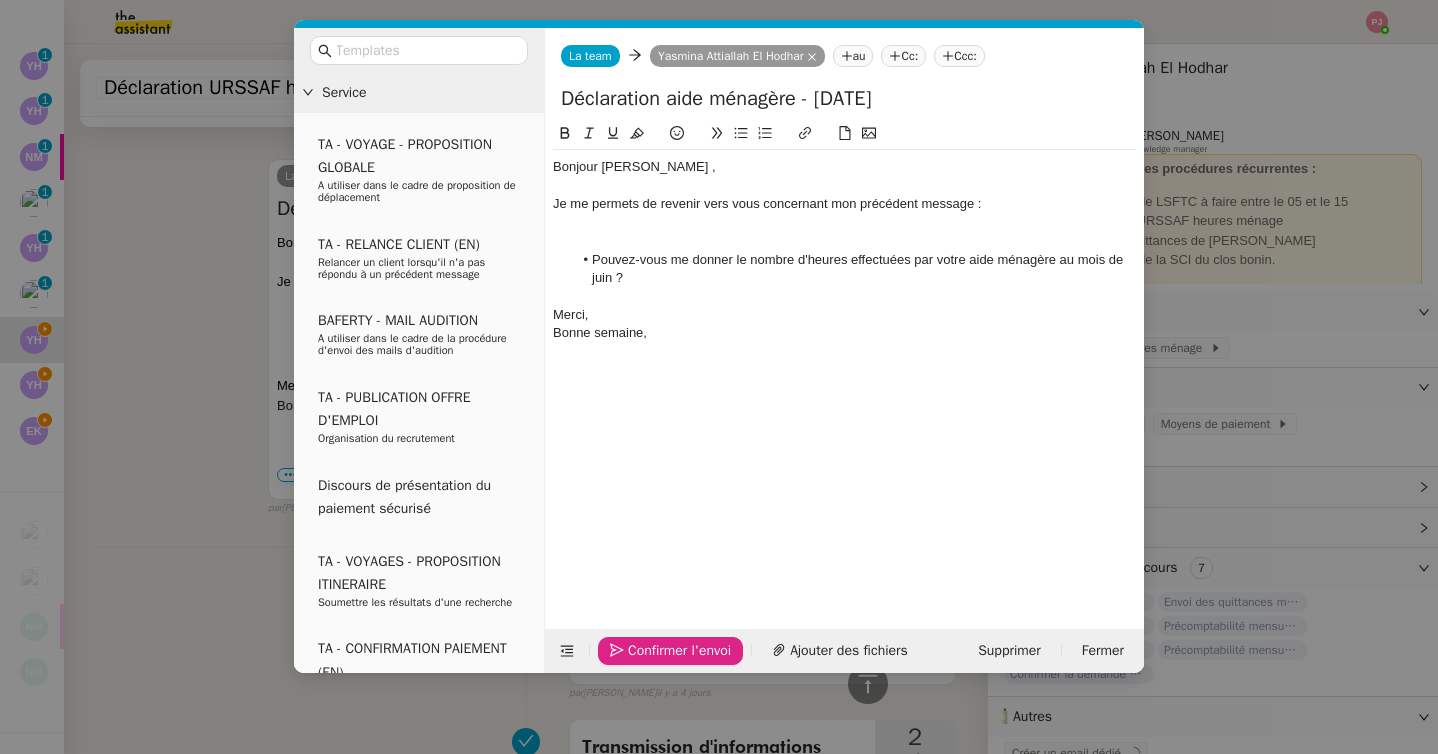 click on "Confirmer l'envoi" 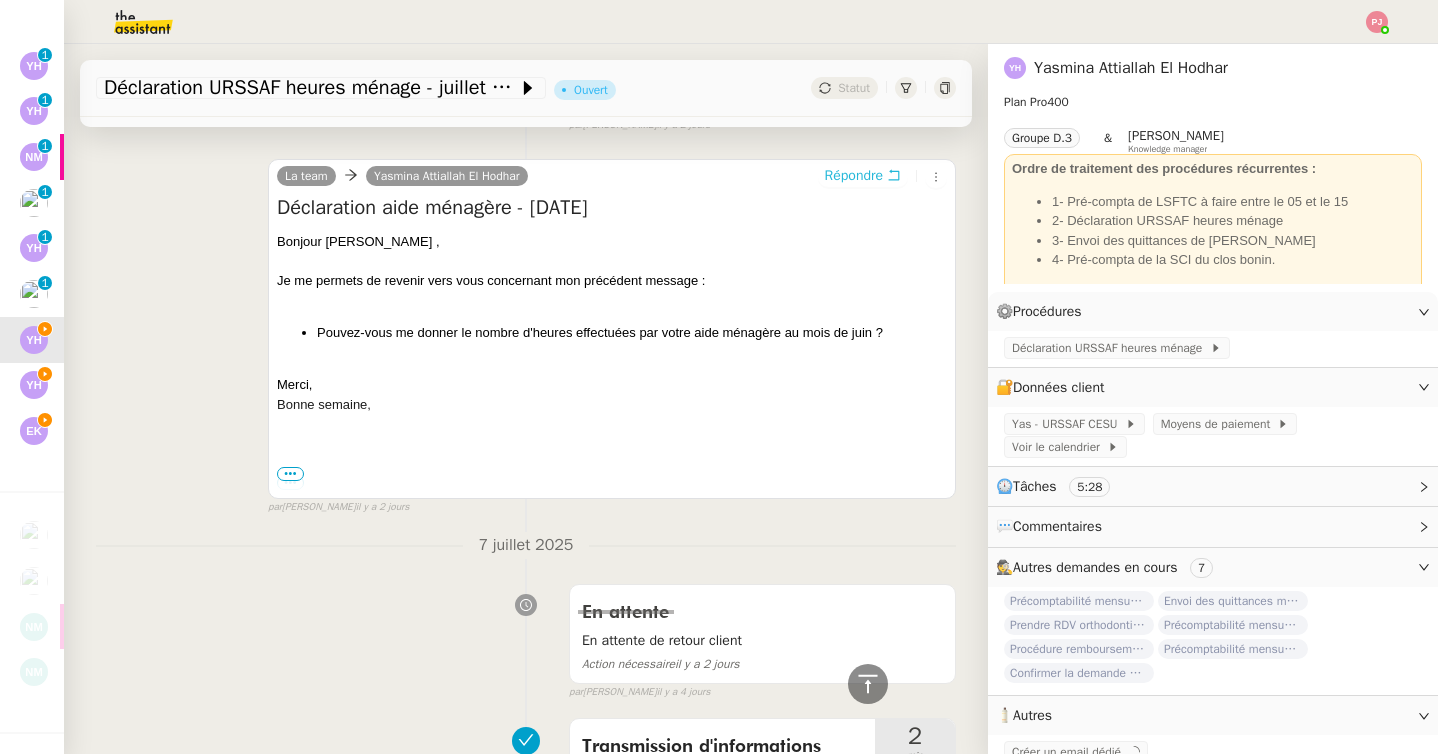 scroll, scrollTop: 916, scrollLeft: 0, axis: vertical 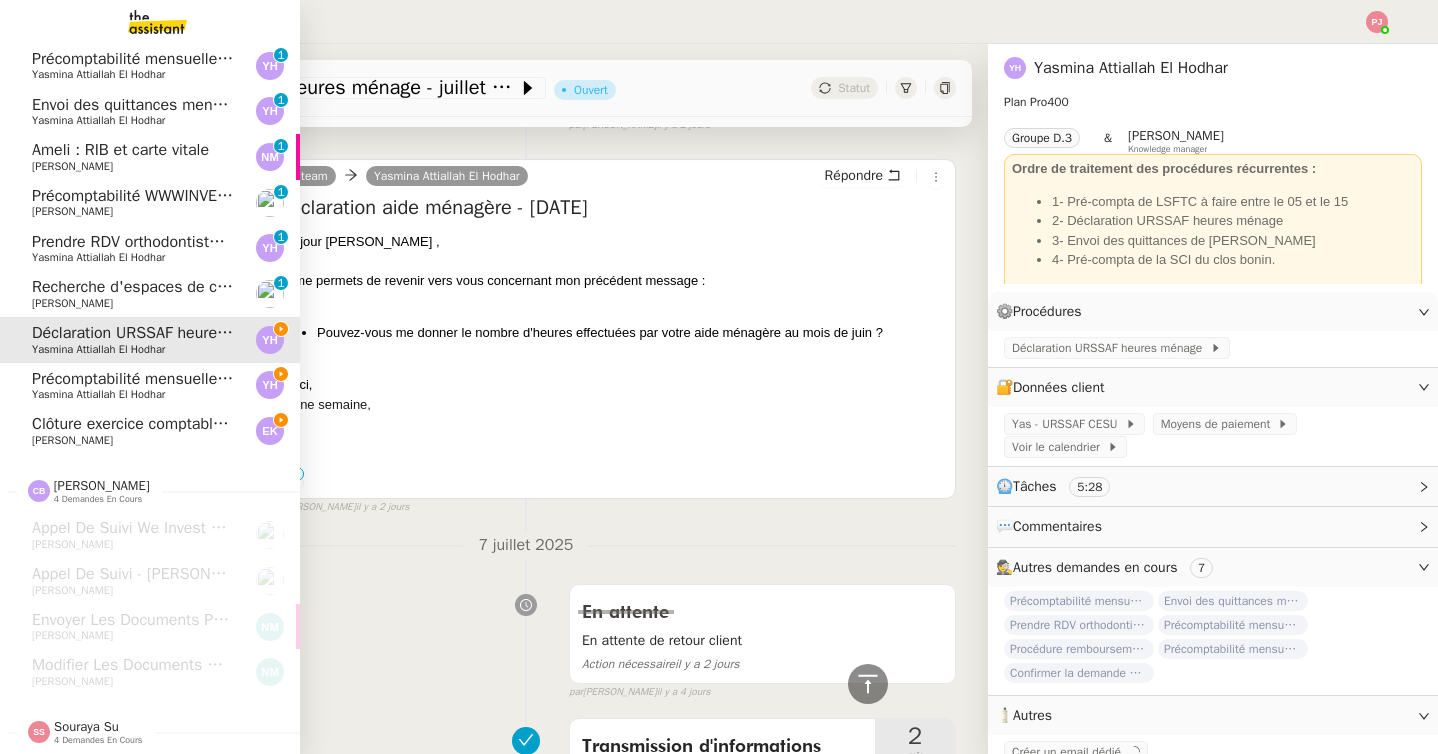 click on "[PERSON_NAME]" 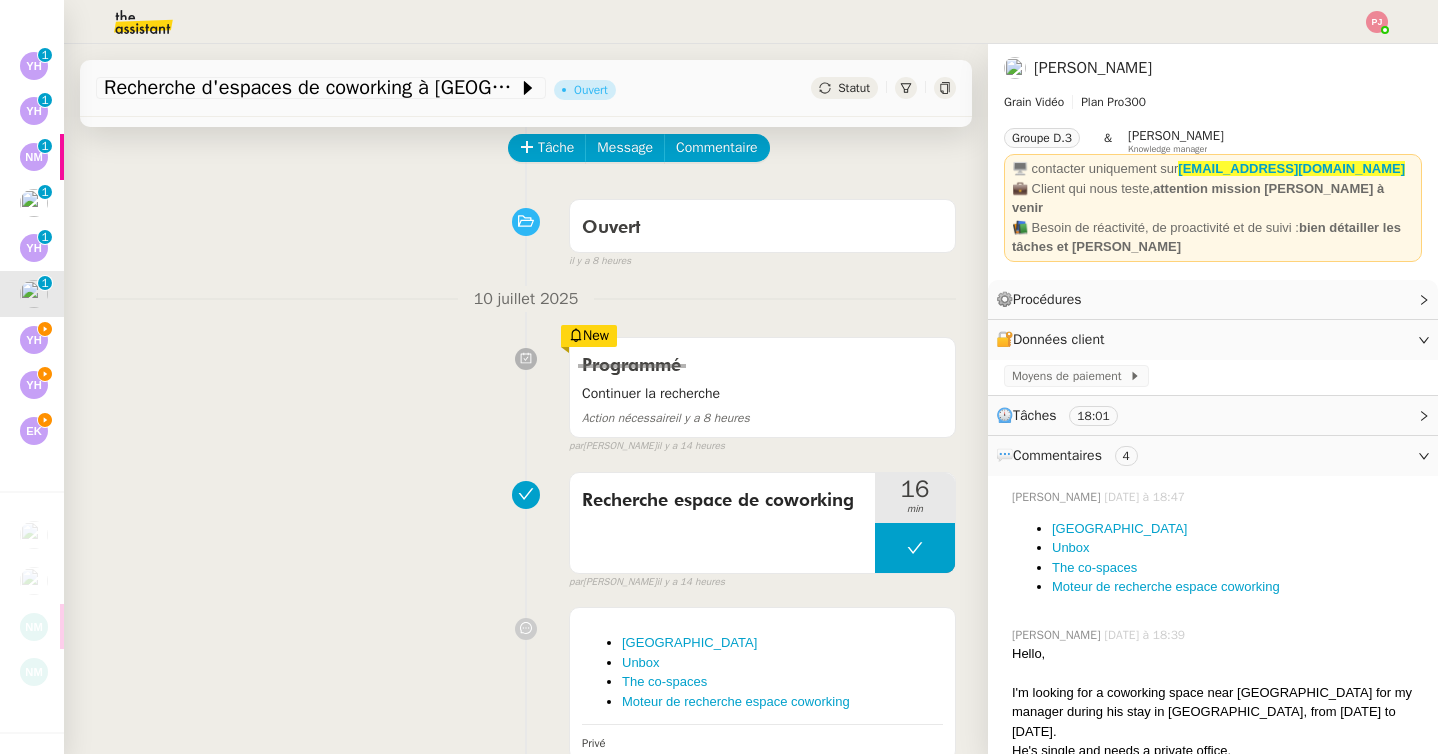 scroll, scrollTop: 145, scrollLeft: 0, axis: vertical 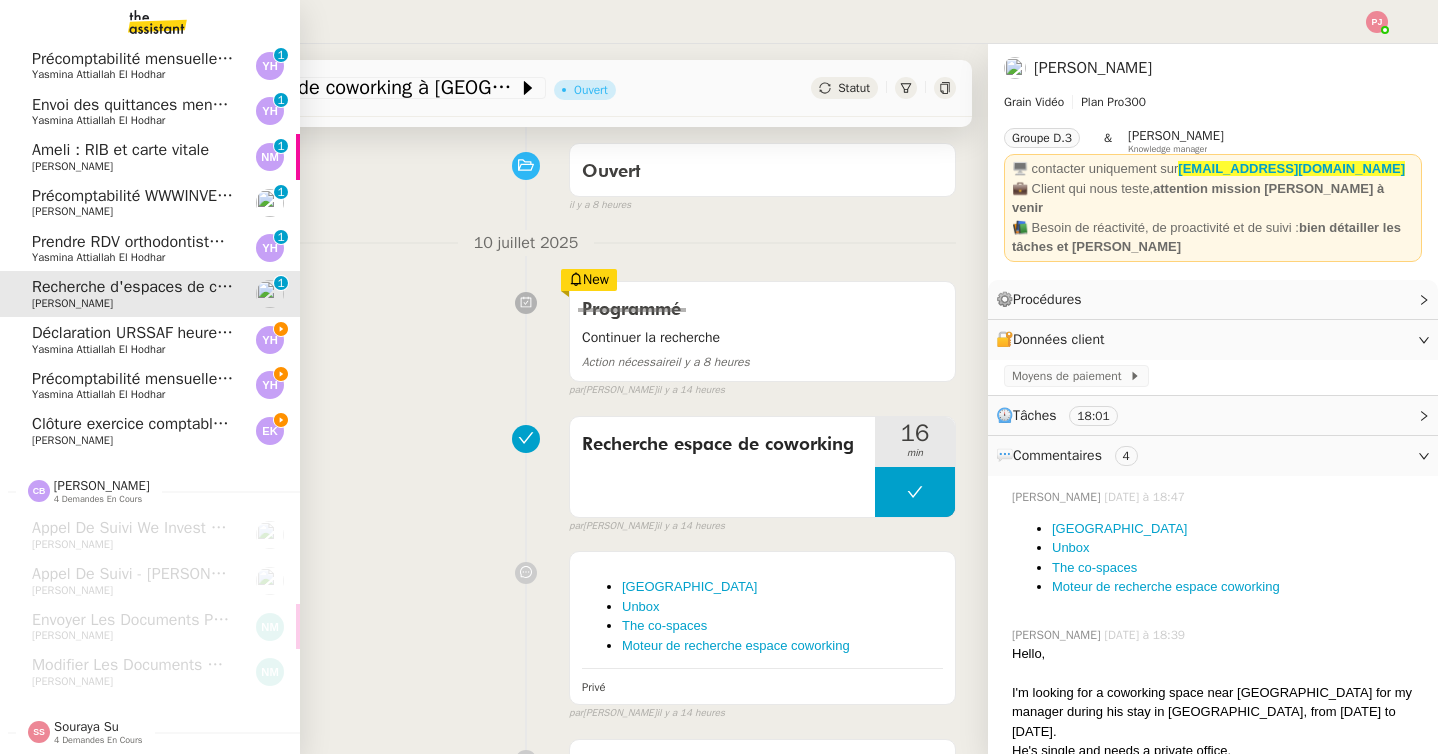 click on "Prendre RDV orthodontiste pour Lyna" 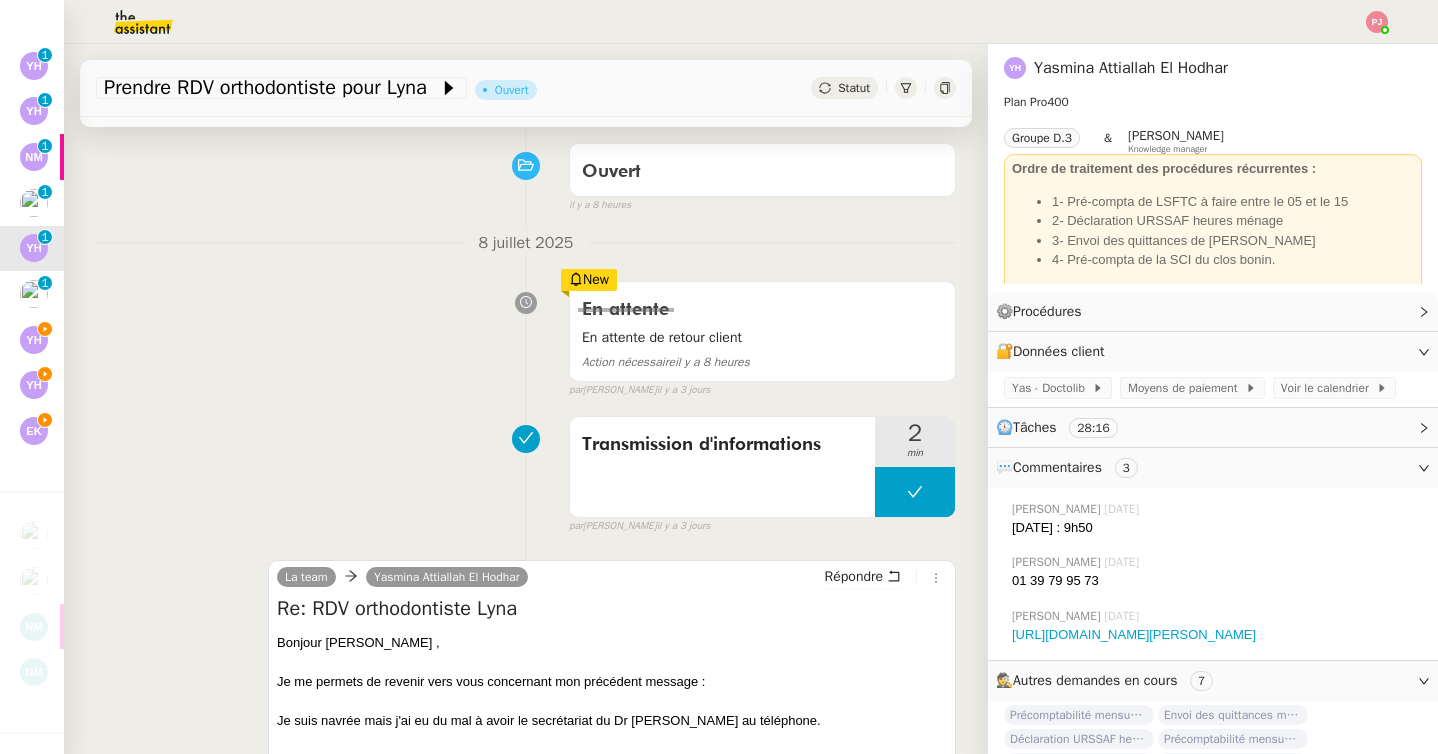 scroll, scrollTop: 0, scrollLeft: 0, axis: both 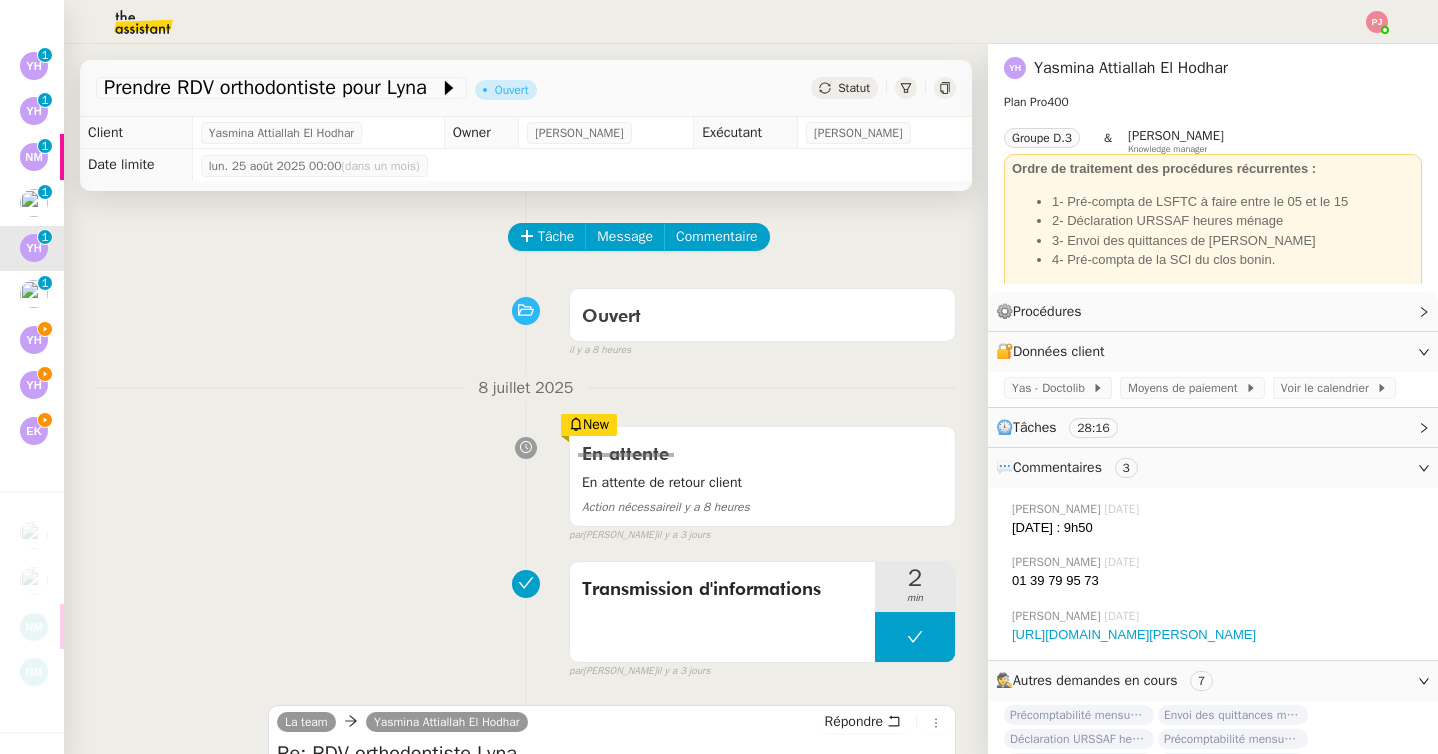 click on "Tâche Message Commentaire Veuillez patienter une erreur s'est produite 👌👌👌 message envoyé ✌️✌️✌️ [PERSON_NAME] d'abord attribuer un client Une erreur s'est produite, veuillez réessayer Ouvert false il y a 8 heures 👌👌👌 message envoyé ✌️✌️✌️ une erreur s'est produite 👌👌👌 message envoyé ✌️✌️✌️ Votre message va être revu ✌️✌️✌️ une erreur s'est produite La taille des fichiers doit être de 10Mb au maximum. [DATE] En attente En attente de retour client    Action nécessaire  il y a 8 heures   New  par   [PERSON_NAME]   [DATE] 👌👌👌 message envoyé ✌️✌️✌️ une erreur s'est produite 👌👌👌 message envoyé ✌️✌️✌️ Votre message va être revu ✌️✌️✌️ une erreur s'est produite La taille des fichiers doit être de 10Mb au maximum.  Transmission d'informations     2 min false par   [PERSON_NAME]   [DATE] 👌👌👌 message envoyé ✌️✌️✌️ une erreur s'est produite" 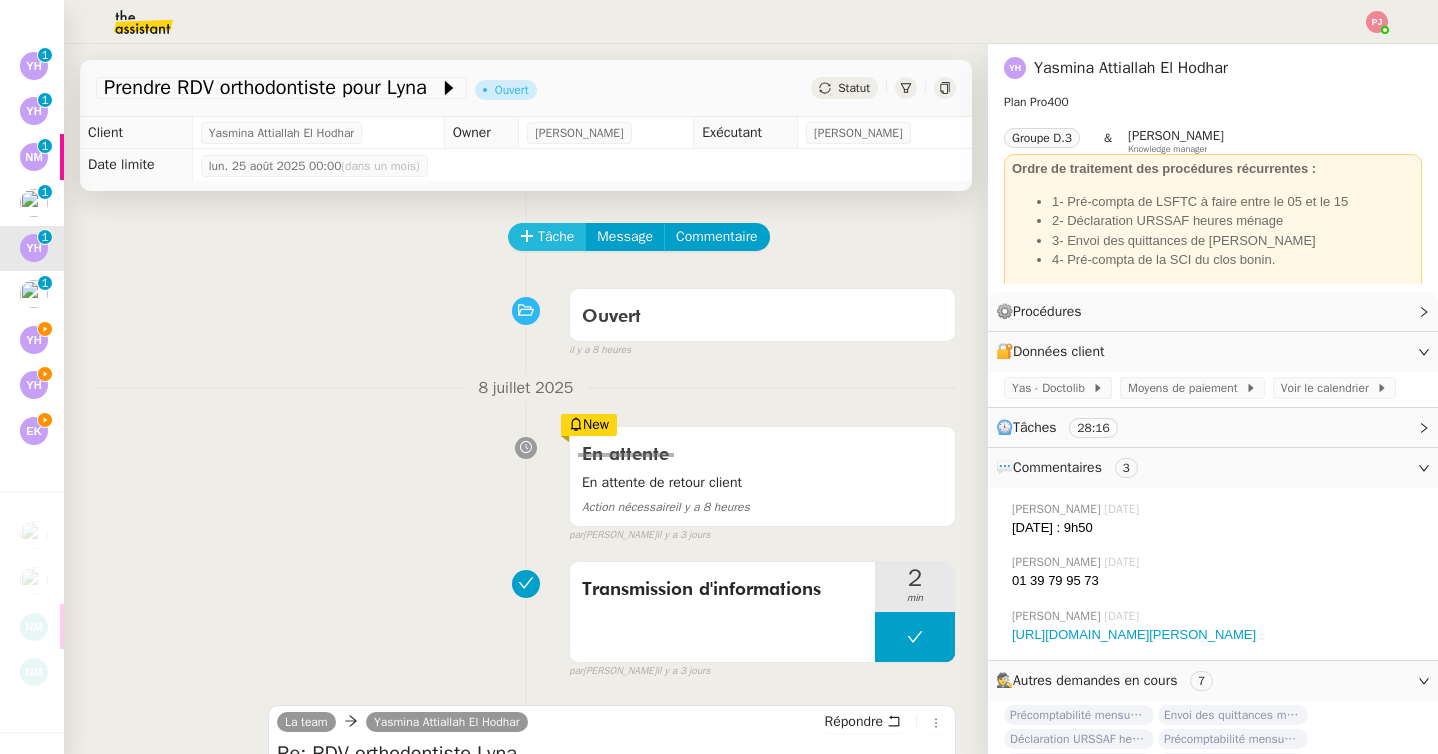 click 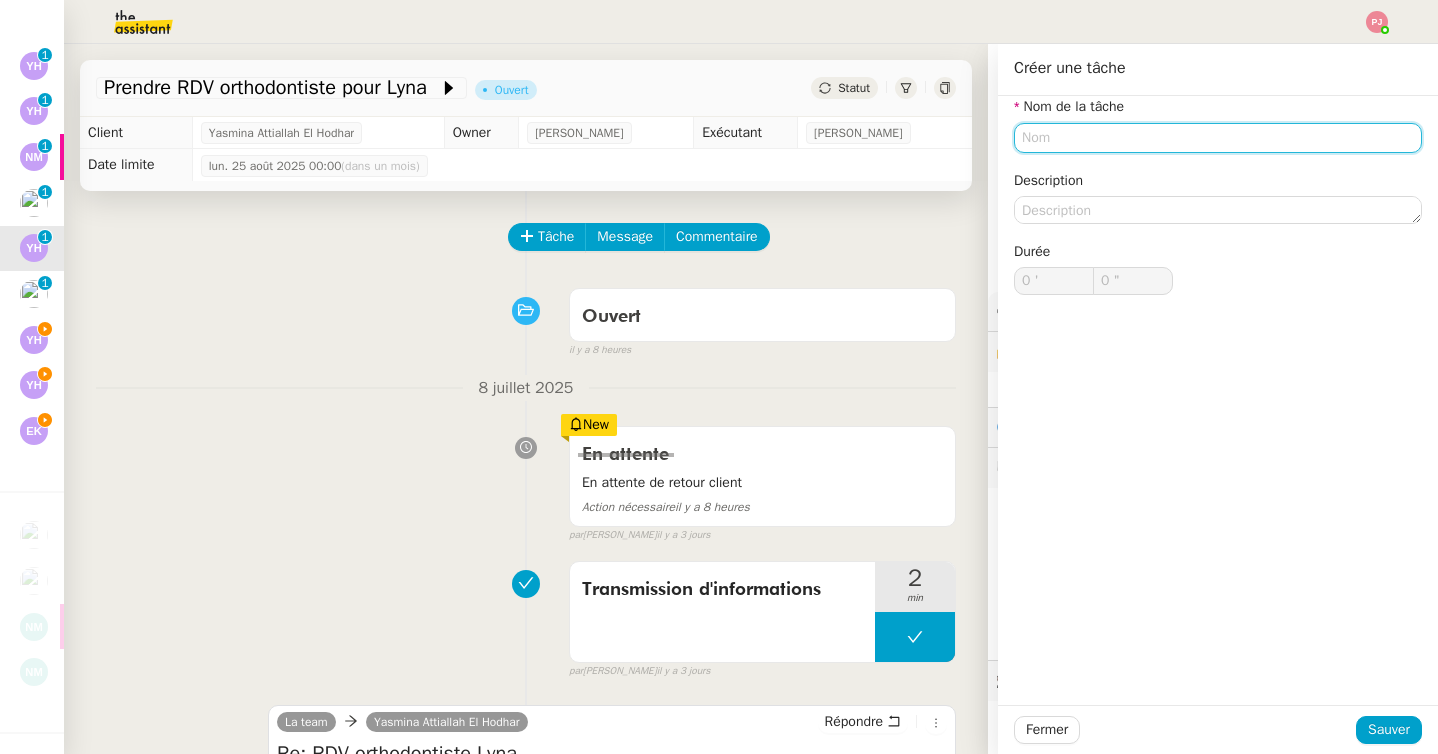 click 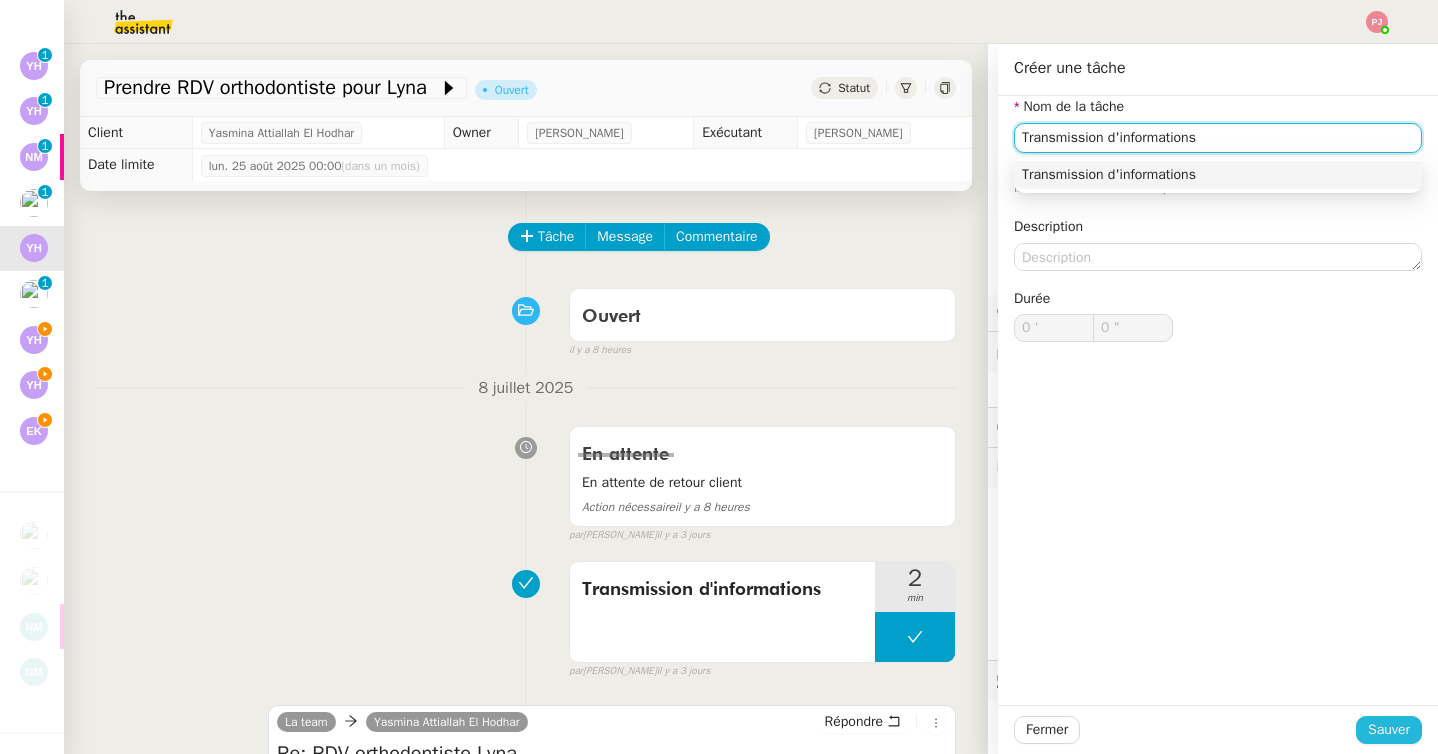 type on "Transmission d'informations" 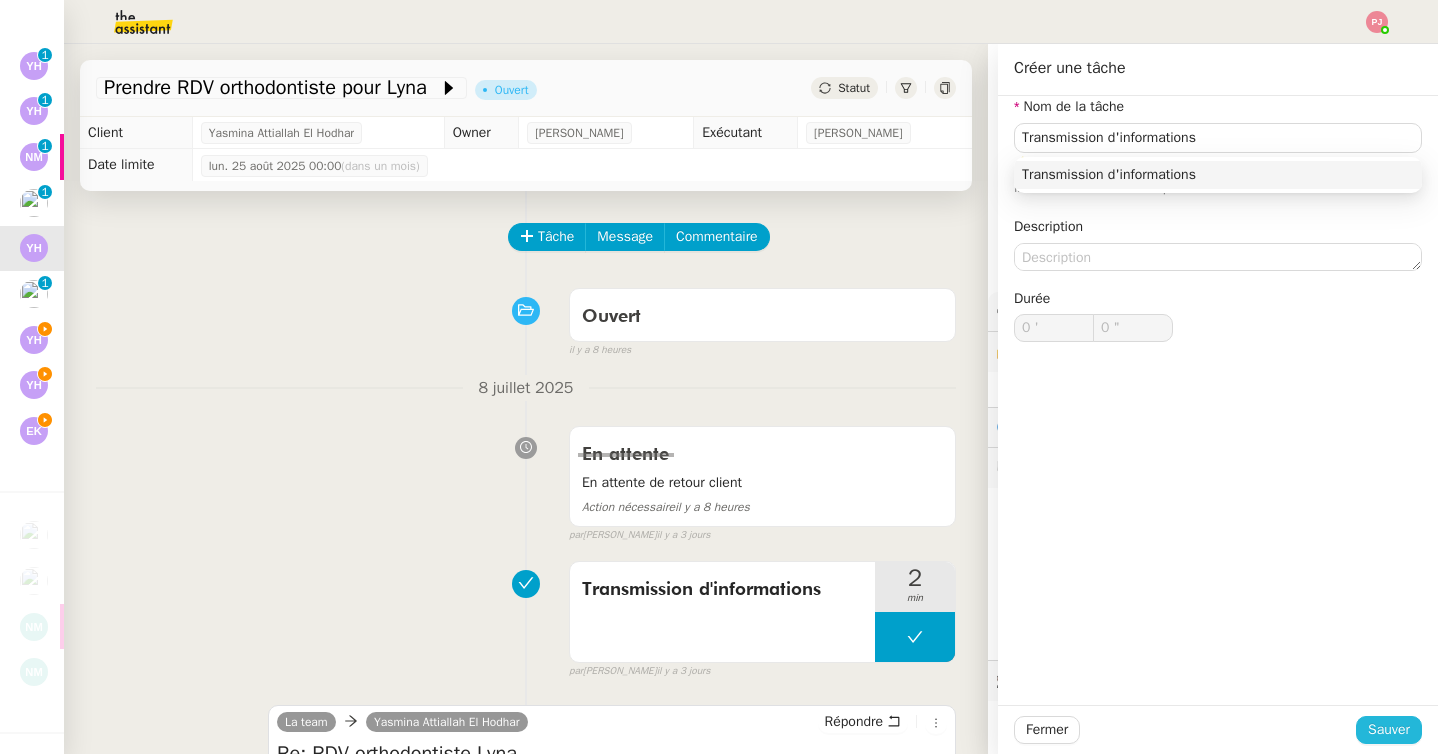 click on "Sauver" 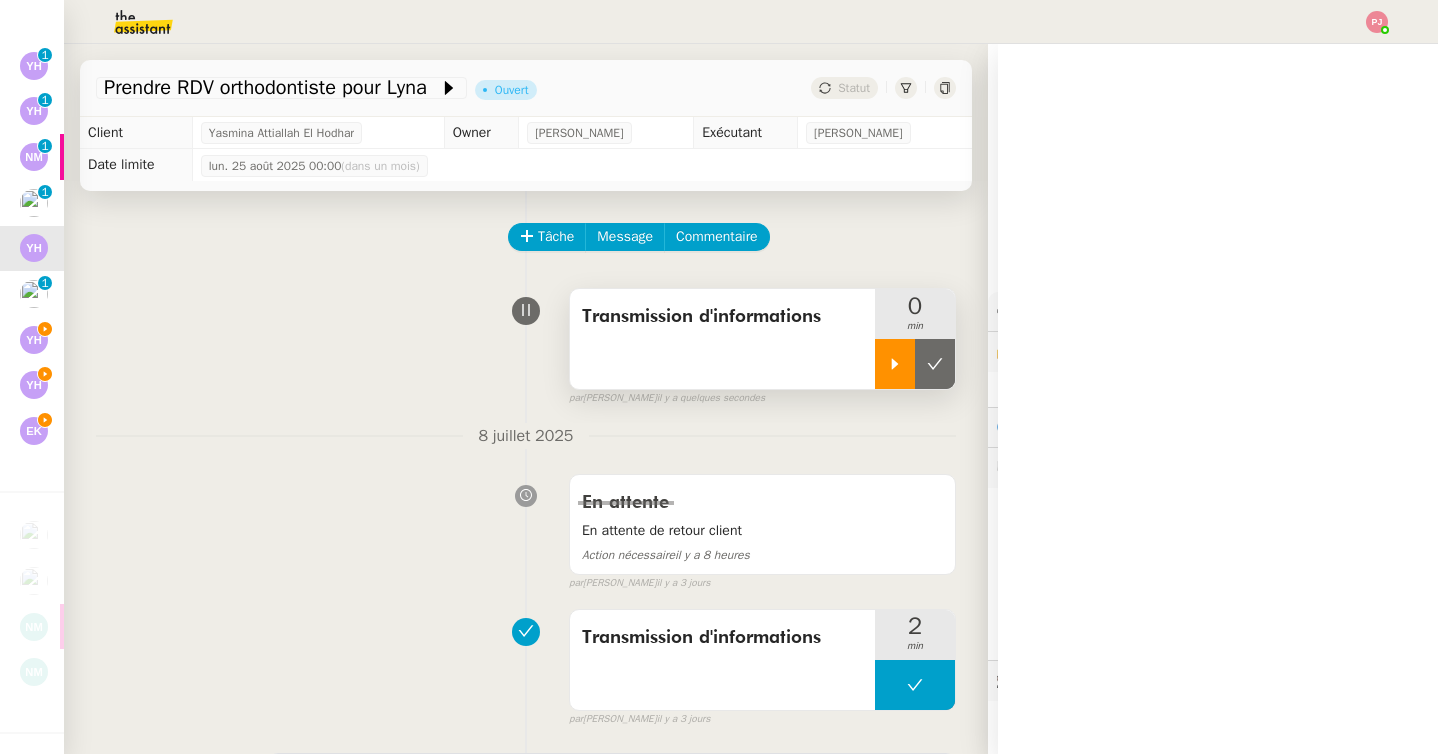 click 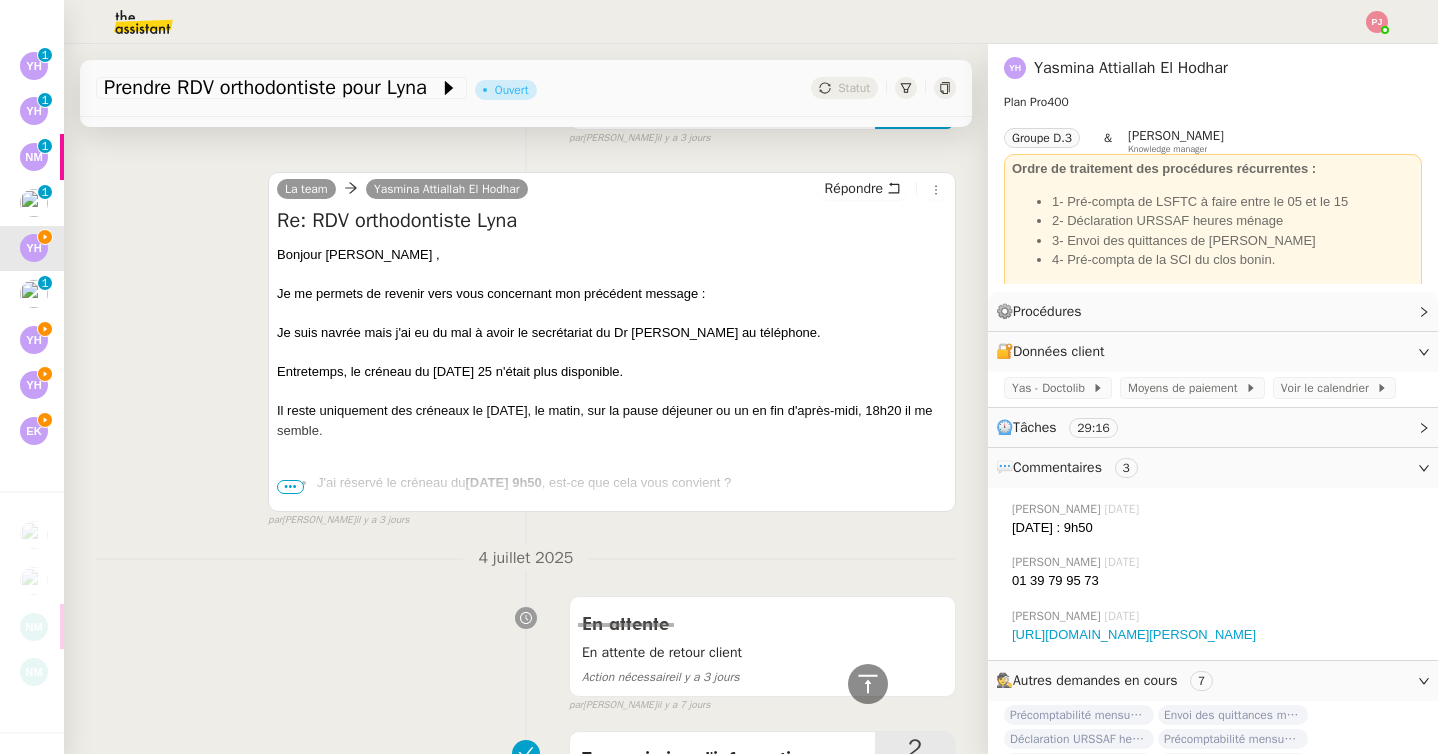 scroll, scrollTop: 592, scrollLeft: 0, axis: vertical 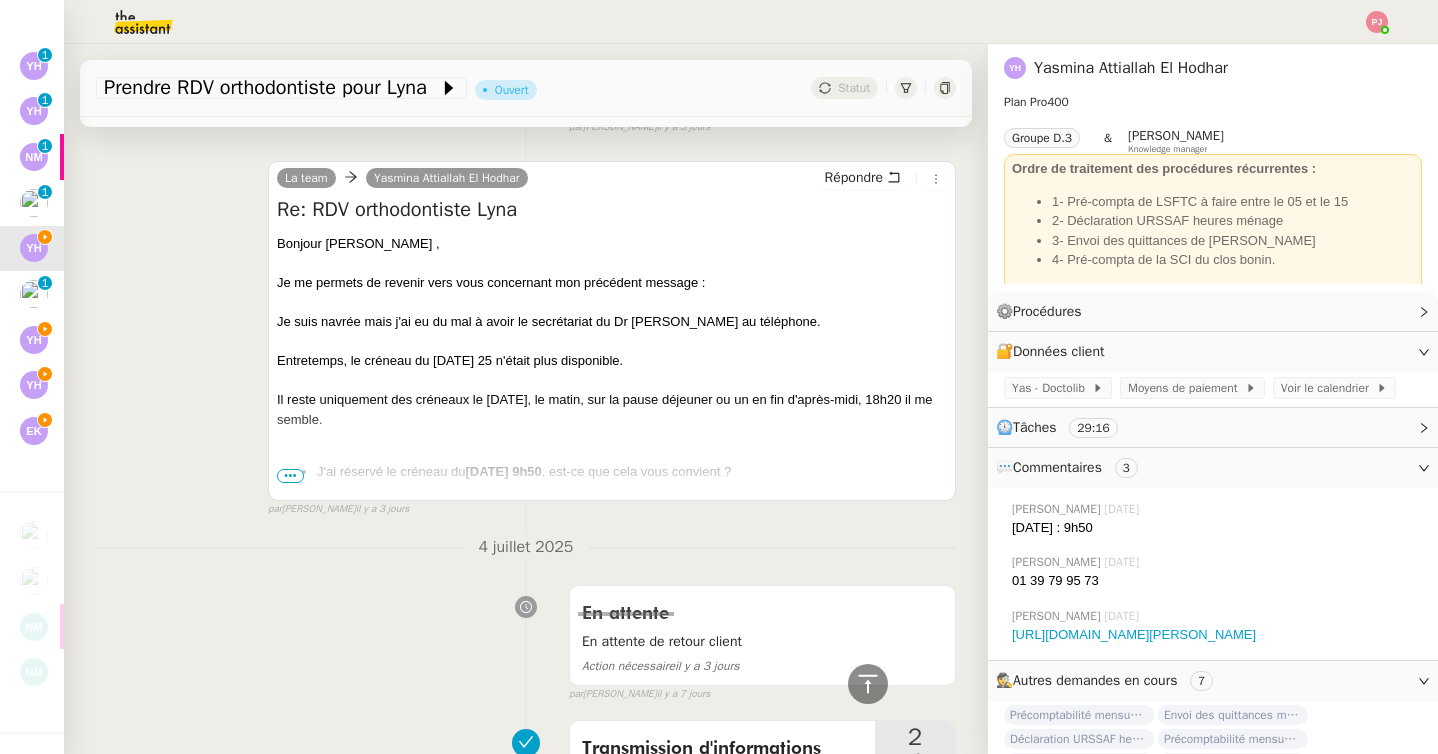 click on "•••" at bounding box center [290, 476] 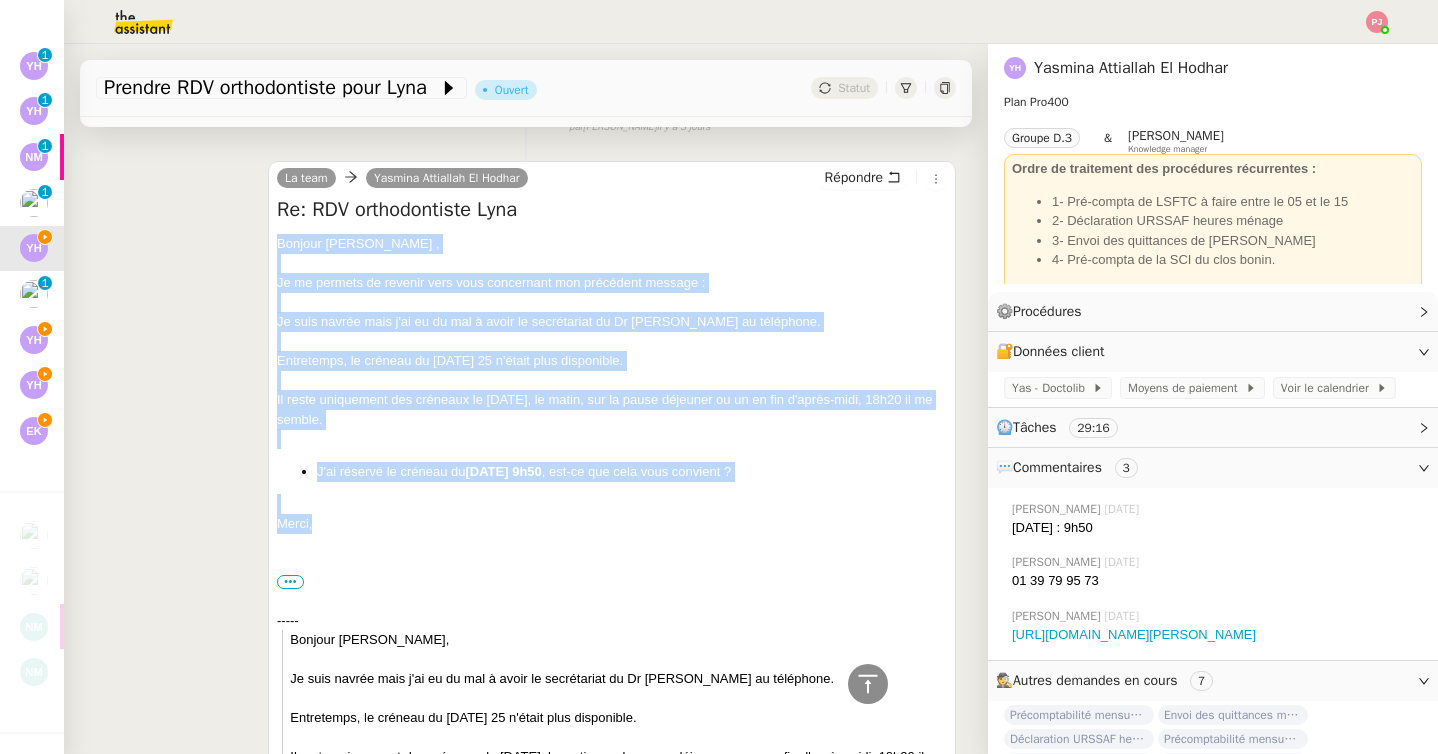 drag, startPoint x: 348, startPoint y: 525, endPoint x: 261, endPoint y: 243, distance: 295.11523 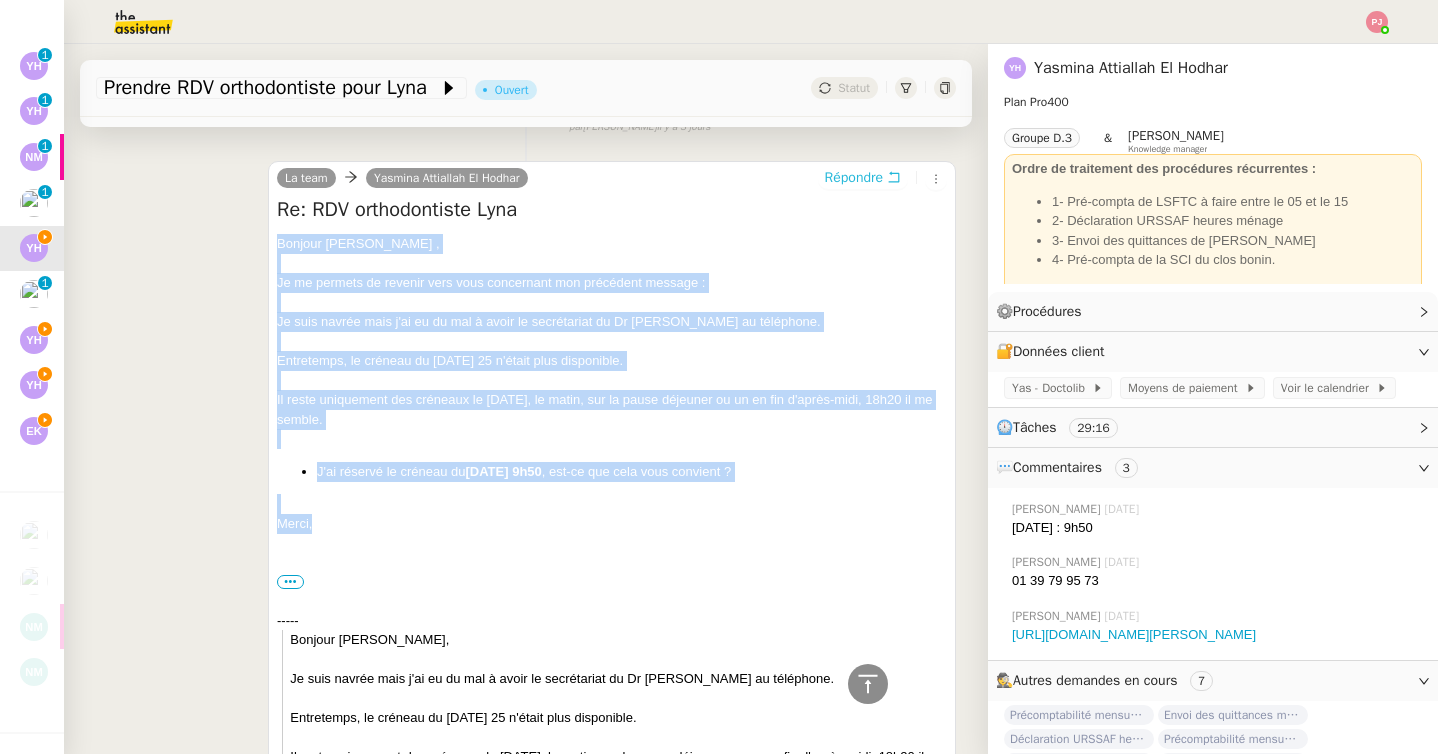 click on "Répondre" at bounding box center [854, 178] 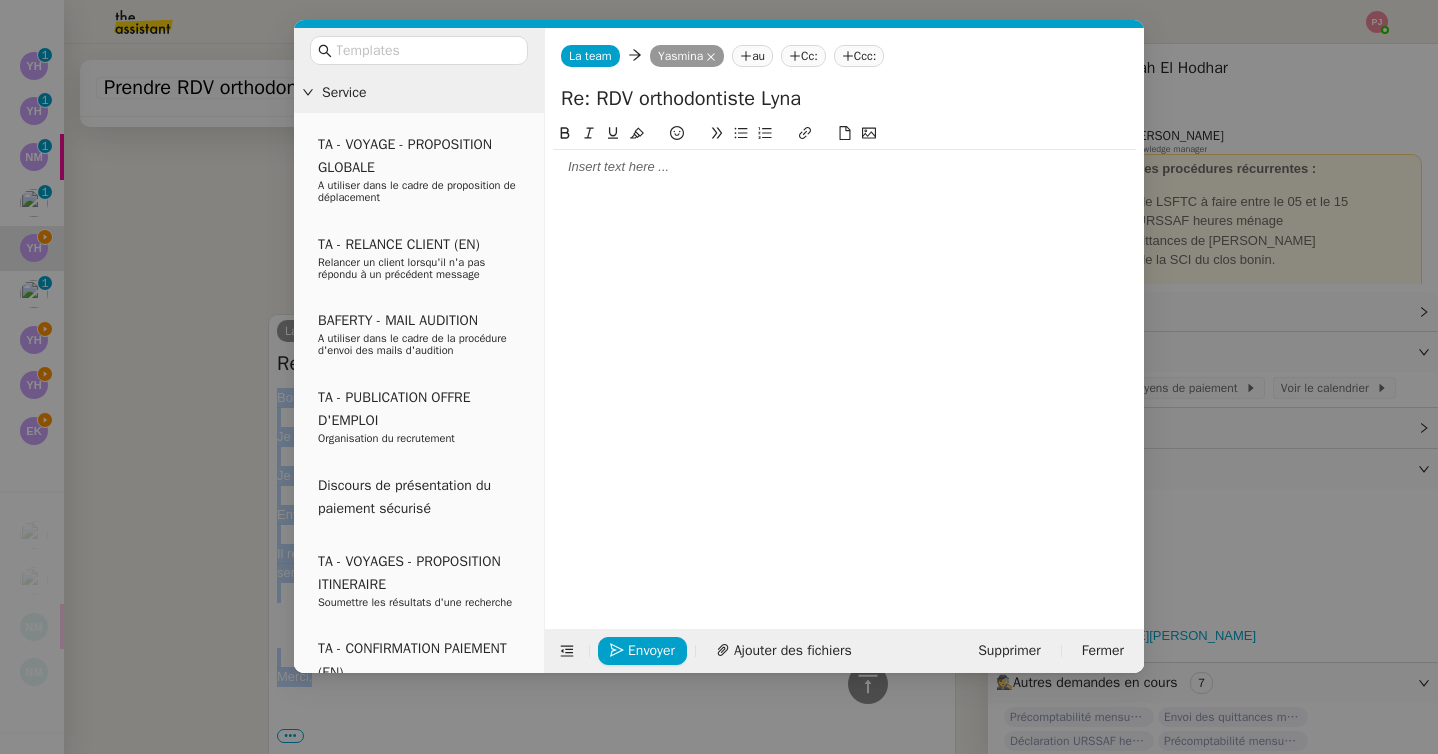 scroll, scrollTop: 744, scrollLeft: 0, axis: vertical 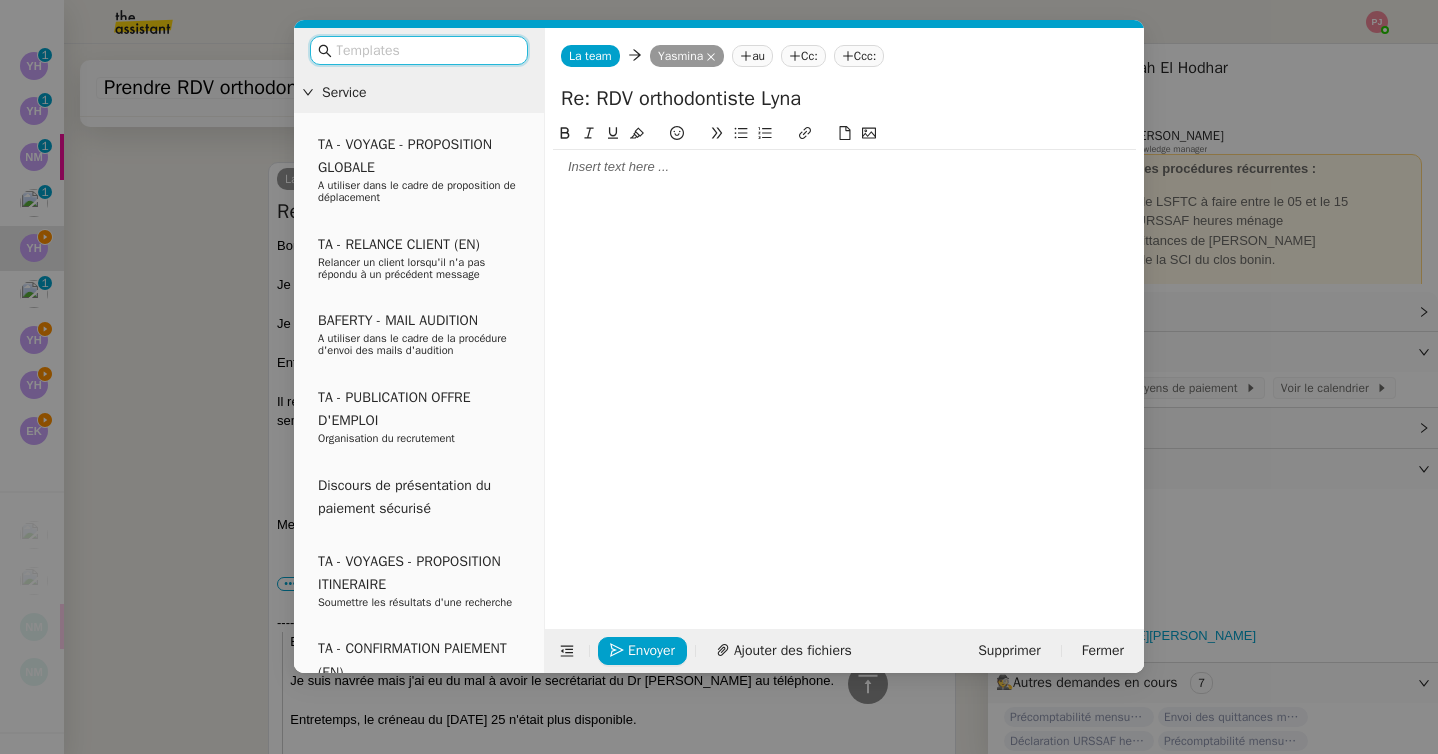 click 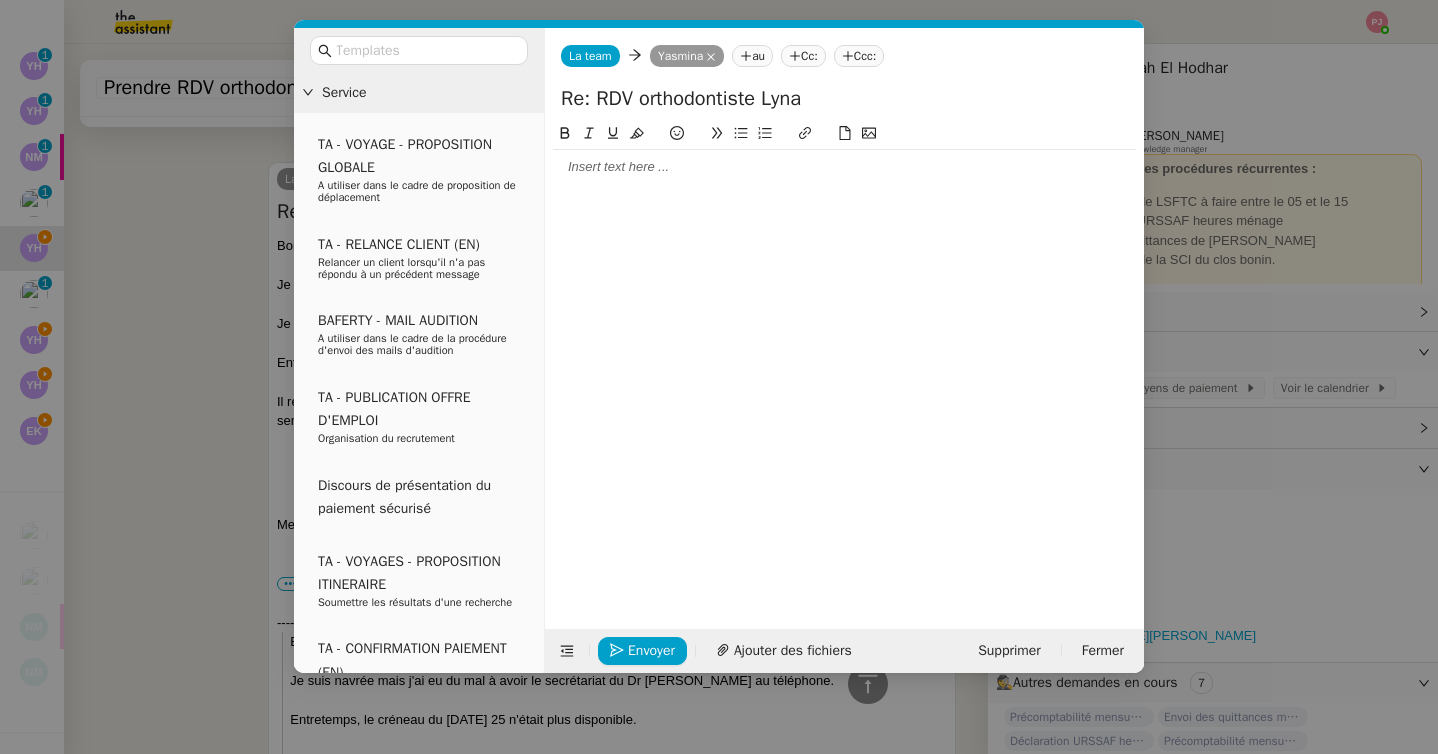 scroll, scrollTop: 0, scrollLeft: 0, axis: both 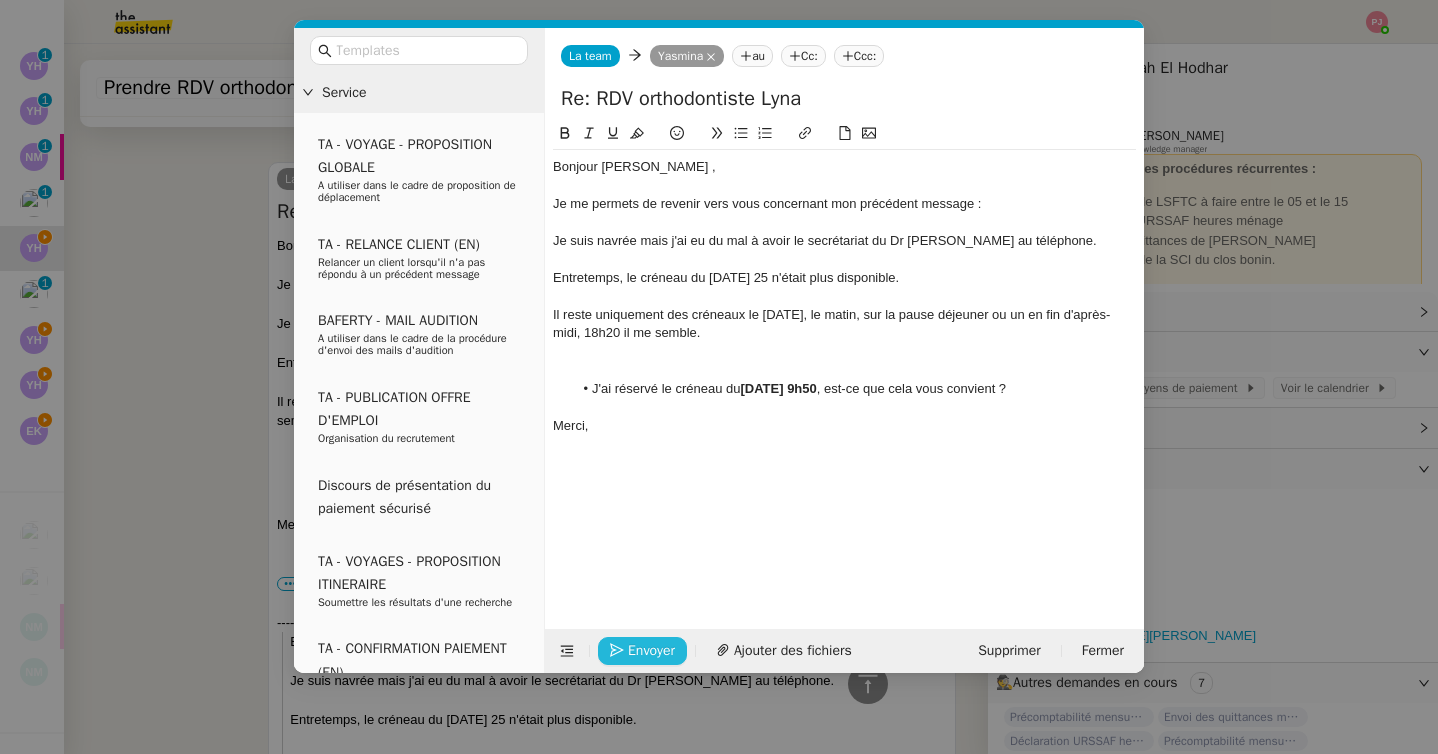 click on "Envoyer" 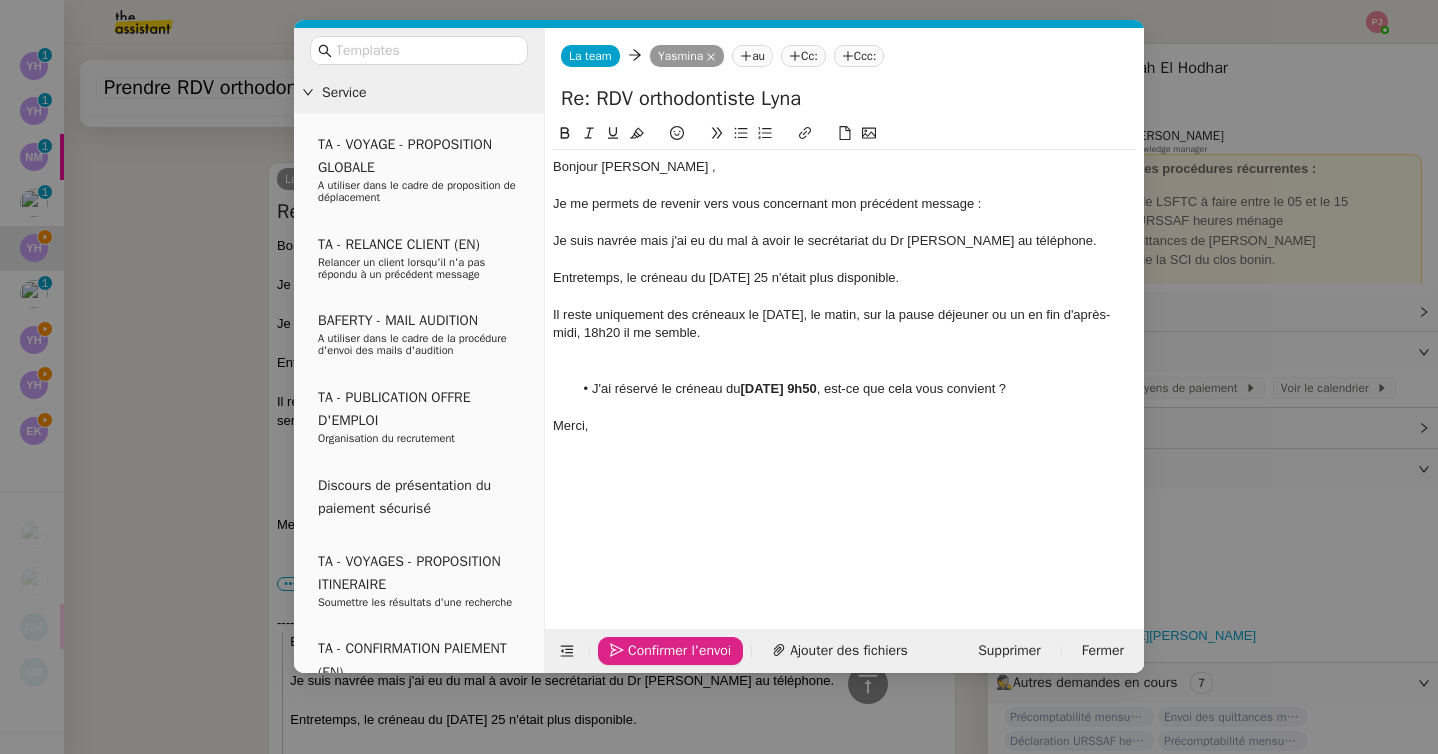 click on "Confirmer l'envoi" 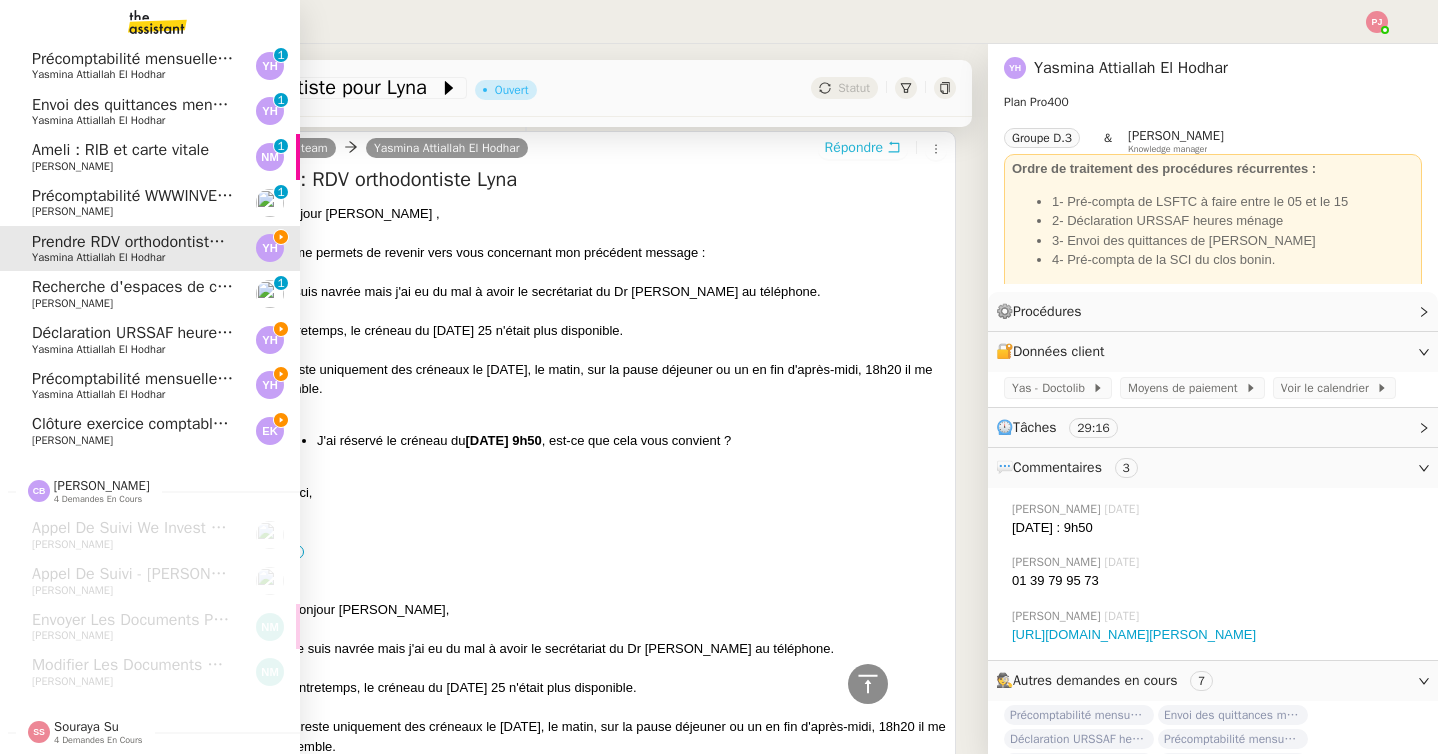 scroll, scrollTop: 974, scrollLeft: 0, axis: vertical 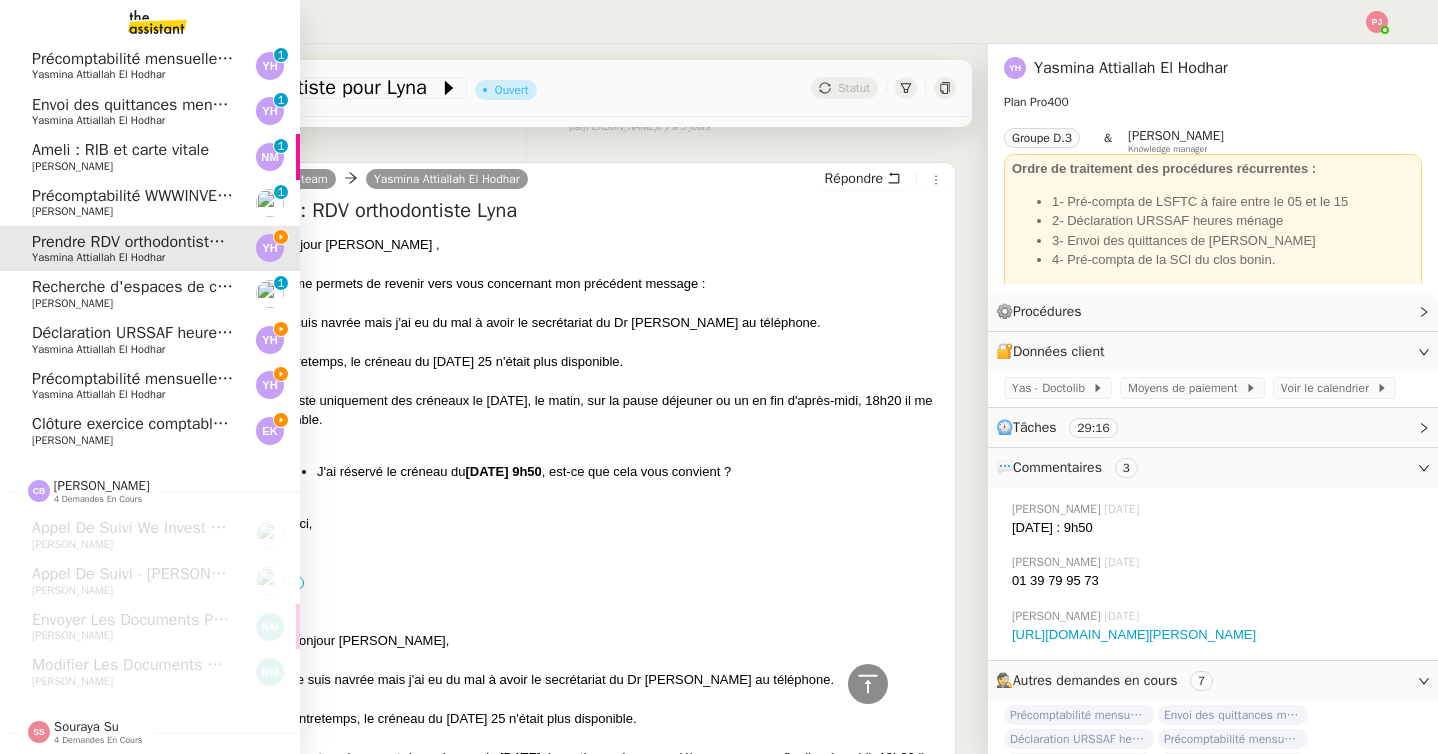 click on "Clôture exercice comptable Pennylane    [PERSON_NAME]" 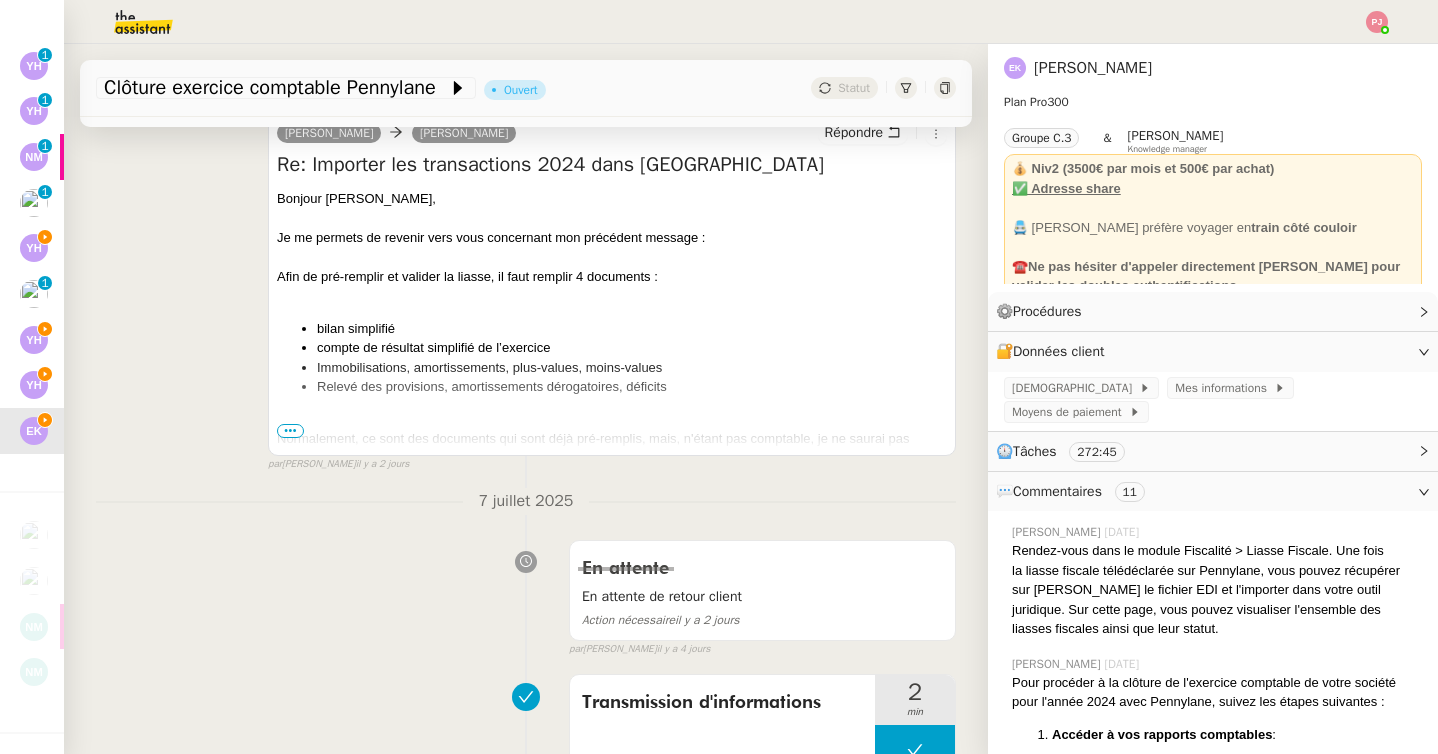 scroll, scrollTop: 0, scrollLeft: 0, axis: both 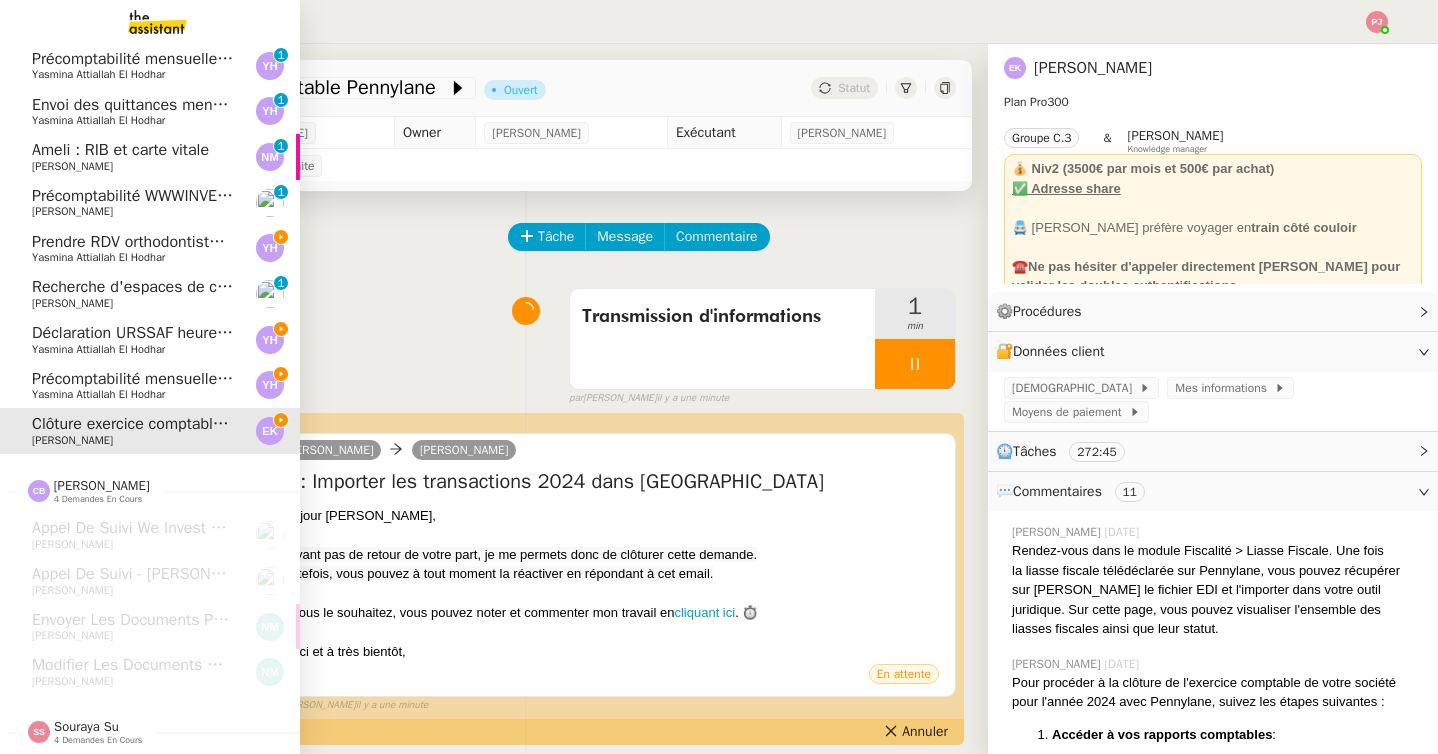 click on "[PERSON_NAME]" 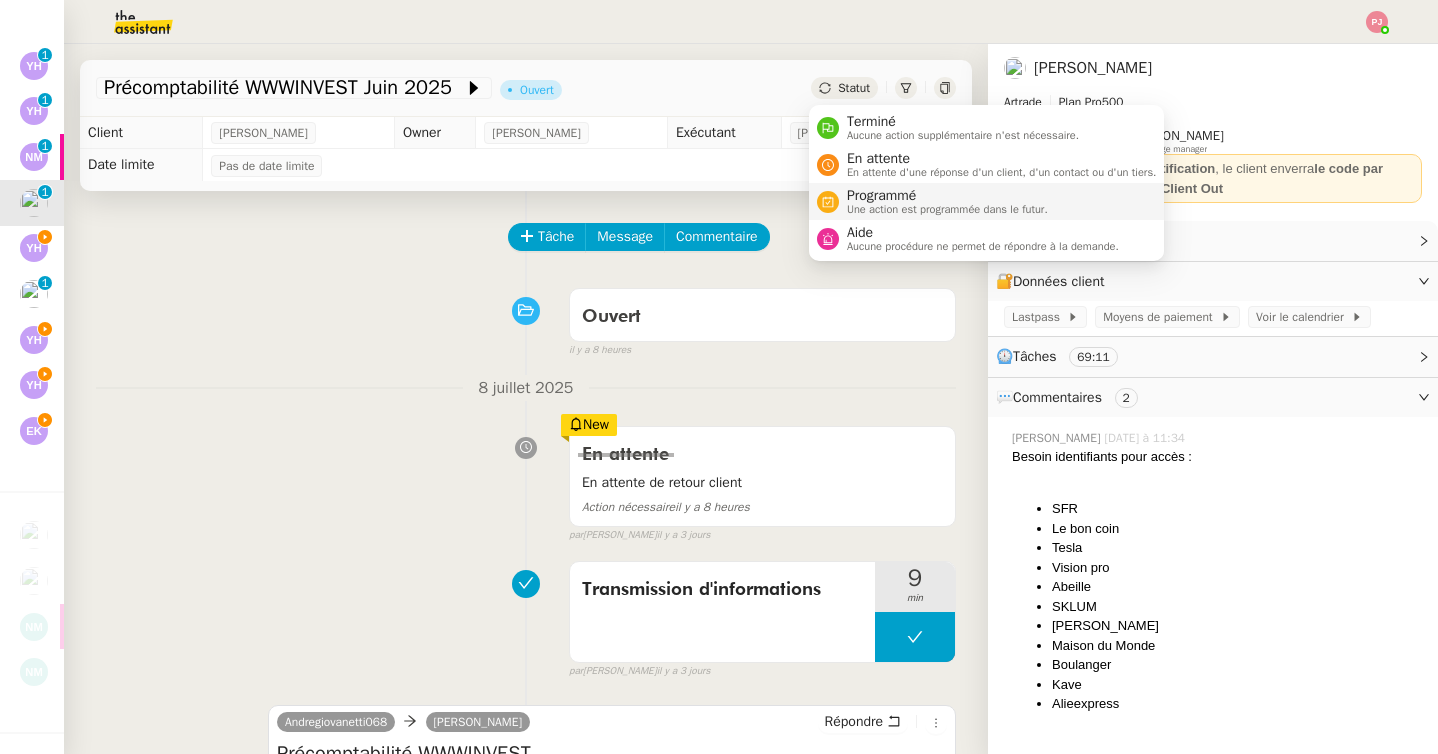 click on "Programmé" at bounding box center (947, 196) 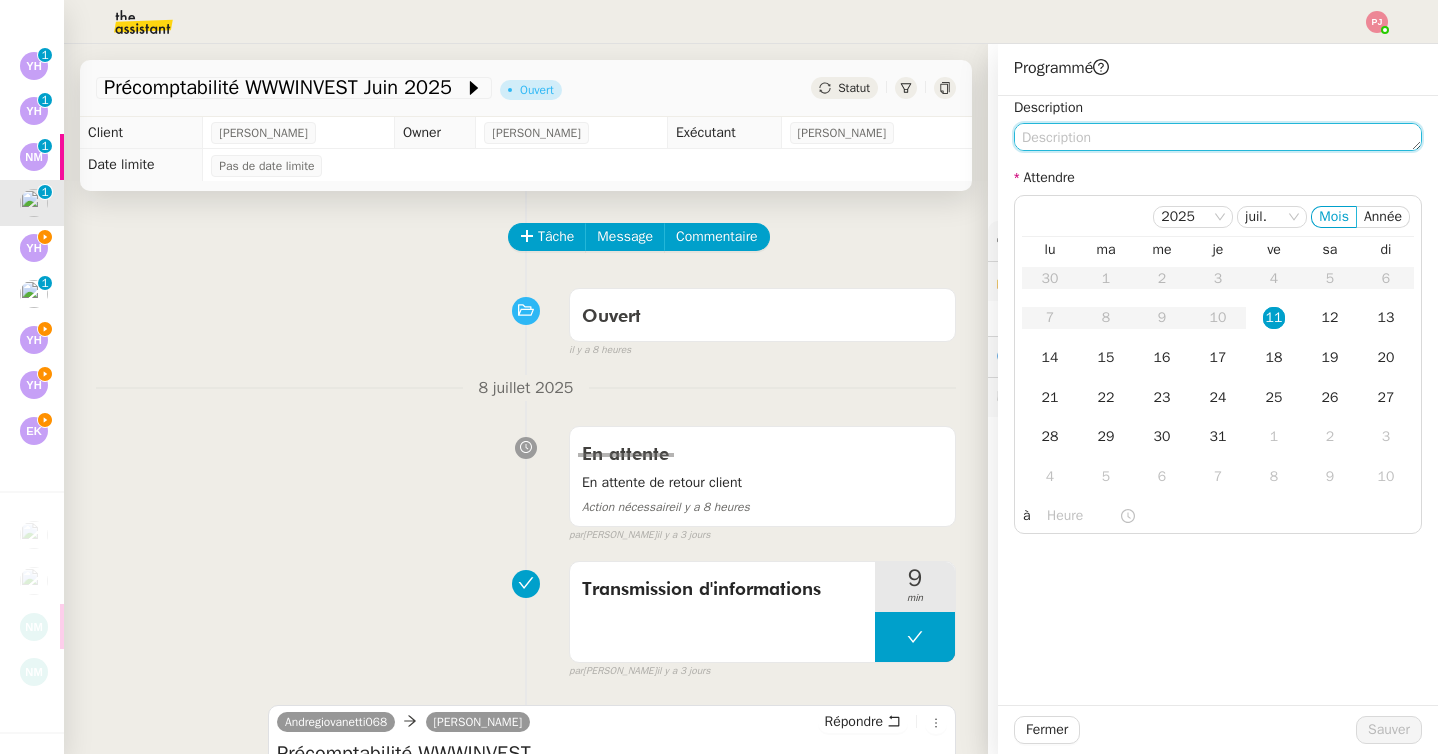 click 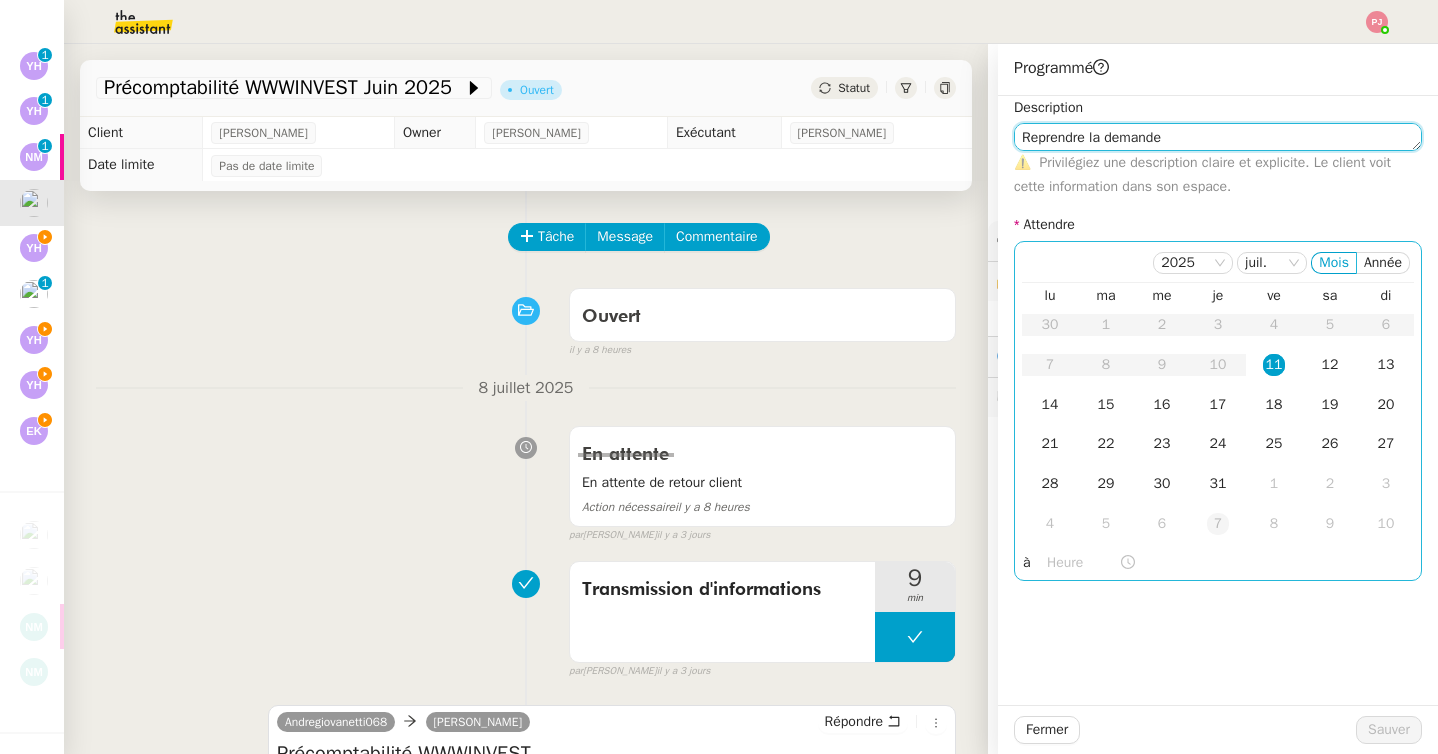 type on "Reprendre la demande" 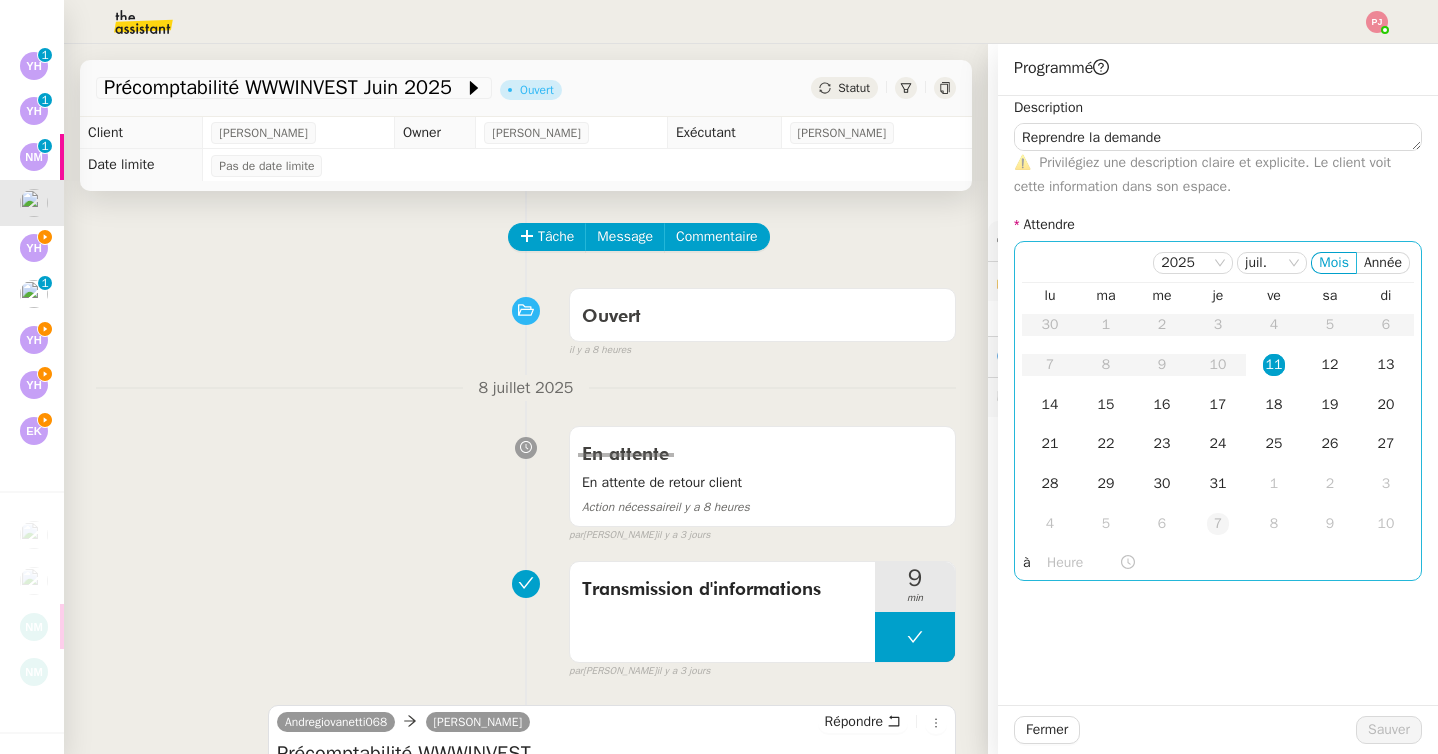 click on "7" 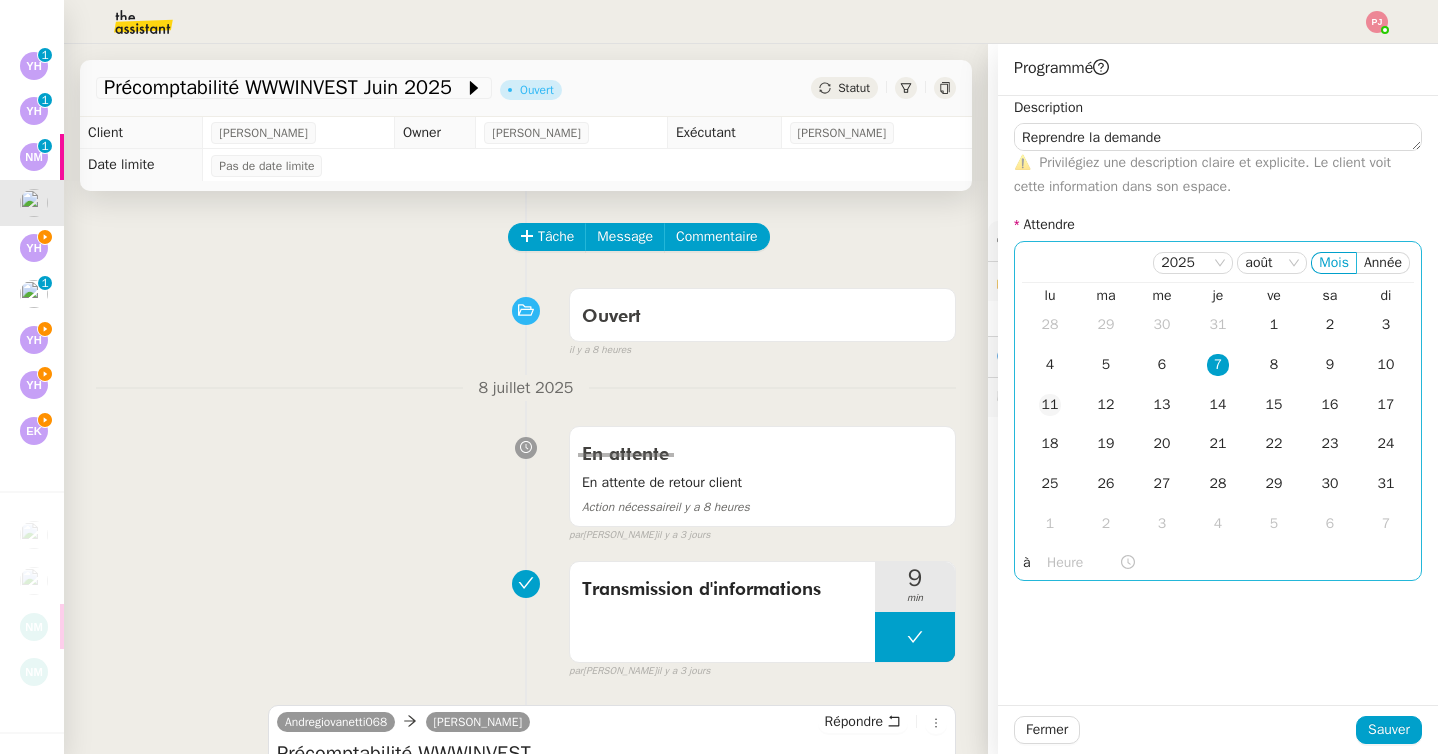 click on "11" 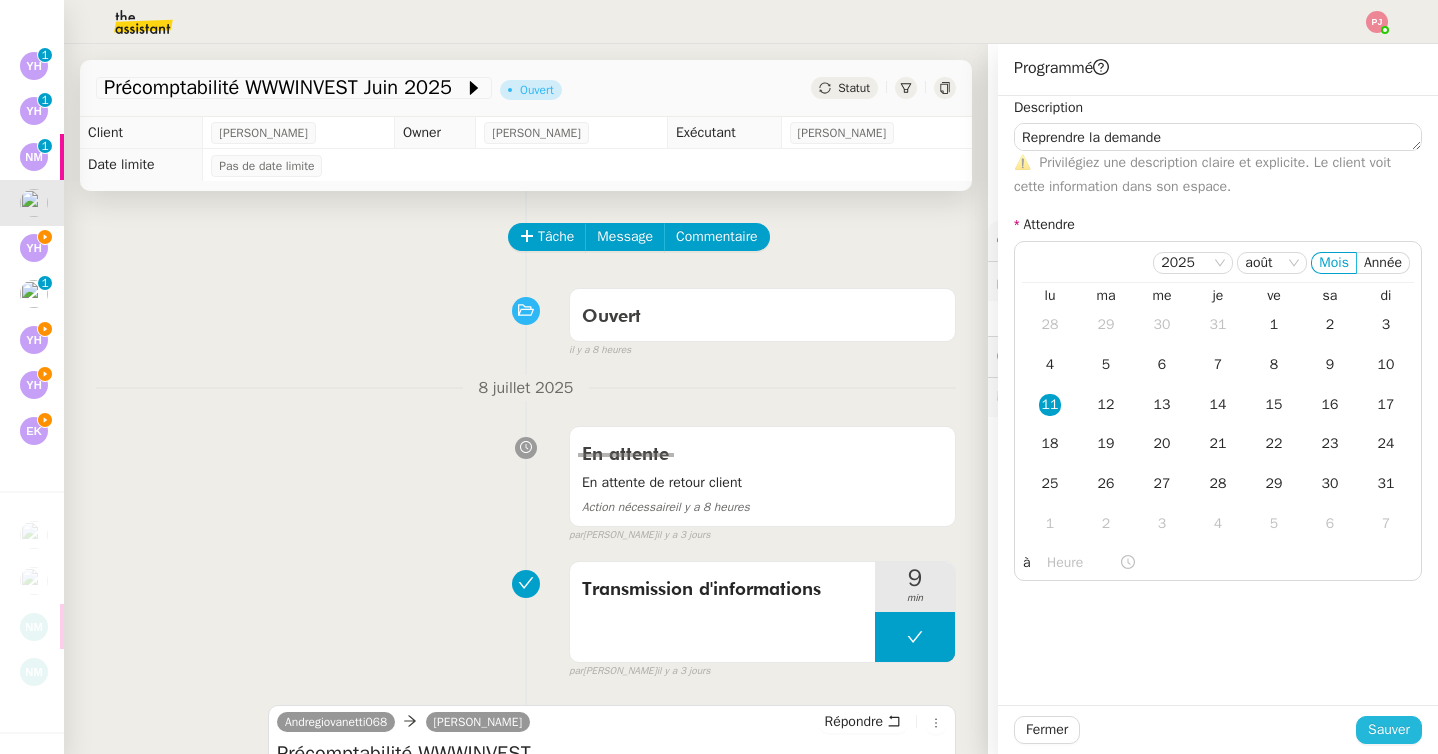 click on "Sauver" 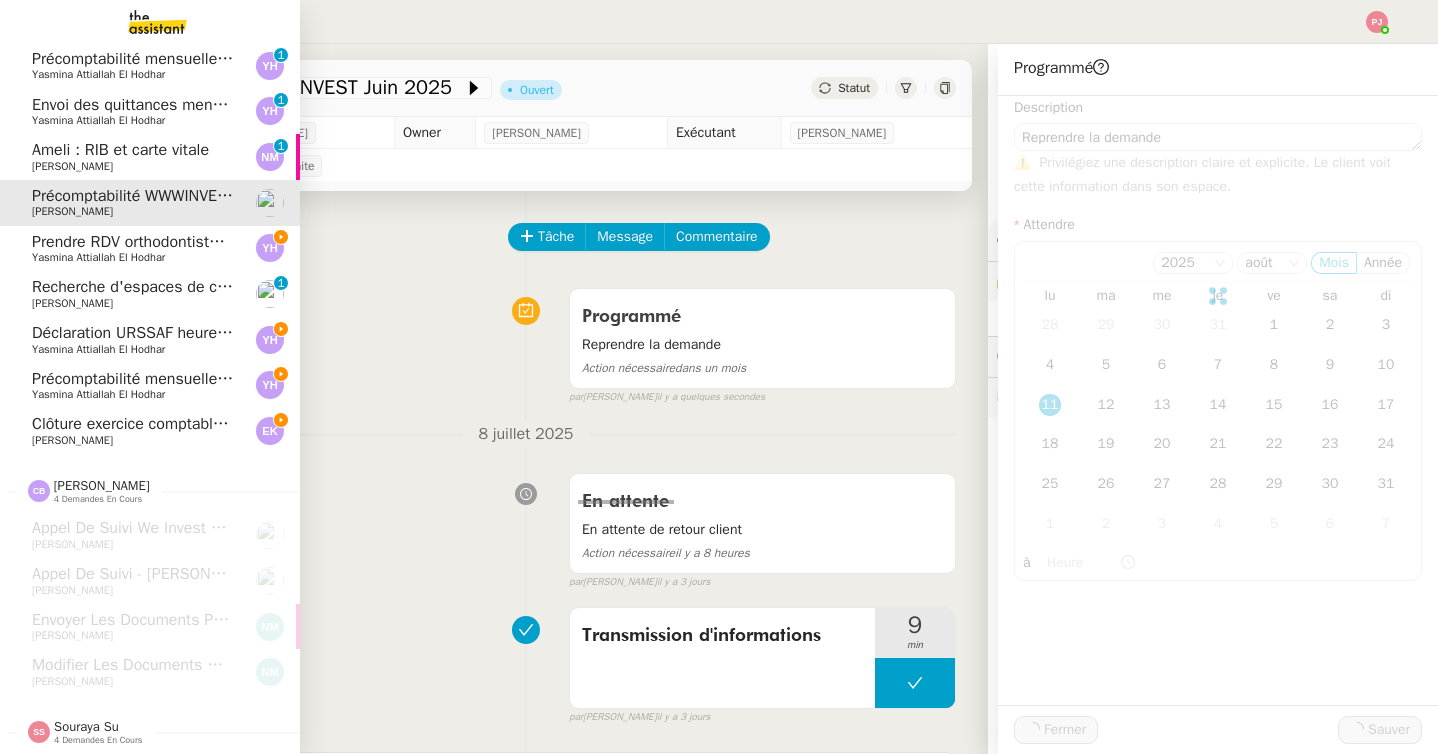 scroll, scrollTop: 363, scrollLeft: 0, axis: vertical 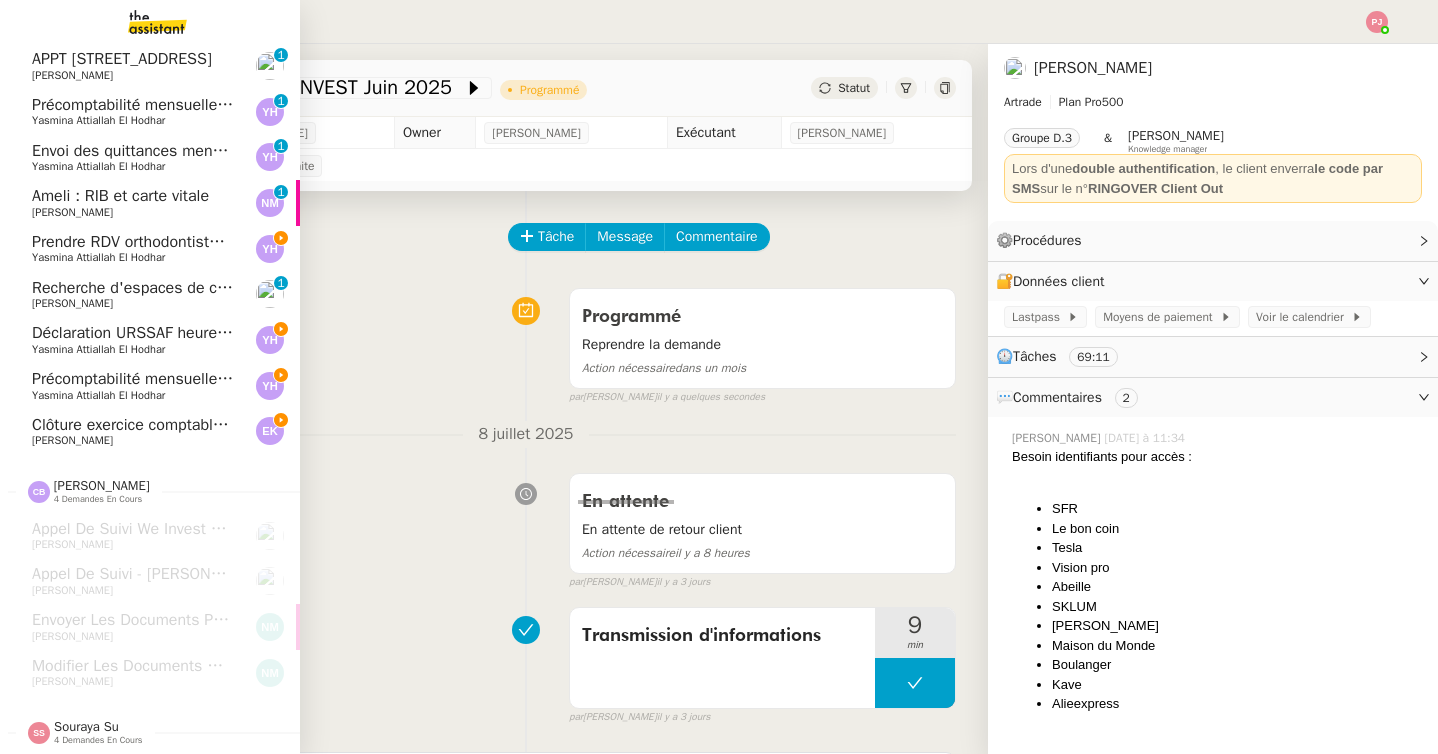 click on "Clôture exercice comptable Pennylane" 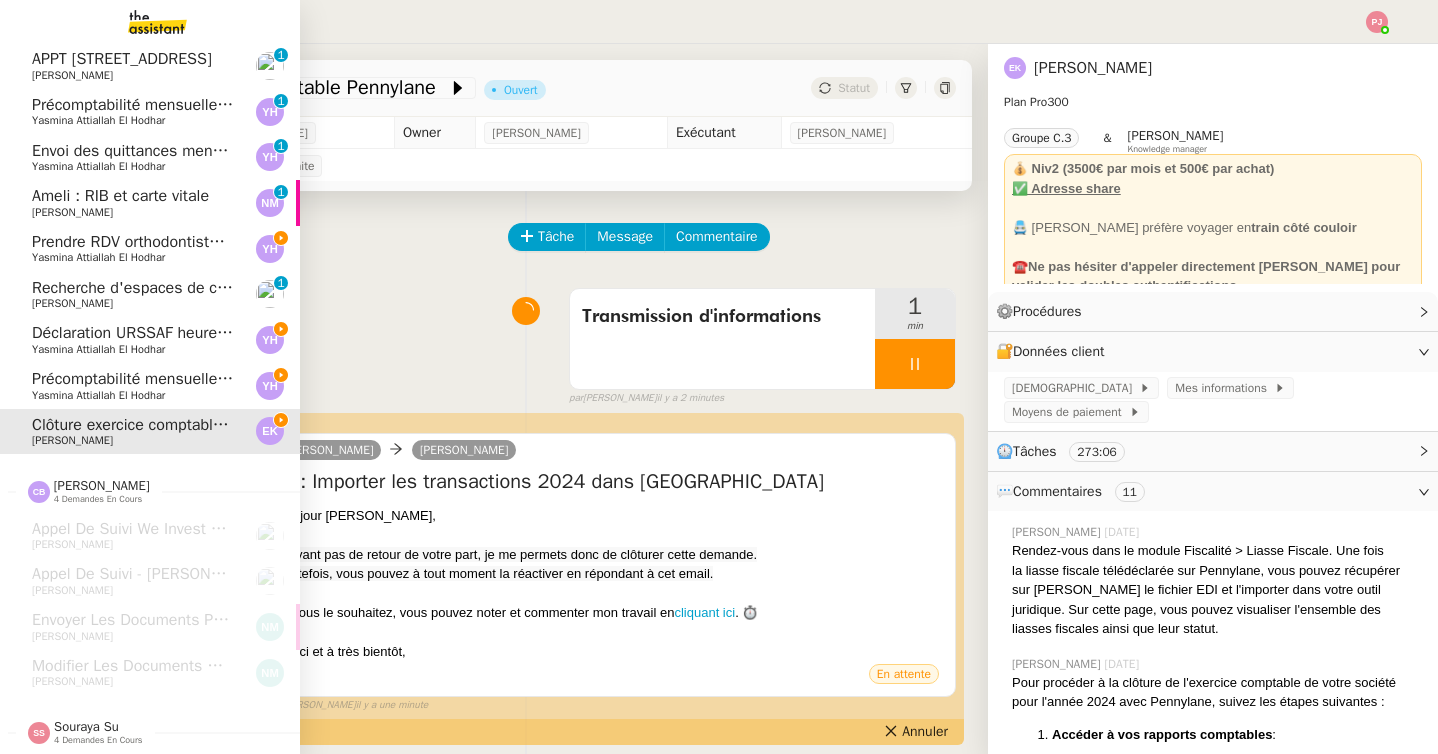 click on "Envoi des quittances mensuelles - 5 juillet 2025" 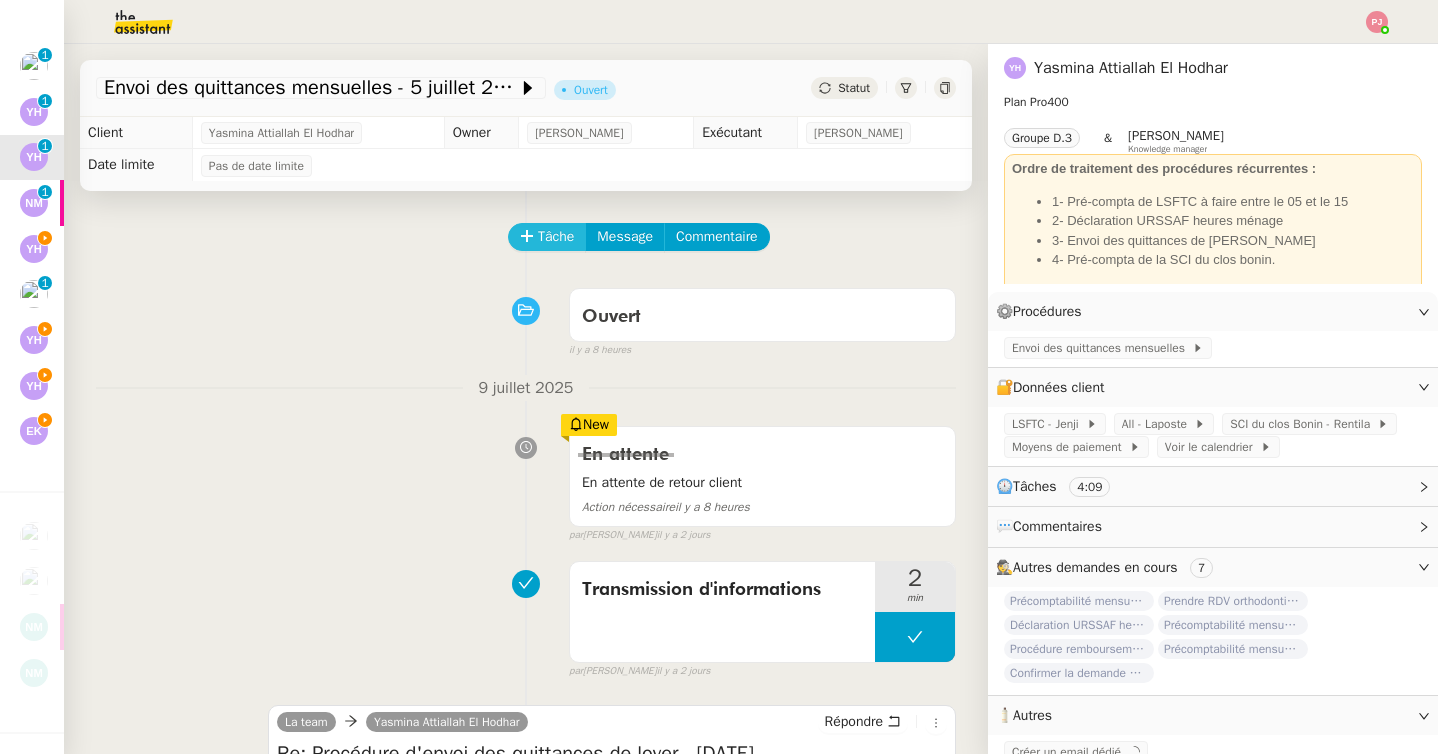 click on "Tâche" 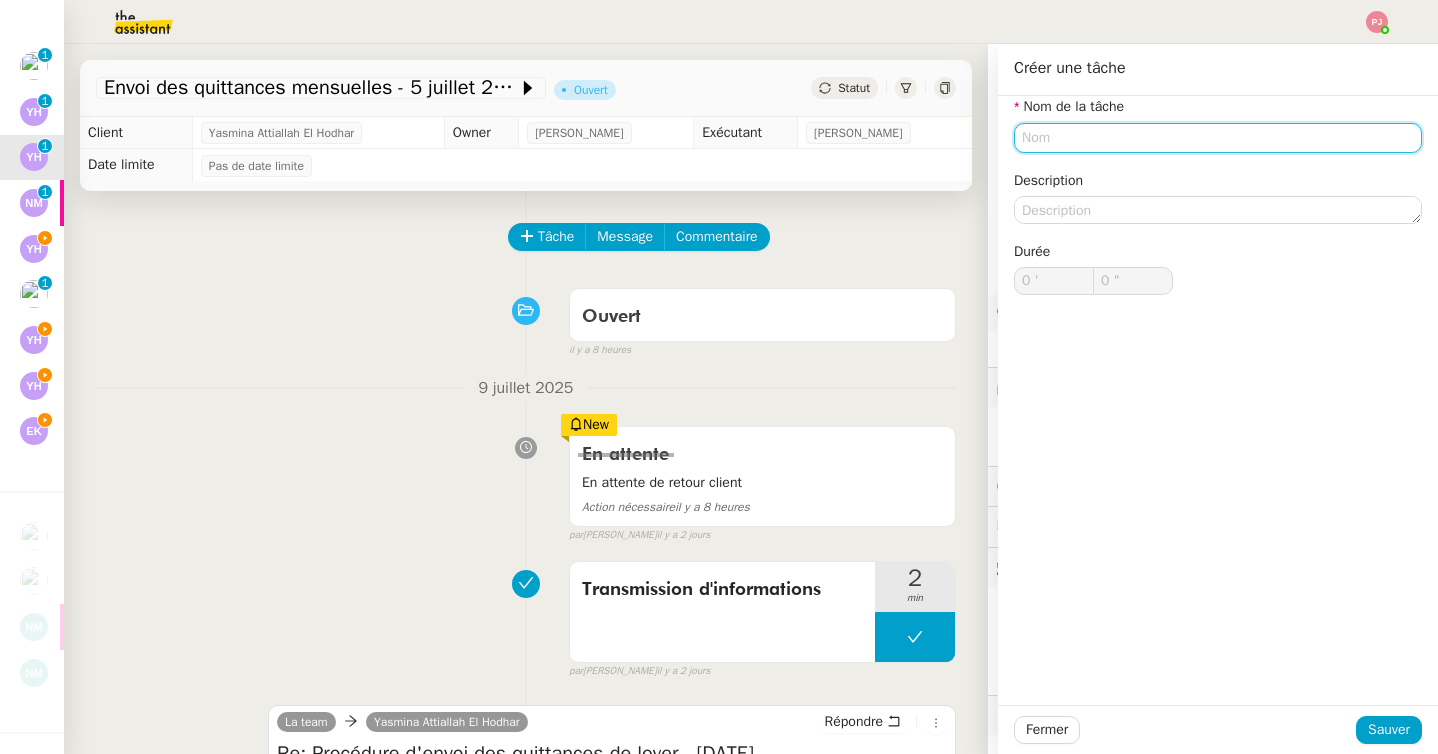 click 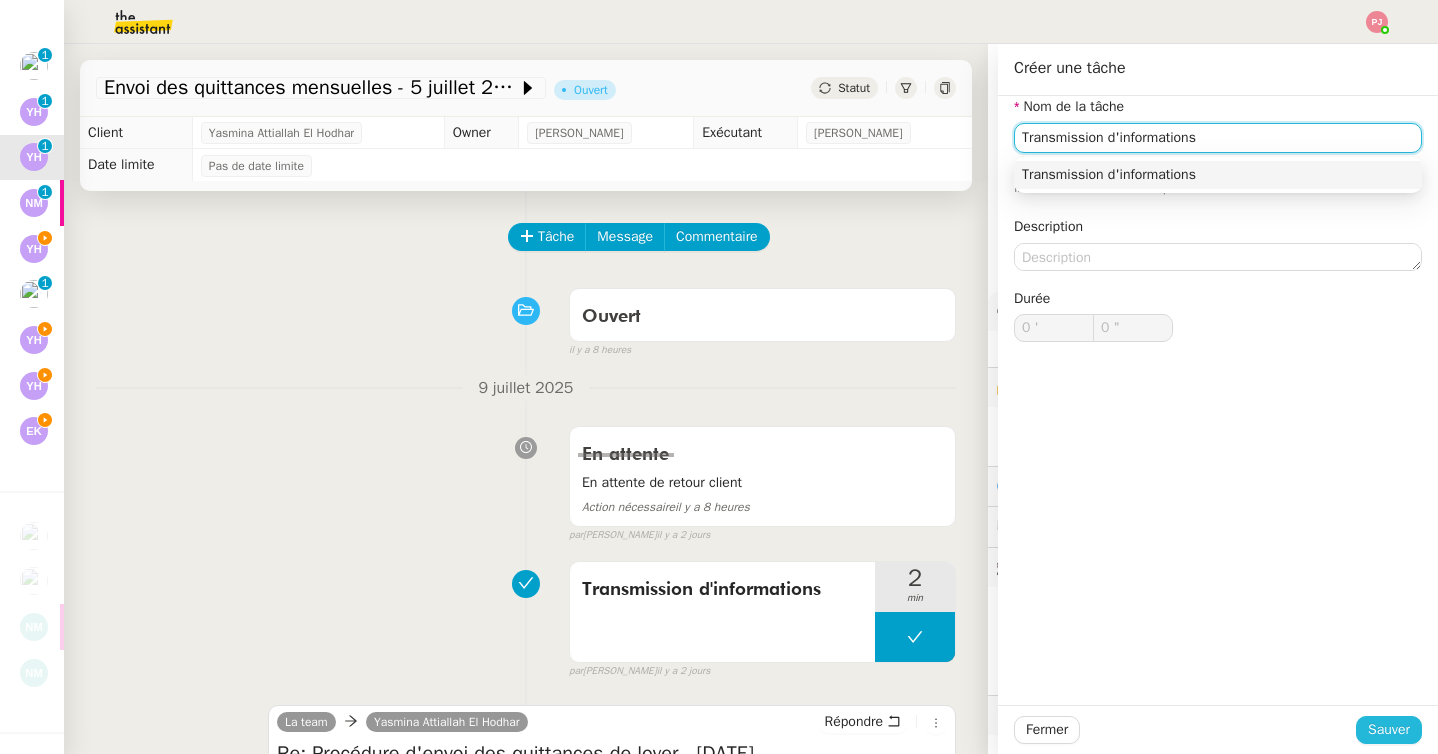 type on "Transmission d'informations" 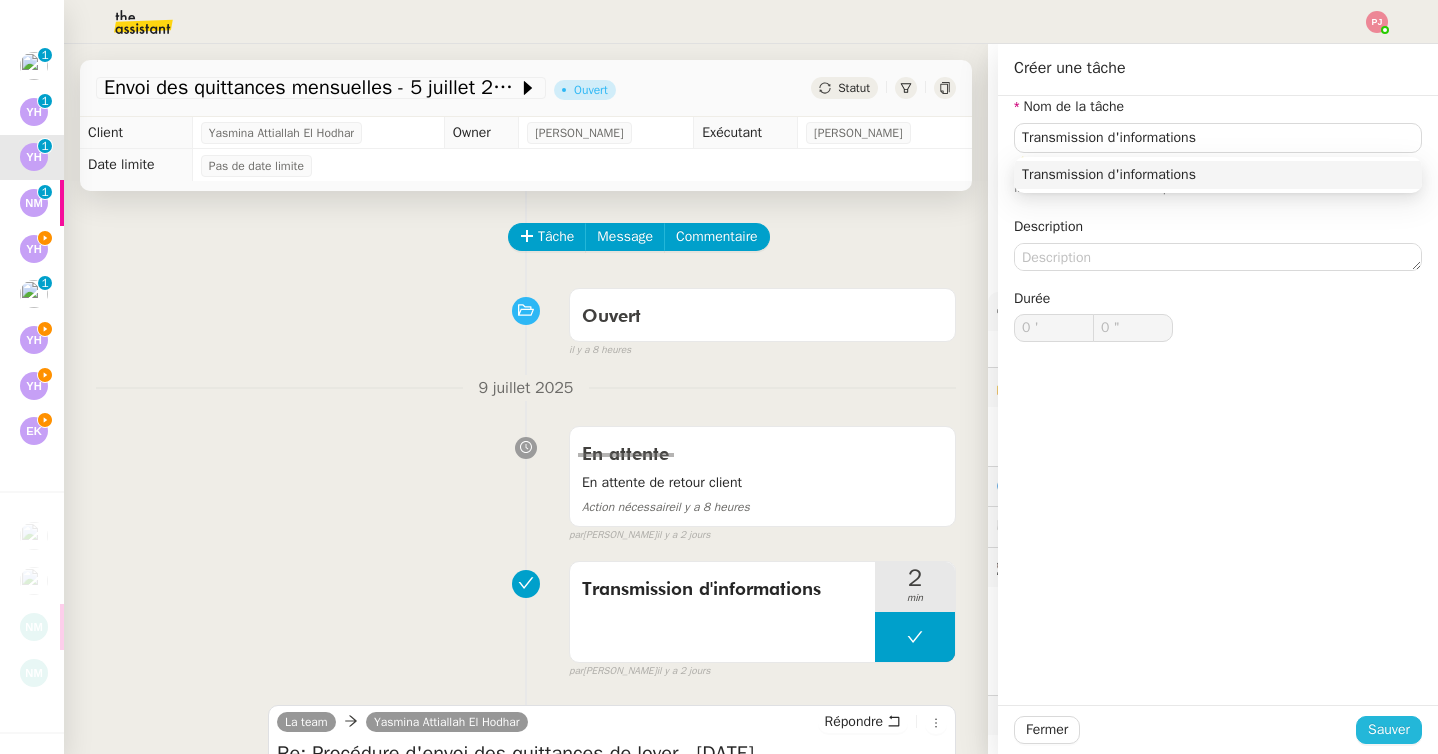 click on "Sauver" 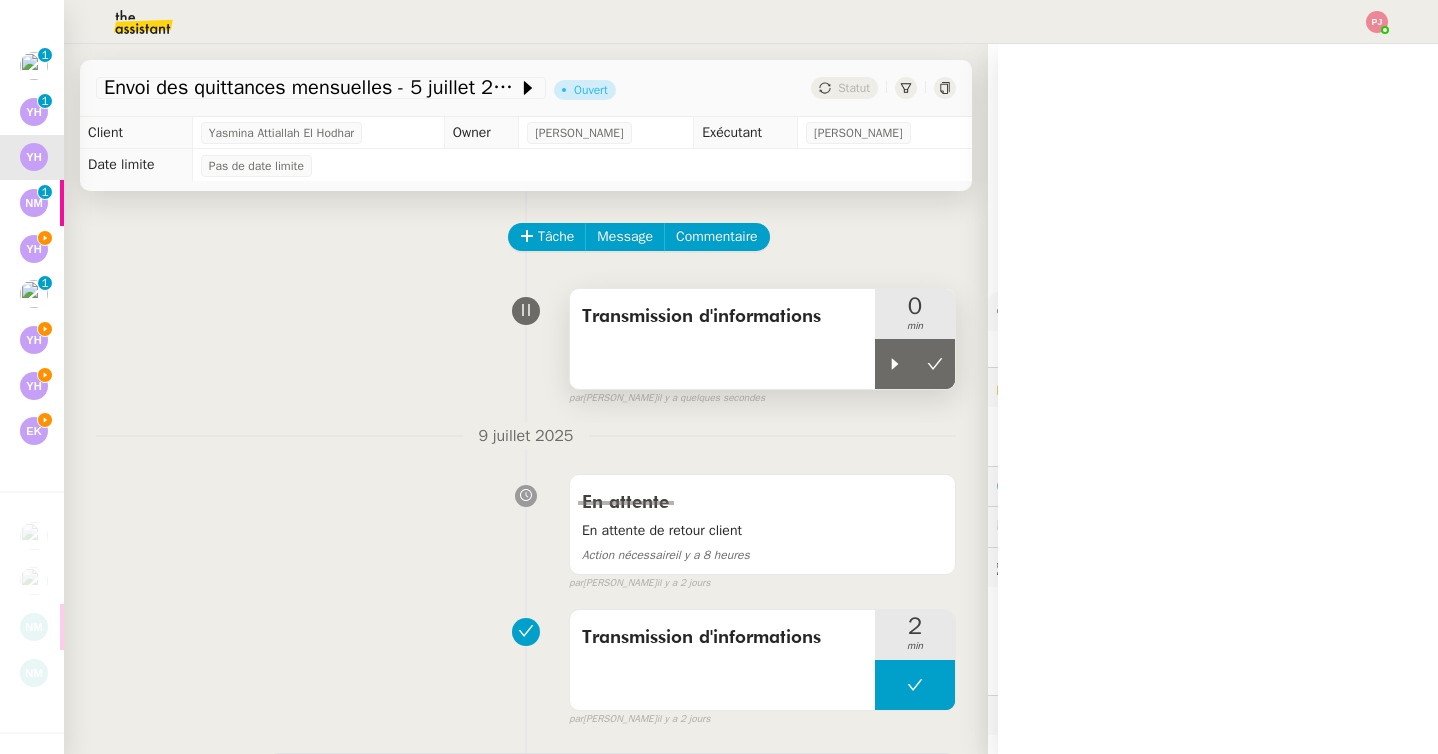 click on "Transmission d'informations" at bounding box center [722, 339] 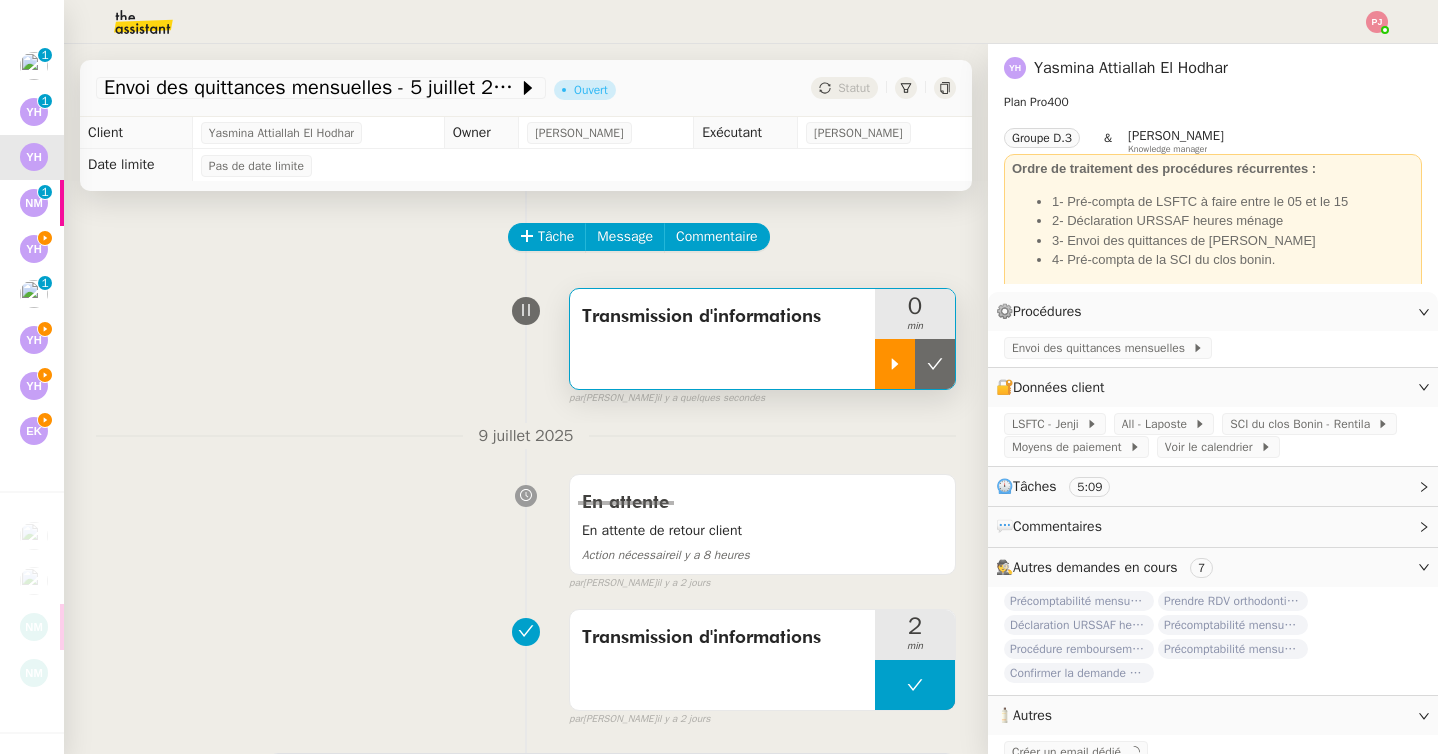 click at bounding box center (895, 364) 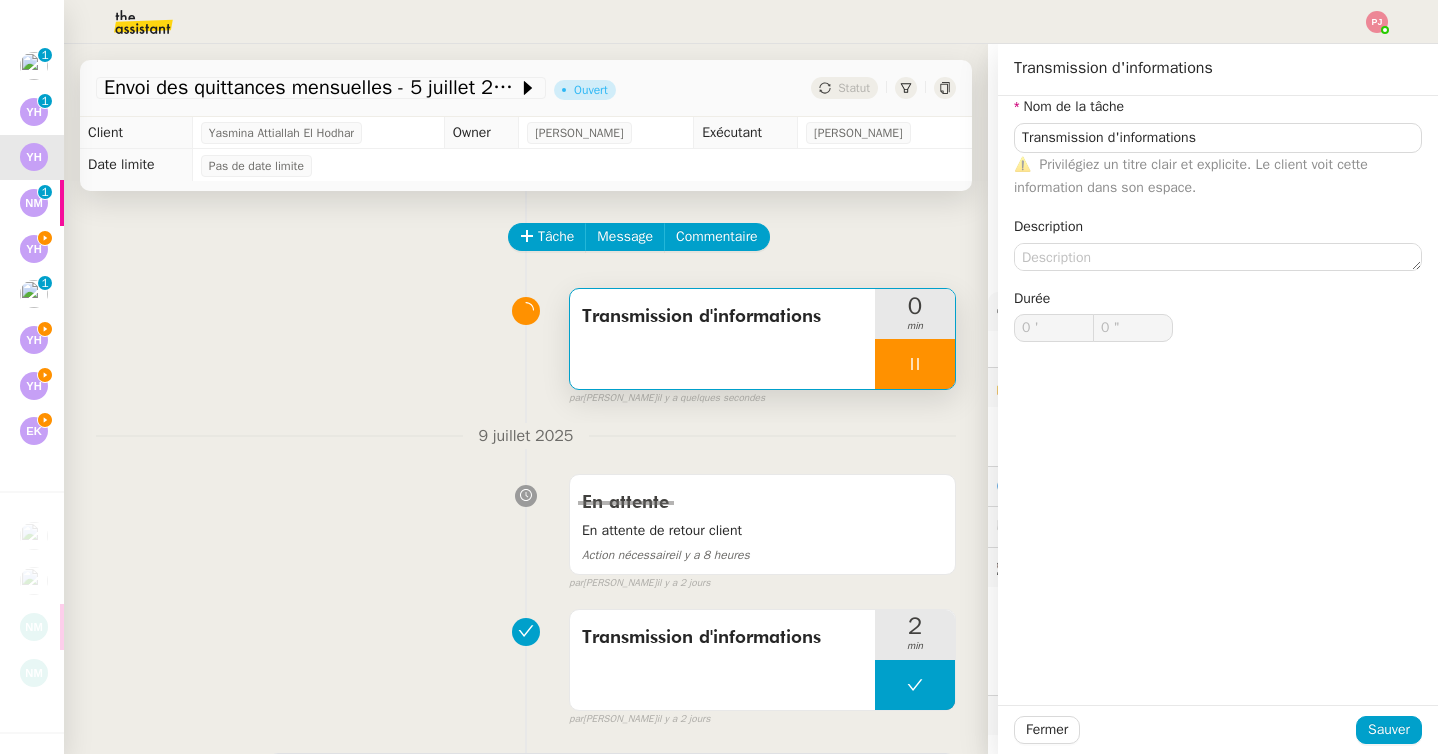 type on "Transmission d'informations" 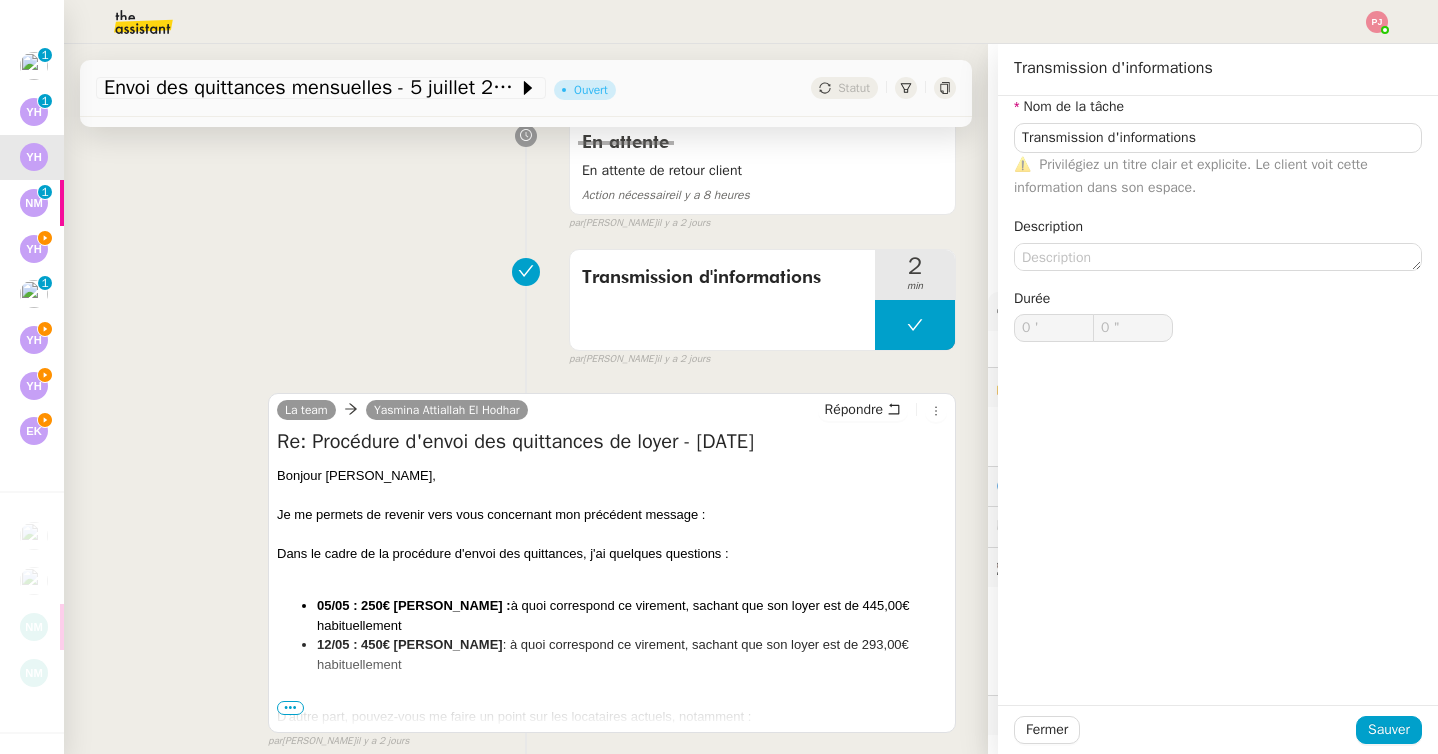 type on "Transmission d'informations" 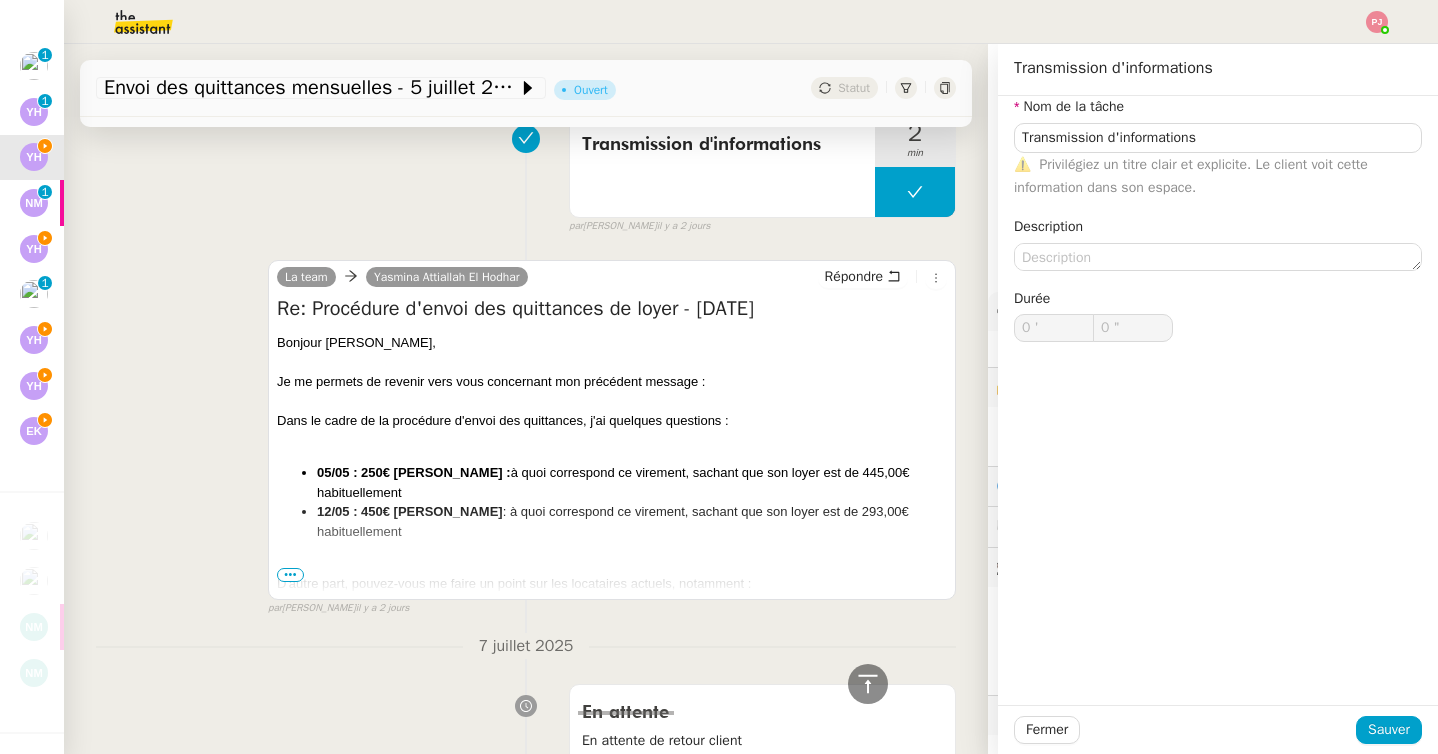 scroll, scrollTop: 517, scrollLeft: 0, axis: vertical 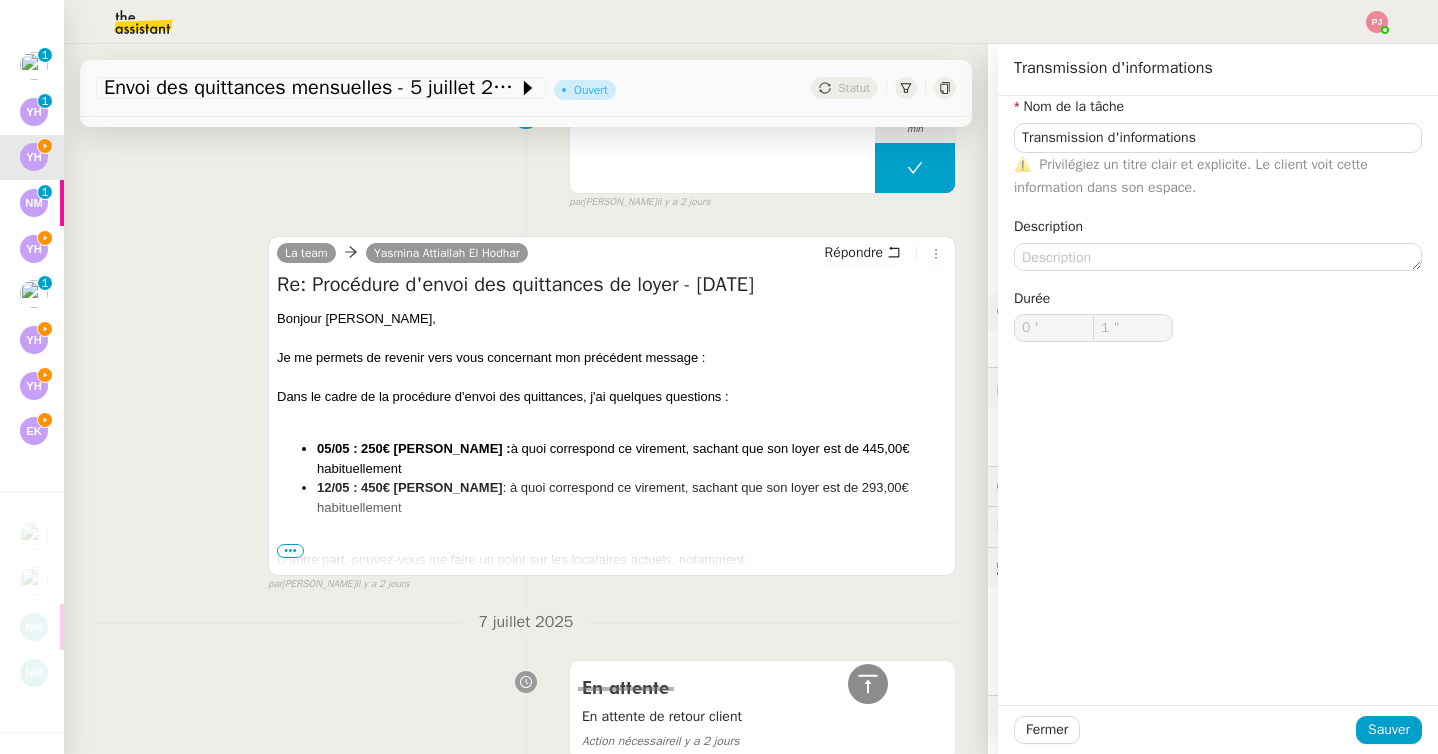 click on "•••" at bounding box center [290, 551] 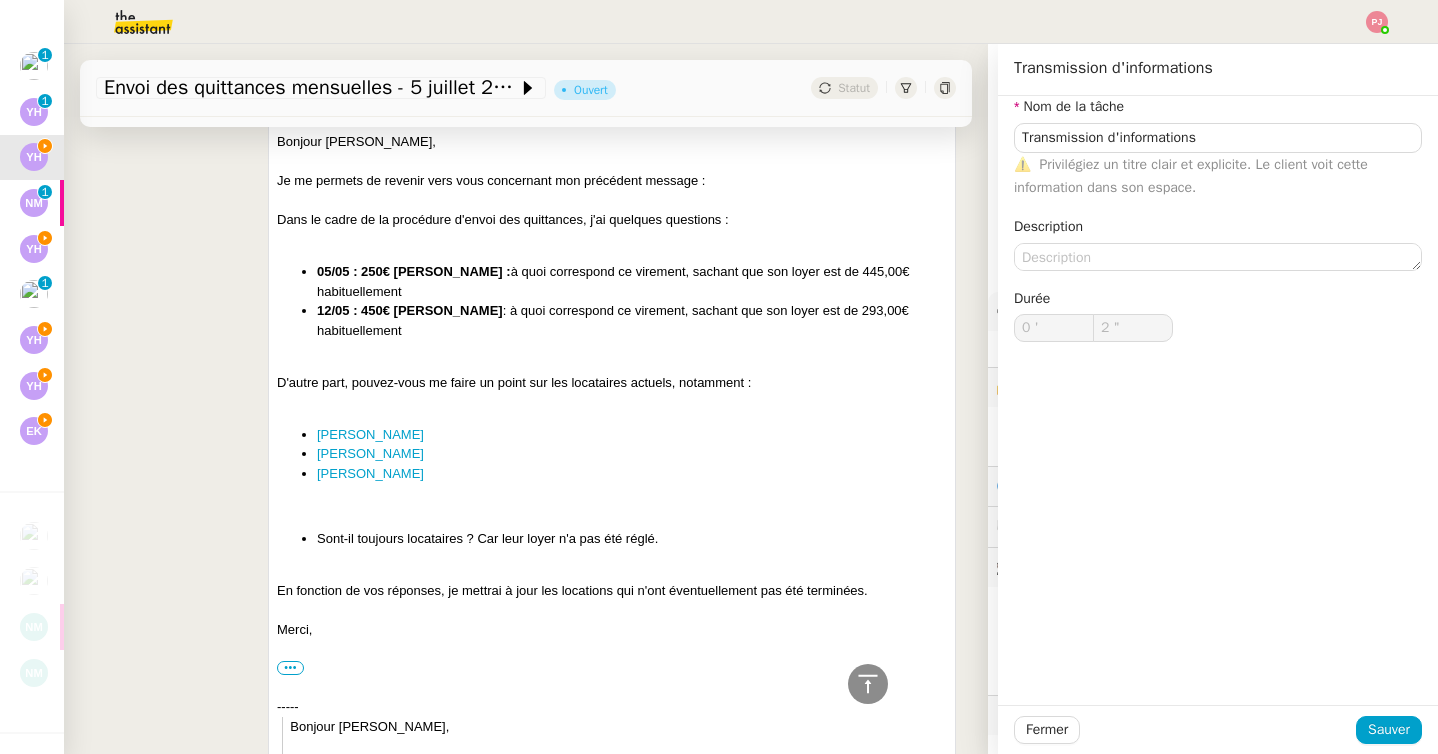 scroll, scrollTop: 702, scrollLeft: 0, axis: vertical 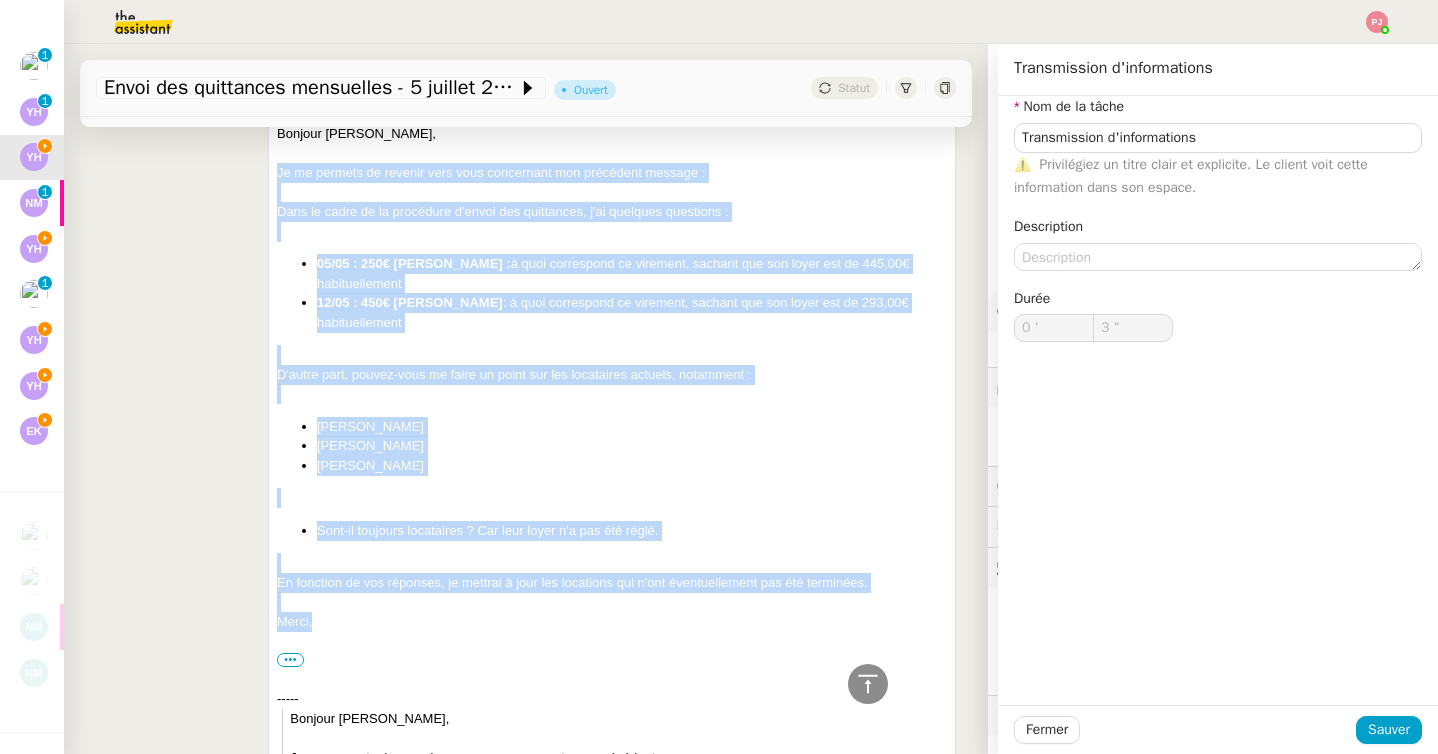 type on "4 "" 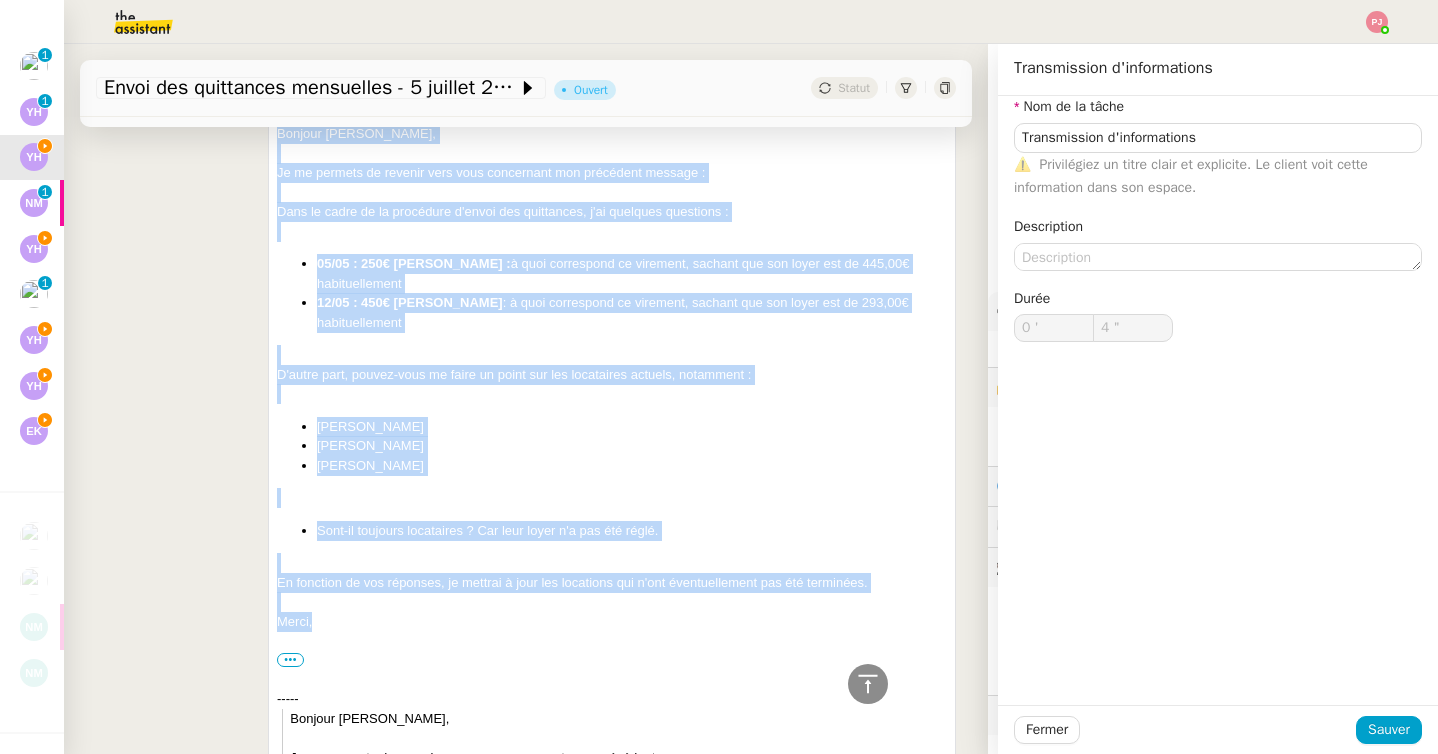 drag, startPoint x: 326, startPoint y: 616, endPoint x: 264, endPoint y: 139, distance: 481.01248 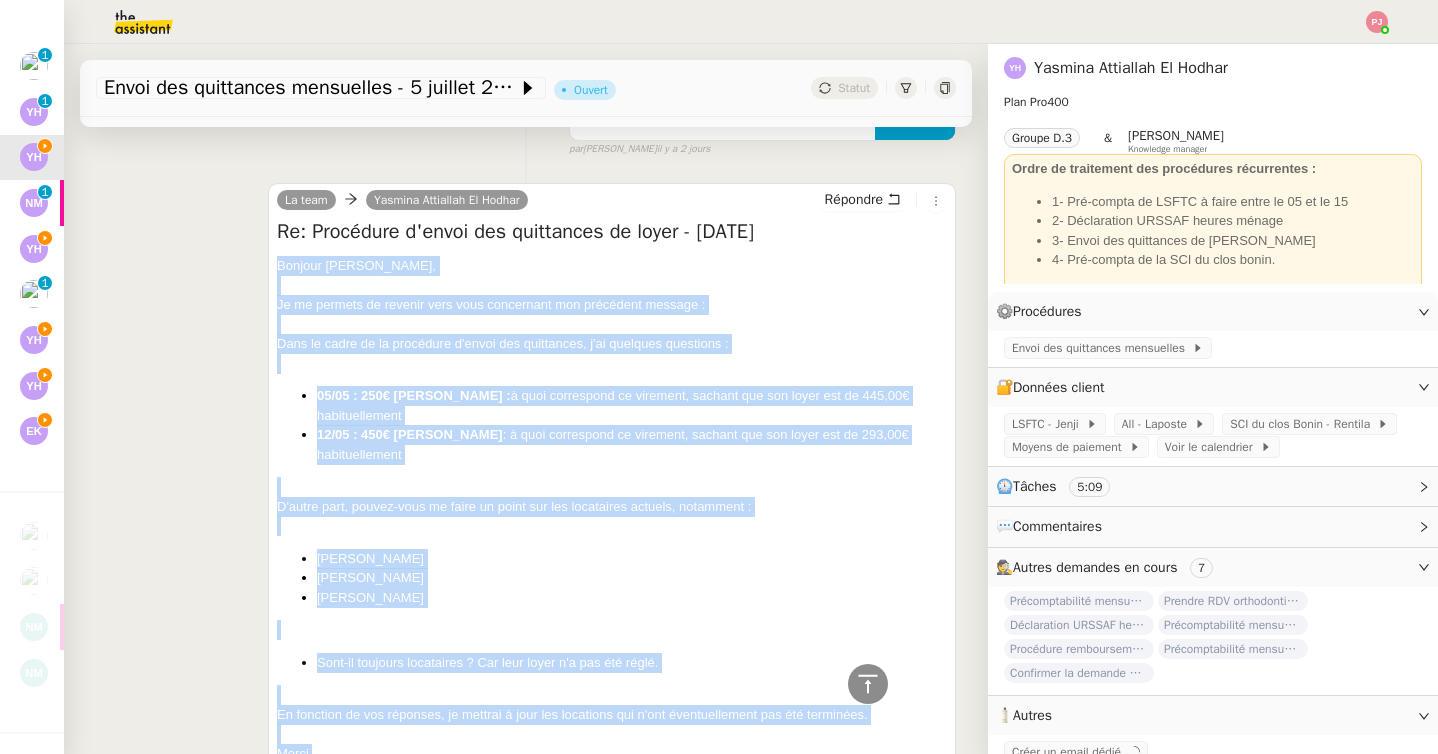 scroll, scrollTop: 502, scrollLeft: 0, axis: vertical 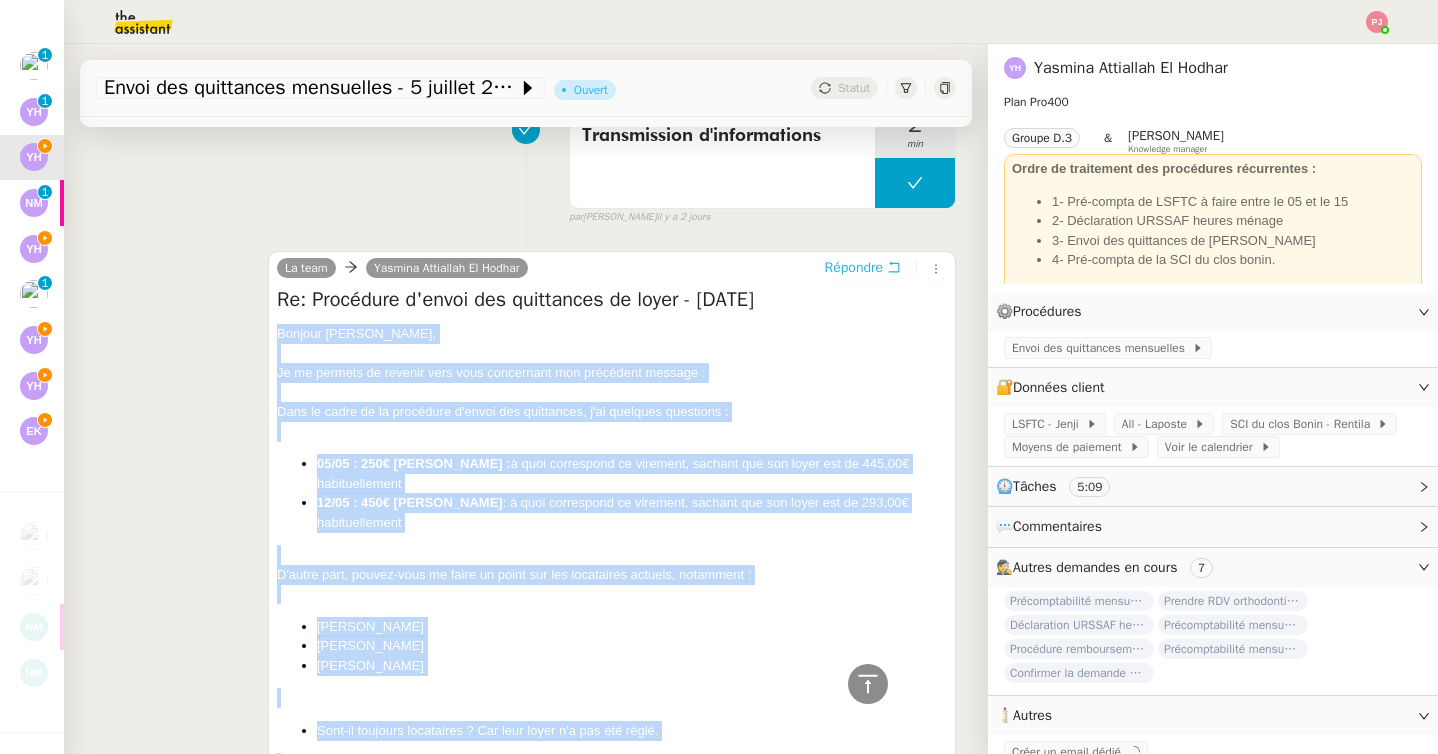 click on "Répondre" at bounding box center [854, 268] 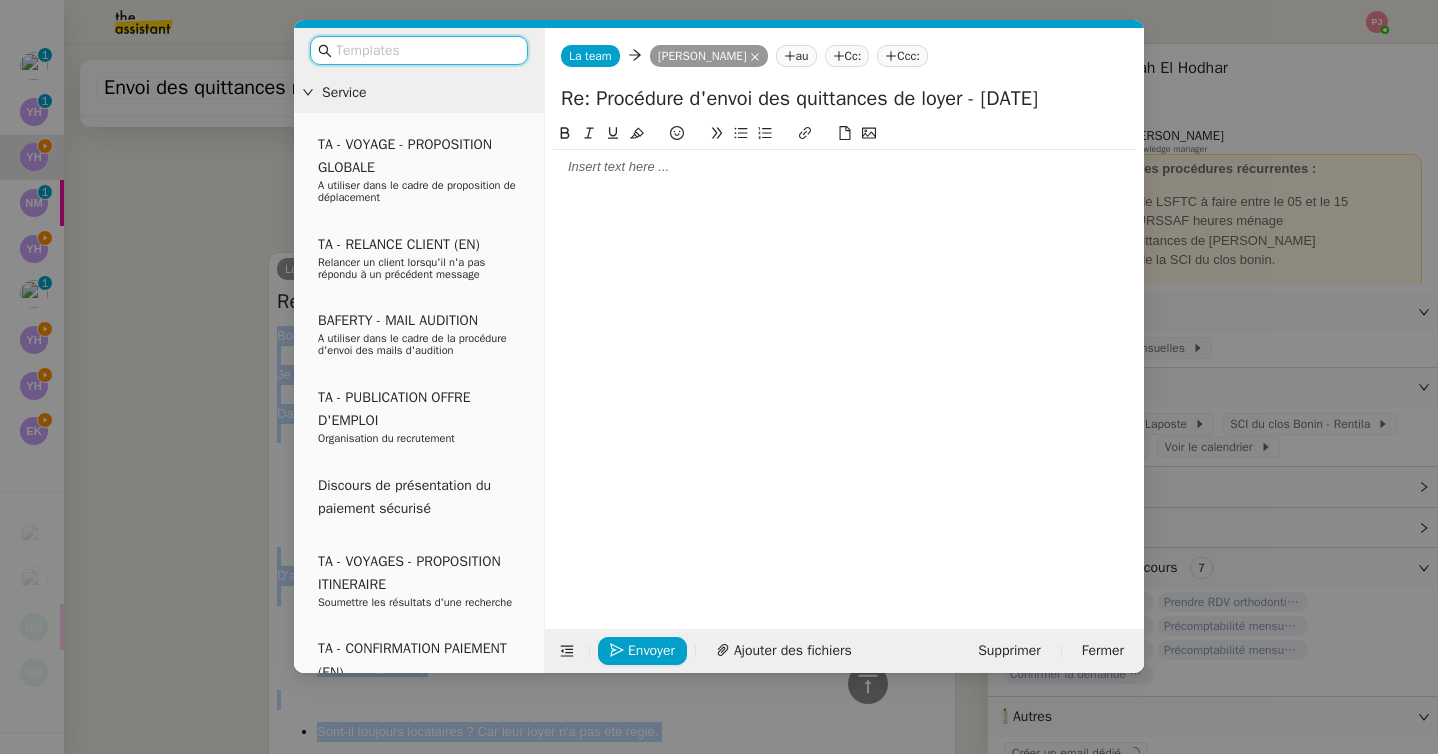 scroll, scrollTop: 654, scrollLeft: 0, axis: vertical 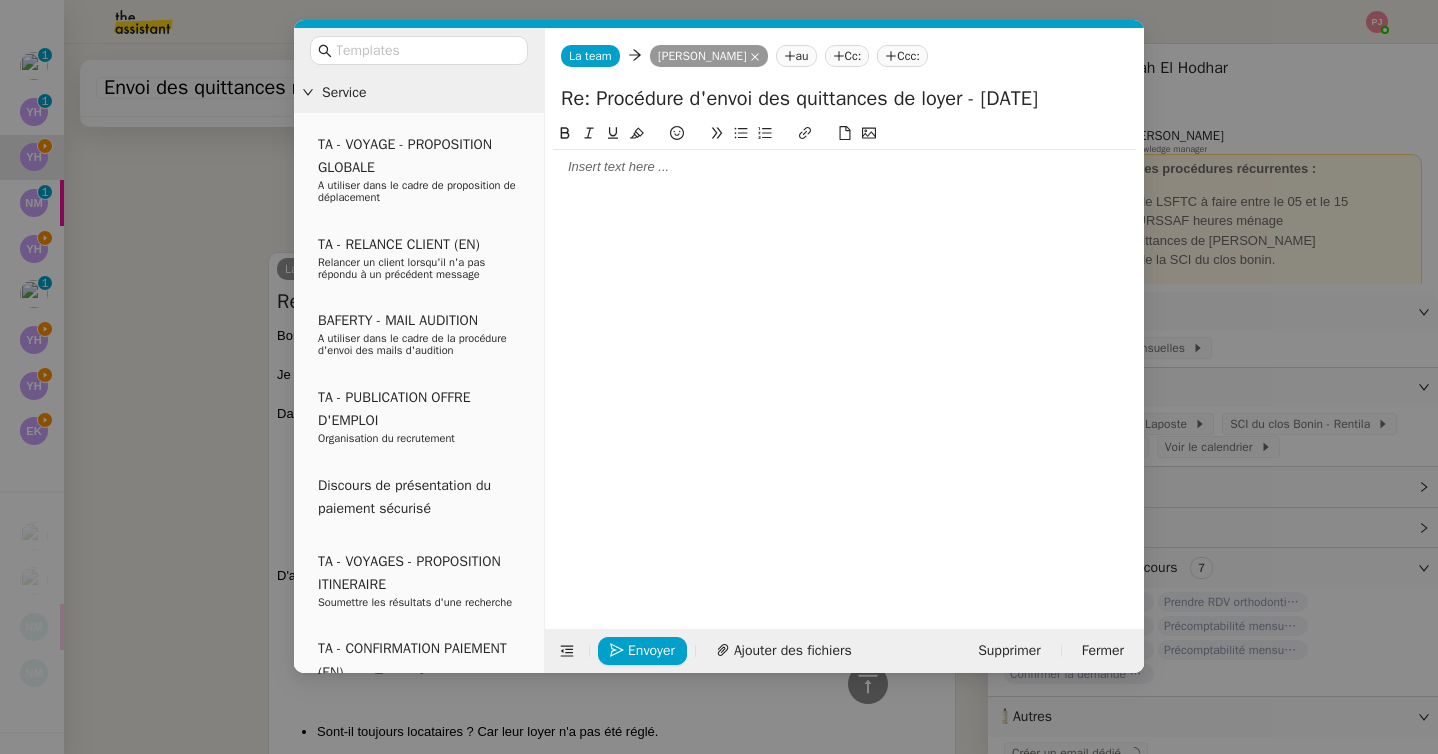 click 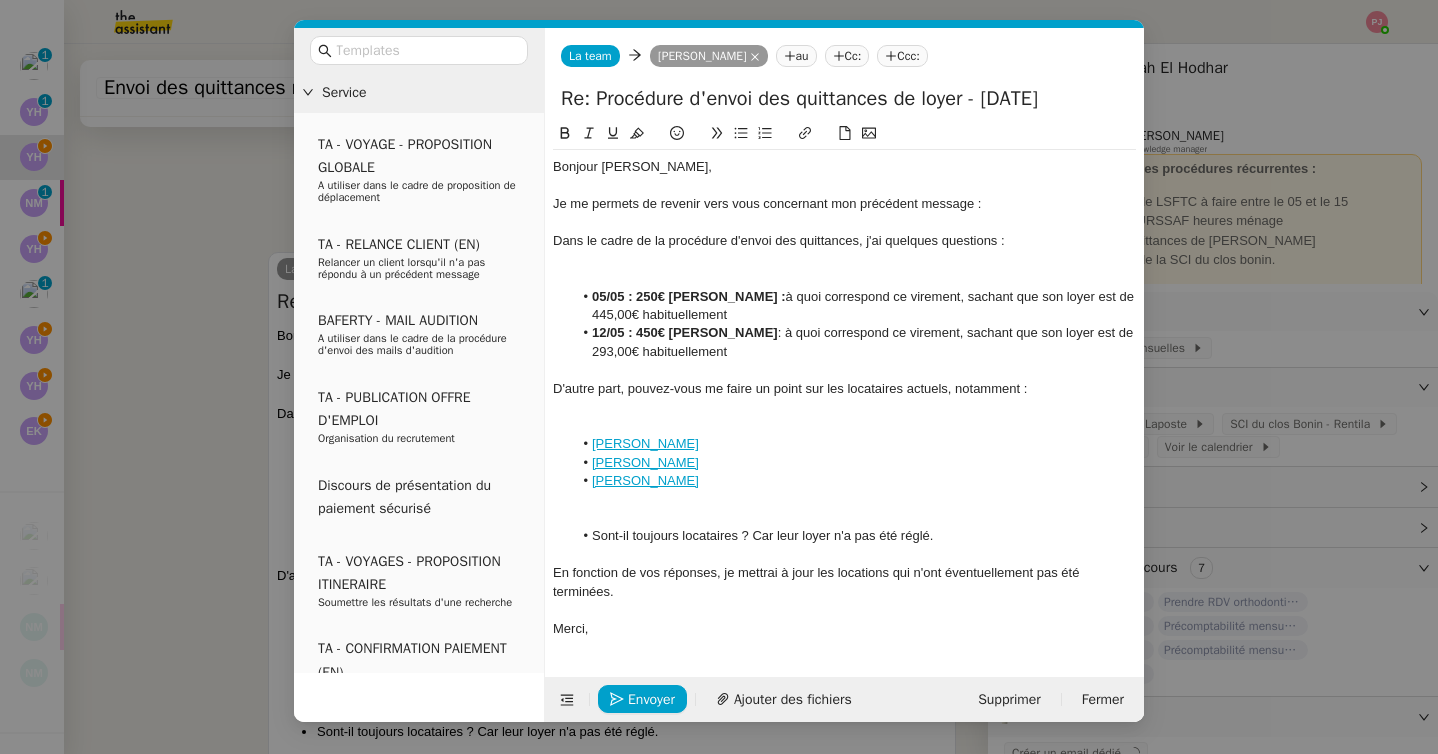 scroll, scrollTop: 0, scrollLeft: 0, axis: both 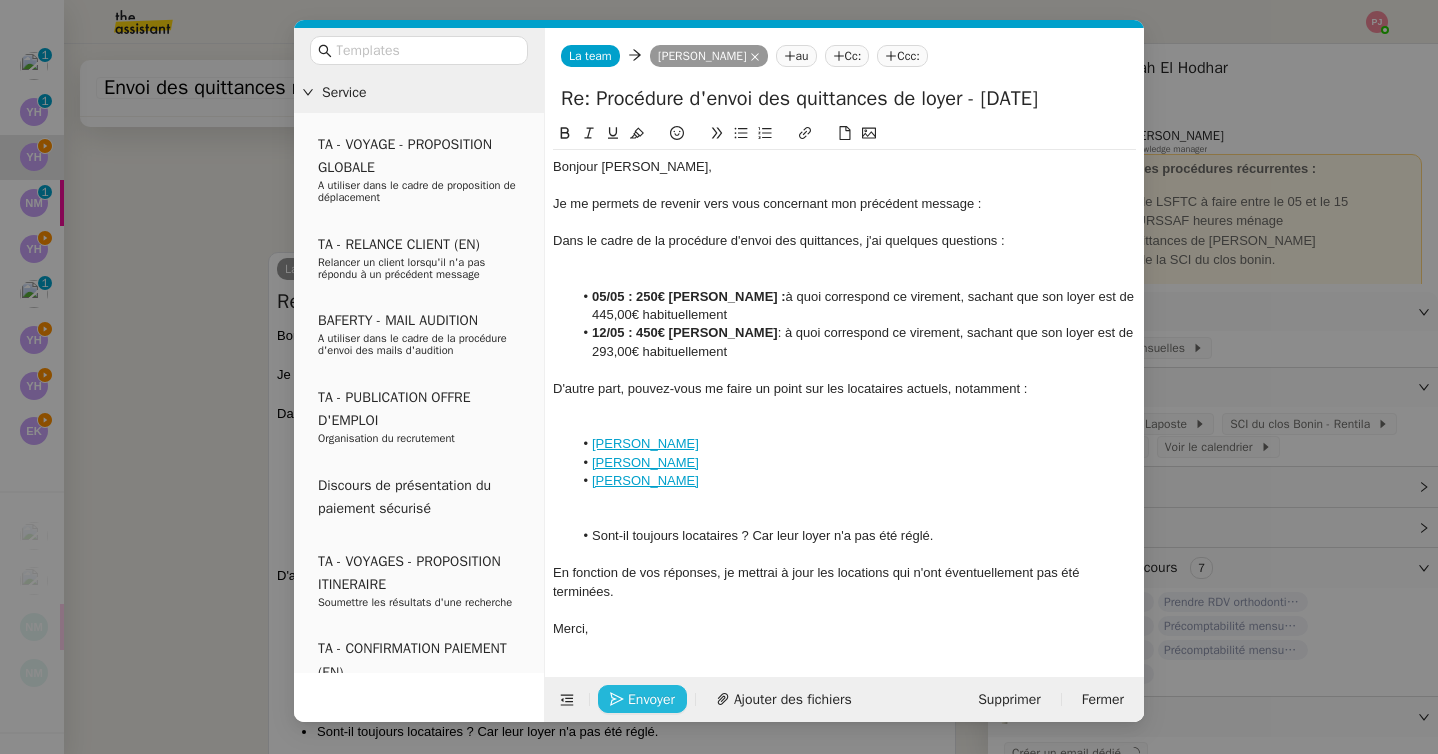 click on "Envoyer" 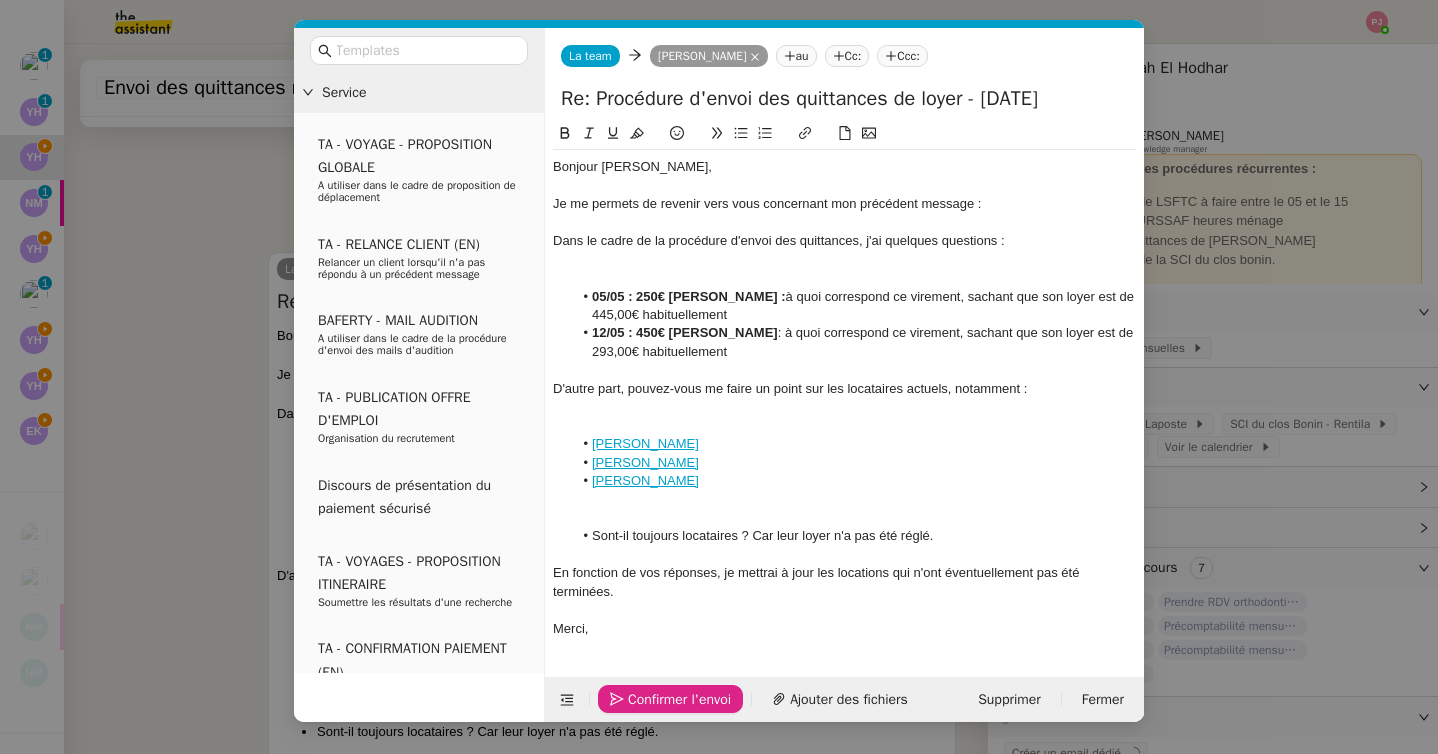 click on "Confirmer l'envoi" 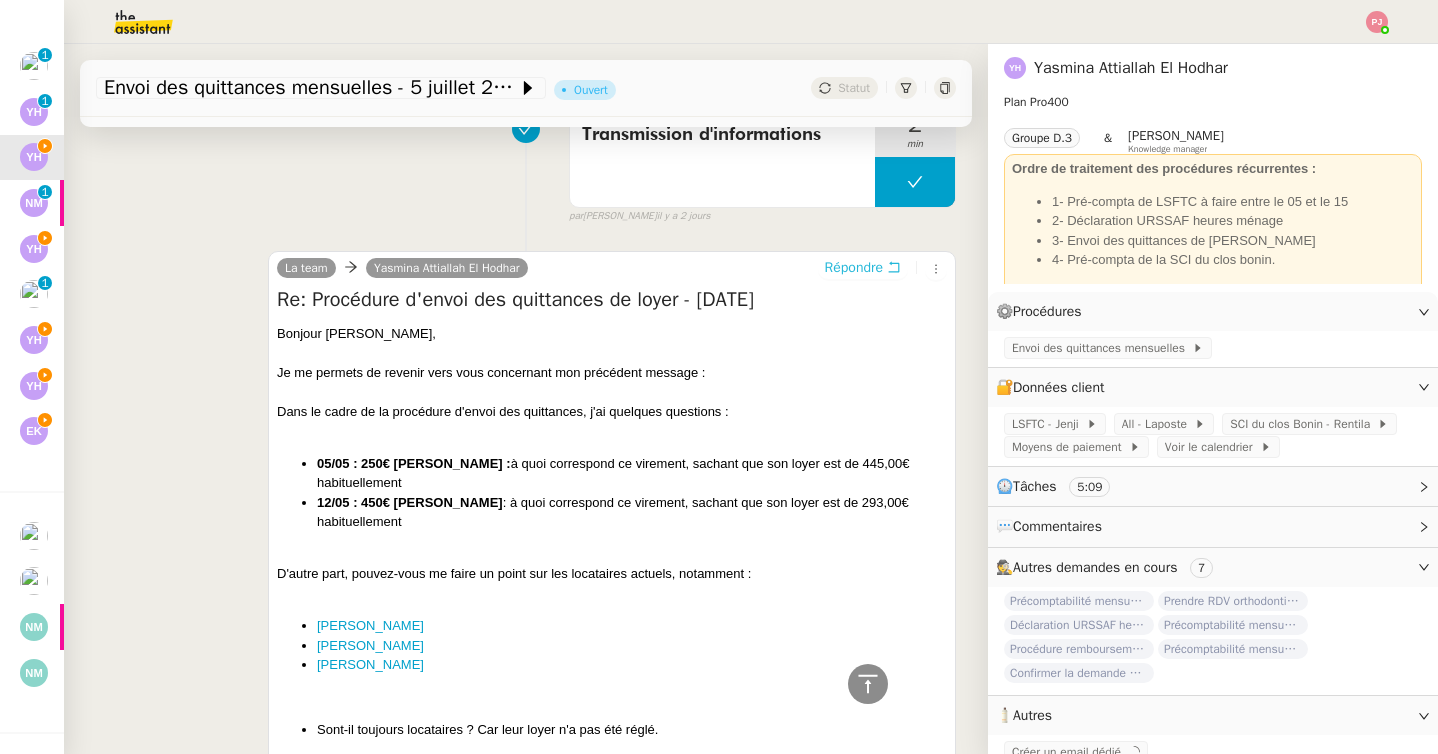 scroll, scrollTop: 914, scrollLeft: 0, axis: vertical 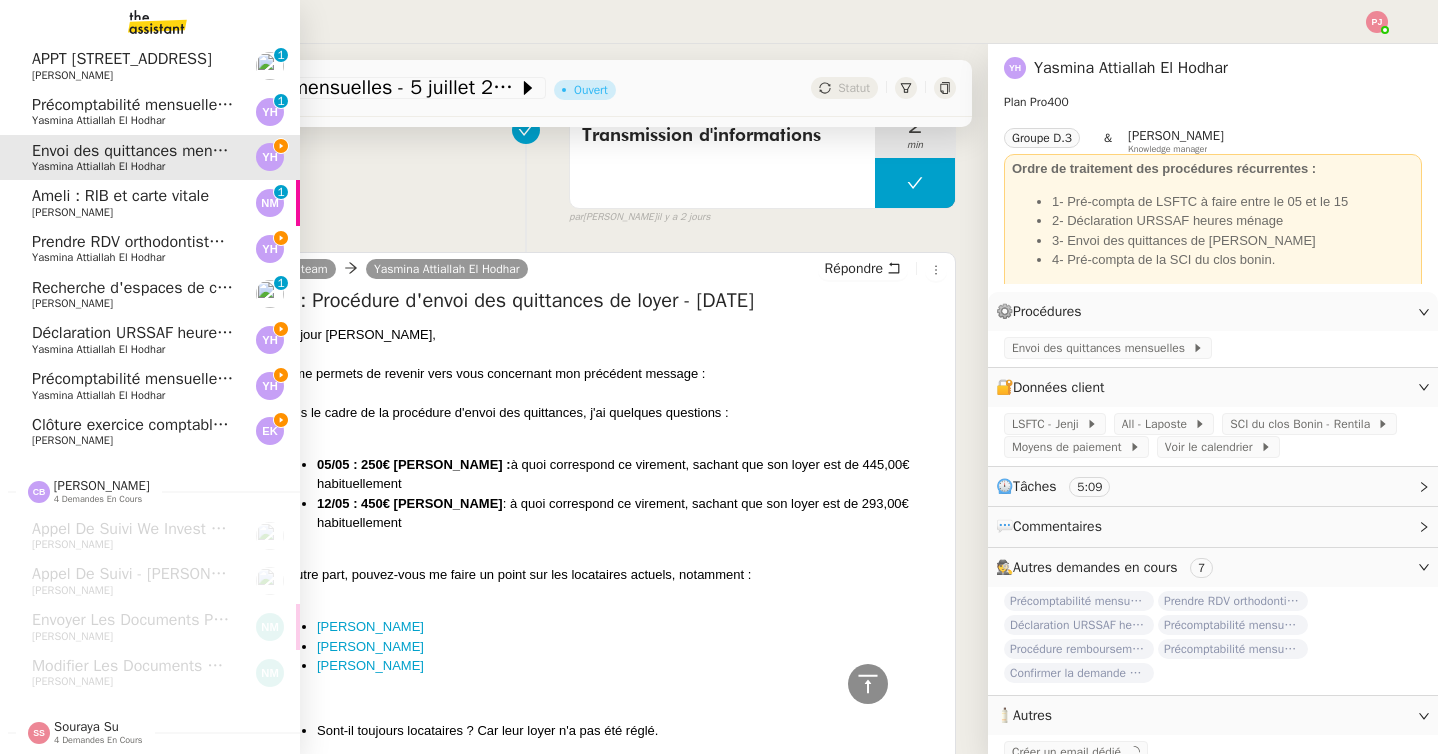 click on "Clôture exercice comptable Pennylane" 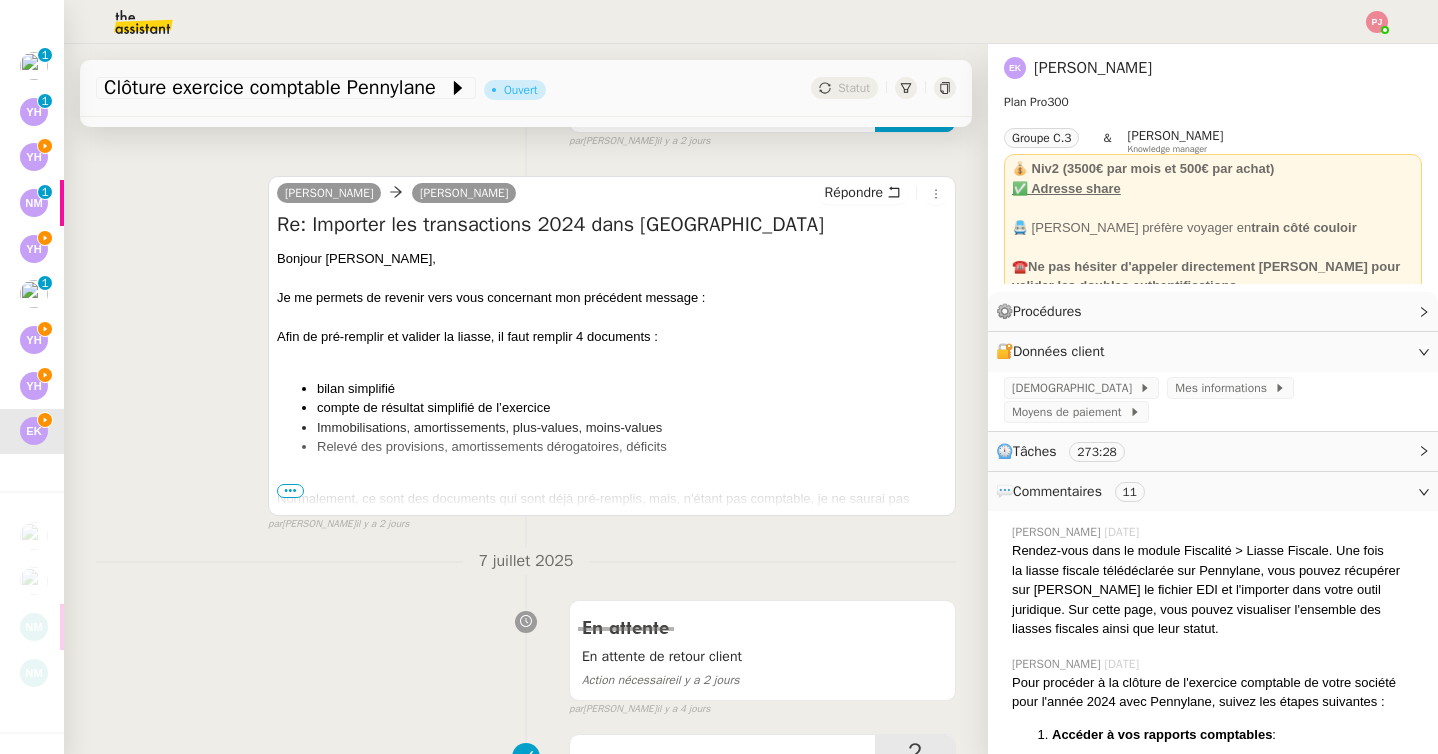 scroll, scrollTop: 0, scrollLeft: 0, axis: both 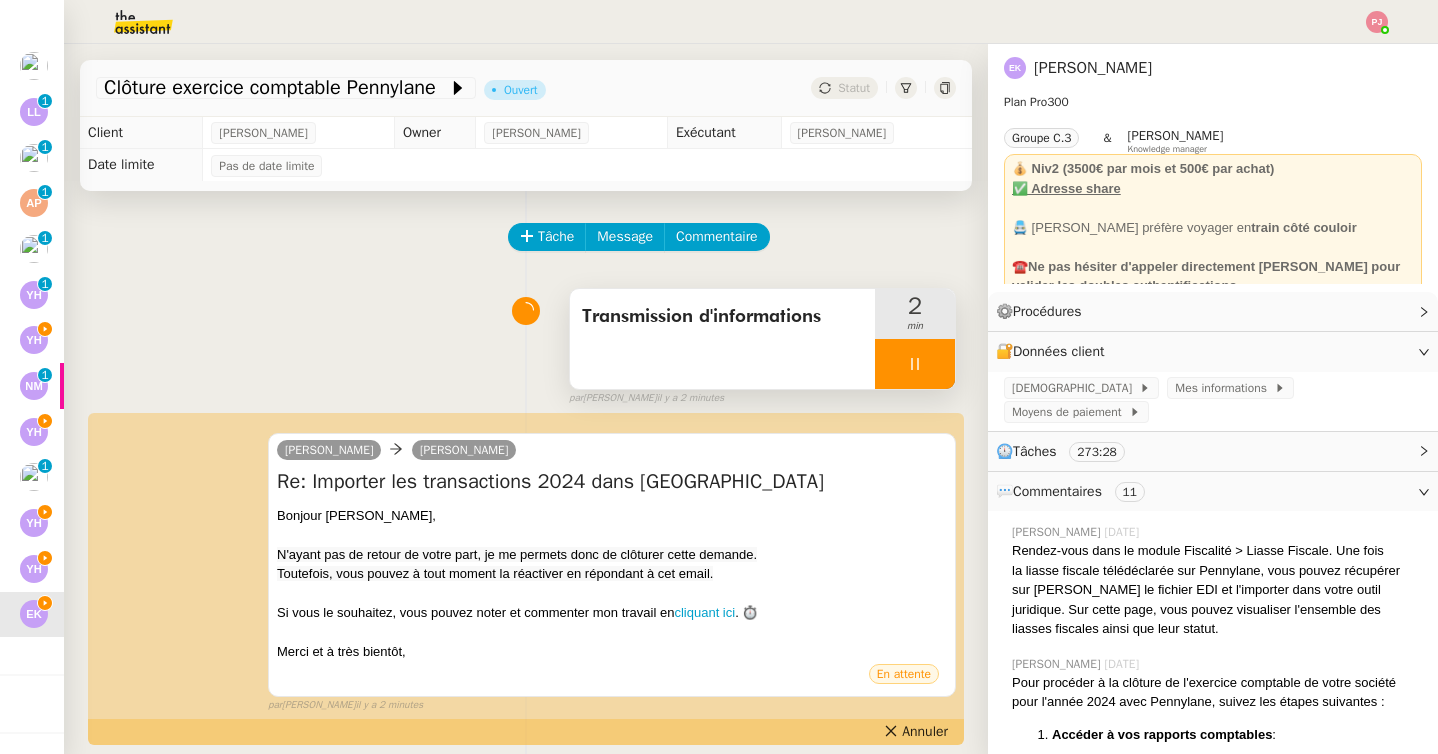 click at bounding box center (915, 364) 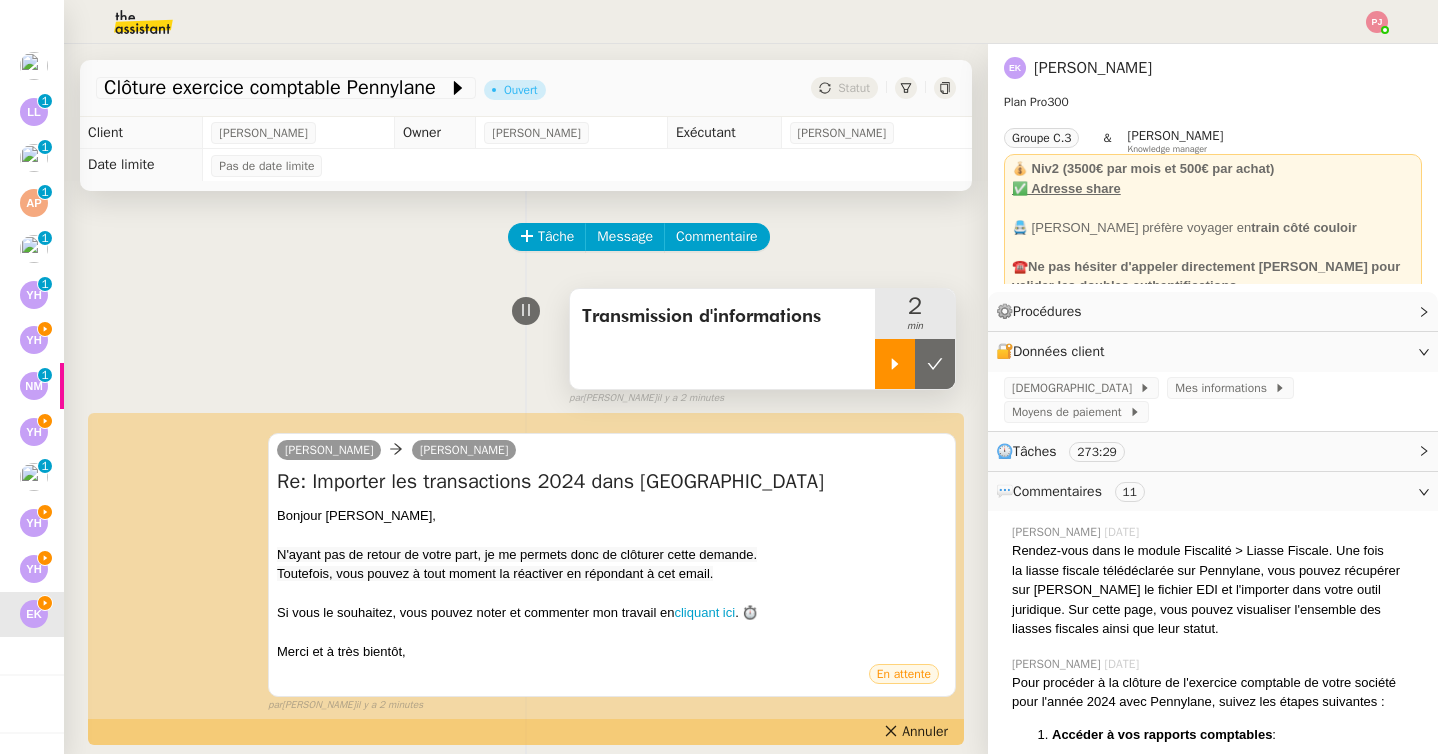 click 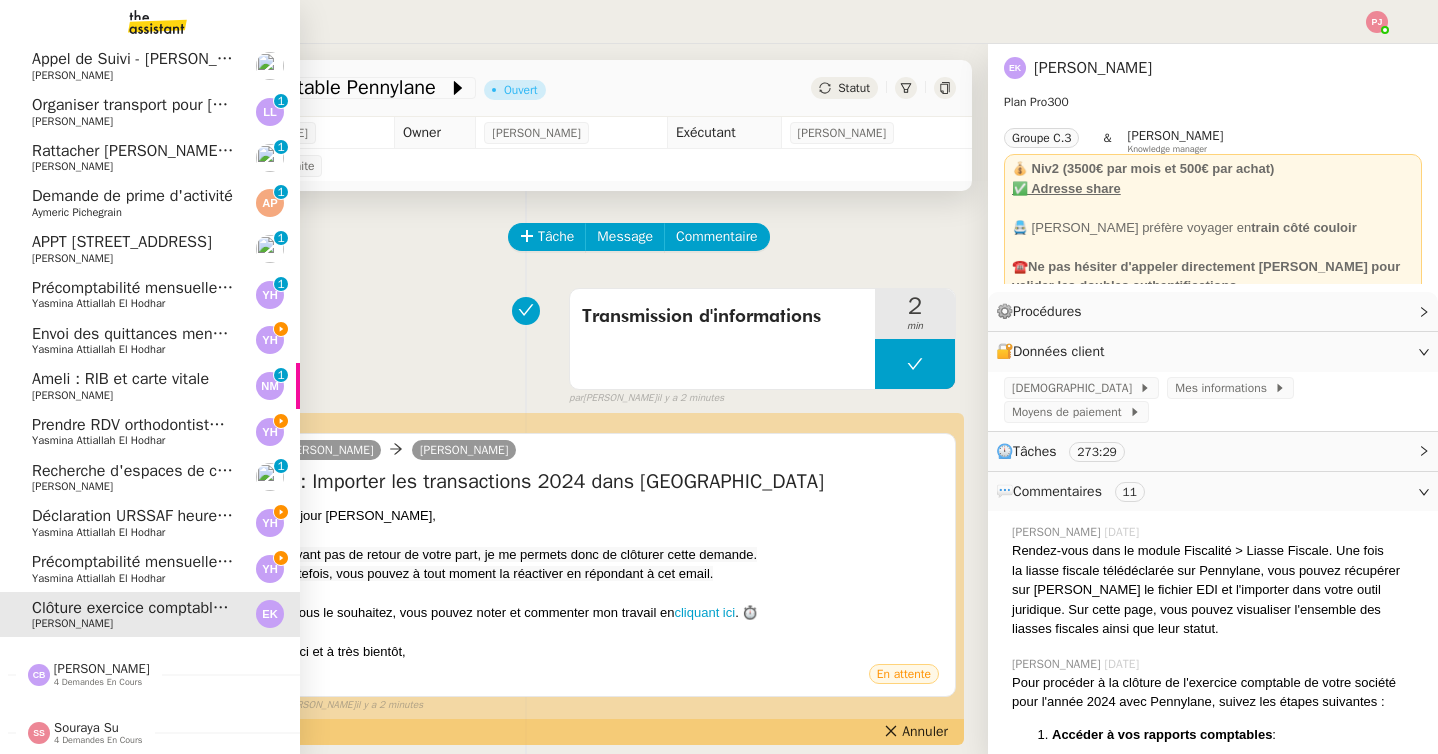 click on "Précomptabilité mensuelle de la SCI du Clos Bonin - [DATE]" 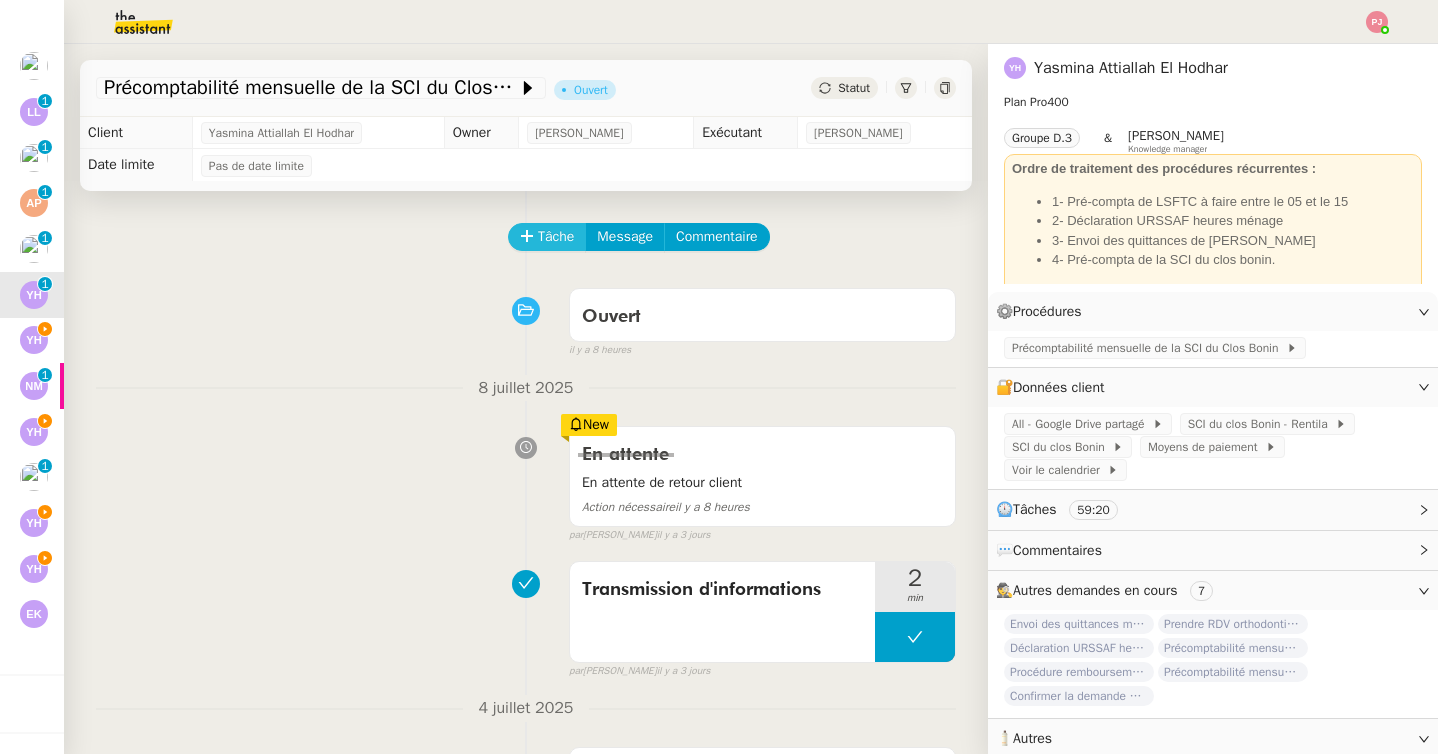 click on "Tâche" 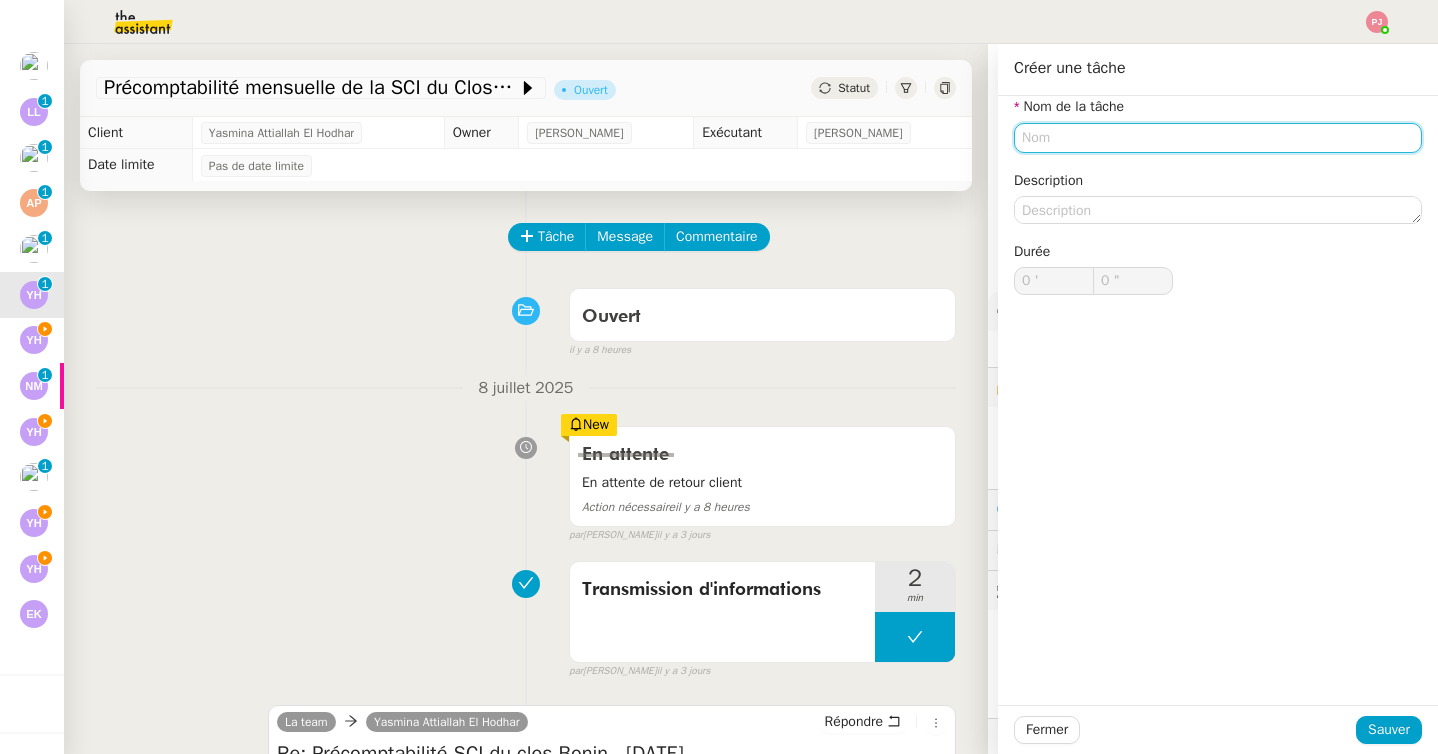 click 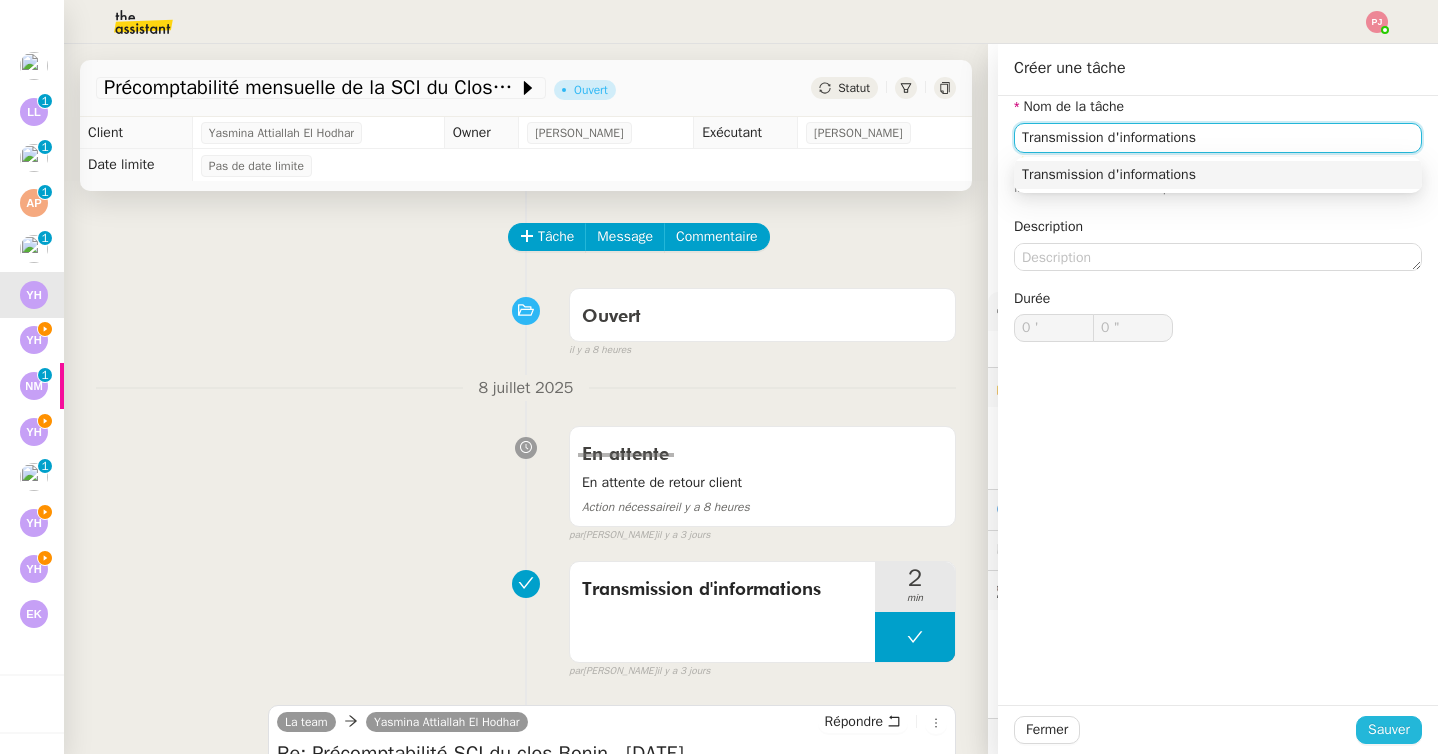 type on "Transmission d'informations" 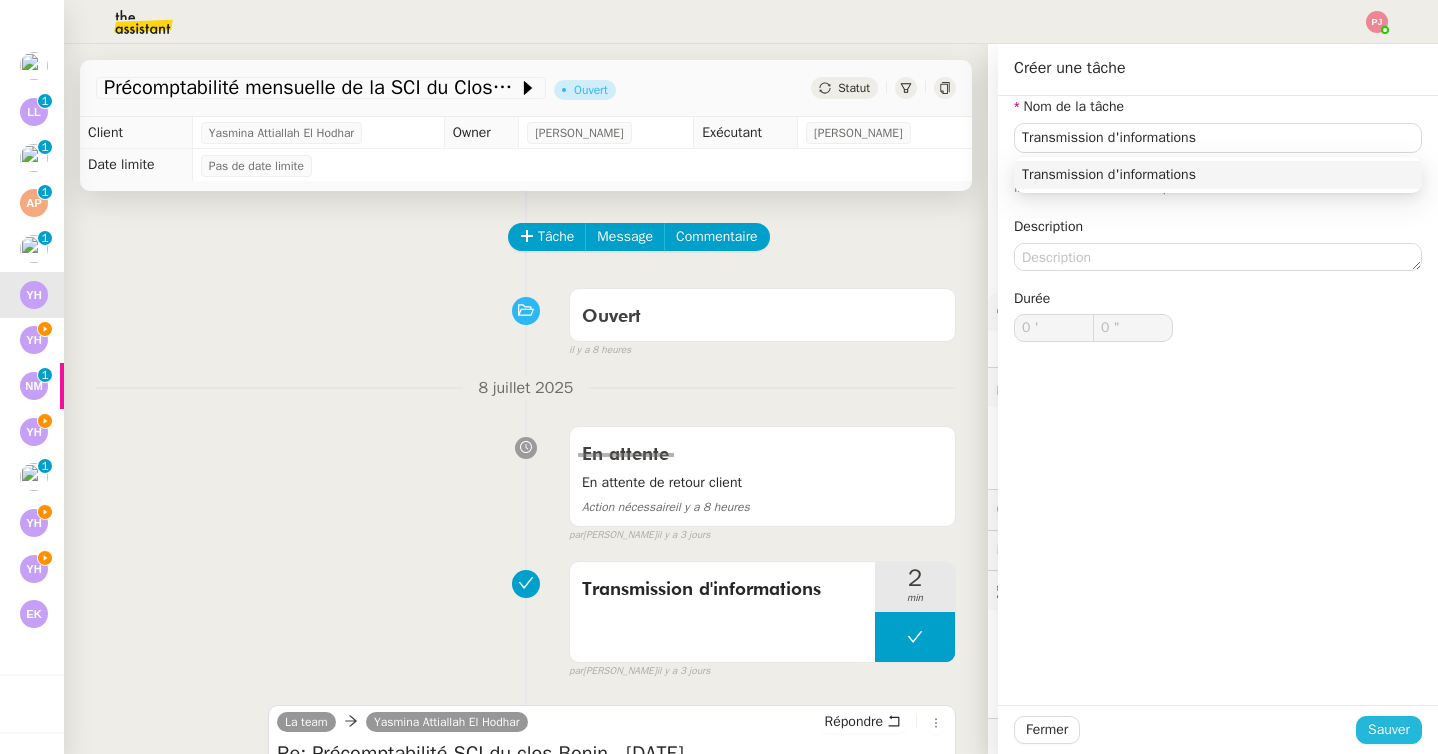click on "Sauver" 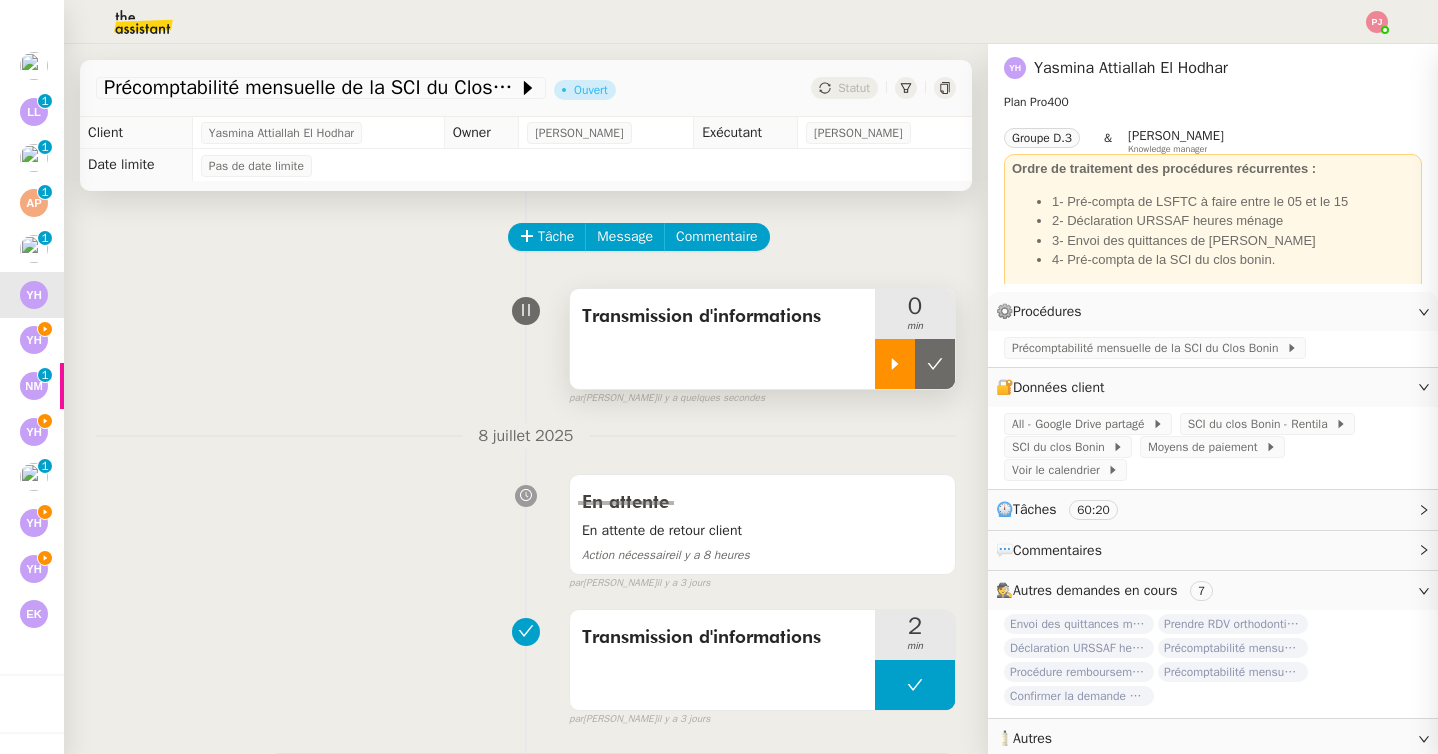 click 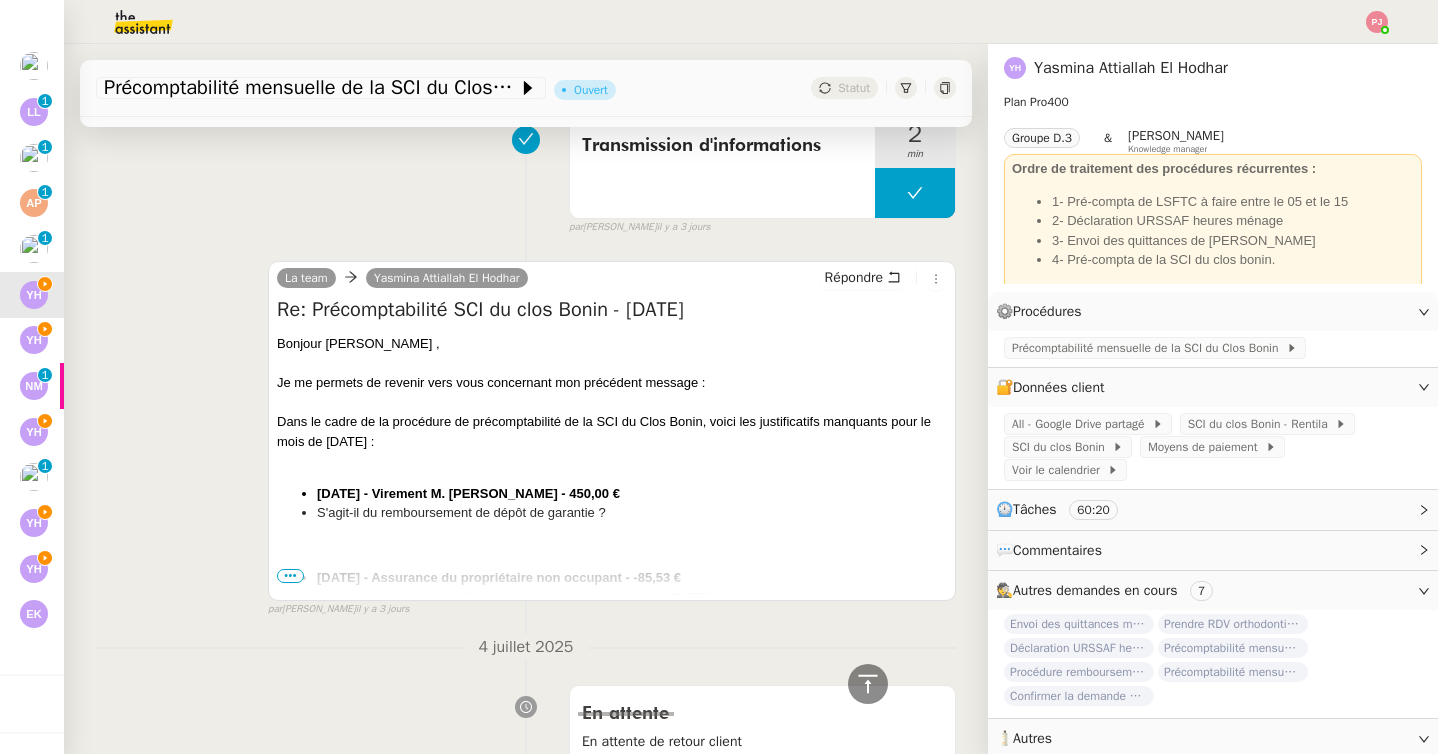 scroll, scrollTop: 511, scrollLeft: 0, axis: vertical 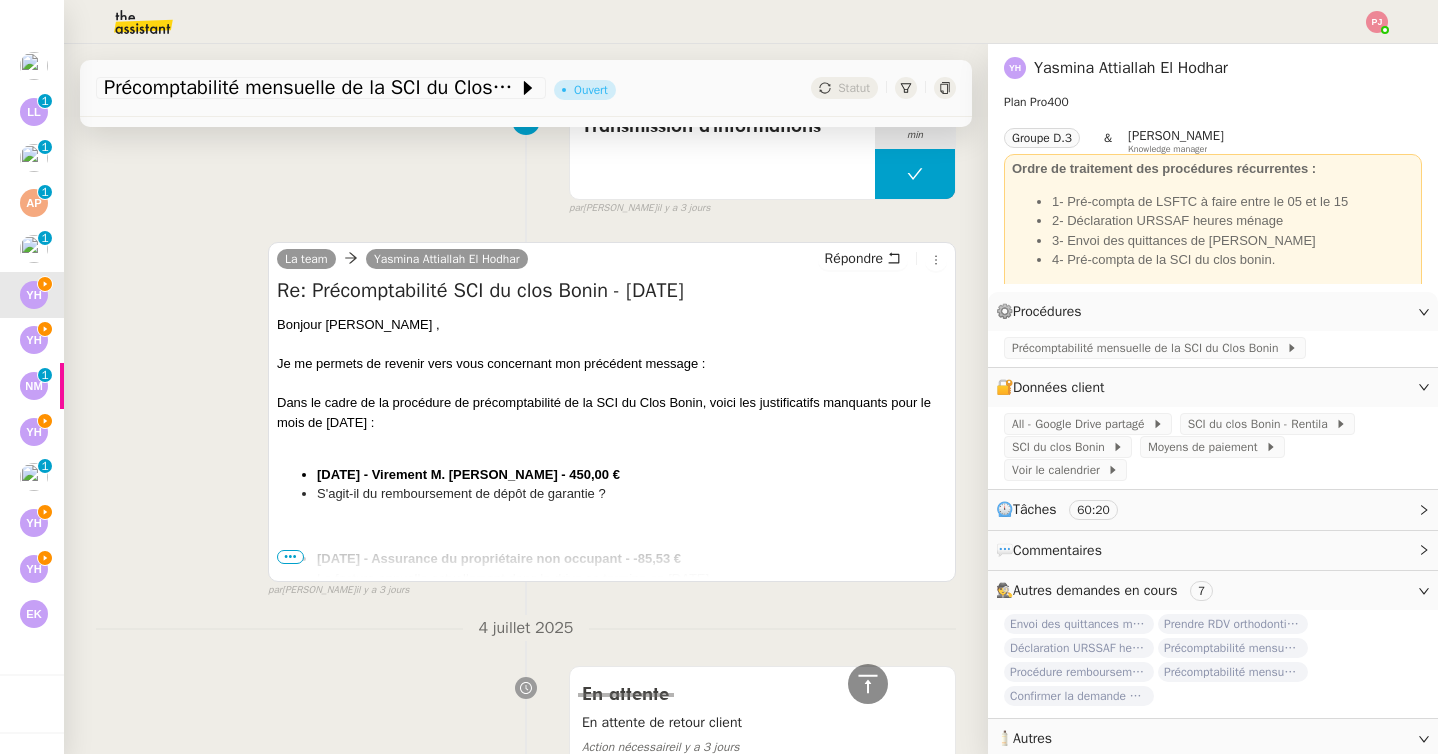 click on "•••" at bounding box center [290, 557] 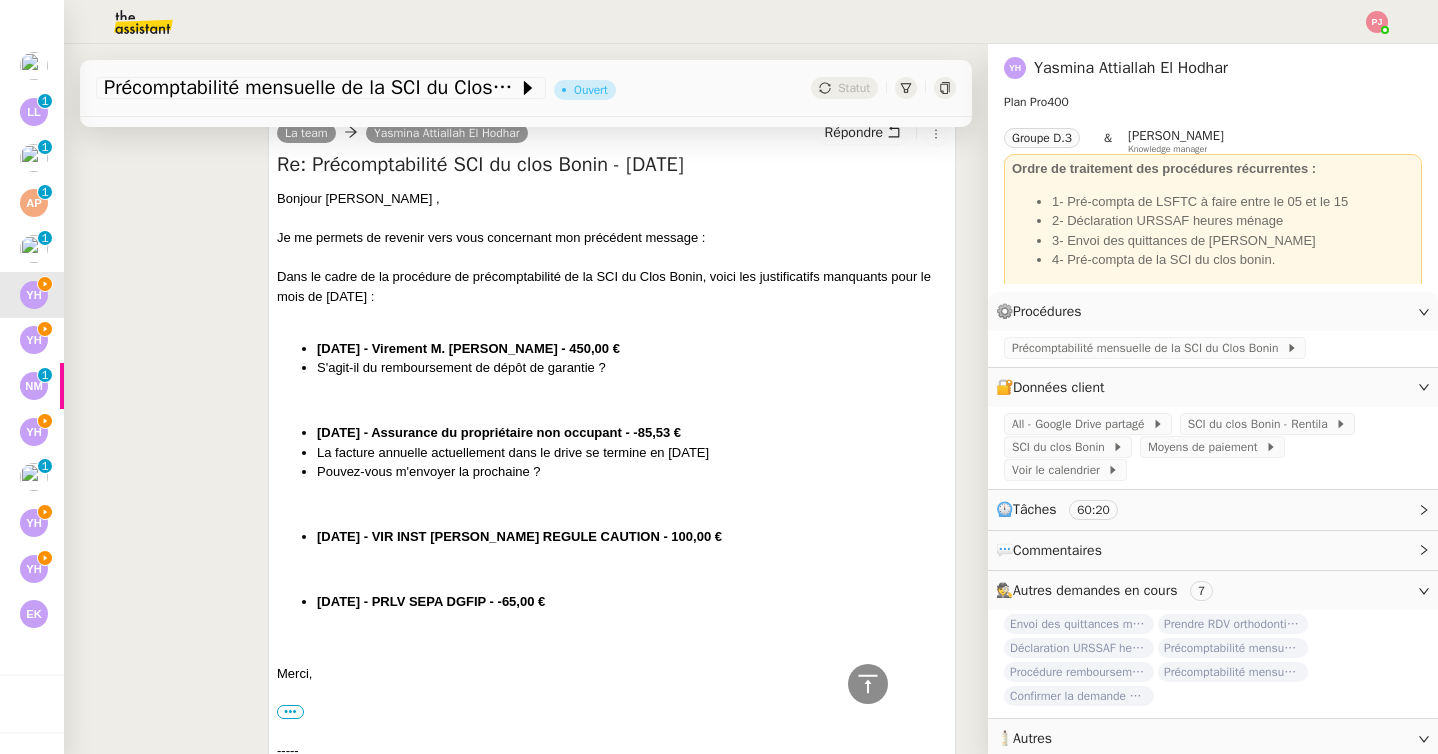 scroll, scrollTop: 621, scrollLeft: 0, axis: vertical 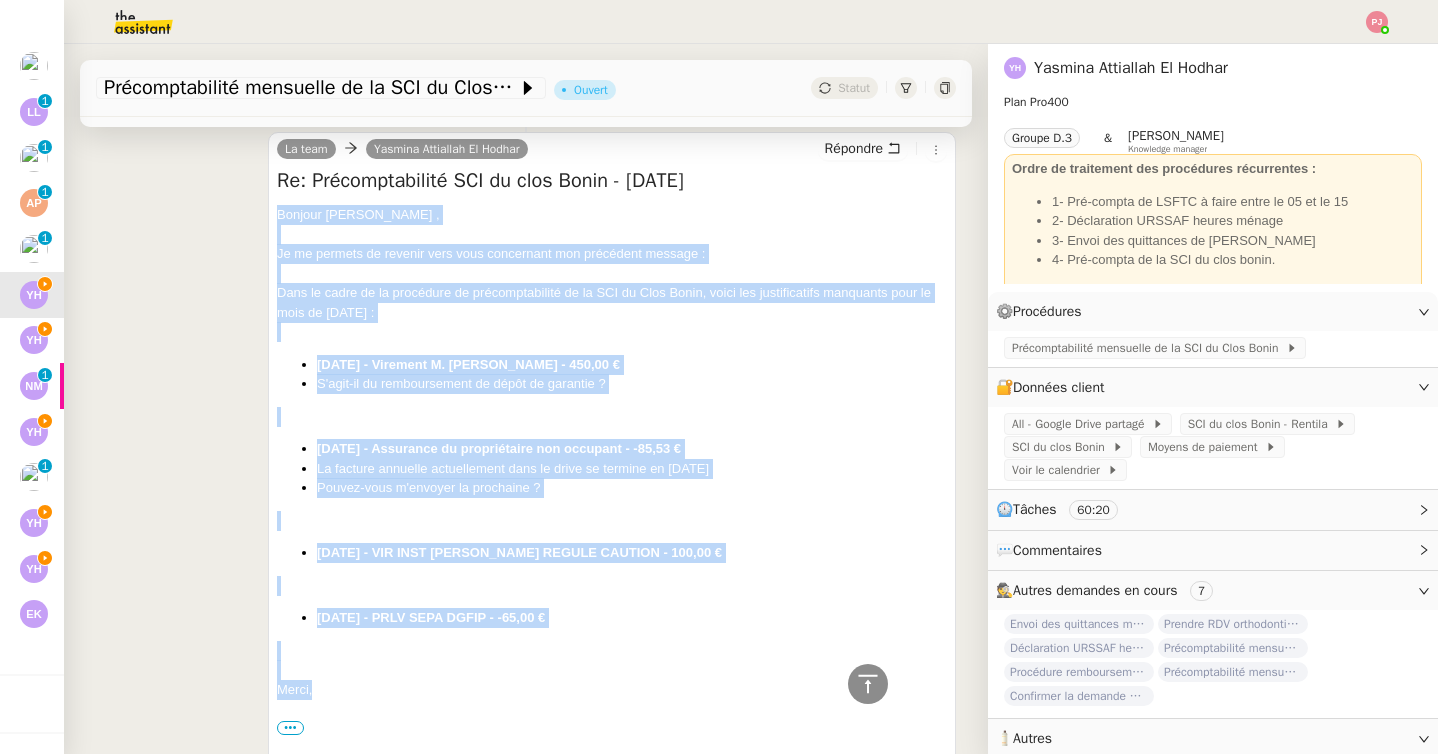 drag, startPoint x: 332, startPoint y: 683, endPoint x: 255, endPoint y: 201, distance: 488.11166 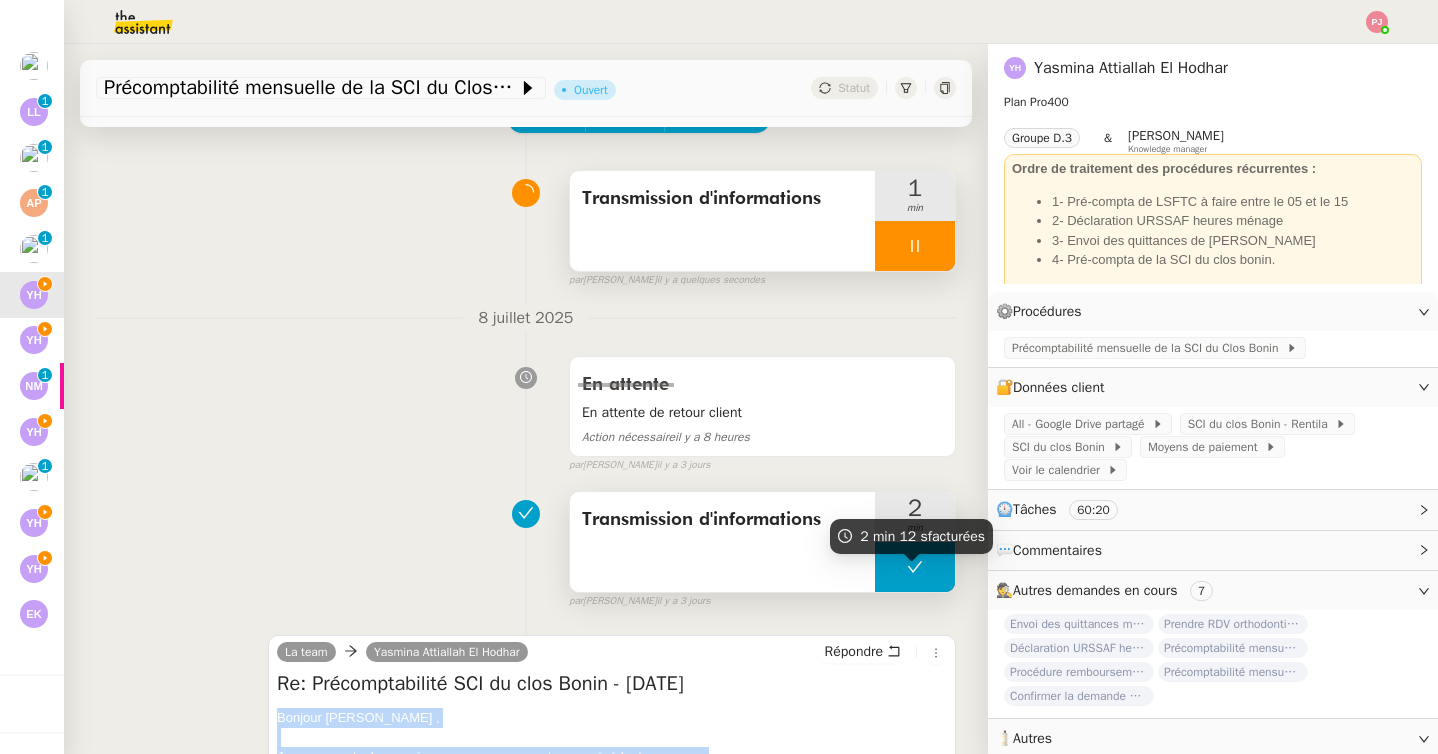 scroll, scrollTop: 219, scrollLeft: 0, axis: vertical 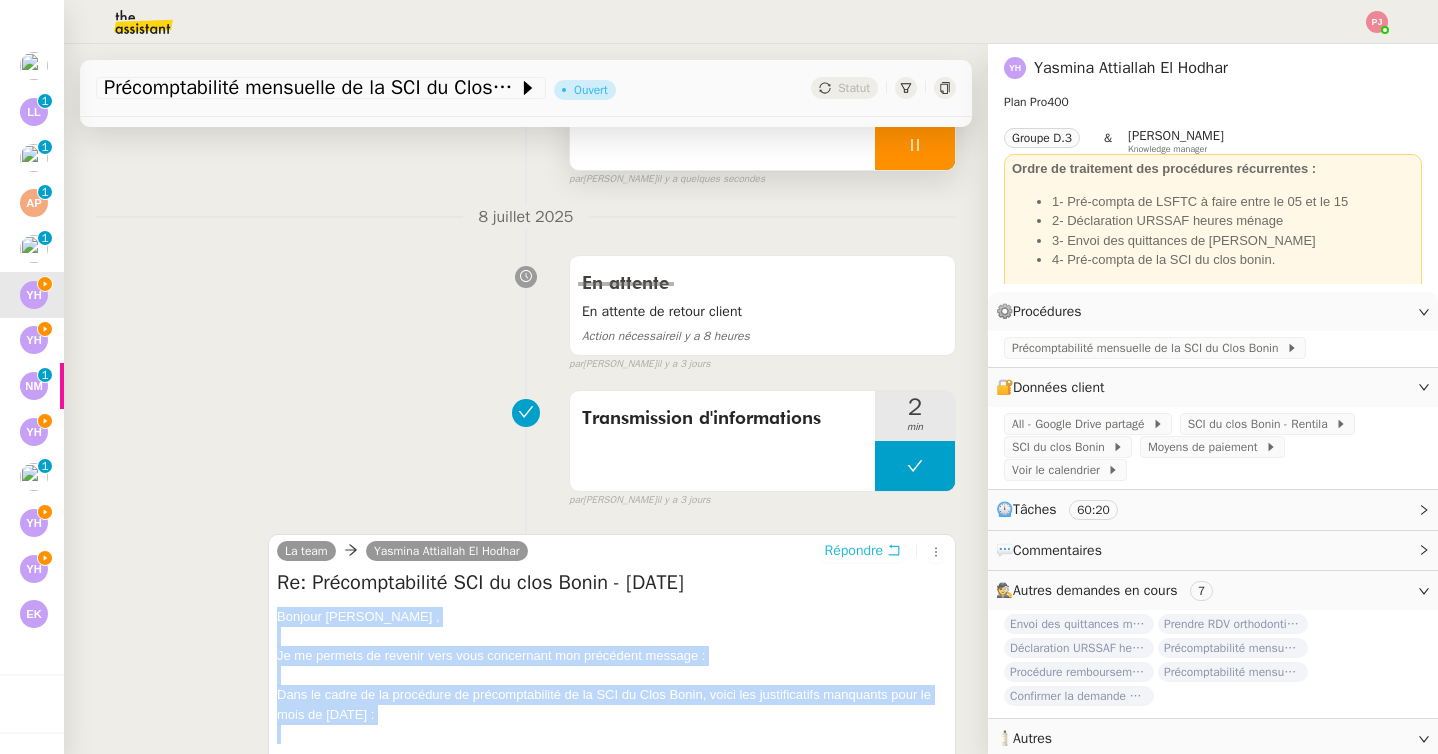 click on "Répondre" at bounding box center [854, 551] 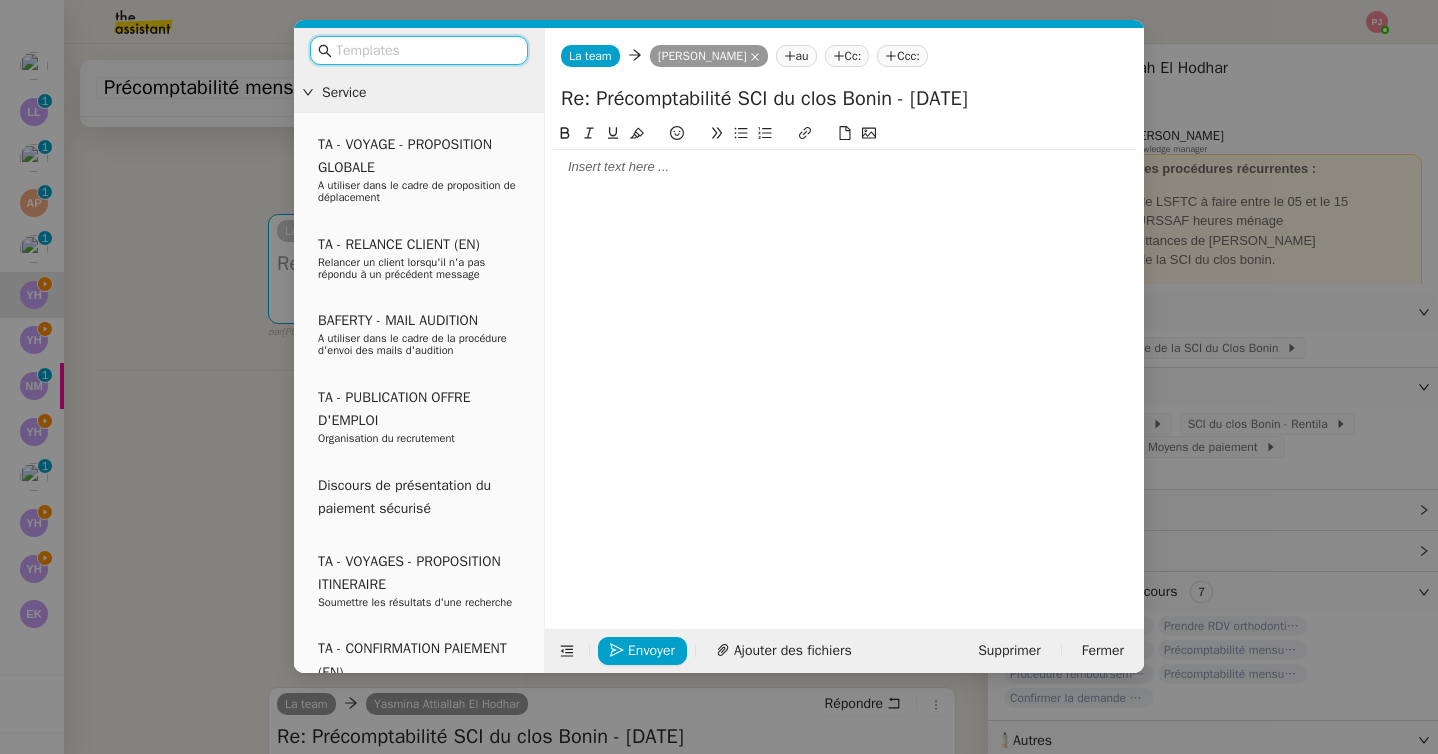 click 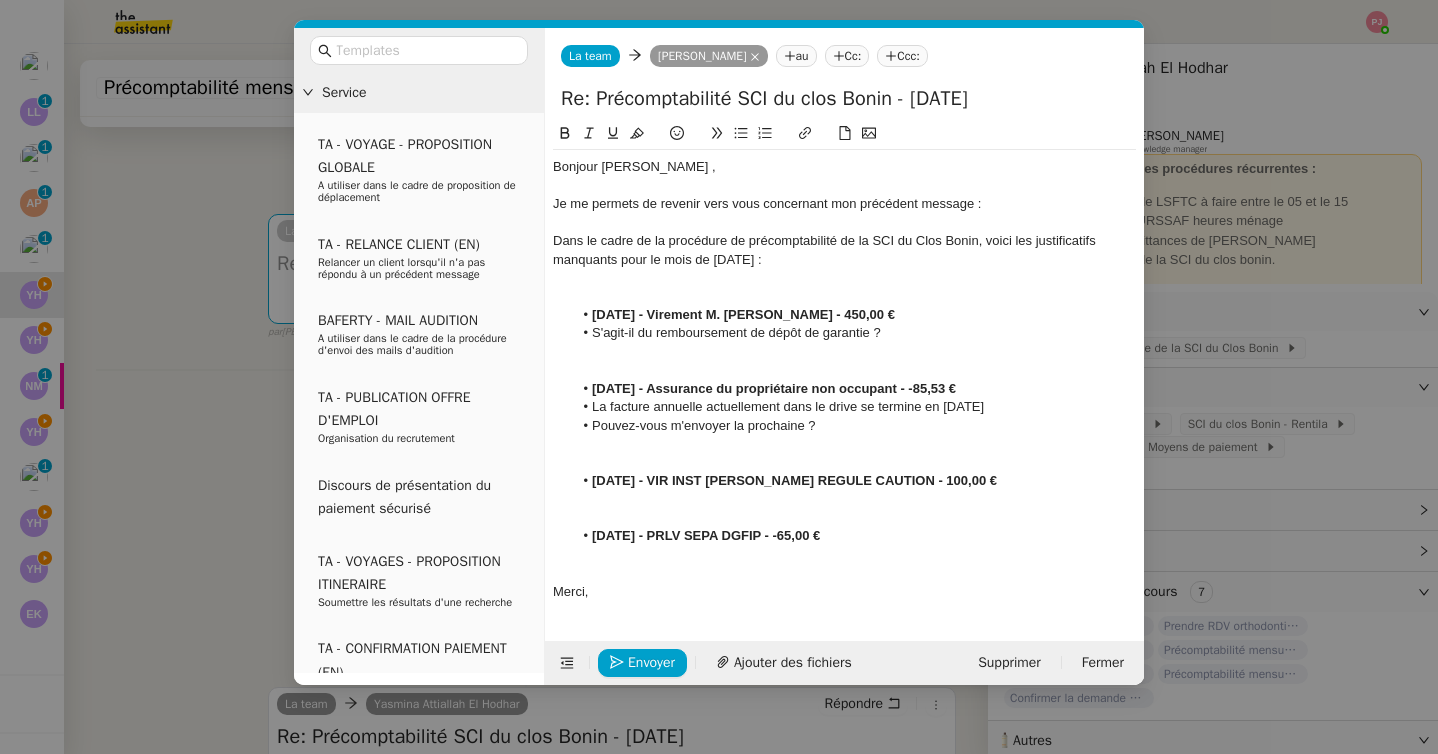 scroll, scrollTop: 0, scrollLeft: 0, axis: both 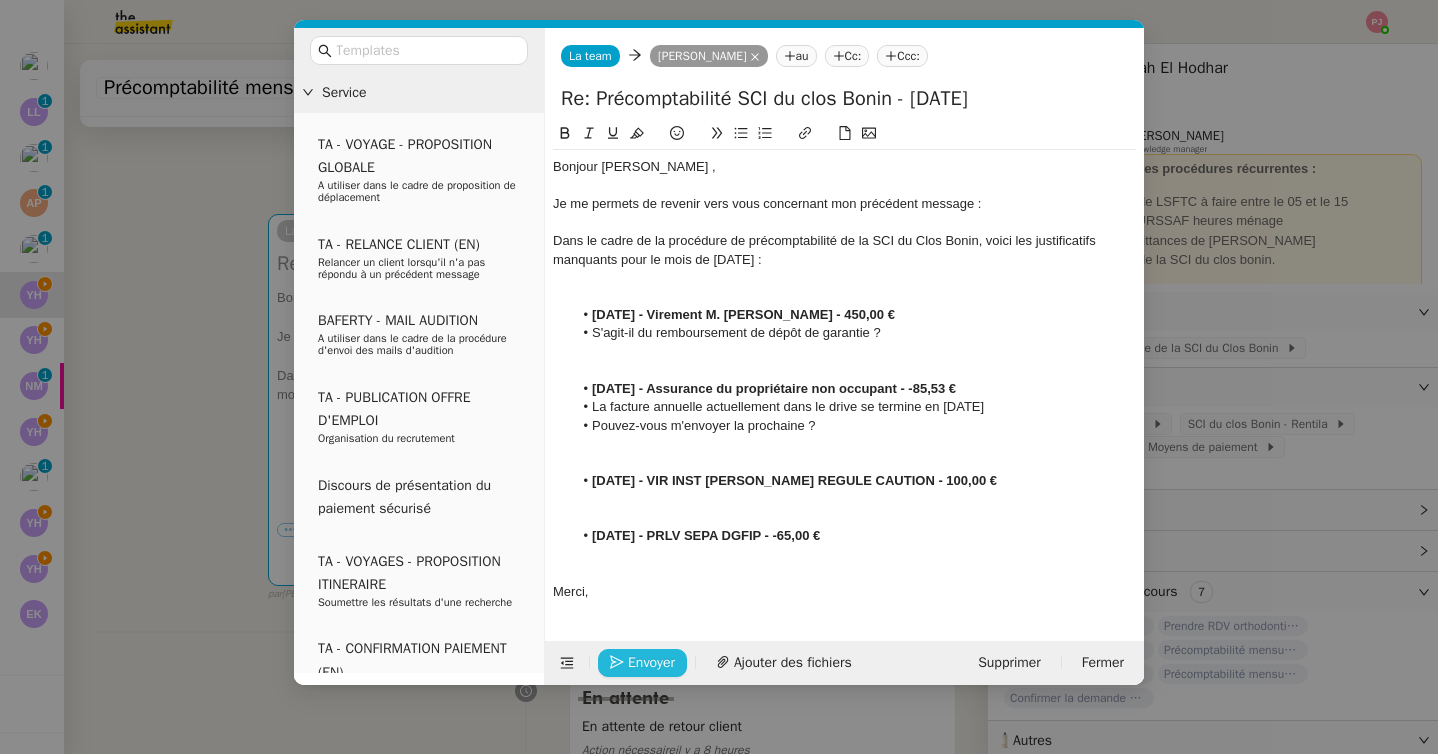 click on "Envoyer" 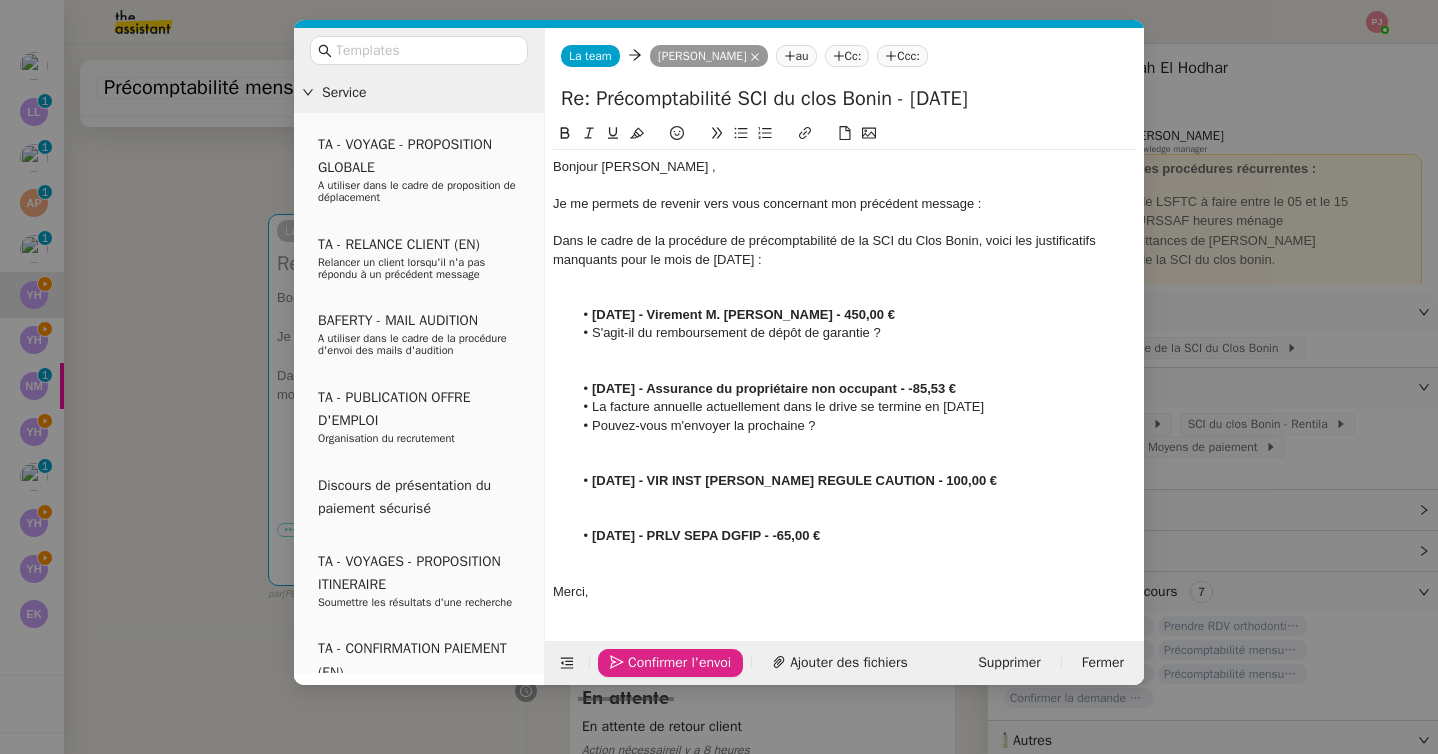 click on "Confirmer l'envoi" 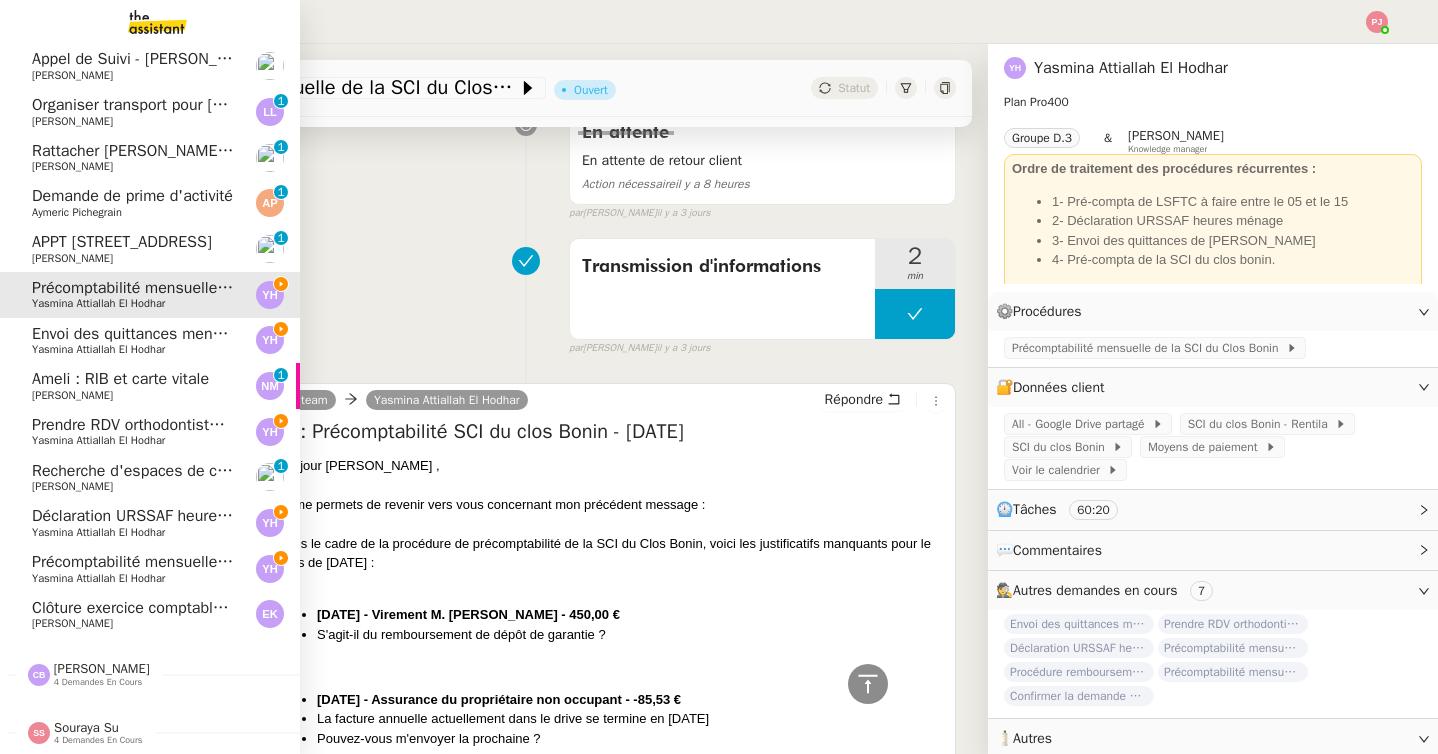 click on "Précomptabilité mensuelle - 4 juillet 2025" 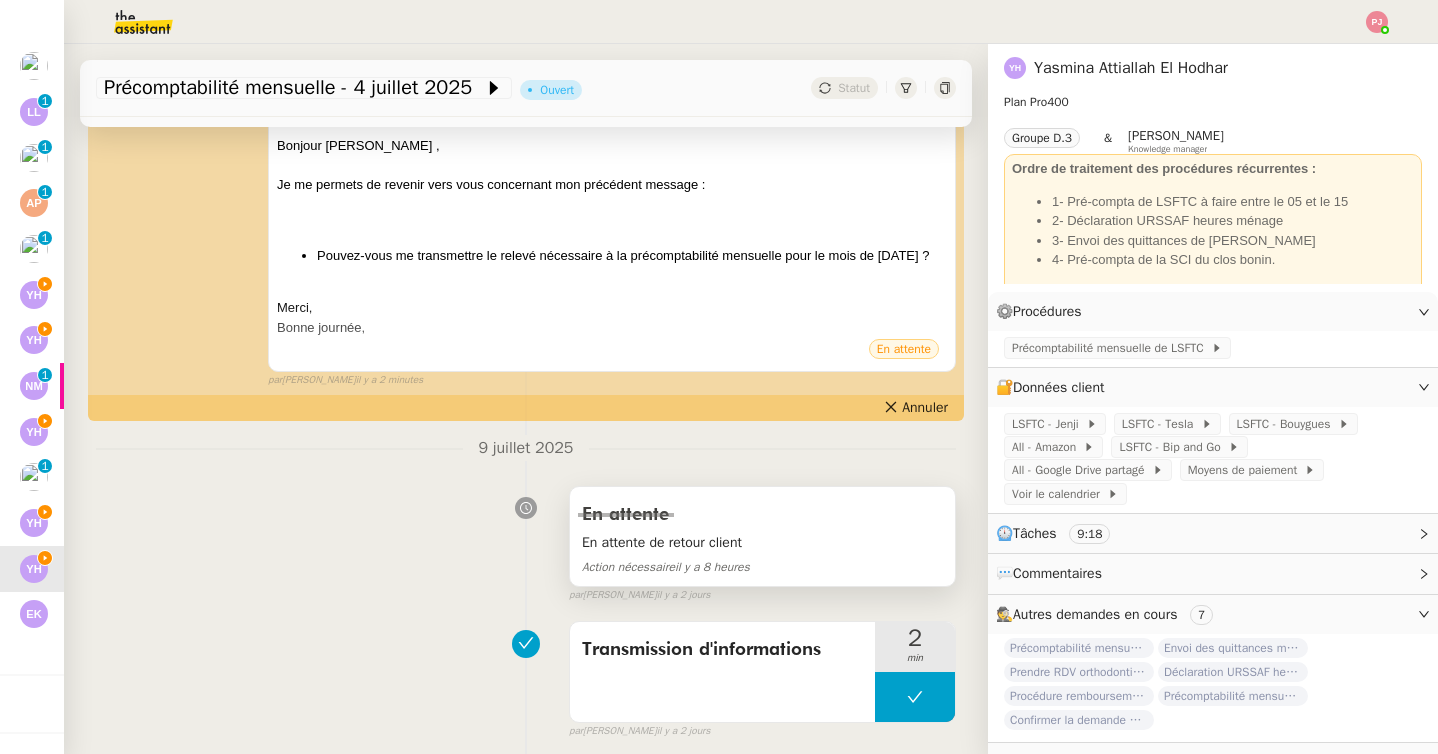 scroll, scrollTop: 0, scrollLeft: 0, axis: both 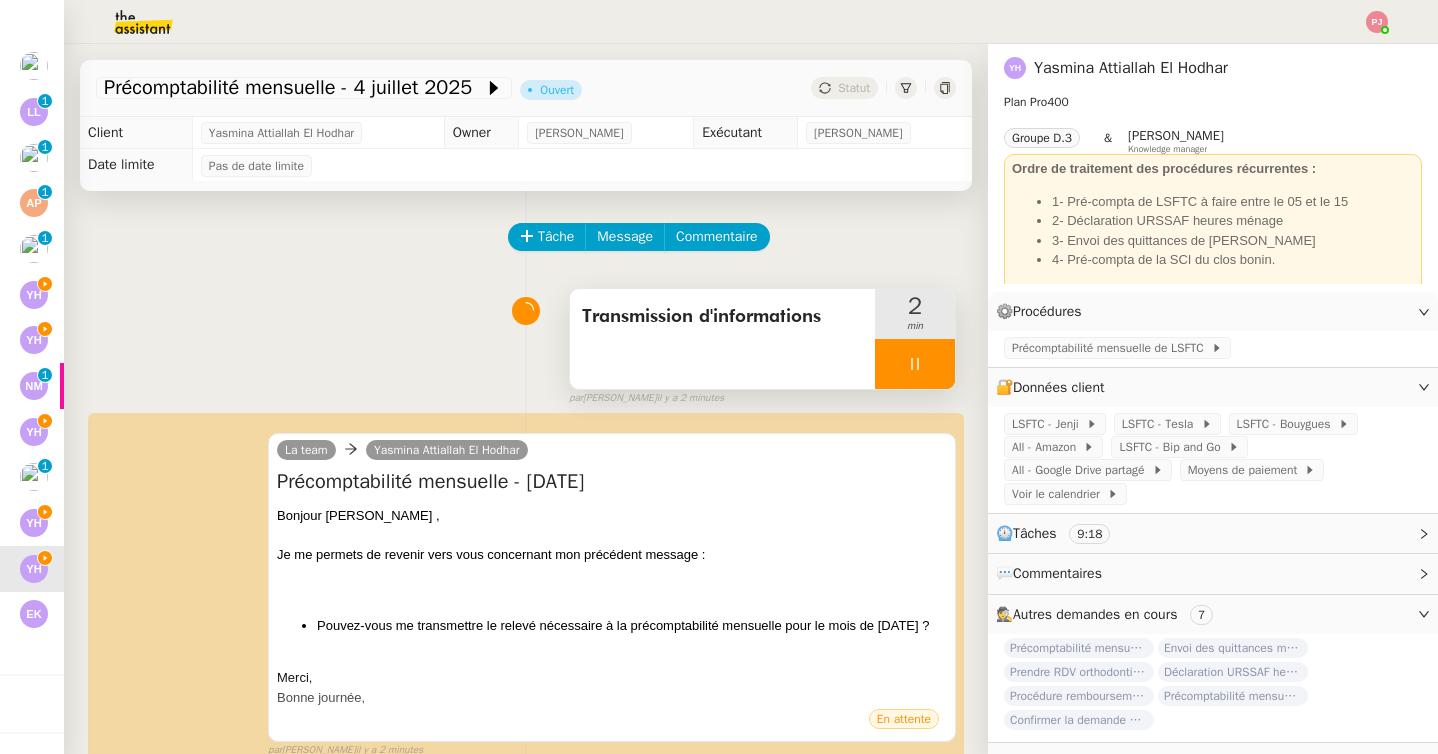 click at bounding box center (915, 364) 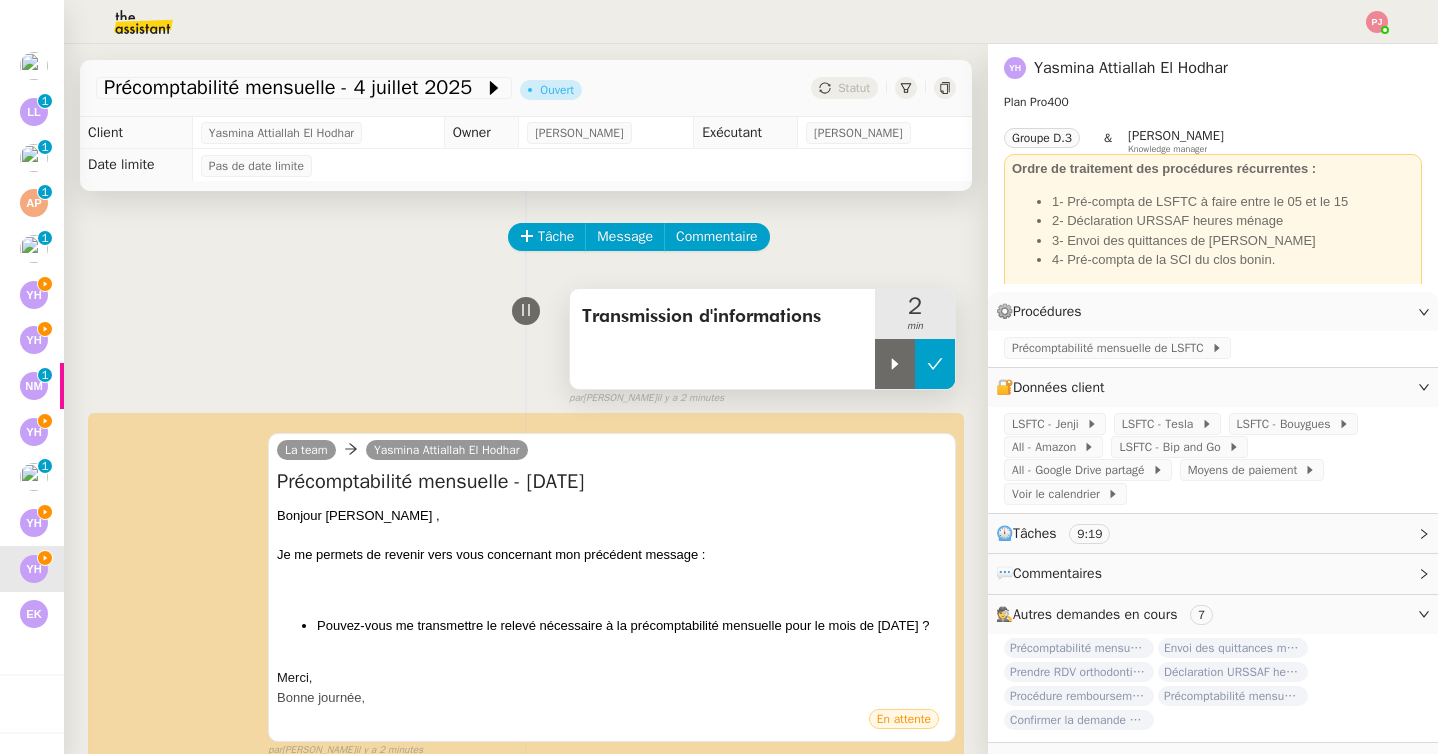 click 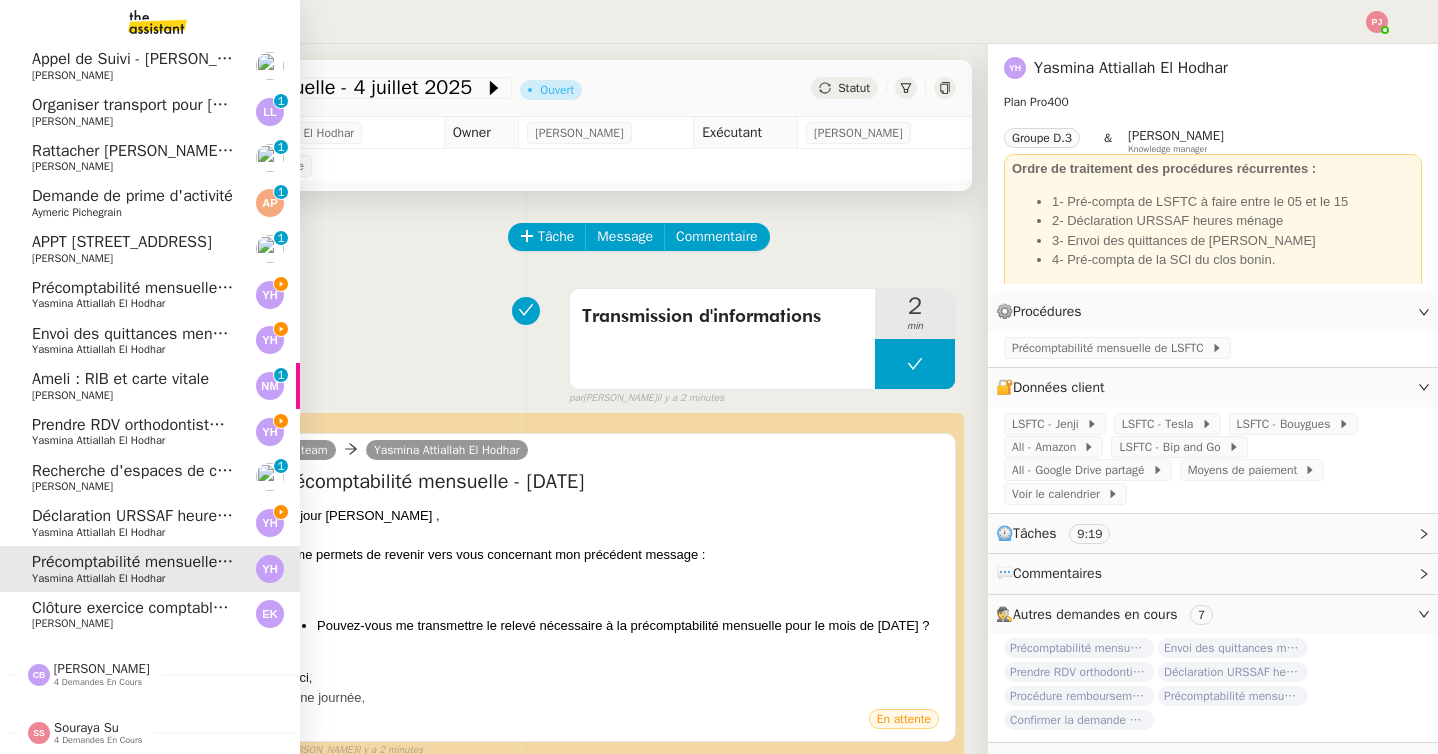 click on "Déclaration URSSAF heures ménage  - juillet 2025" 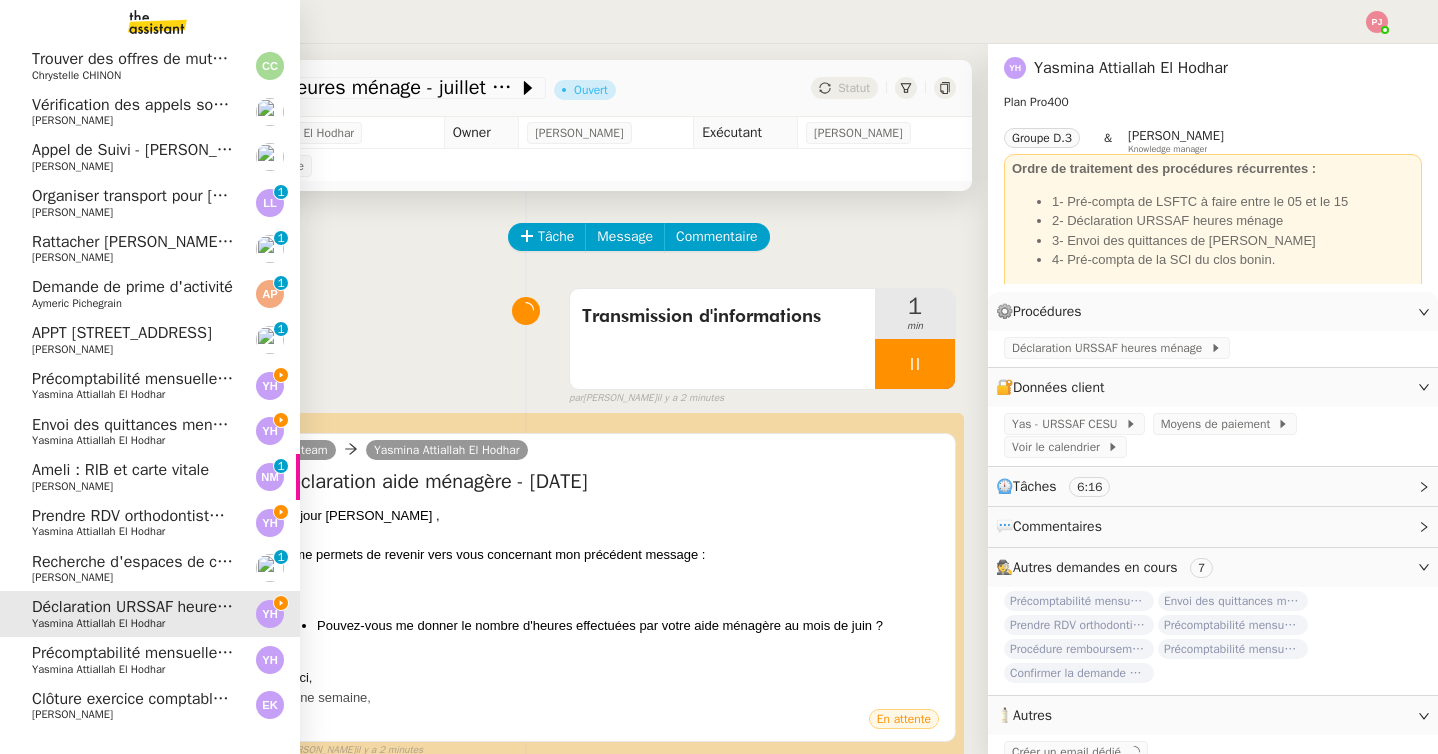 scroll, scrollTop: 91, scrollLeft: 0, axis: vertical 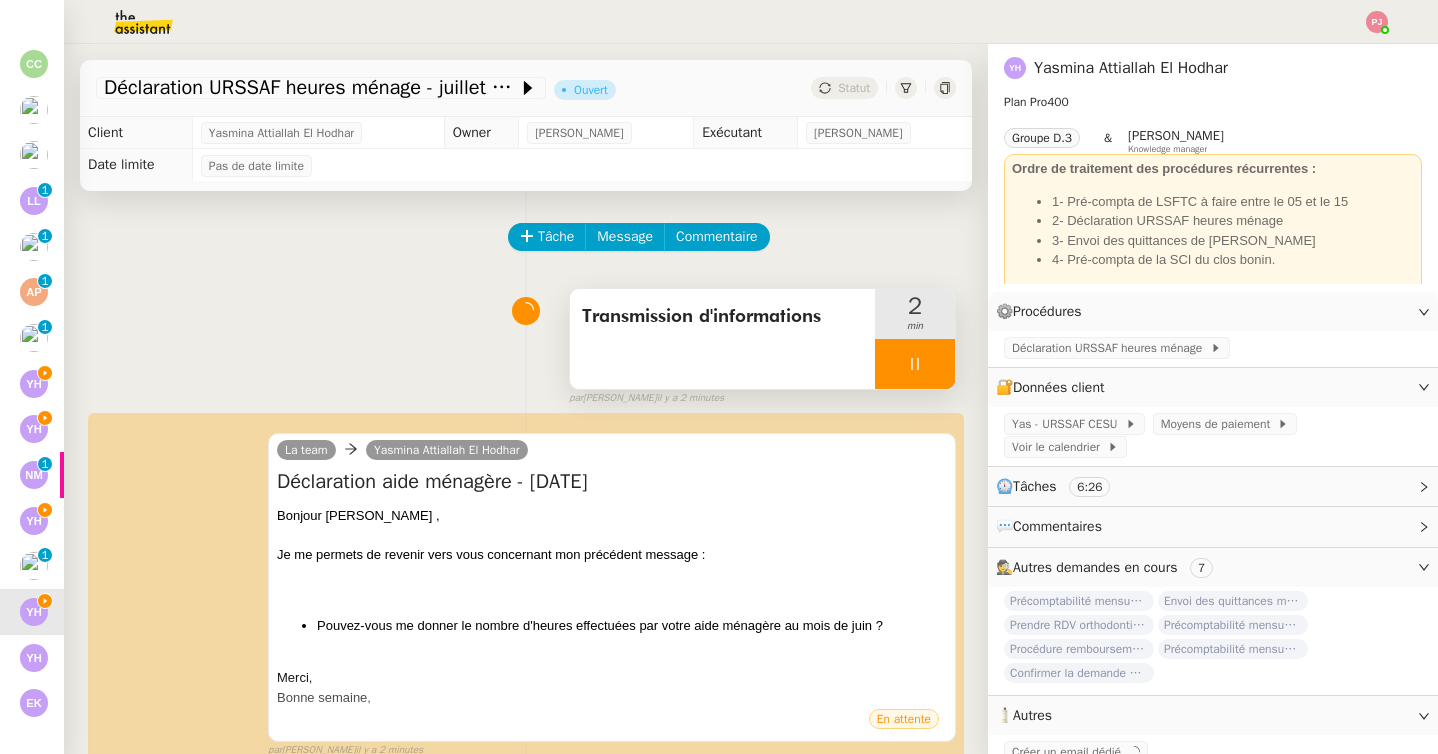 click at bounding box center [915, 364] 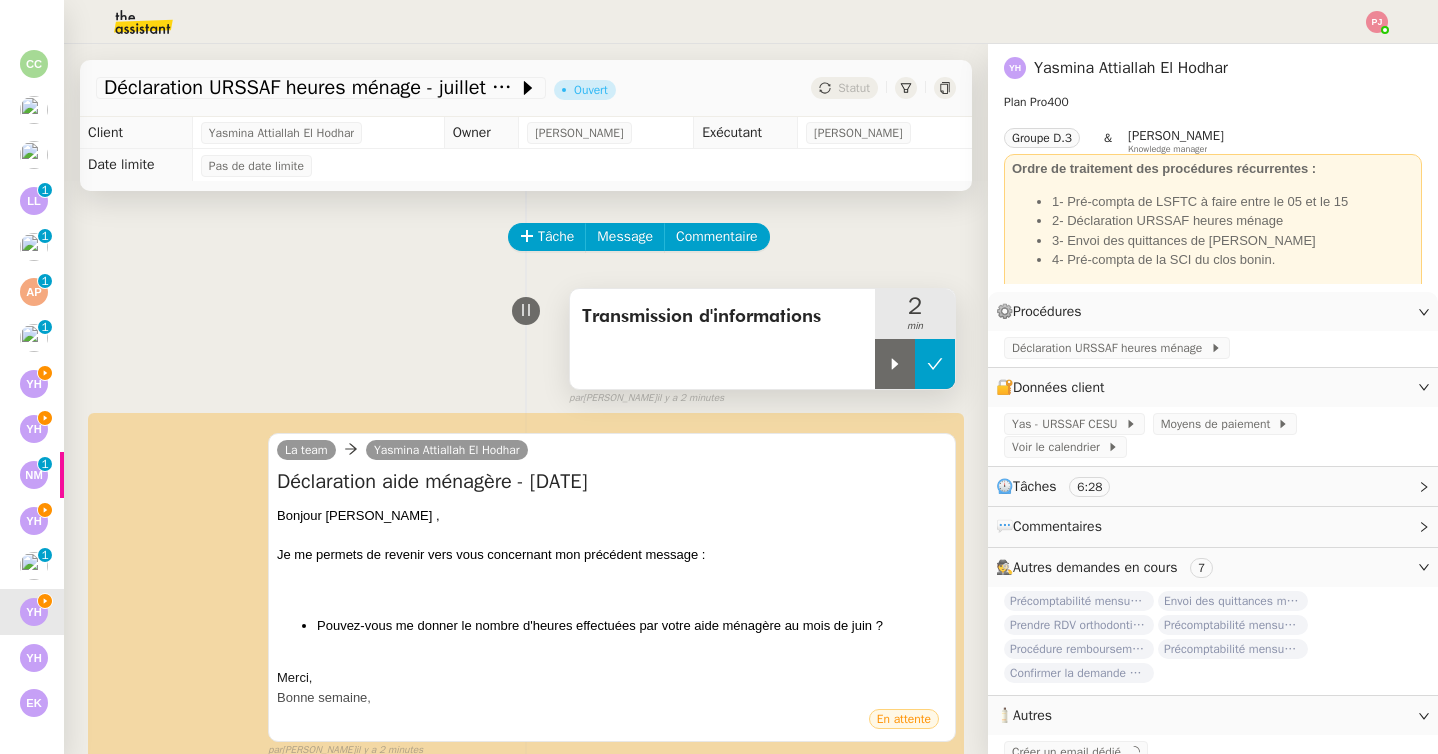 click 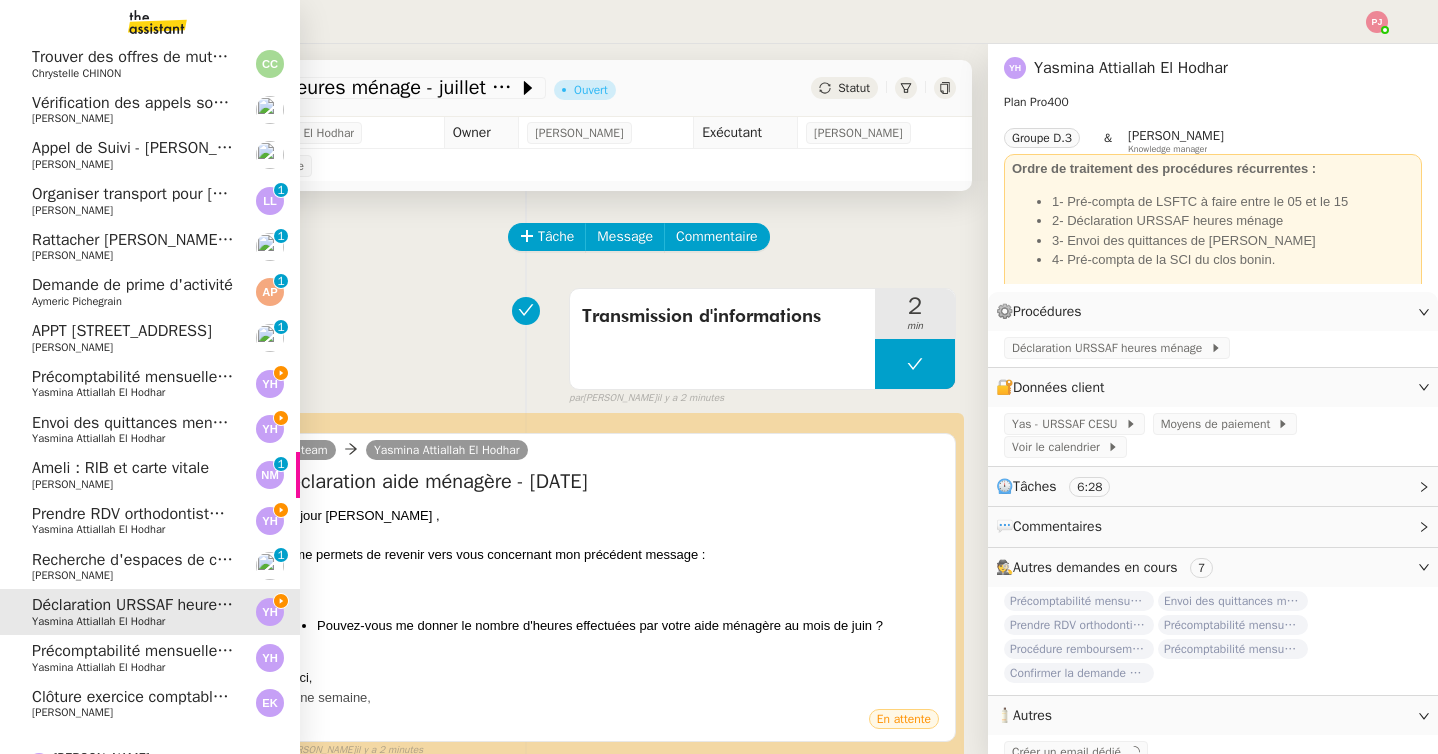 click on "Prendre RDV orthodontiste pour Lyna" 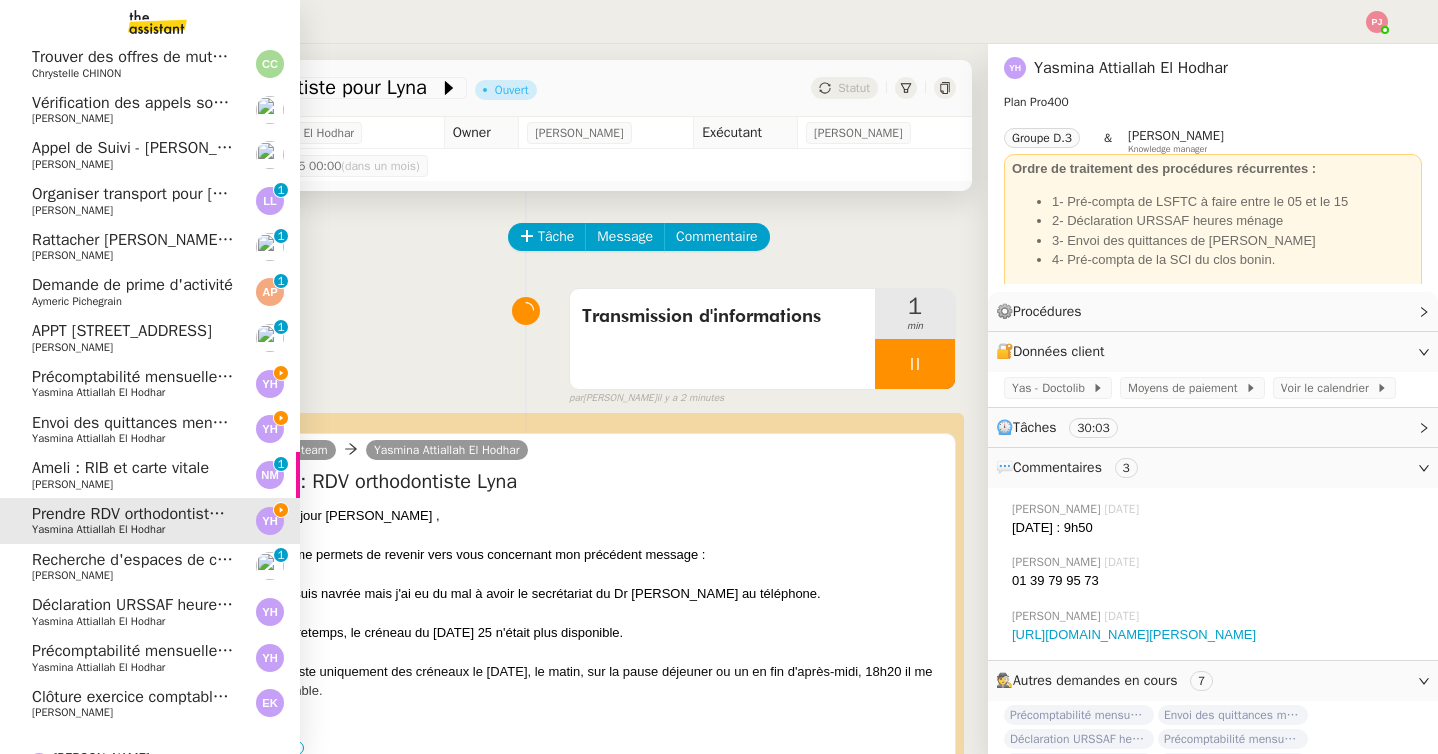 click on "Demande de prime d'activité" 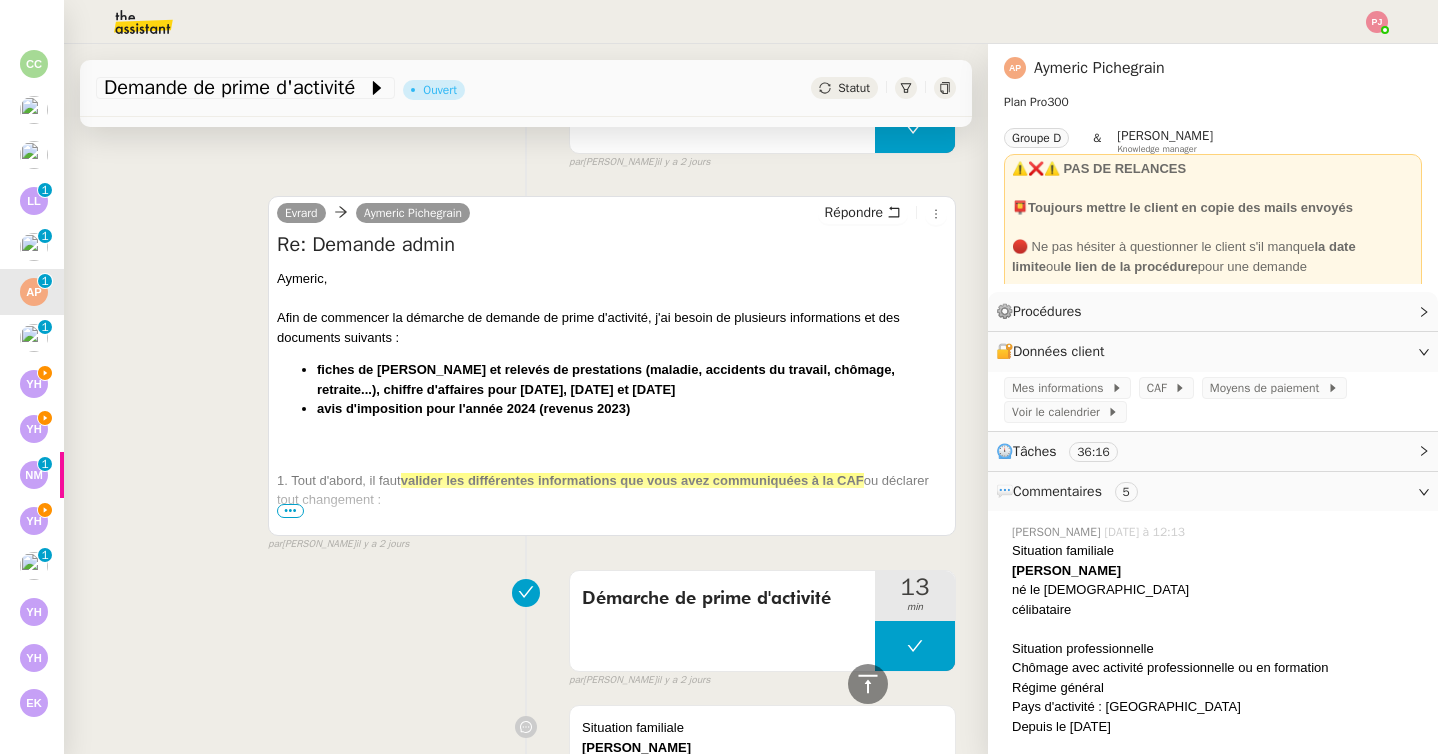 scroll, scrollTop: 0, scrollLeft: 0, axis: both 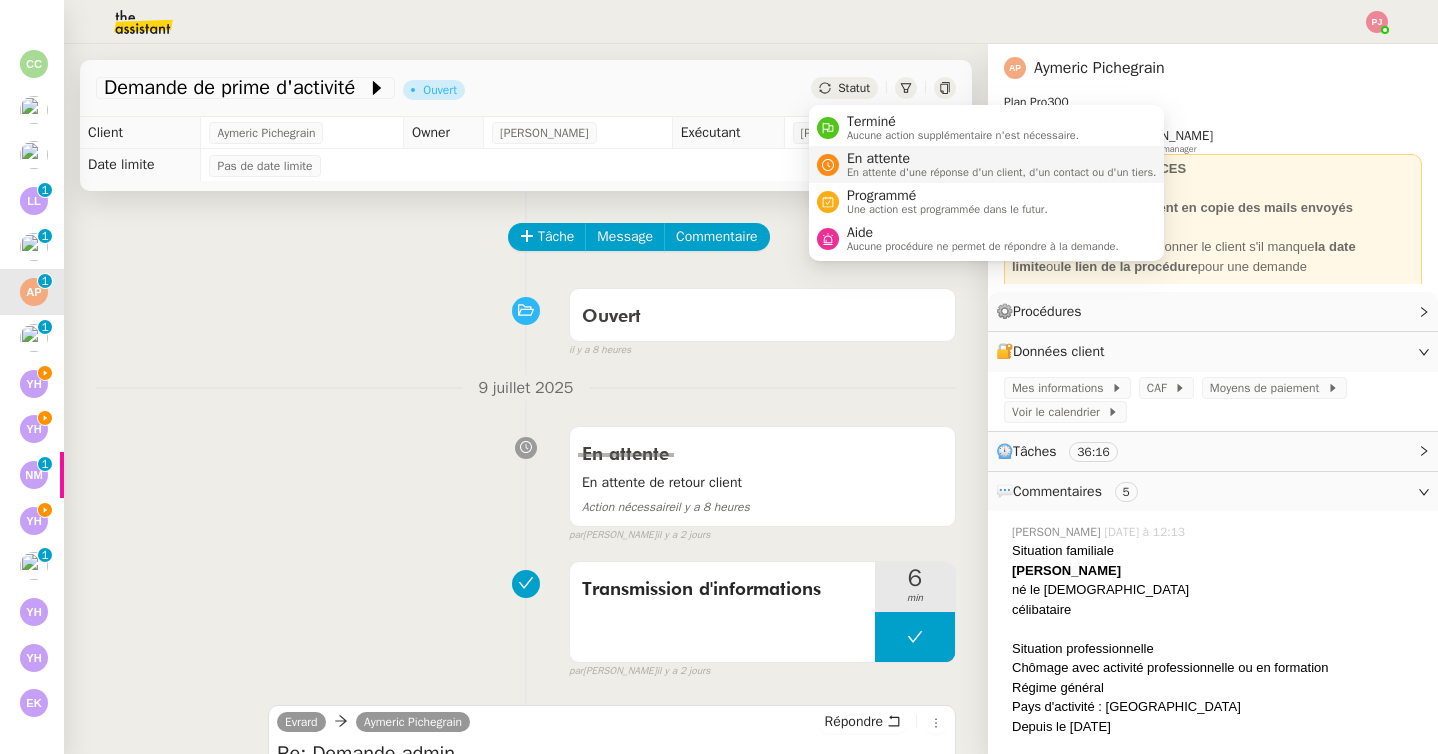 click on "En attente d'une réponse d'un client, d'un contact ou d'un tiers." at bounding box center (1002, 172) 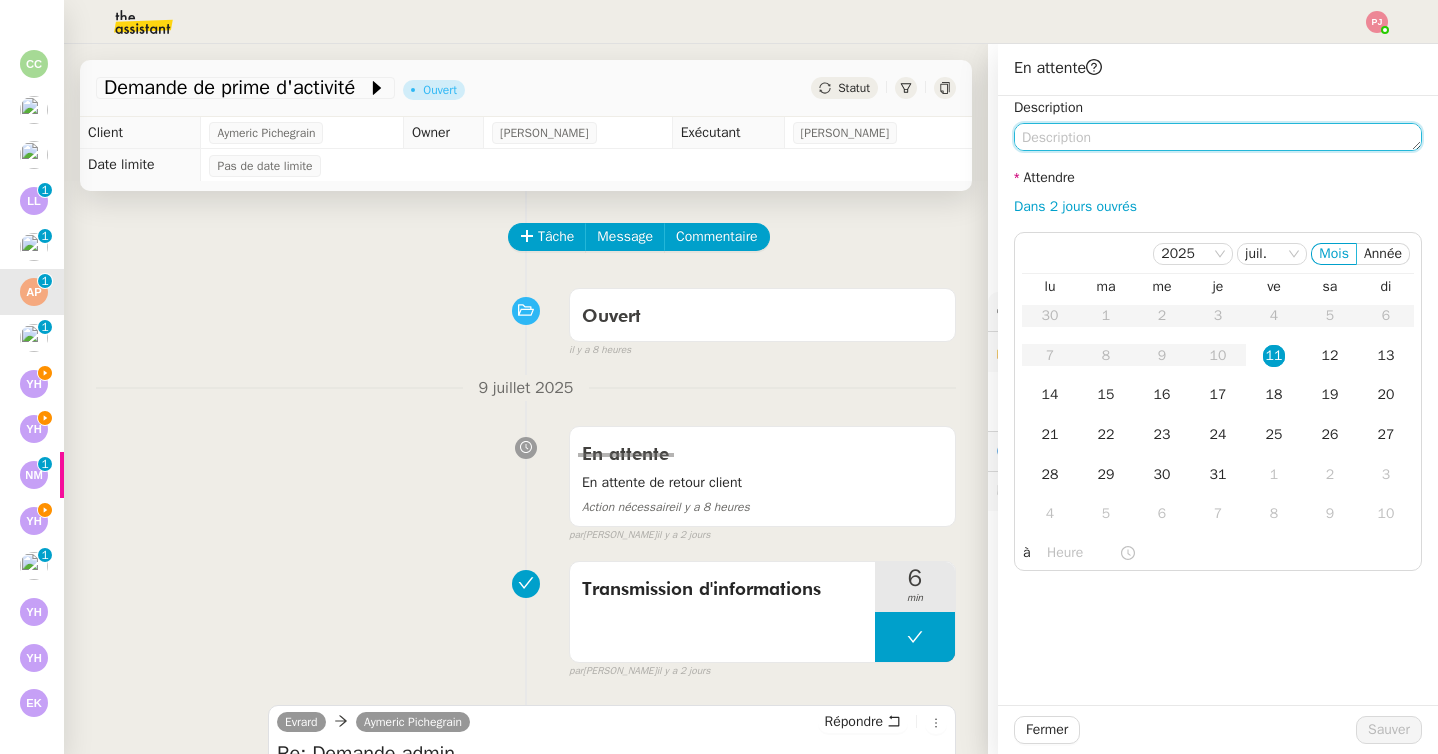 click 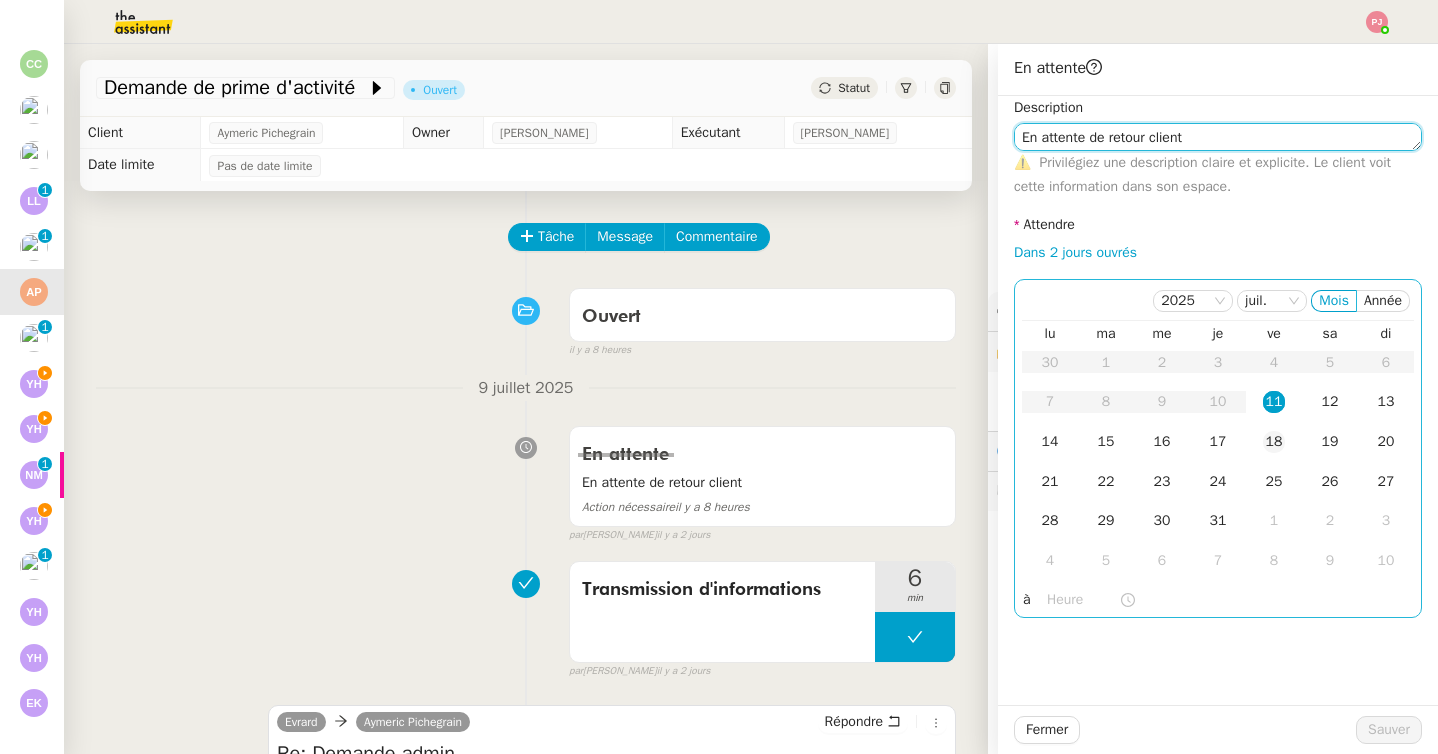 type on "En attente de retour client" 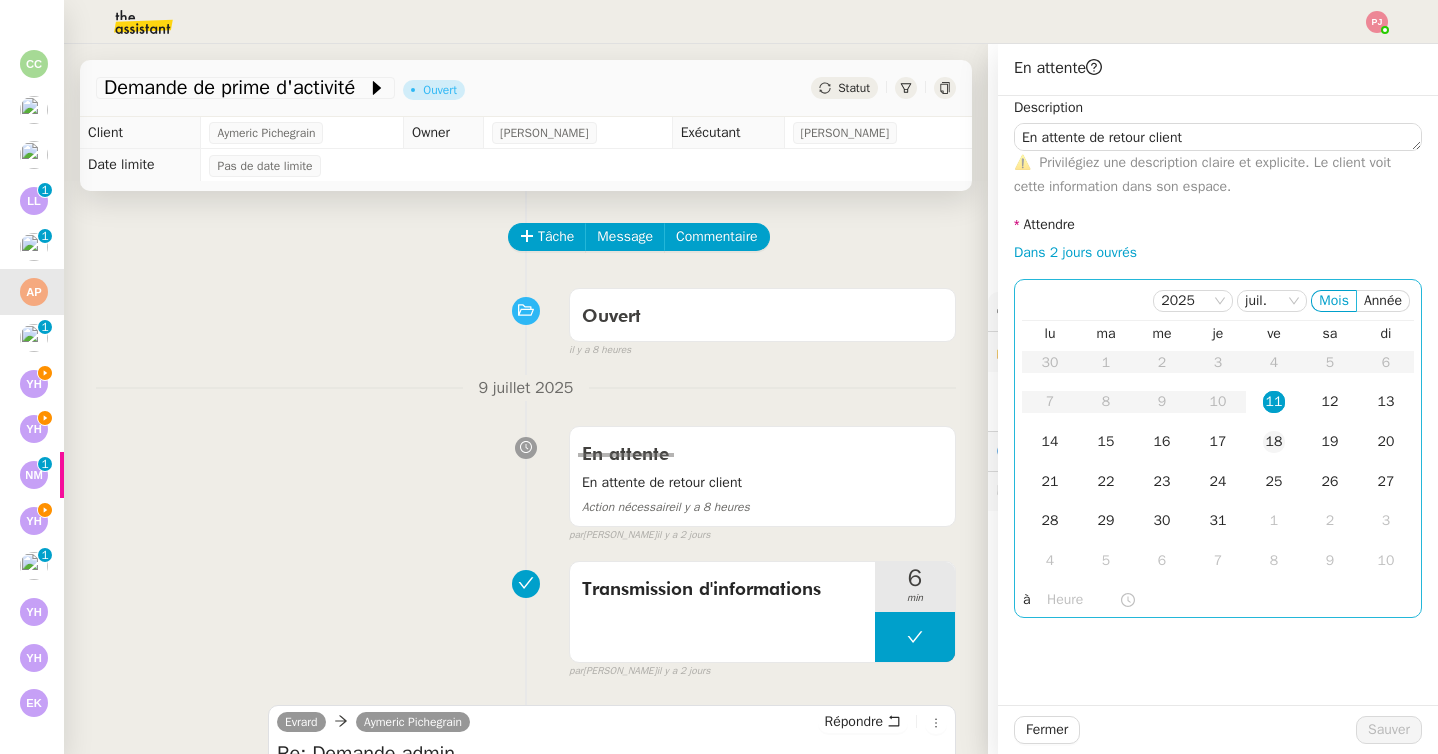 click on "18" 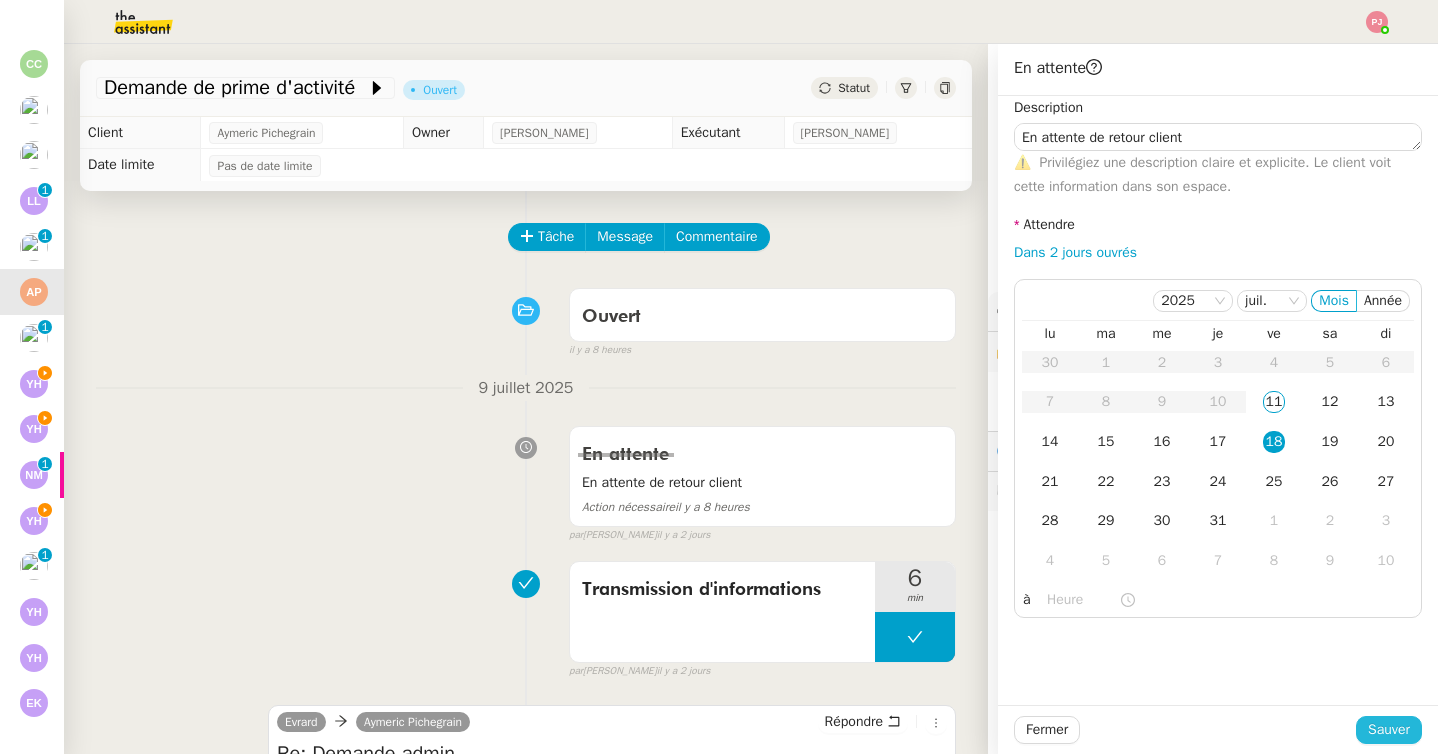 click on "Sauver" 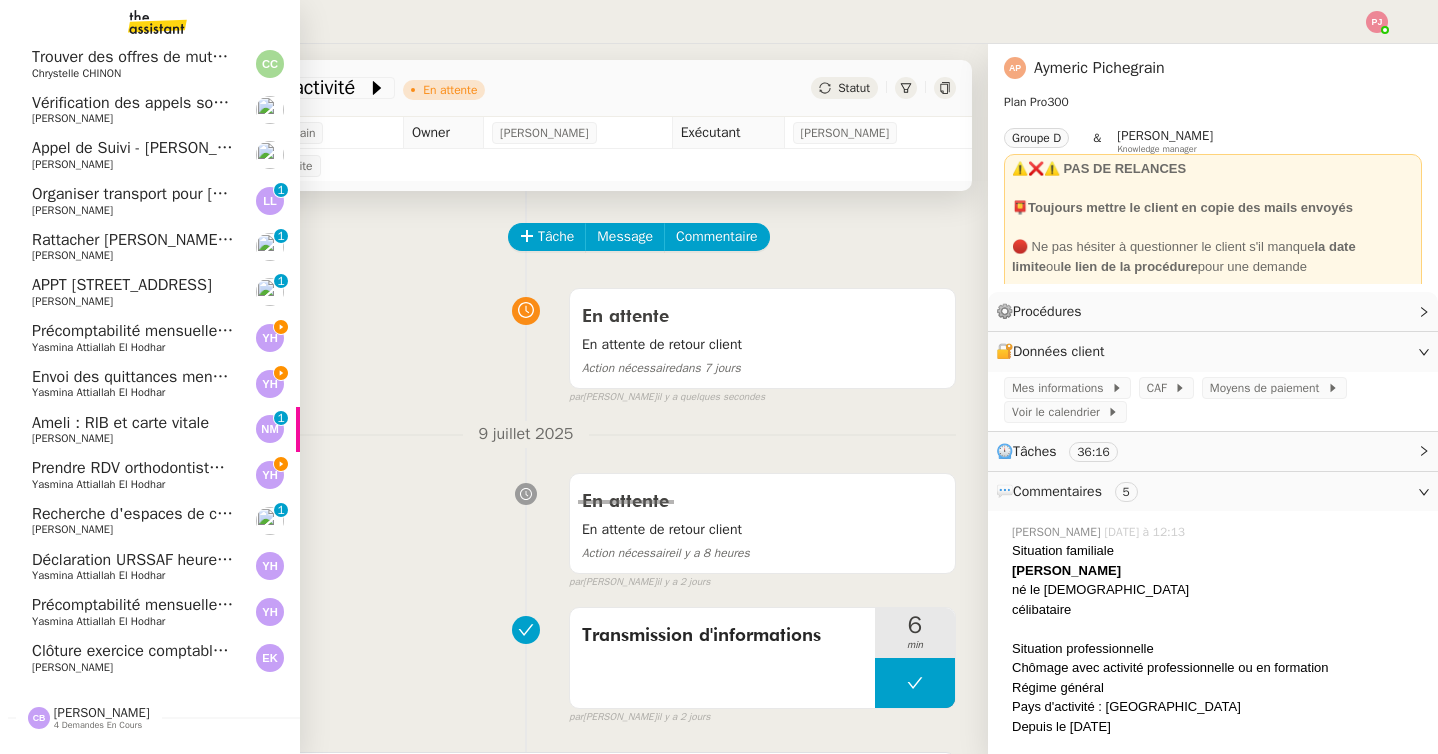 click on "[PERSON_NAME]" 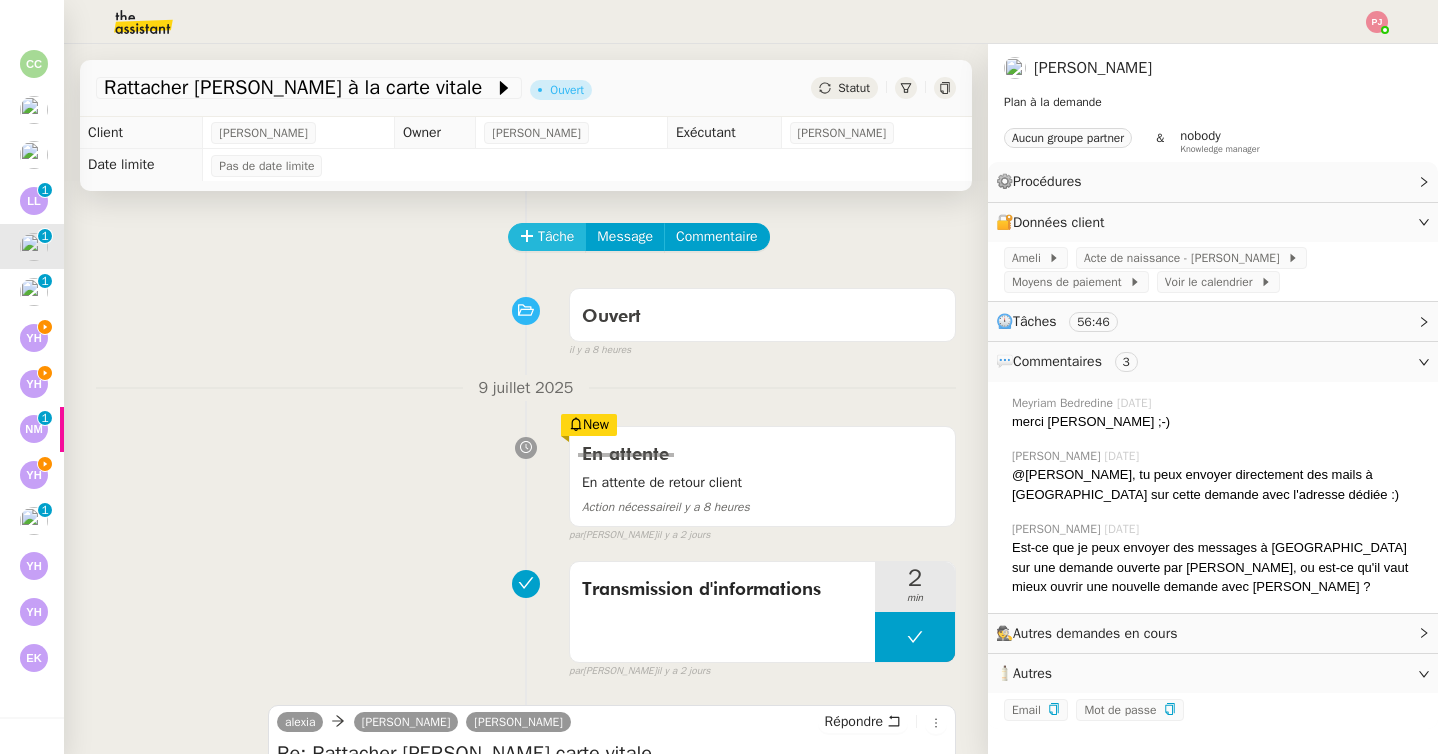 click on "Tâche" 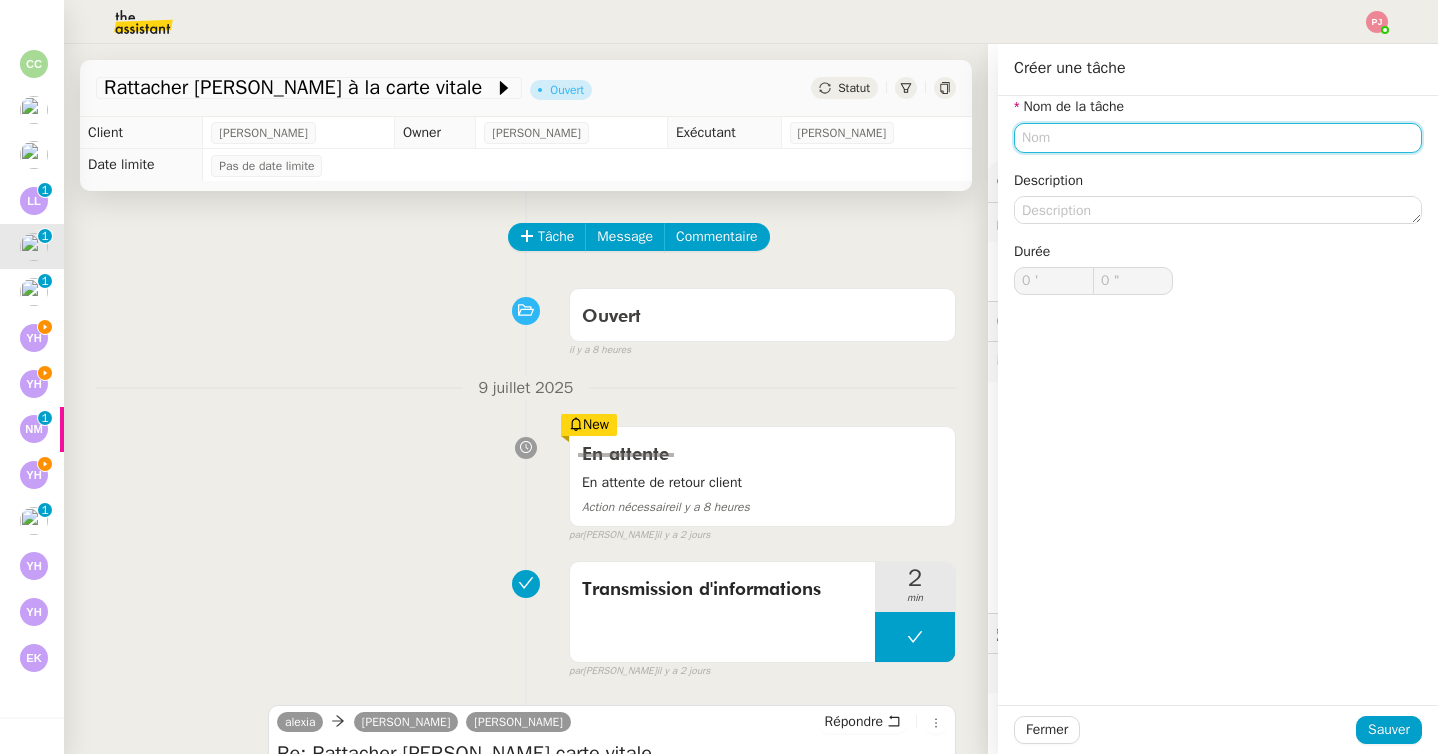click 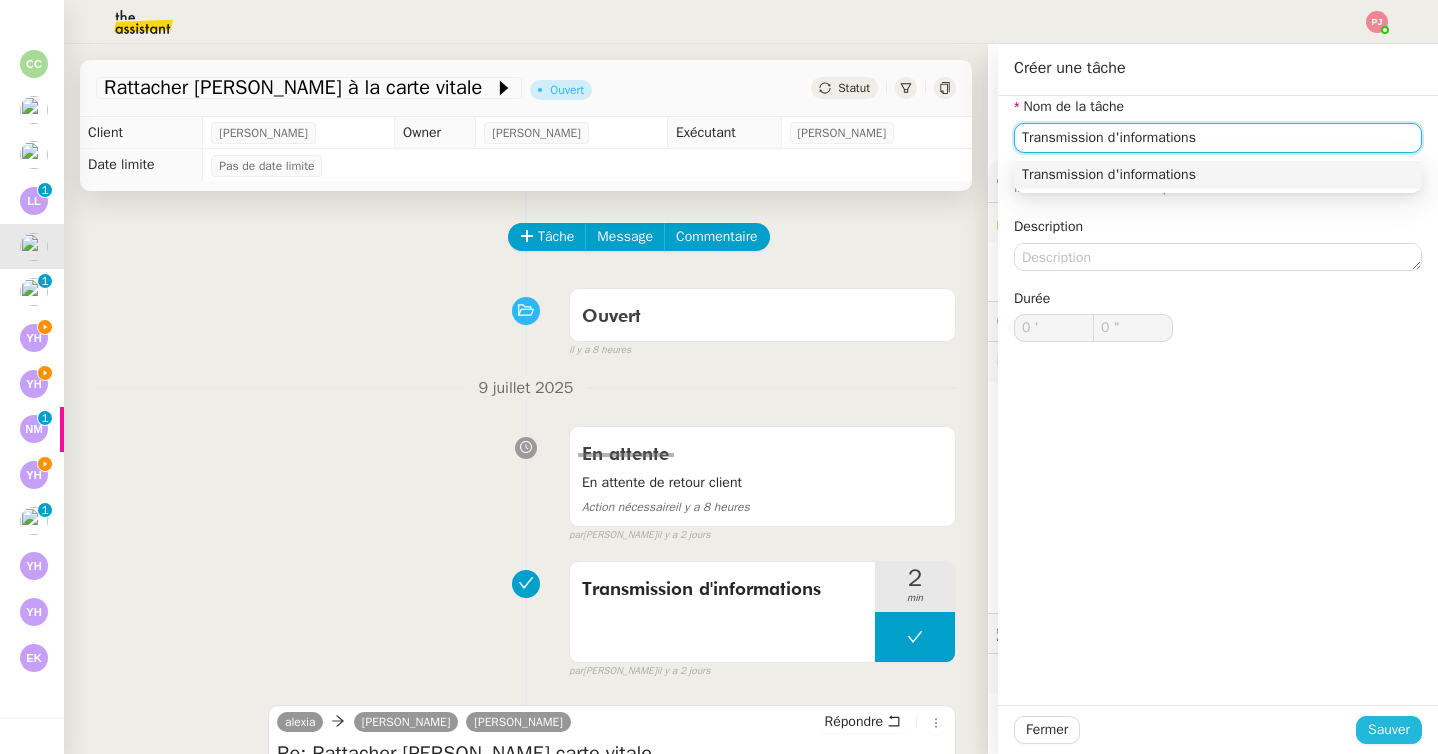 type on "Transmission d'informations" 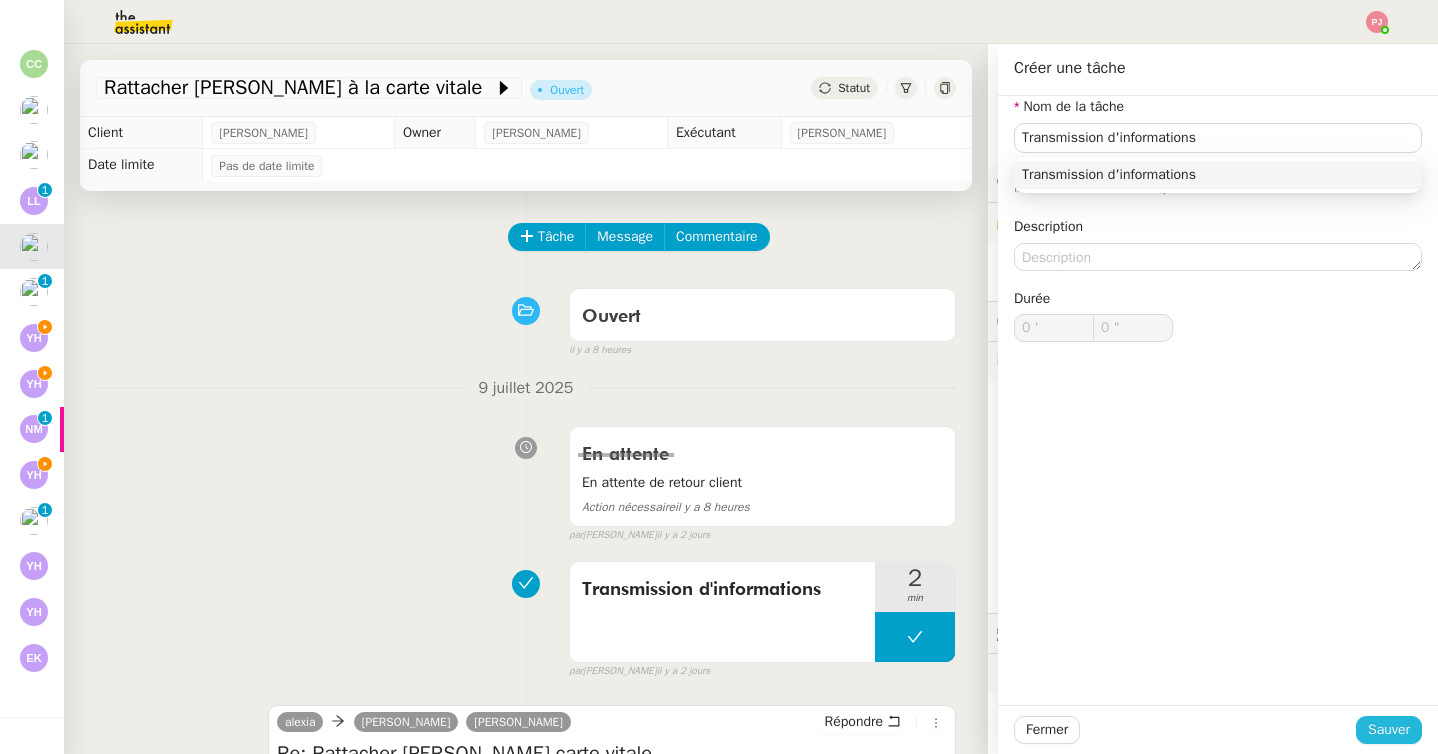 click on "Sauver" 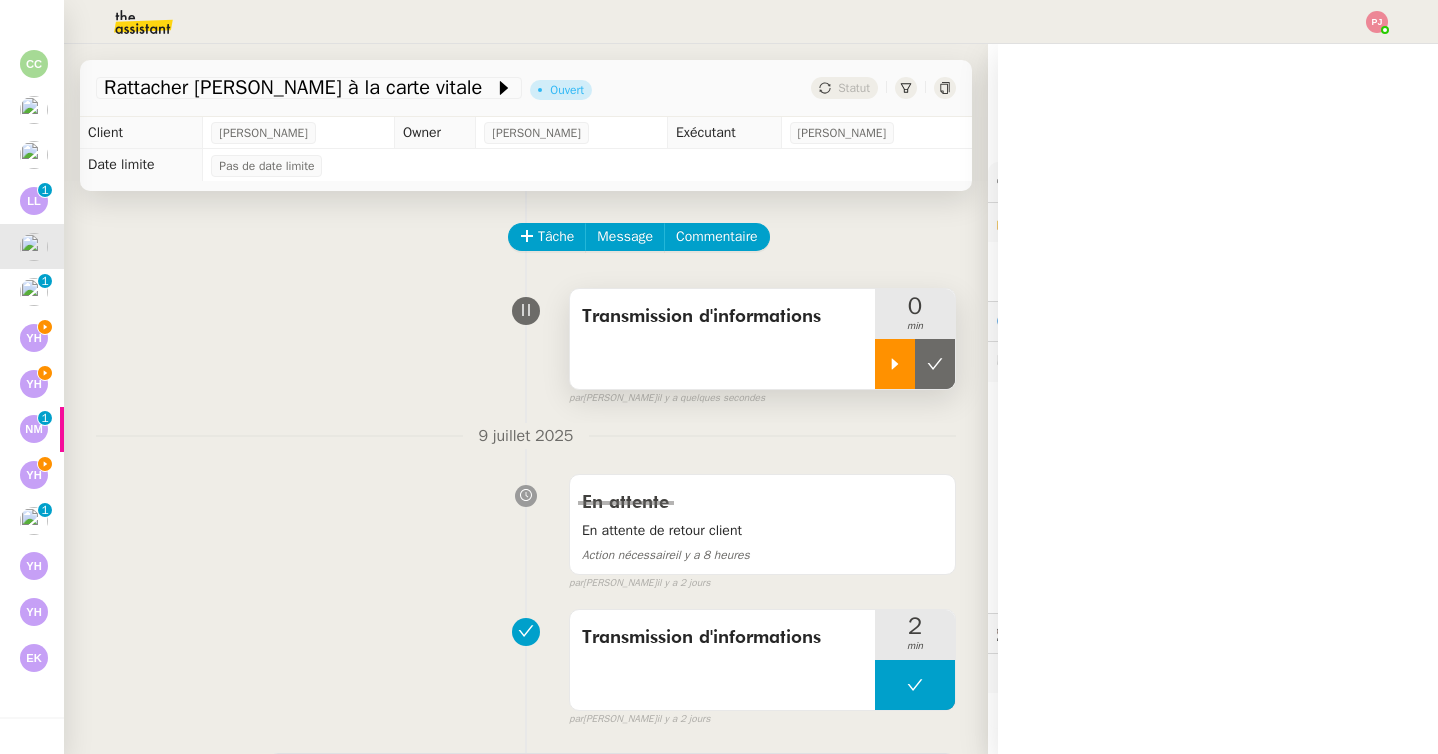 click at bounding box center (895, 364) 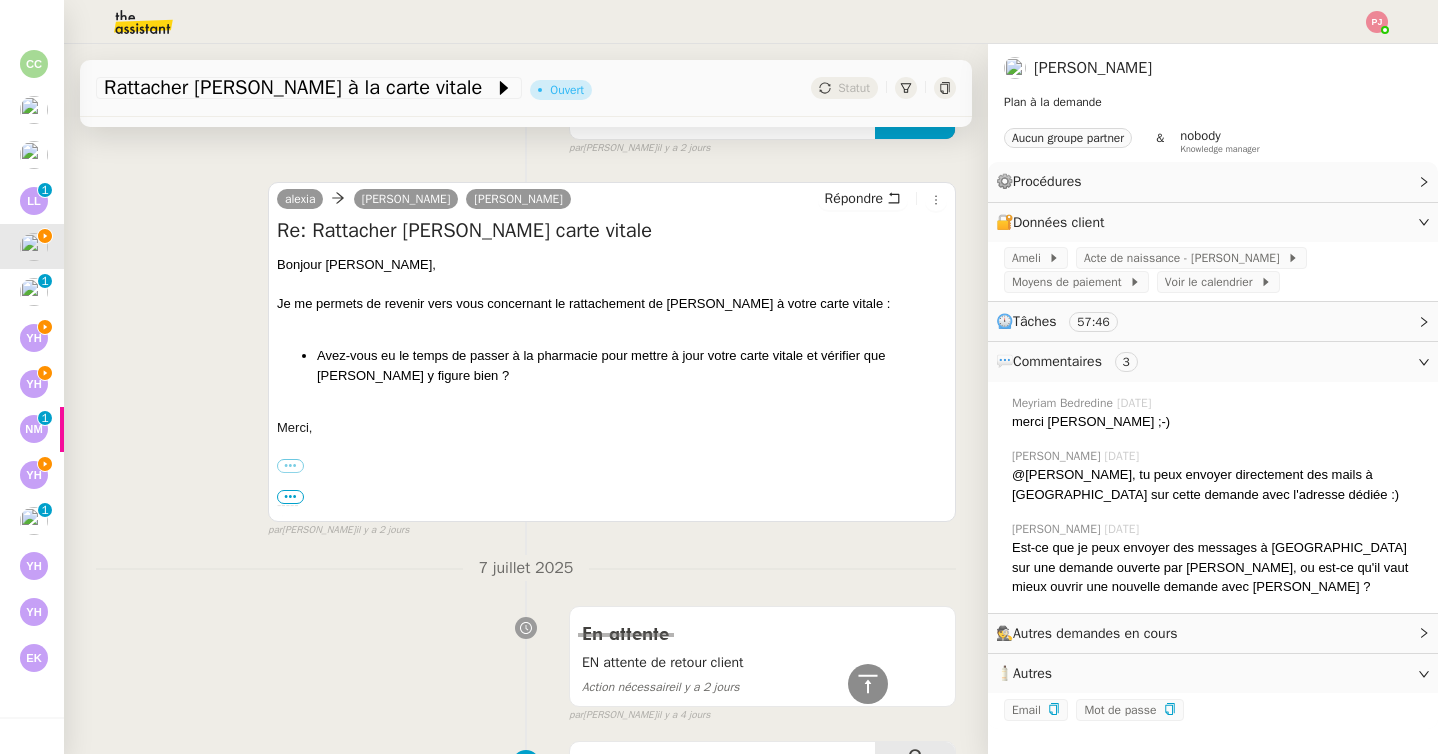 scroll, scrollTop: 586, scrollLeft: 0, axis: vertical 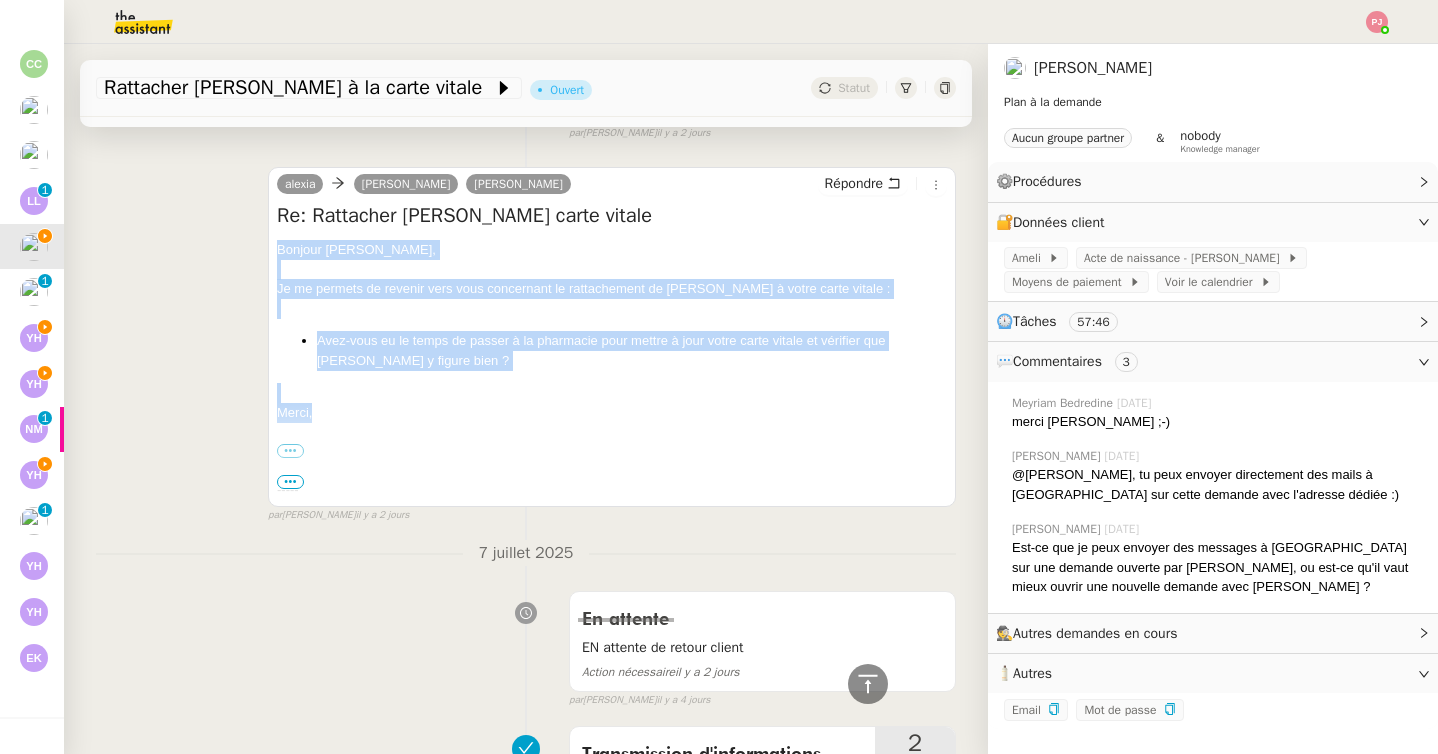 drag, startPoint x: 330, startPoint y: 417, endPoint x: 276, endPoint y: 245, distance: 180.27756 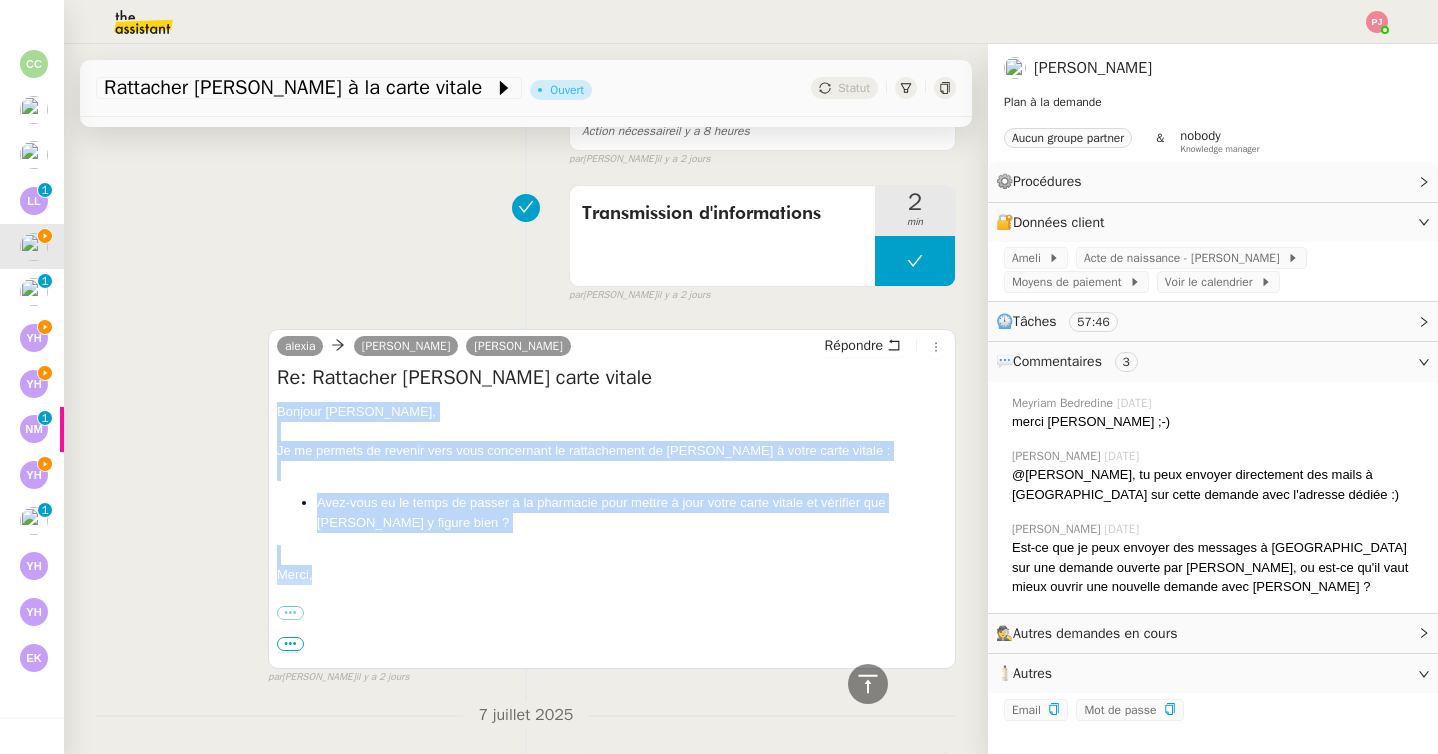 scroll, scrollTop: 260, scrollLeft: 0, axis: vertical 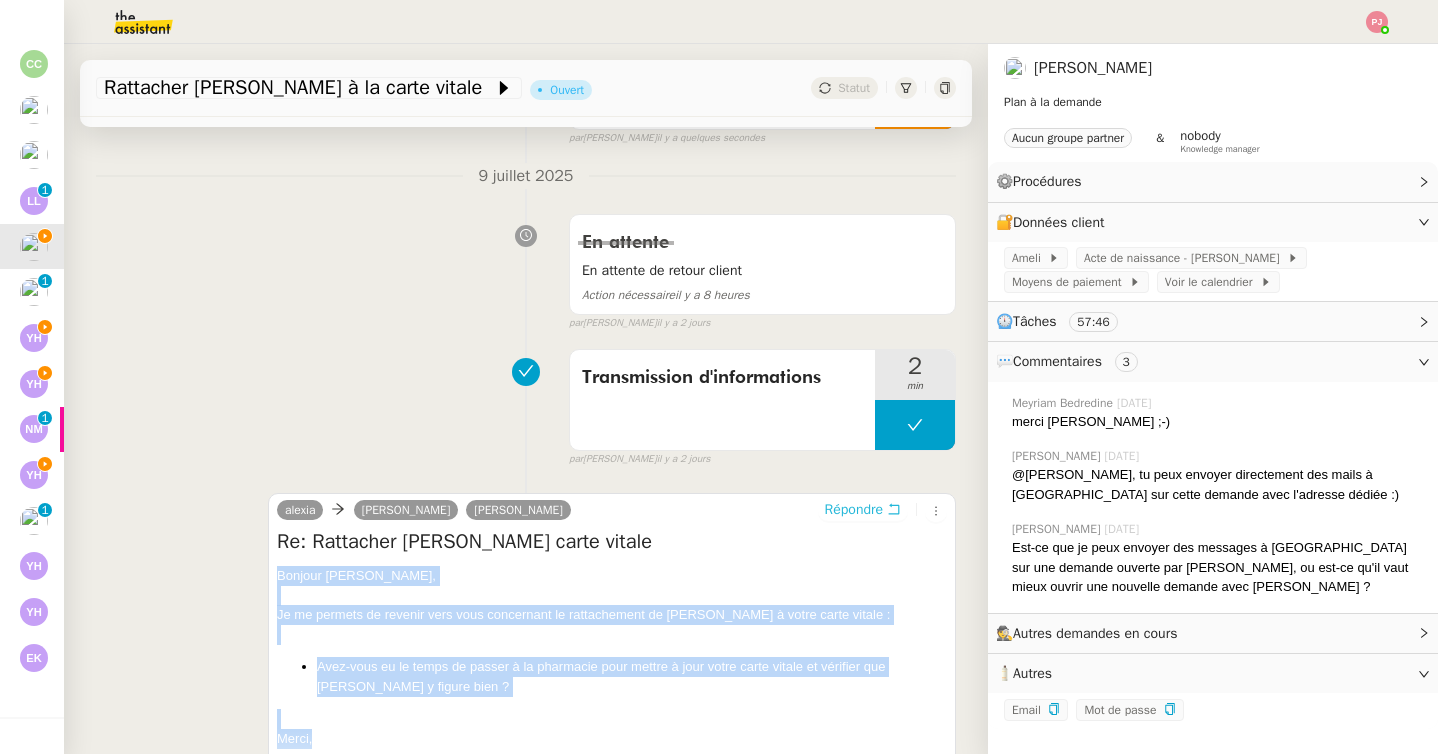 click on "Répondre" at bounding box center (854, 510) 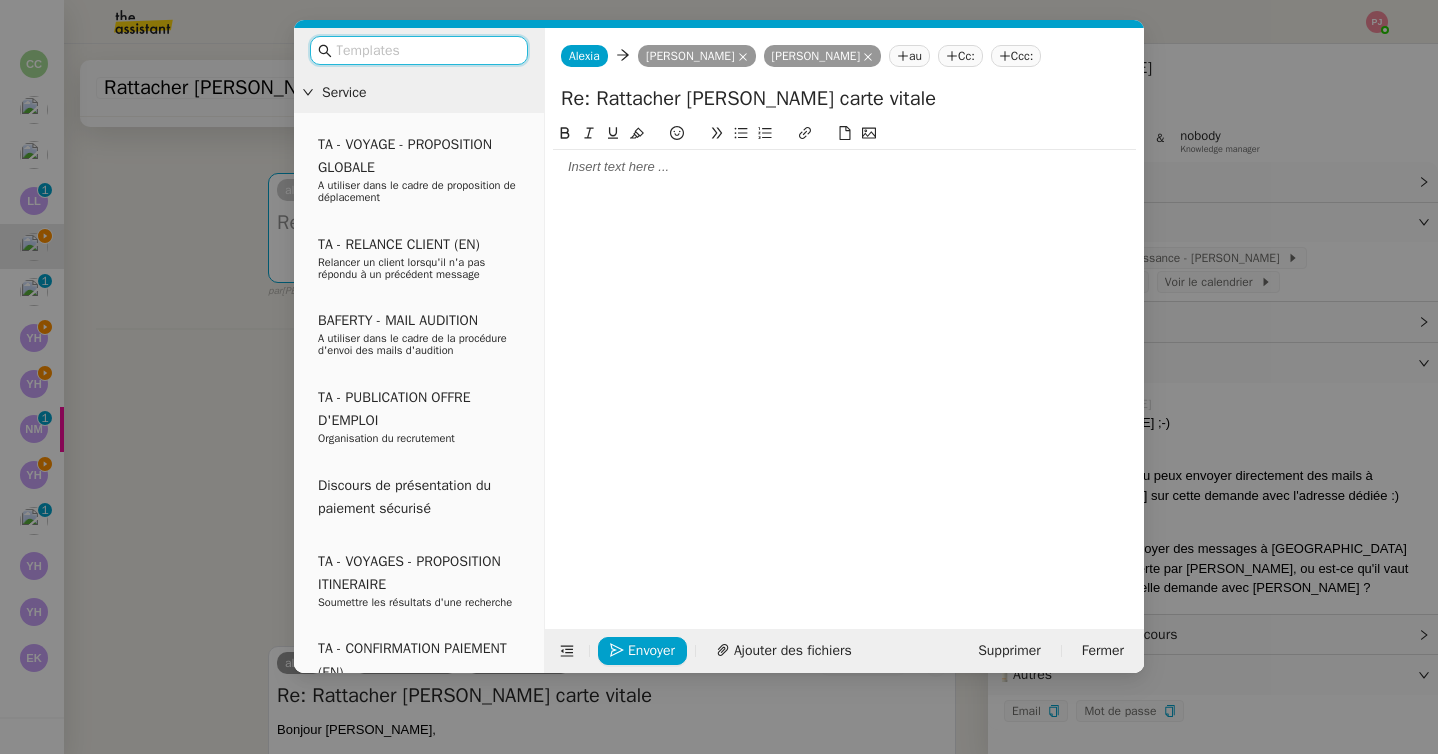 click 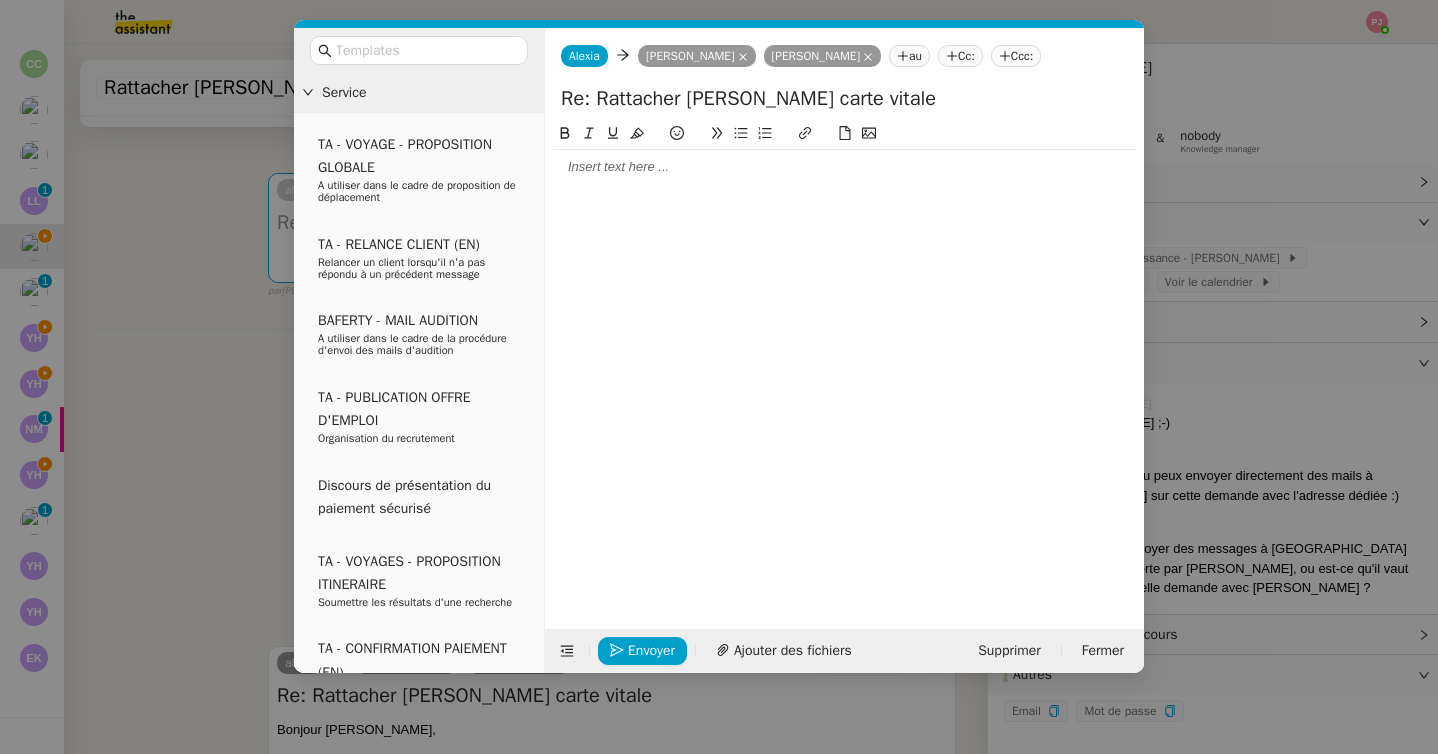 scroll, scrollTop: 0, scrollLeft: 0, axis: both 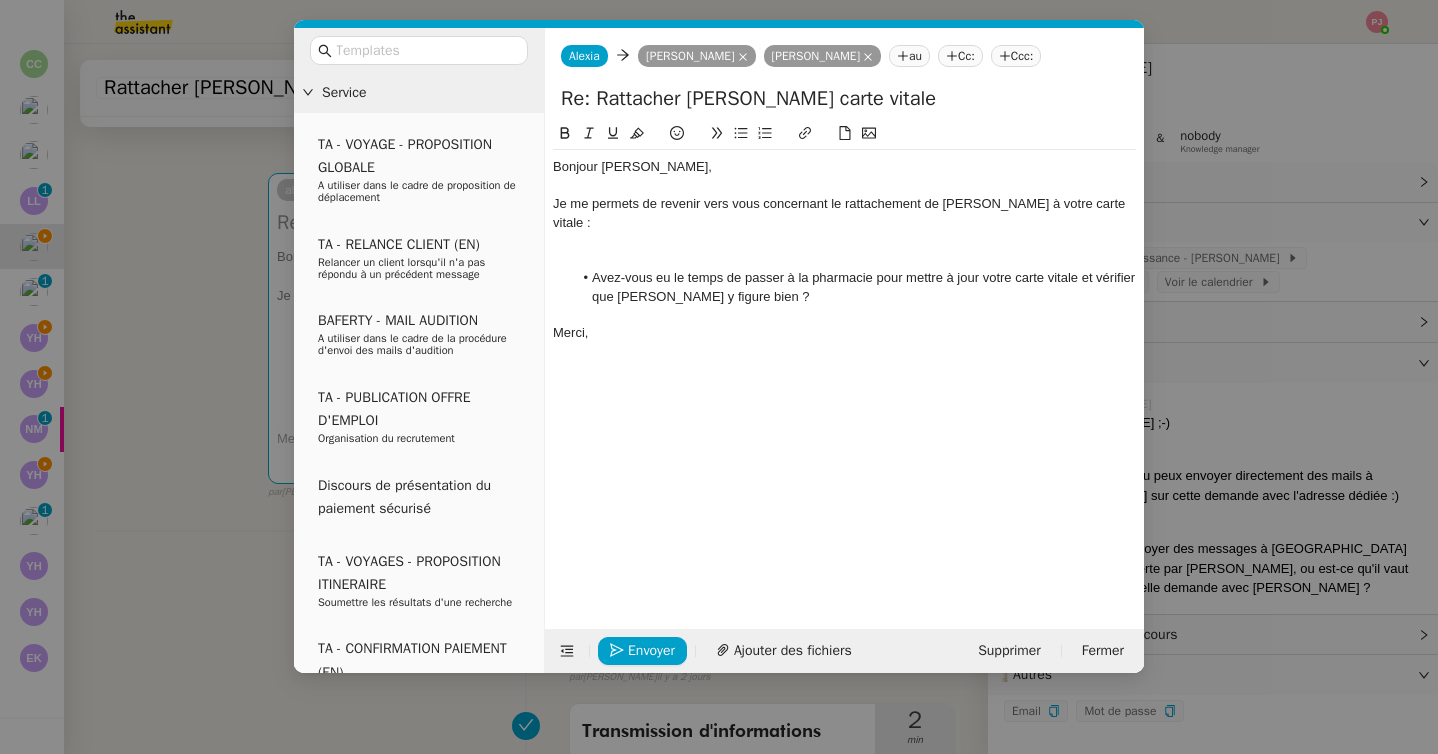 click 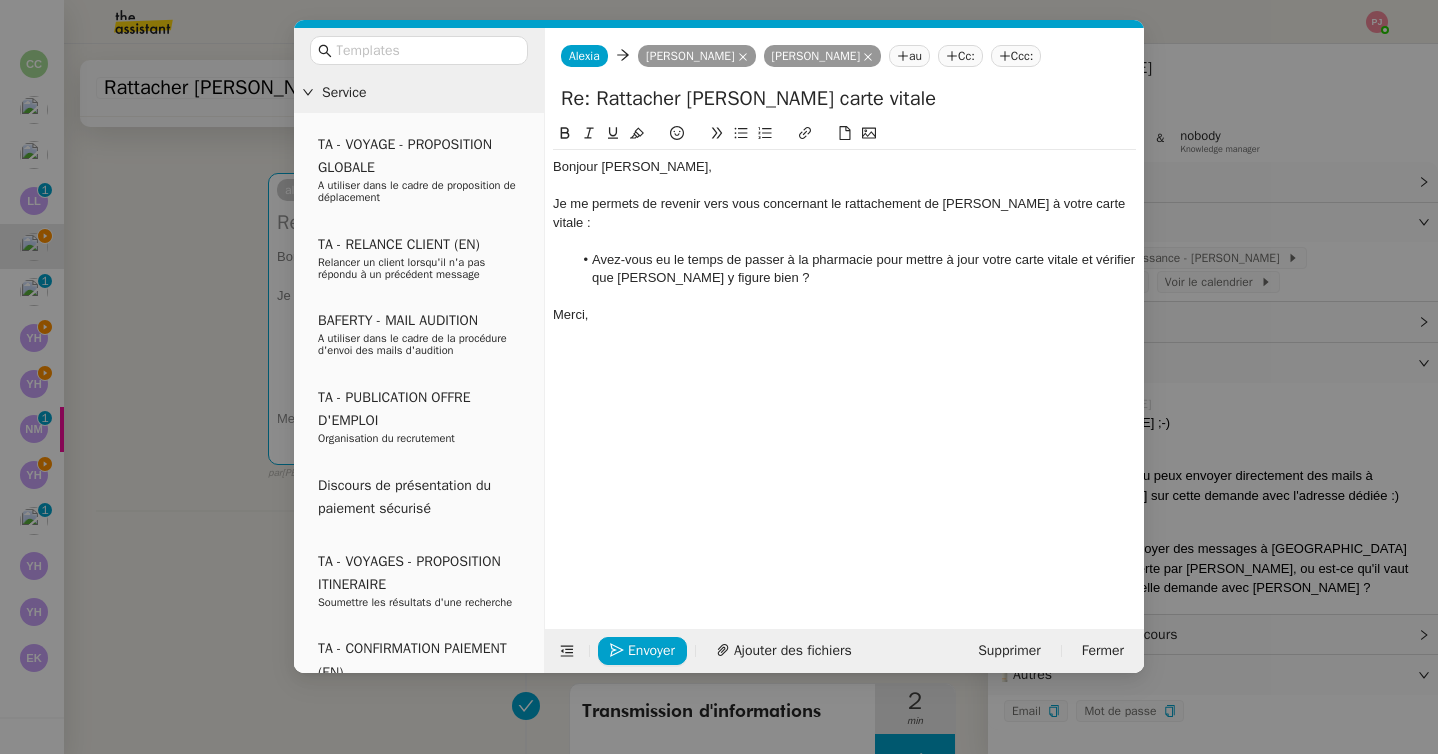 click on "Envoyer Ajouter des fichiers Supprimer Fermer" 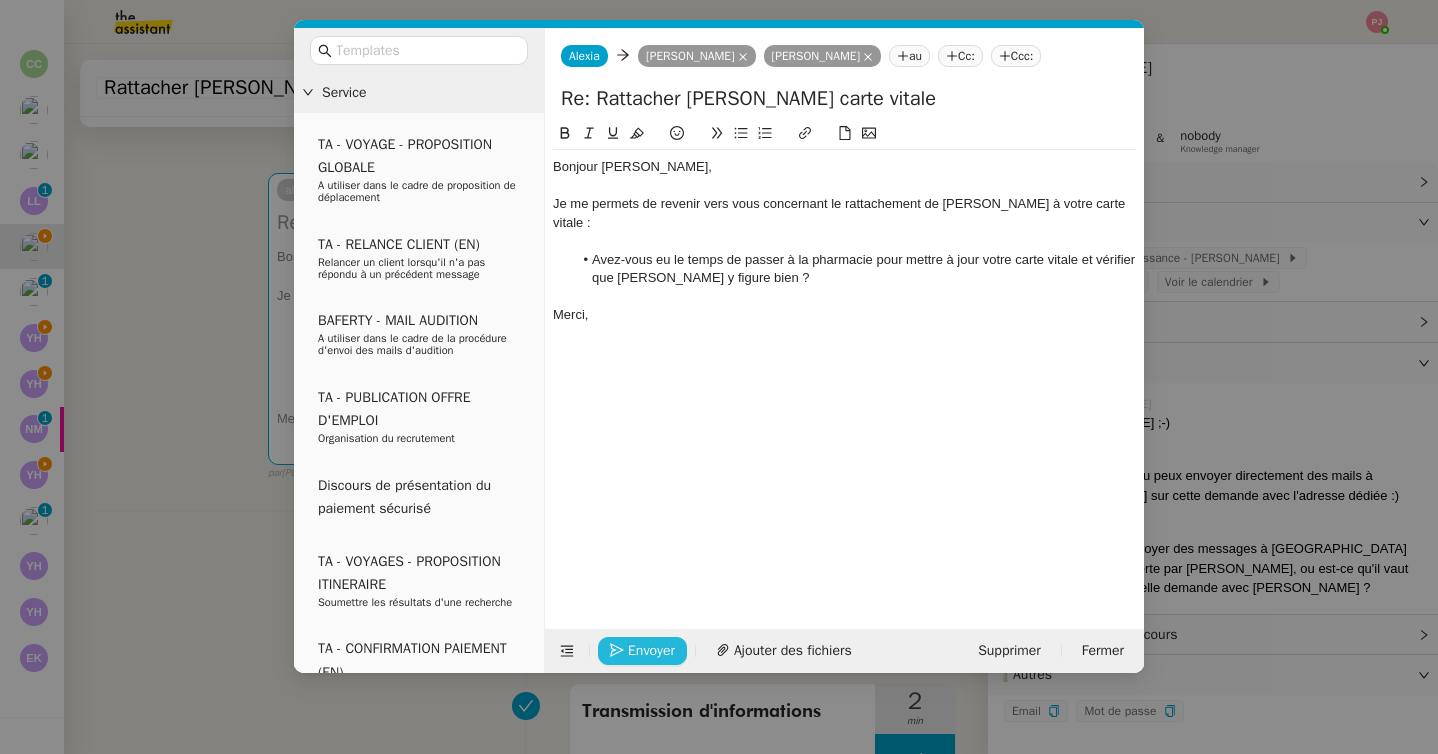 click on "Envoyer" 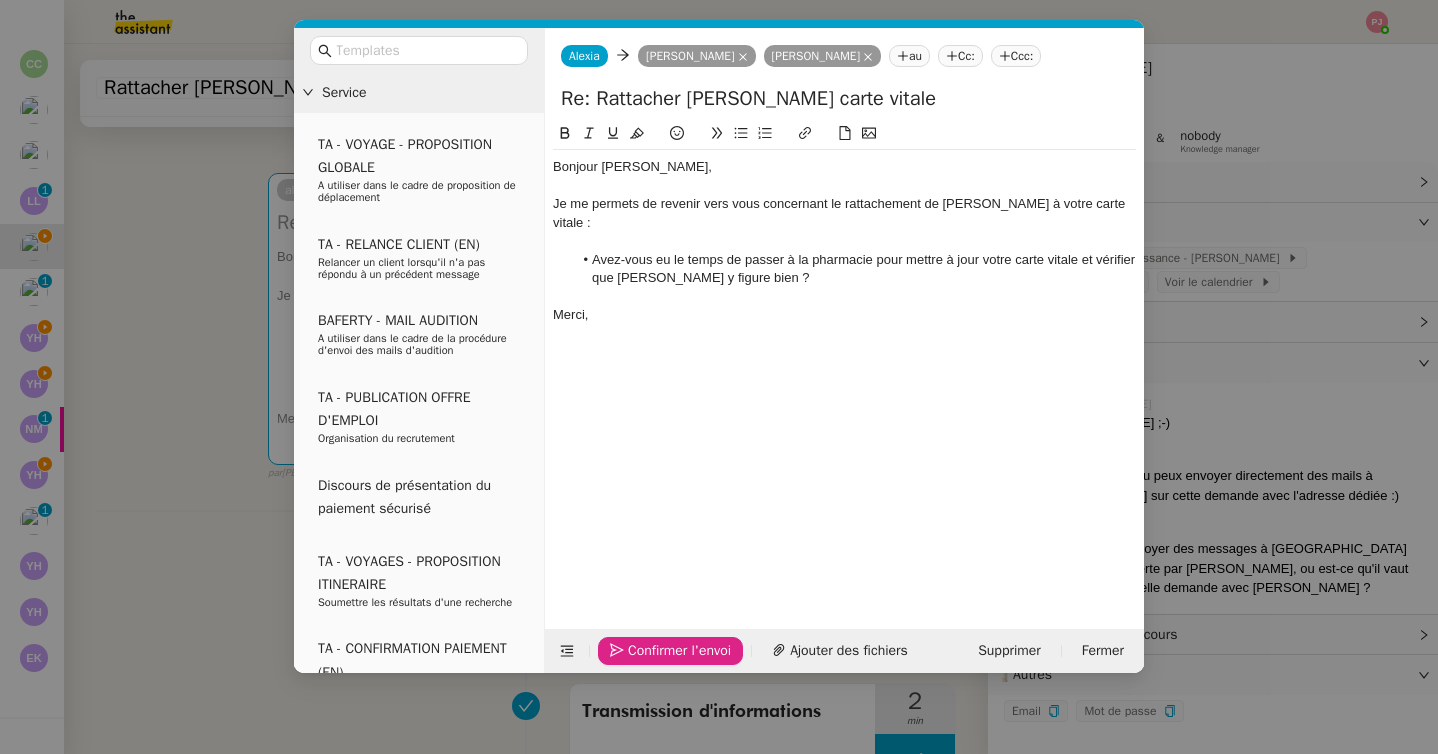 click on "Confirmer l'envoi" 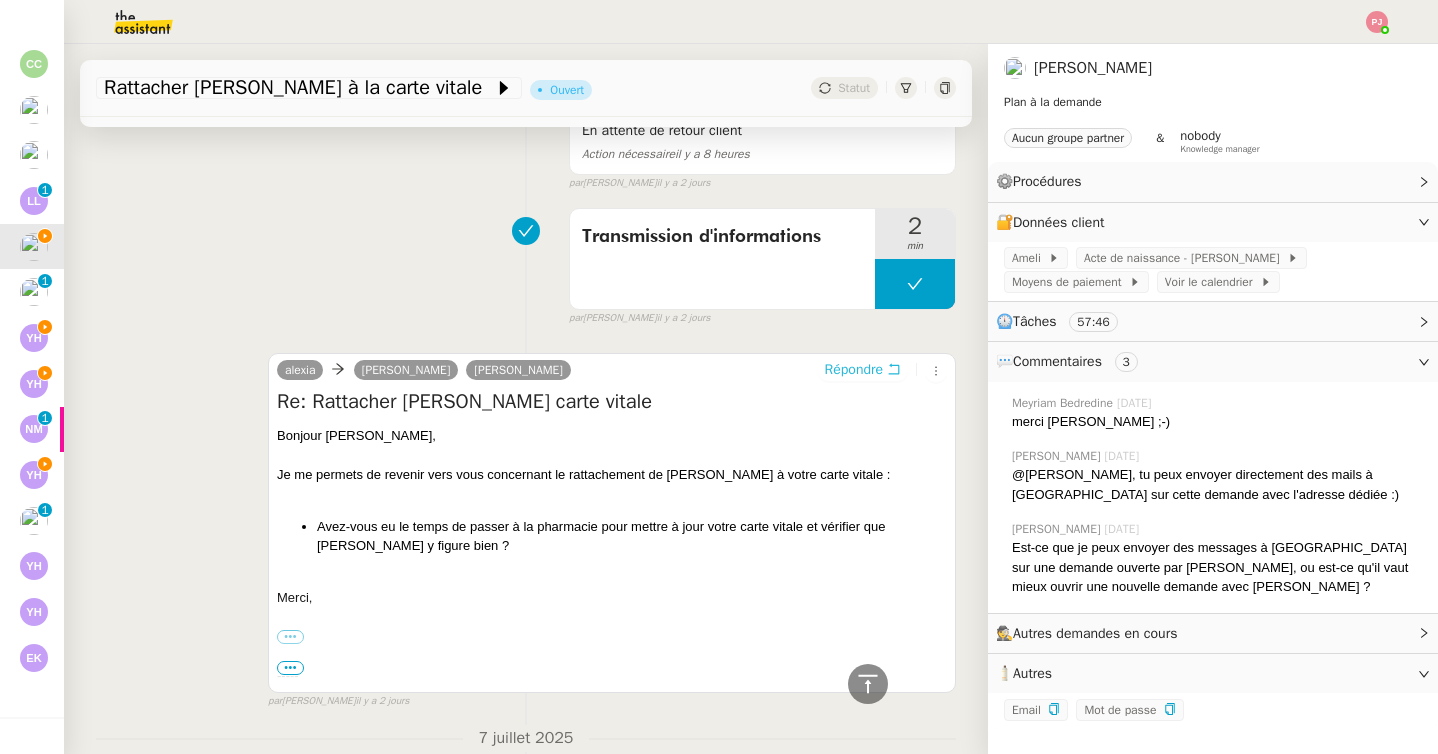 scroll, scrollTop: 673, scrollLeft: 0, axis: vertical 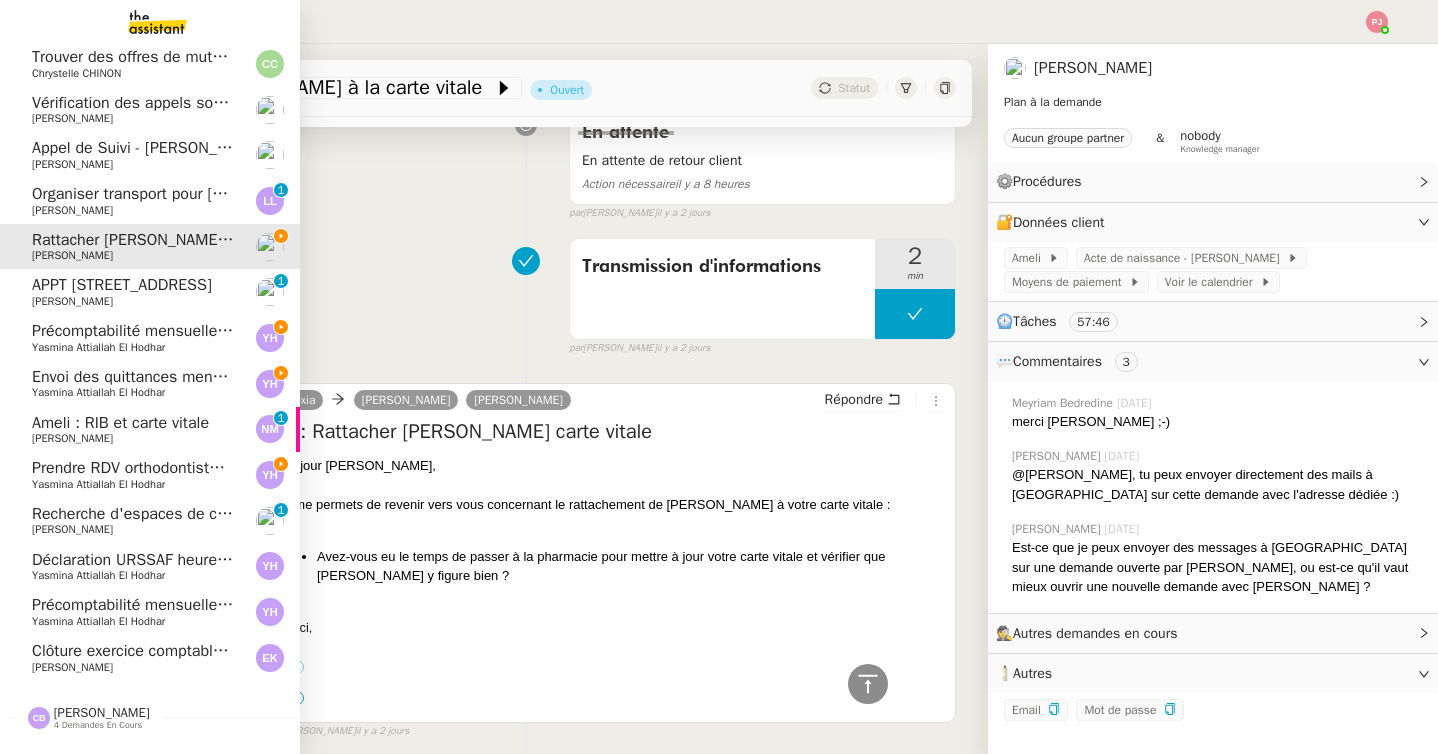 click on "Prendre RDV orthodontiste pour Lyna" 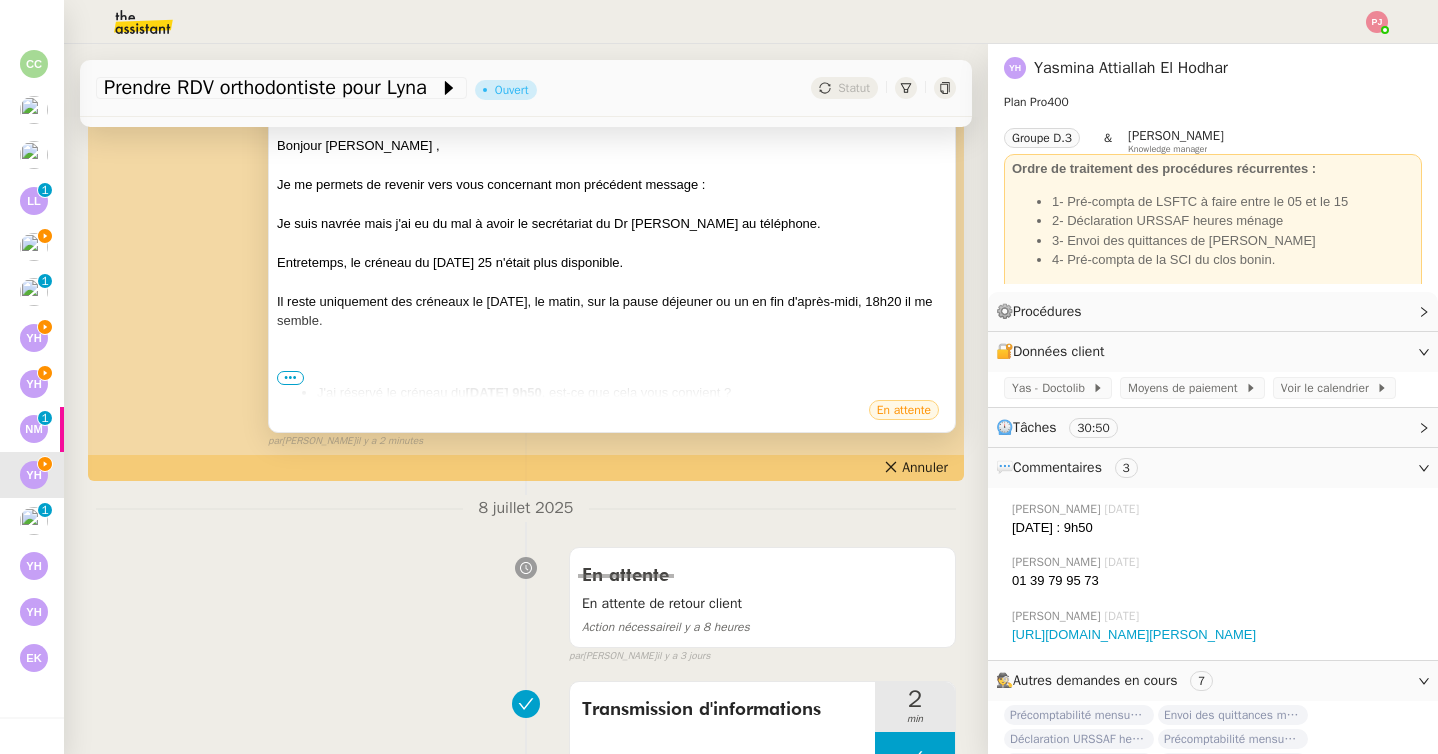 scroll, scrollTop: 0, scrollLeft: 0, axis: both 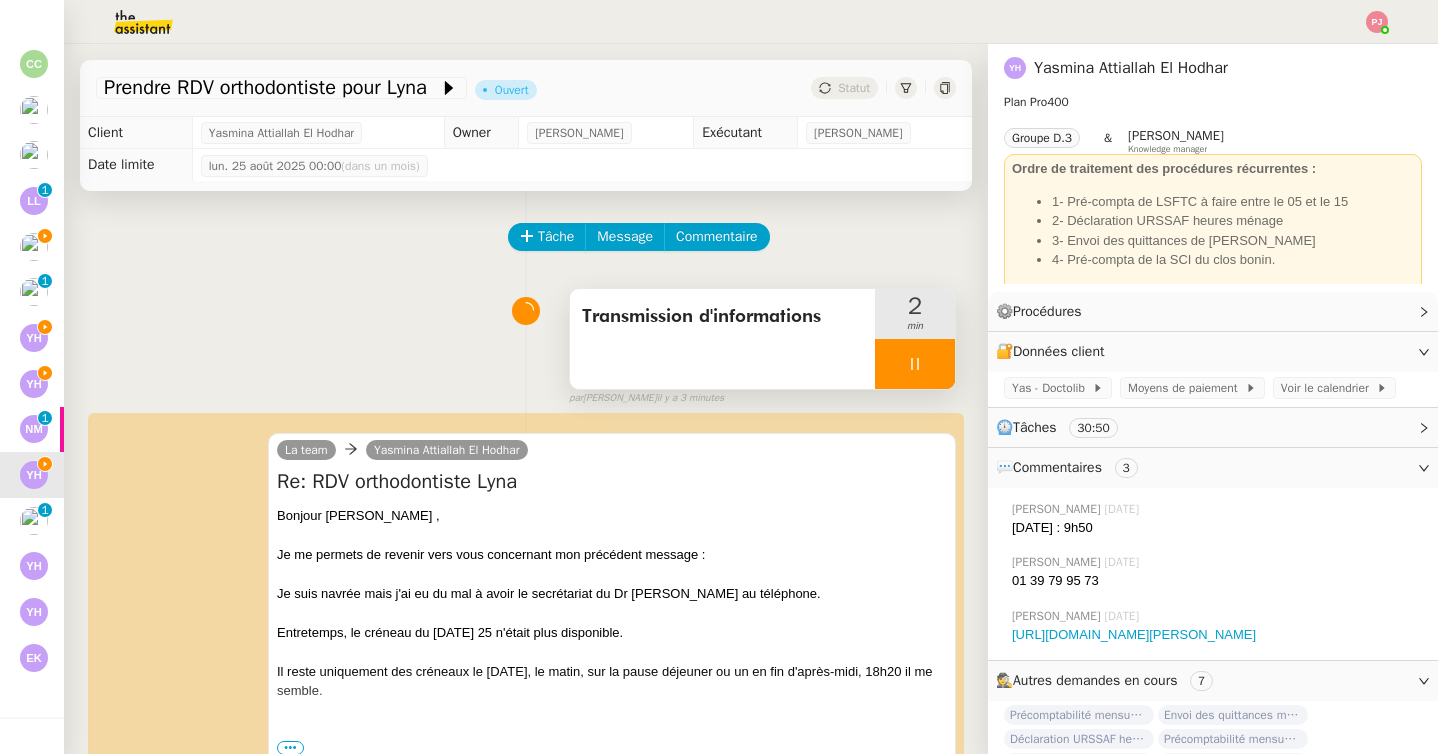 click at bounding box center [915, 364] 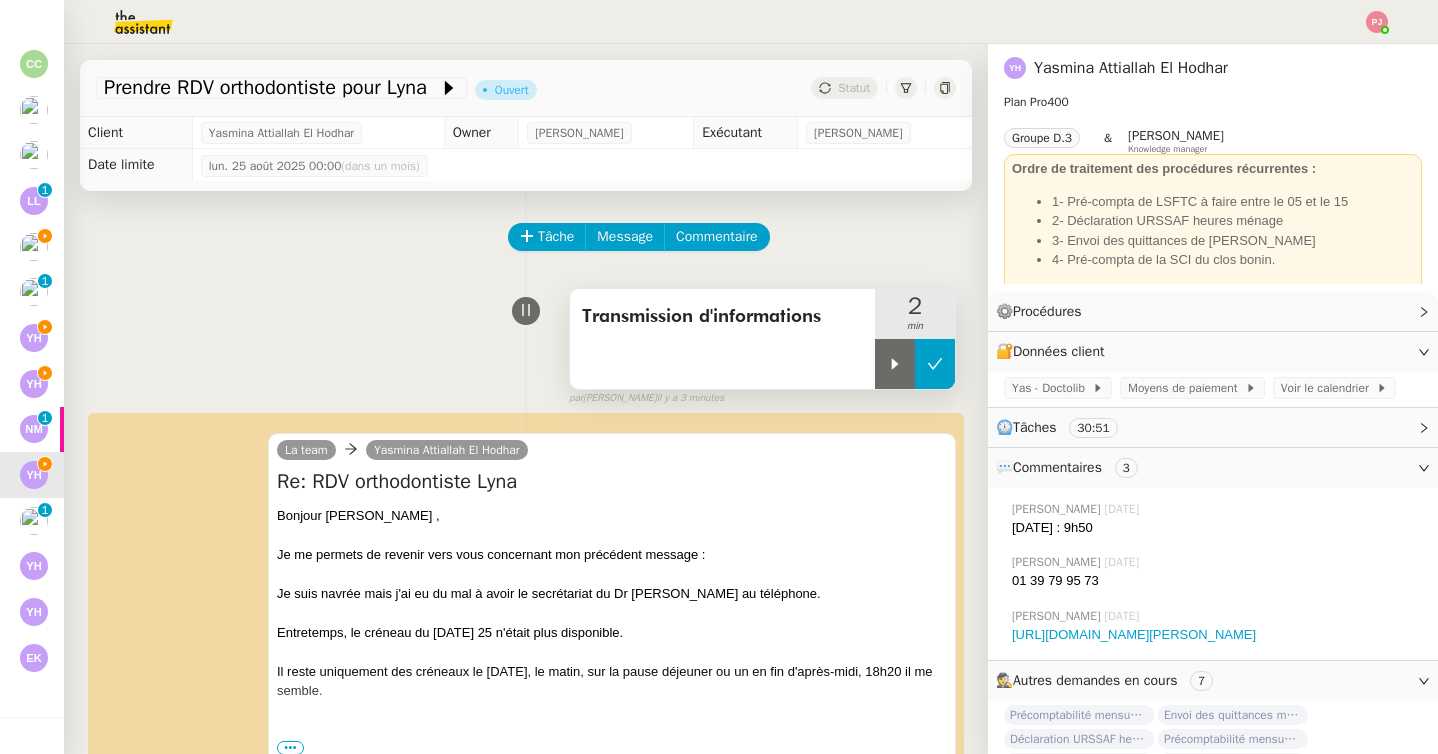 click 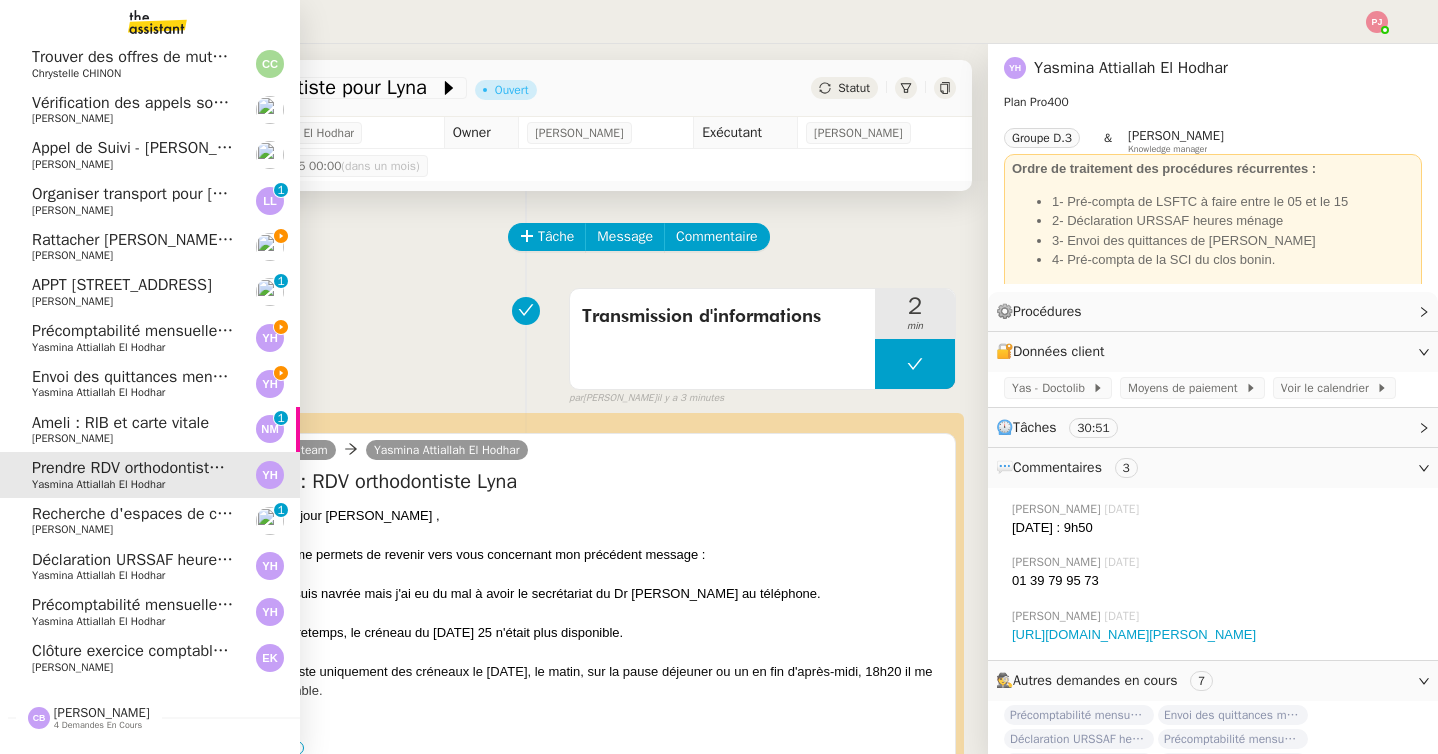 click on "Envoi des quittances mensuelles - 5 juillet 2025" 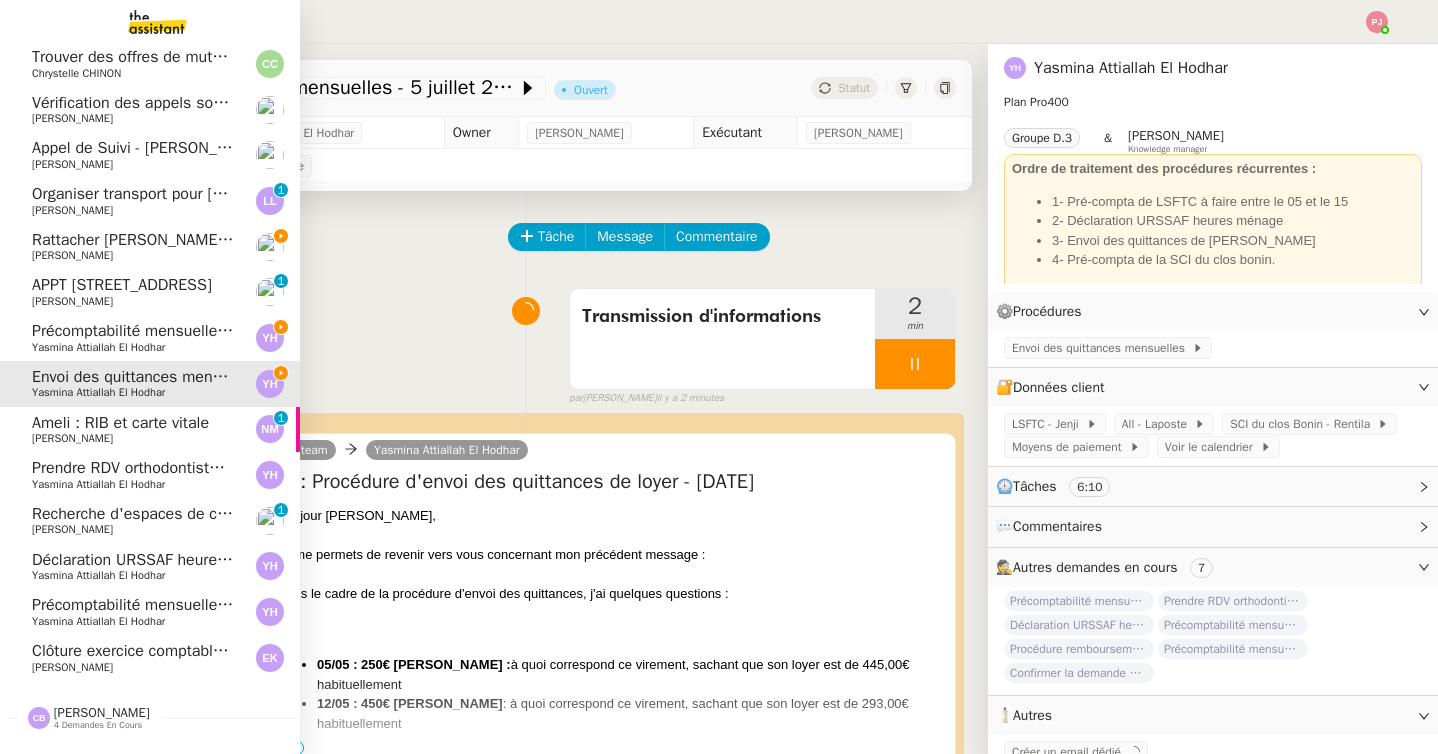 click on "Organiser transport pour [GEOGRAPHIC_DATA]" 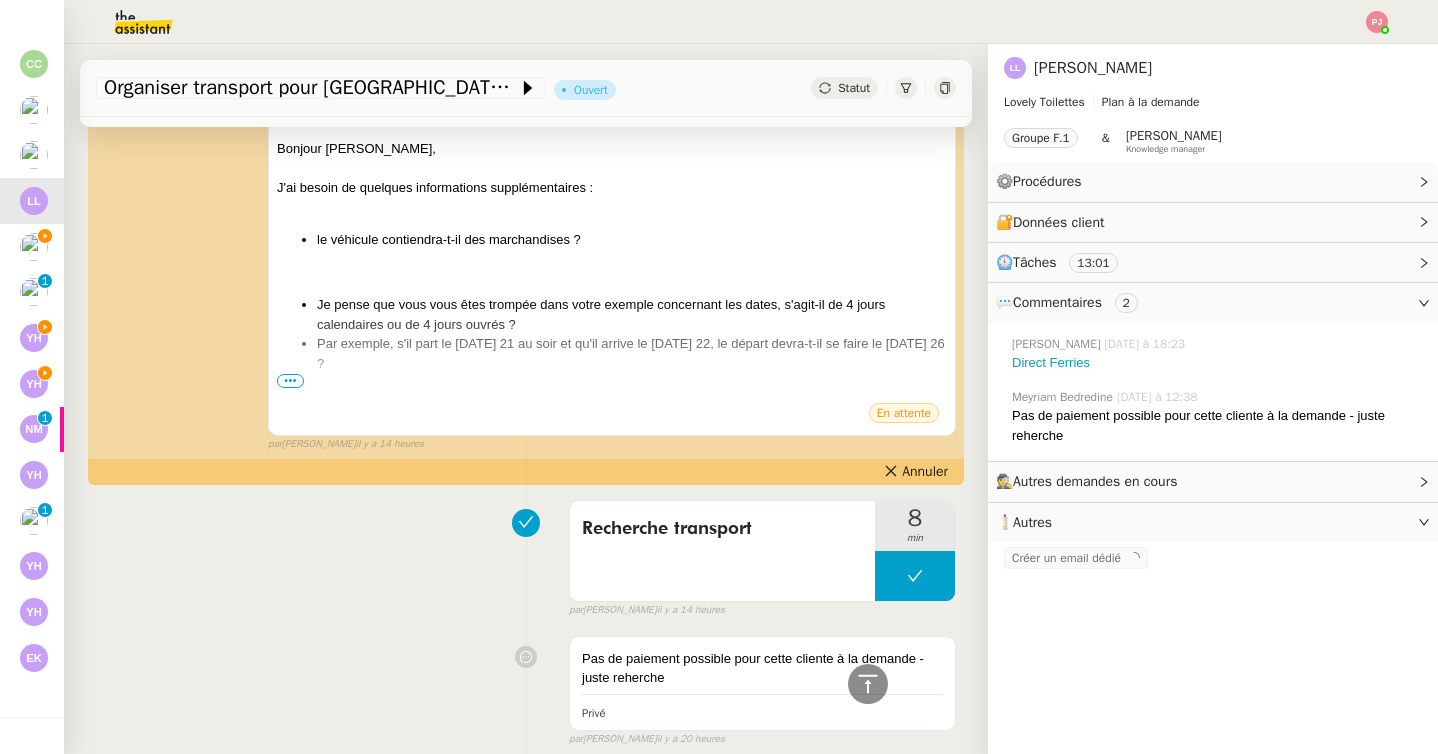 scroll, scrollTop: 855, scrollLeft: 0, axis: vertical 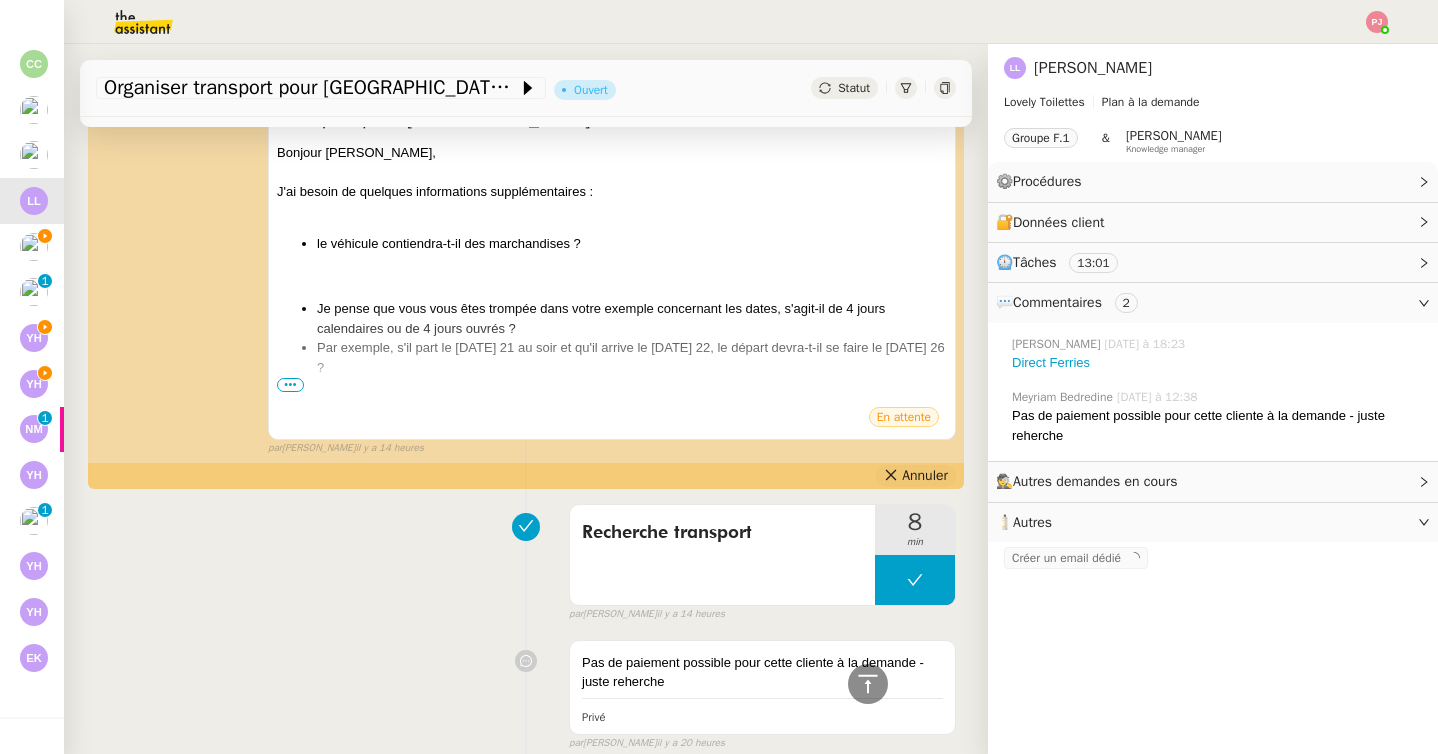 click on "Annuler" at bounding box center [916, 476] 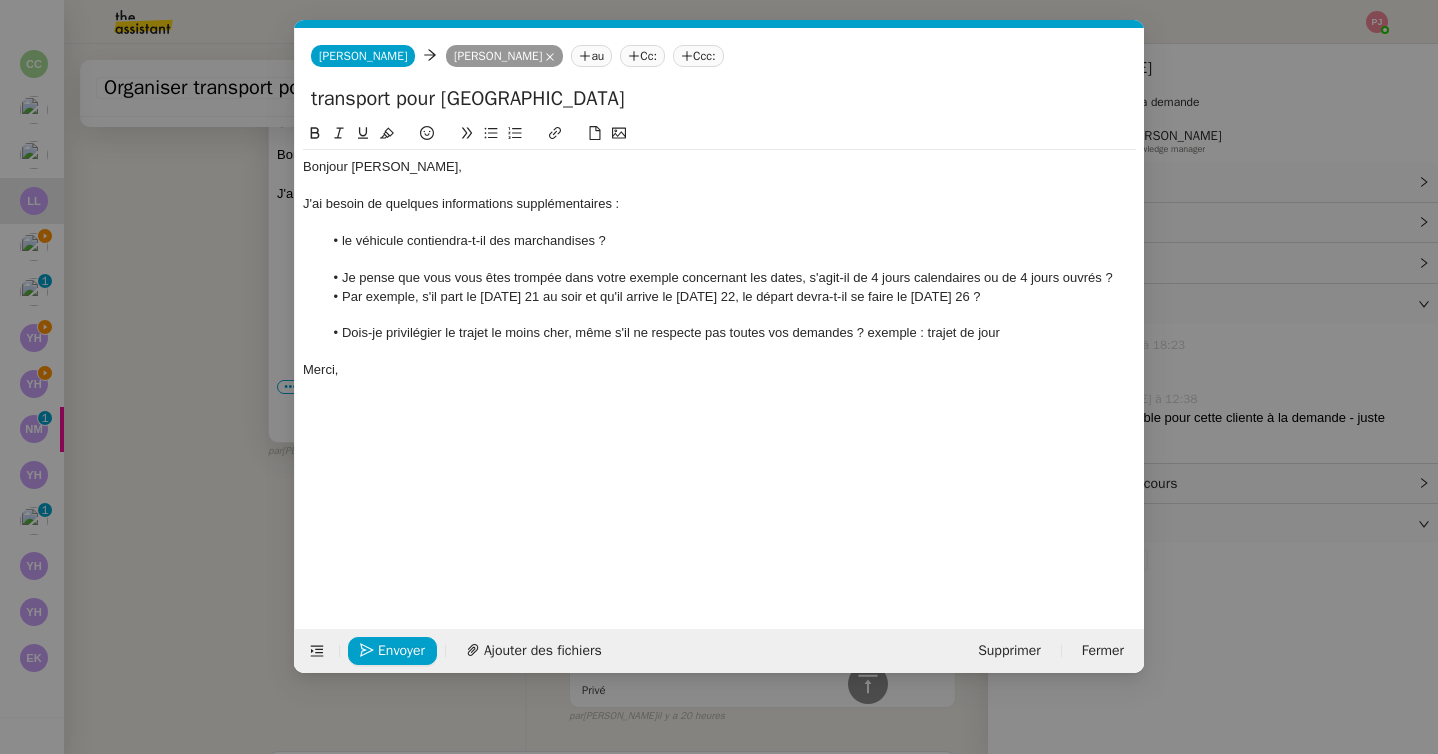 scroll, scrollTop: 856, scrollLeft: 0, axis: vertical 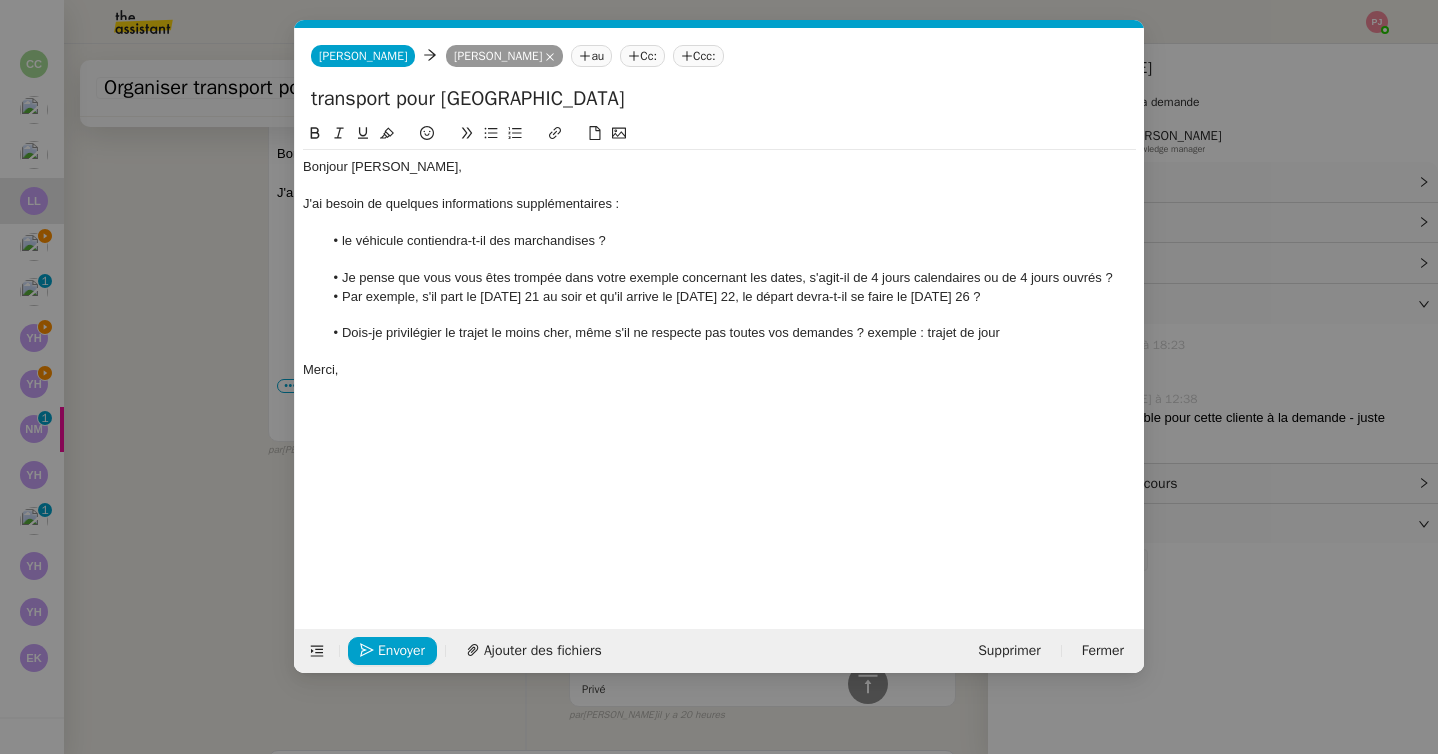 click on "Service TA - VOYAGE - PROPOSITION GLOBALE    A utiliser dans le cadre de proposition de déplacement TA - RELANCE CLIENT (EN)    Relancer un client lorsqu'il n'a pas répondu à un précédent message BAFERTY - MAIL AUDITION    A utiliser dans le cadre de la procédure d'envoi des mails d'audition TA - PUBLICATION OFFRE D'EMPLOI     Organisation du recrutement Discours de présentation du paiement sécurisé    TA - VOYAGES - PROPOSITION ITINERAIRE    Soumettre les résultats d'une recherche TA - CONFIRMATION PAIEMENT (EN)    Confirmer avec le client de modèle de transaction - Attention Plan Pro nécessaire. TA - COURRIER EXPEDIE (recommandé)    A utiliser dans le cadre de l'envoi d'un courrier recommandé TA - PARTAGE DE CALENDRIER (EN)    A utiliser pour demander au client de partager son calendrier afin de faciliter l'accès et la gestion PSPI - Appel de fonds MJL    A utiliser dans le cadre de la procédure d'appel de fonds MJL TA - RELANCE CLIENT    TA - AR PROCEDURES        21 YIELD" at bounding box center (719, 377) 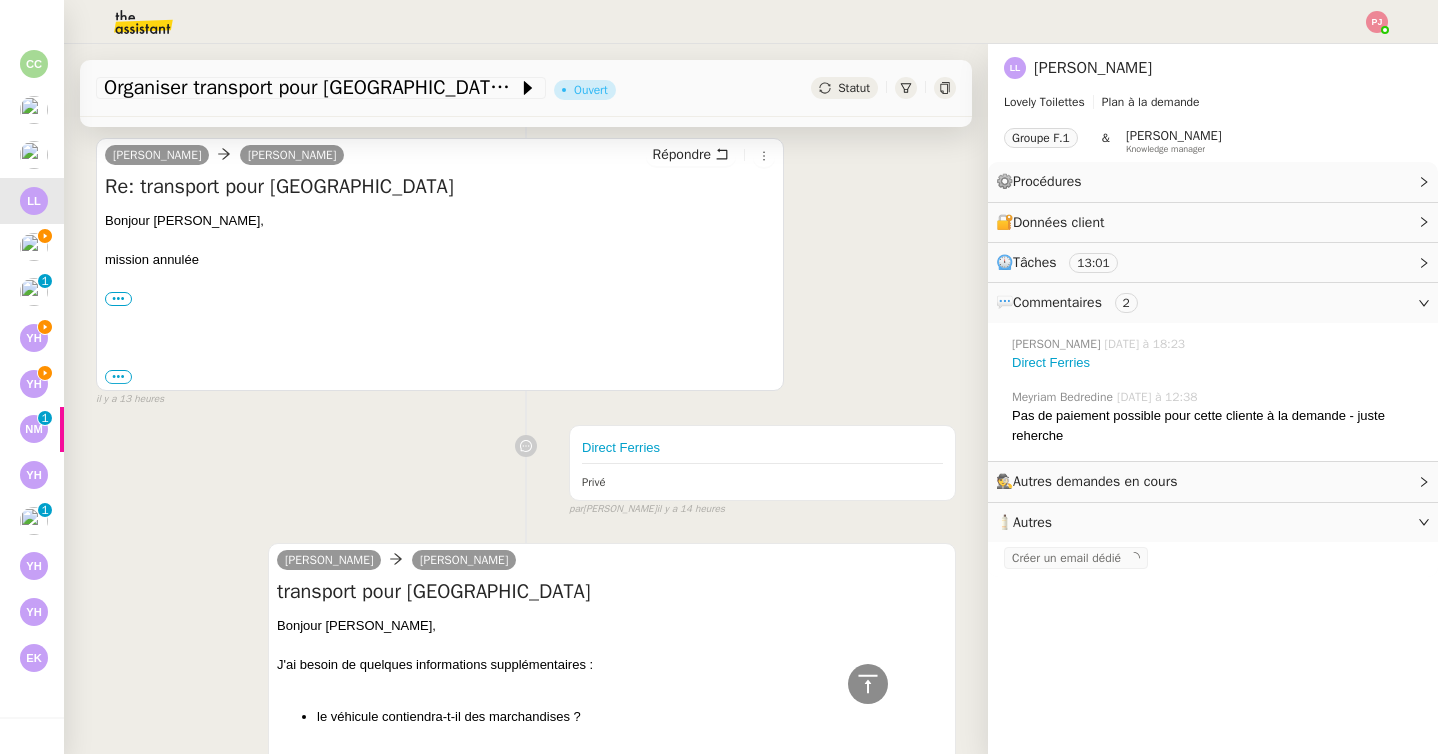 scroll, scrollTop: 0, scrollLeft: 0, axis: both 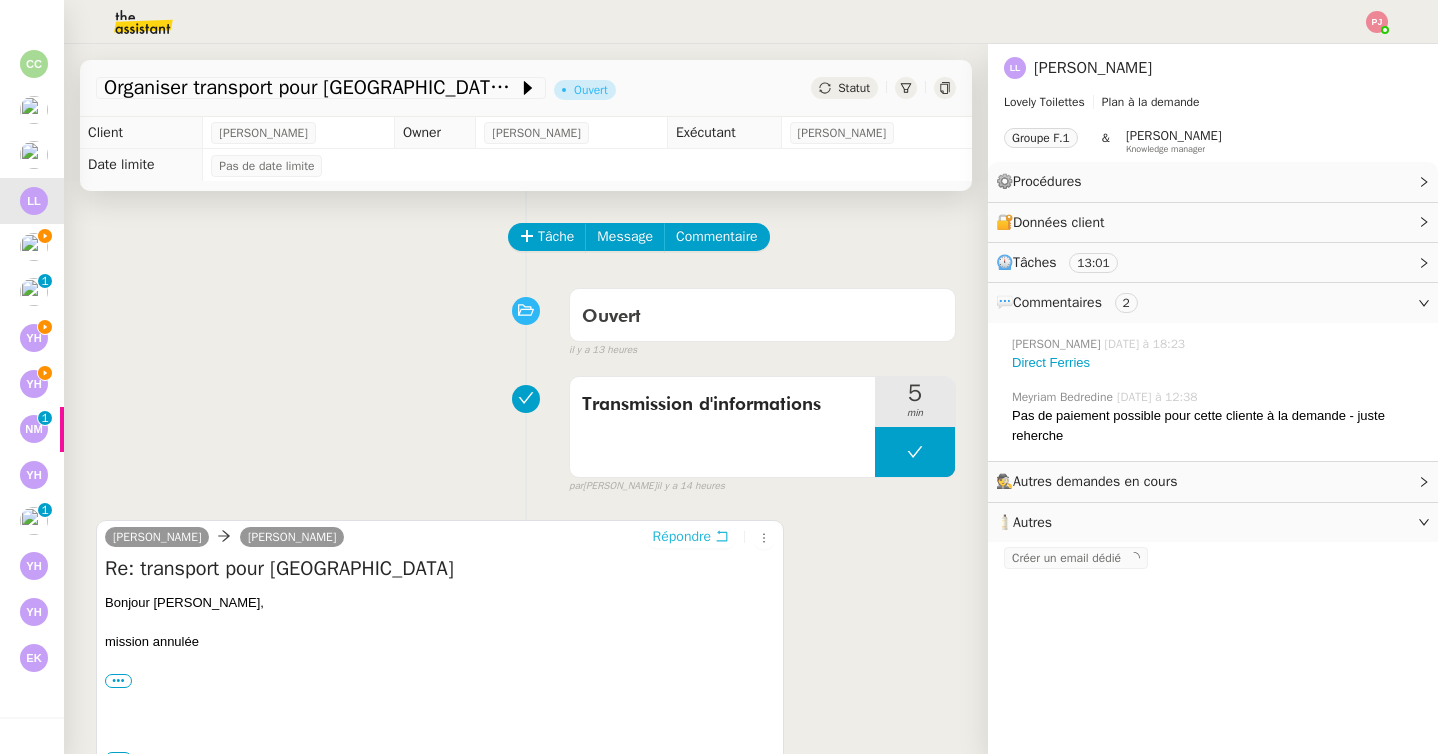 click on "Répondre" at bounding box center (682, 537) 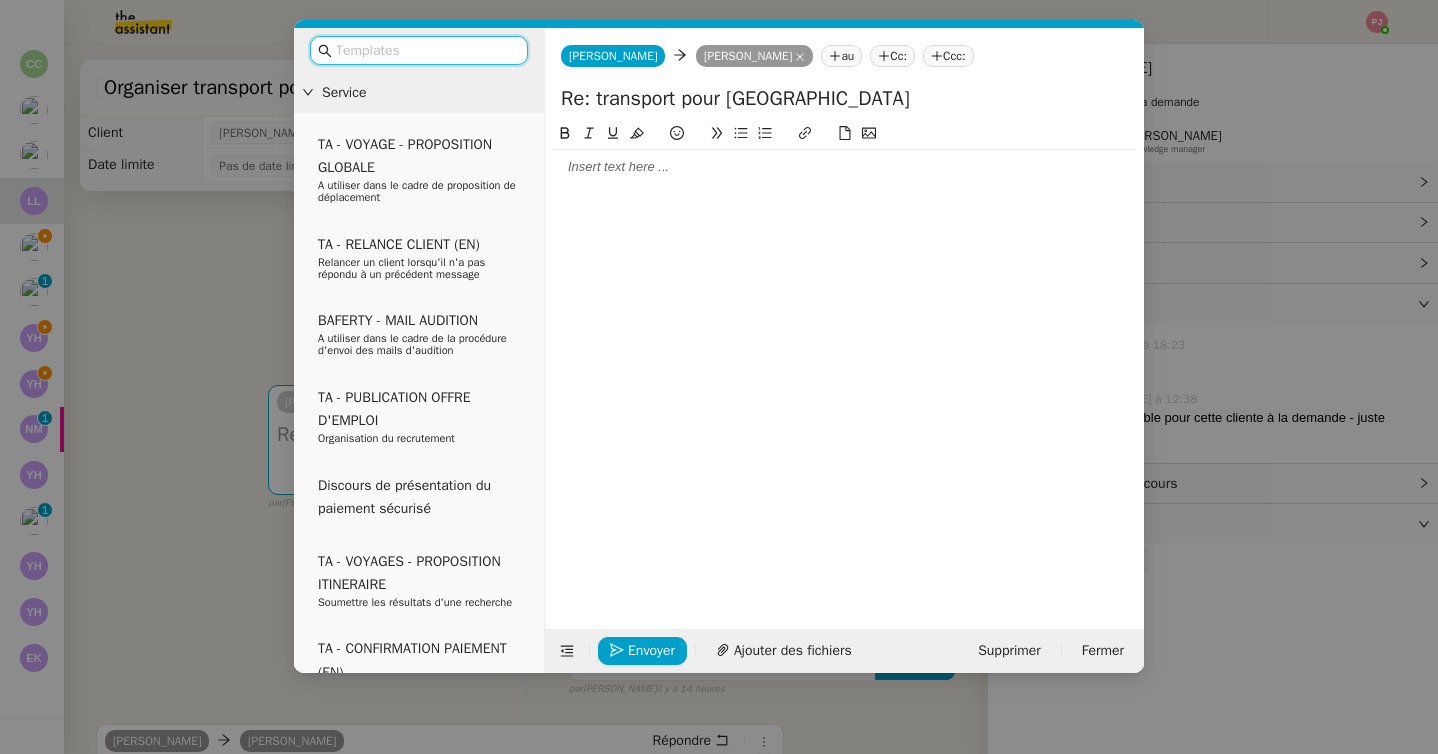 click at bounding box center [426, 50] 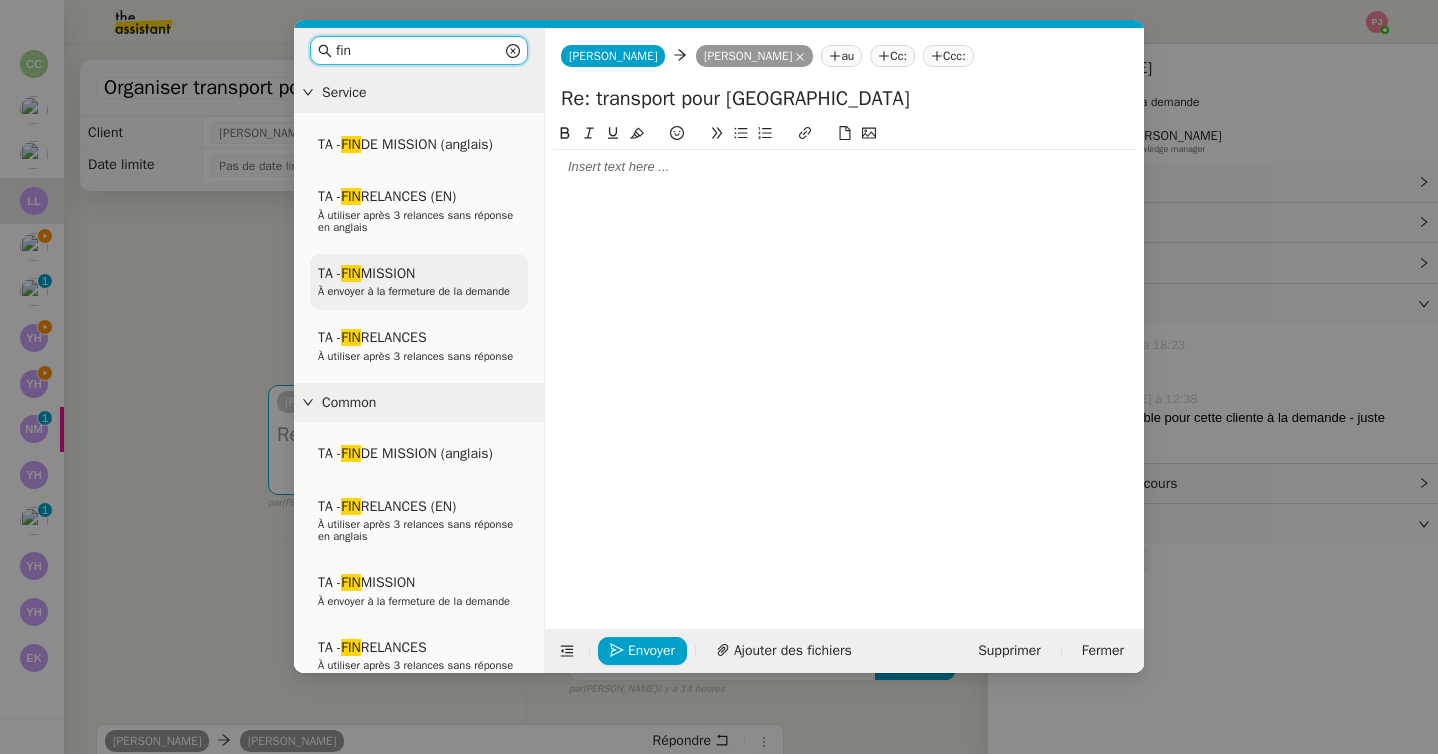 type on "fin" 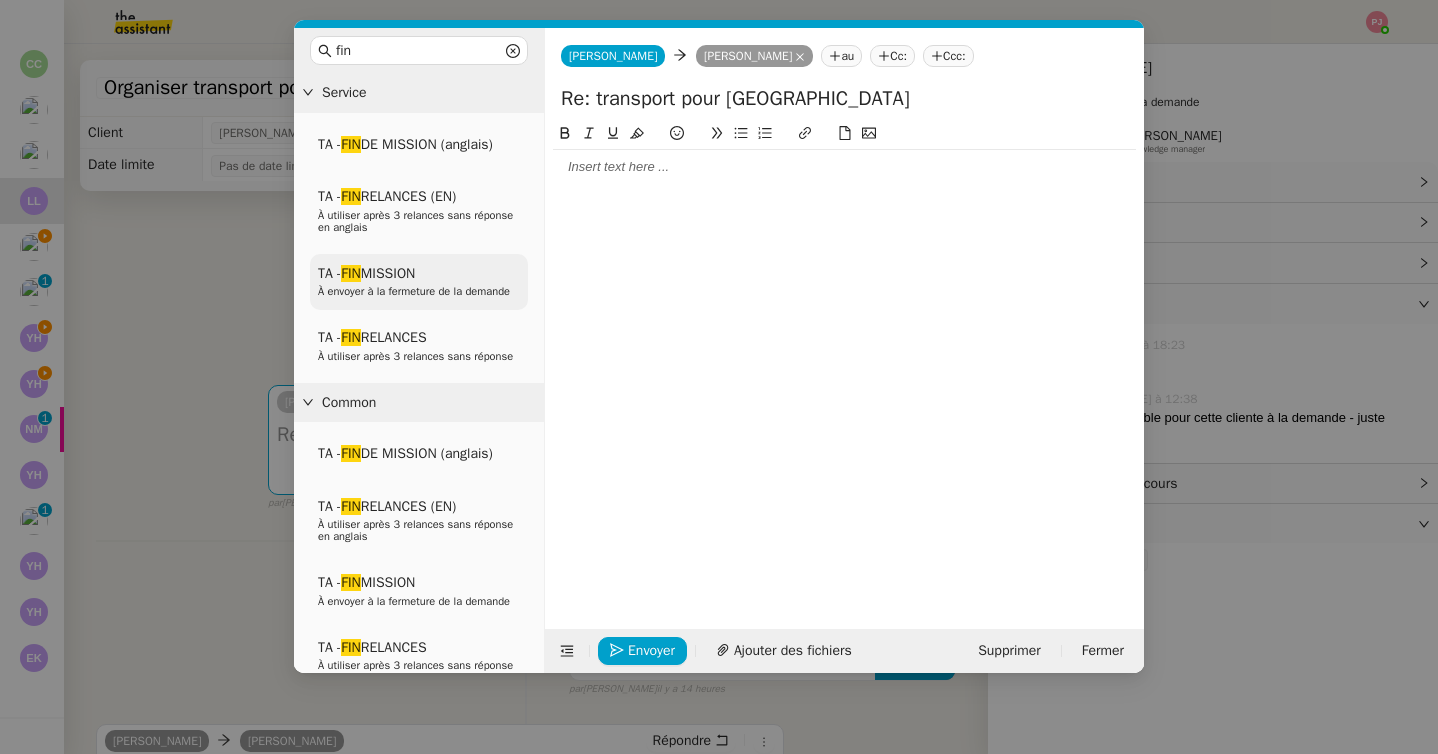 click on "À envoyer à la fermeture de la demande" at bounding box center (414, 291) 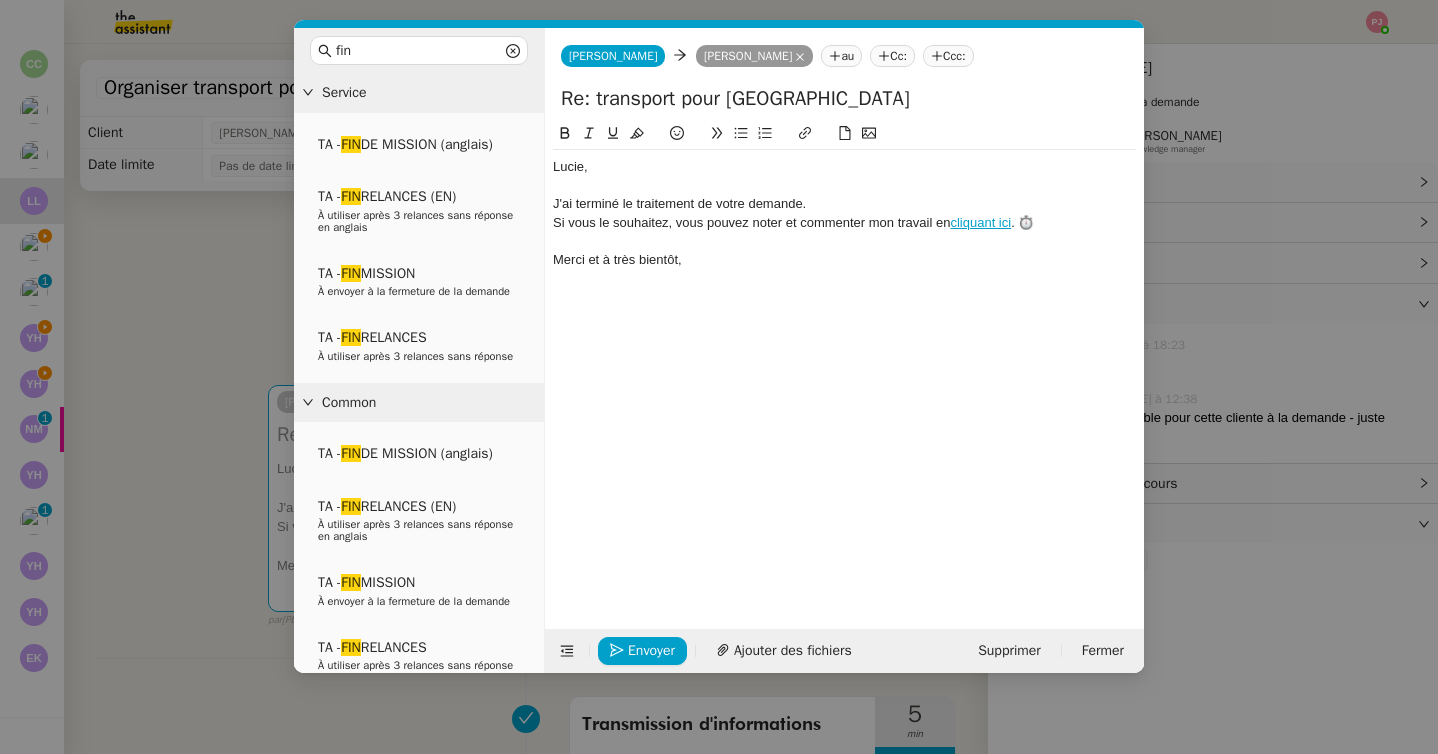 click on "﻿[PERSON_NAME]﻿," 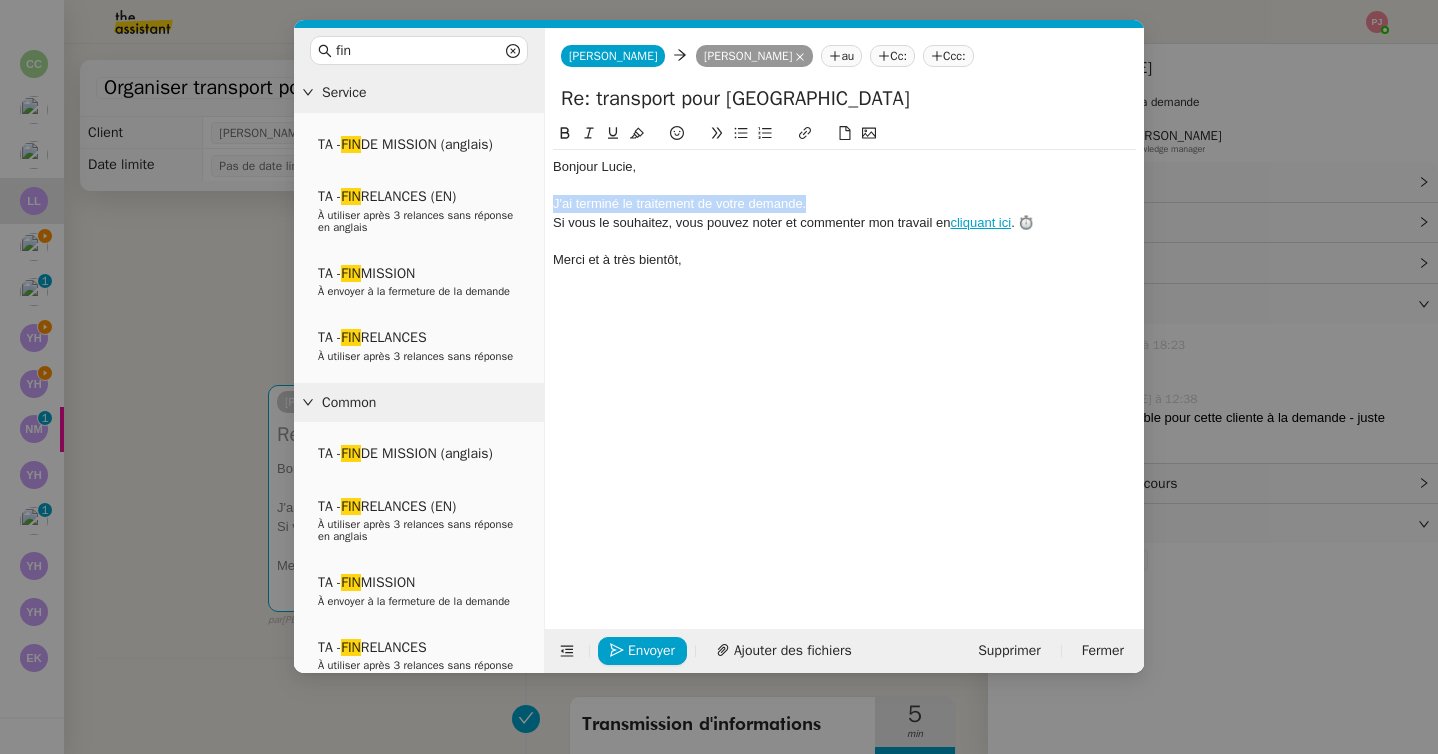 drag, startPoint x: 846, startPoint y: 207, endPoint x: 544, endPoint y: 207, distance: 302 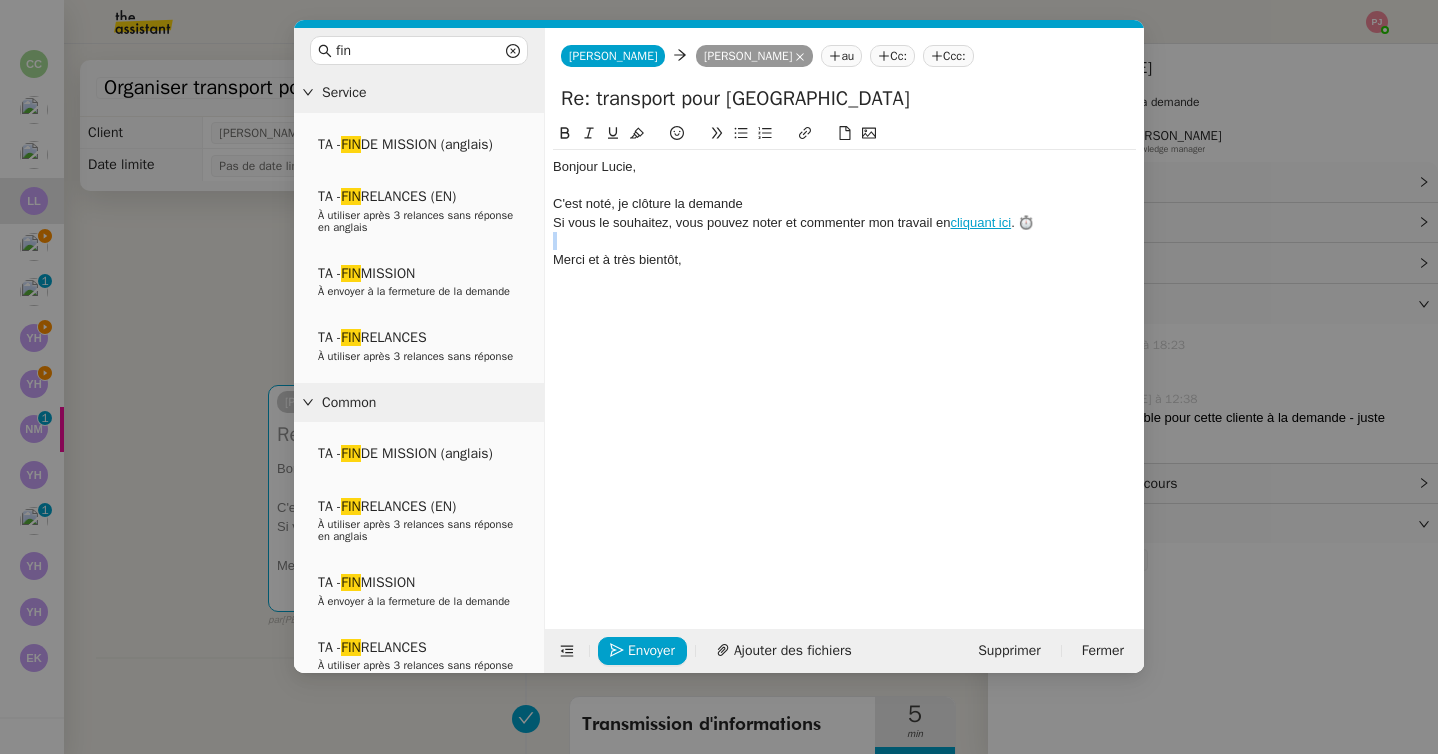 drag, startPoint x: 1058, startPoint y: 222, endPoint x: 539, endPoint y: 232, distance: 519.0963 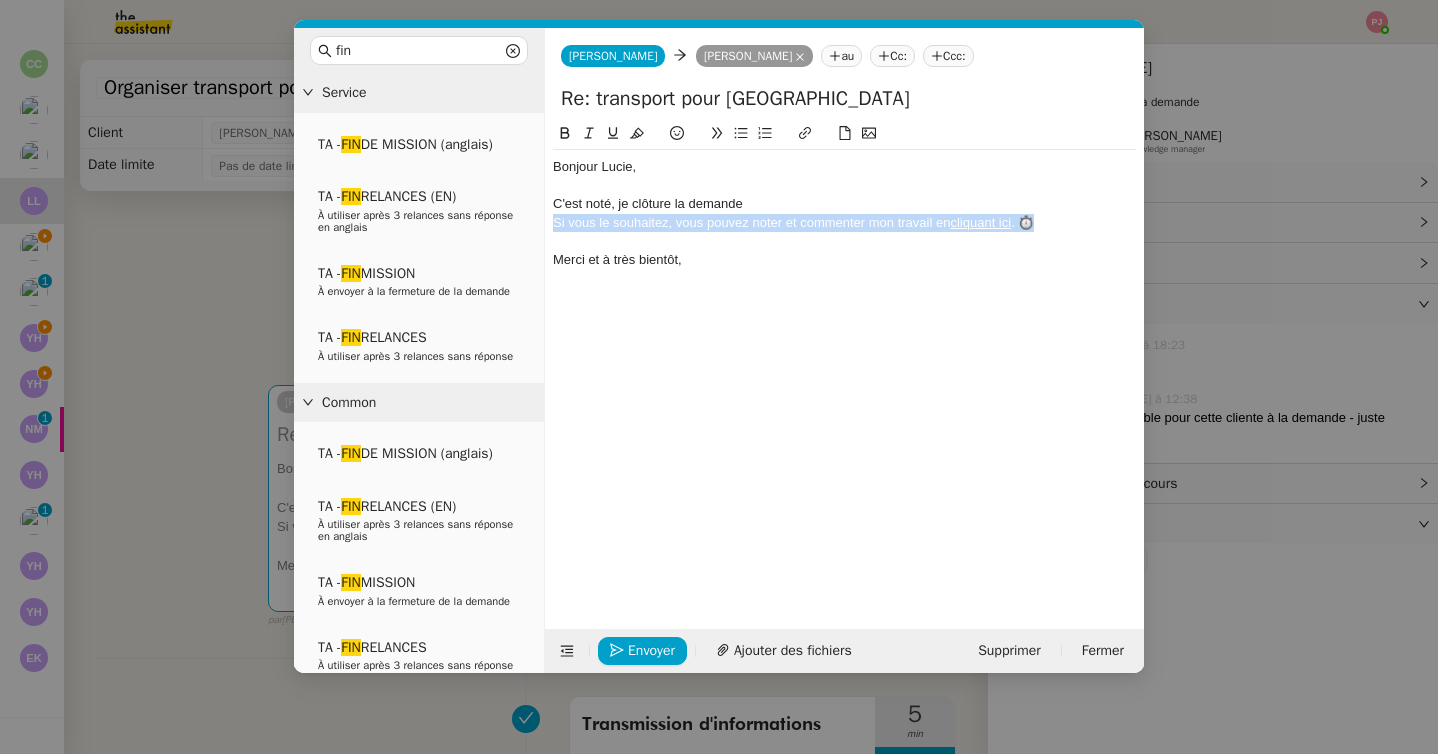 drag, startPoint x: 1066, startPoint y: 219, endPoint x: 546, endPoint y: 221, distance: 520.00385 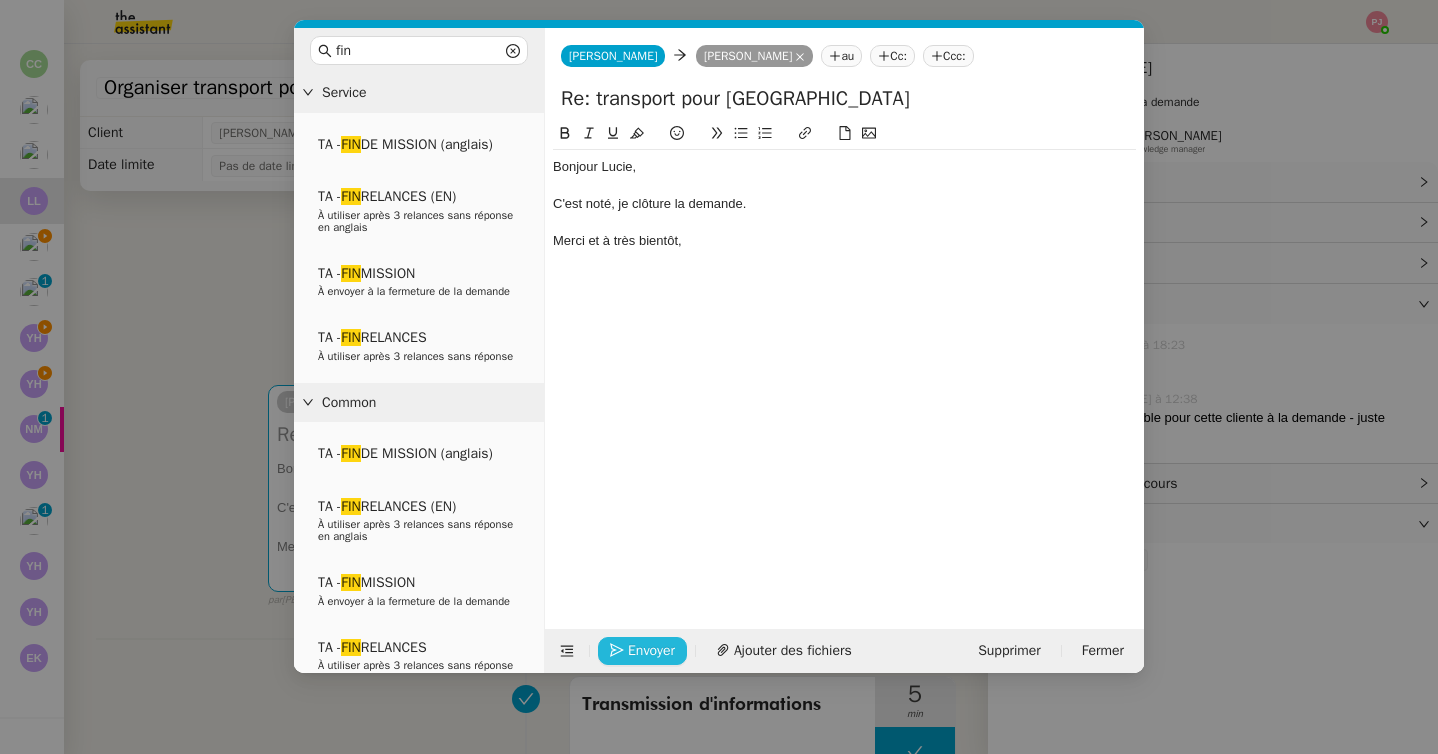click 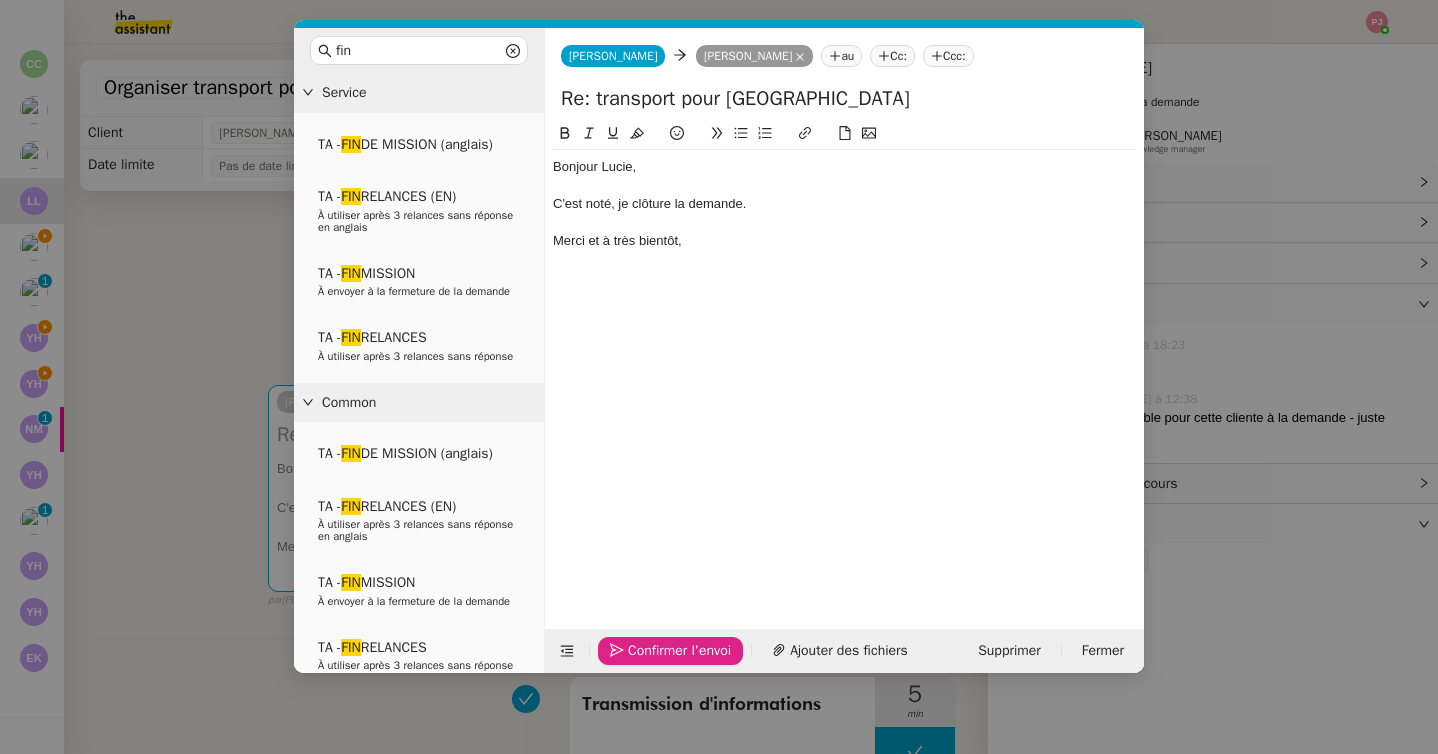 click 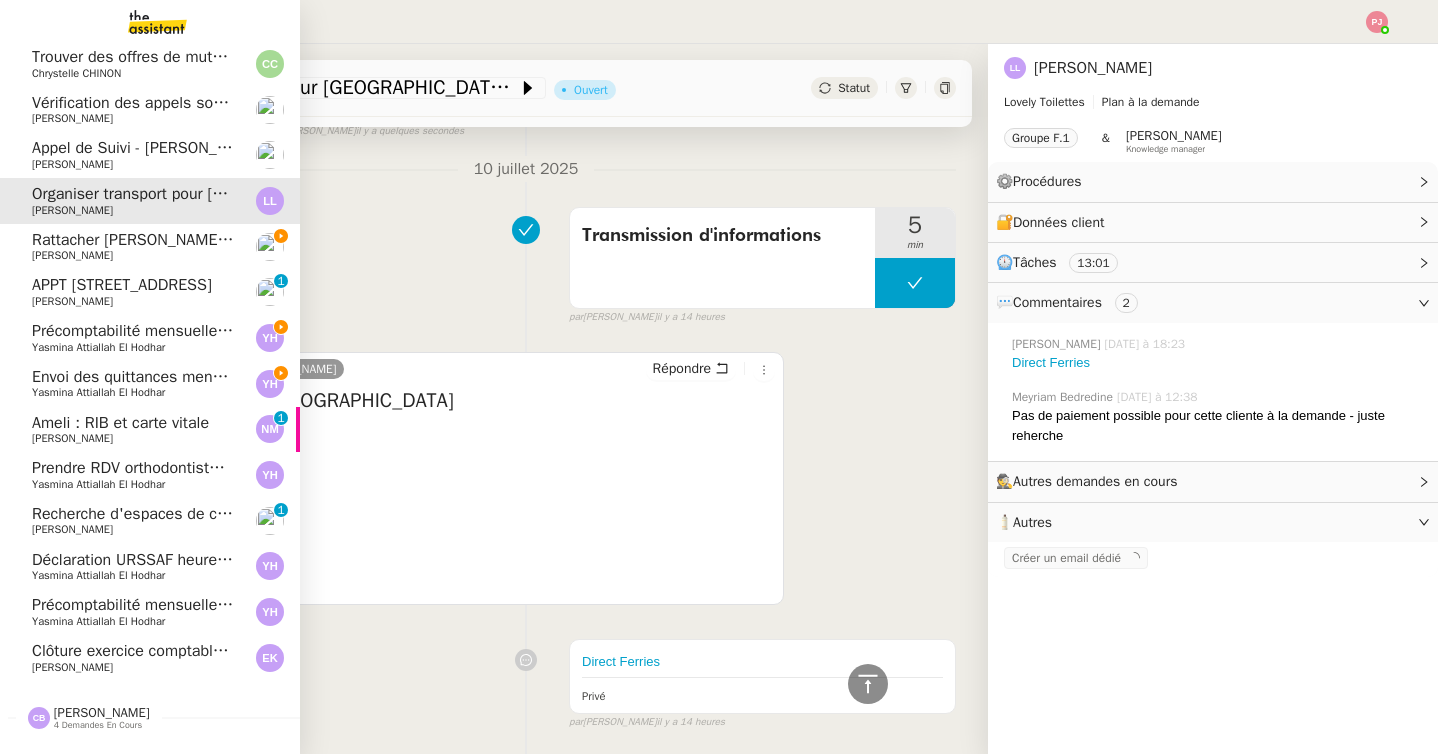 click on "Envoi des quittances mensuelles - 5 juillet 2025" 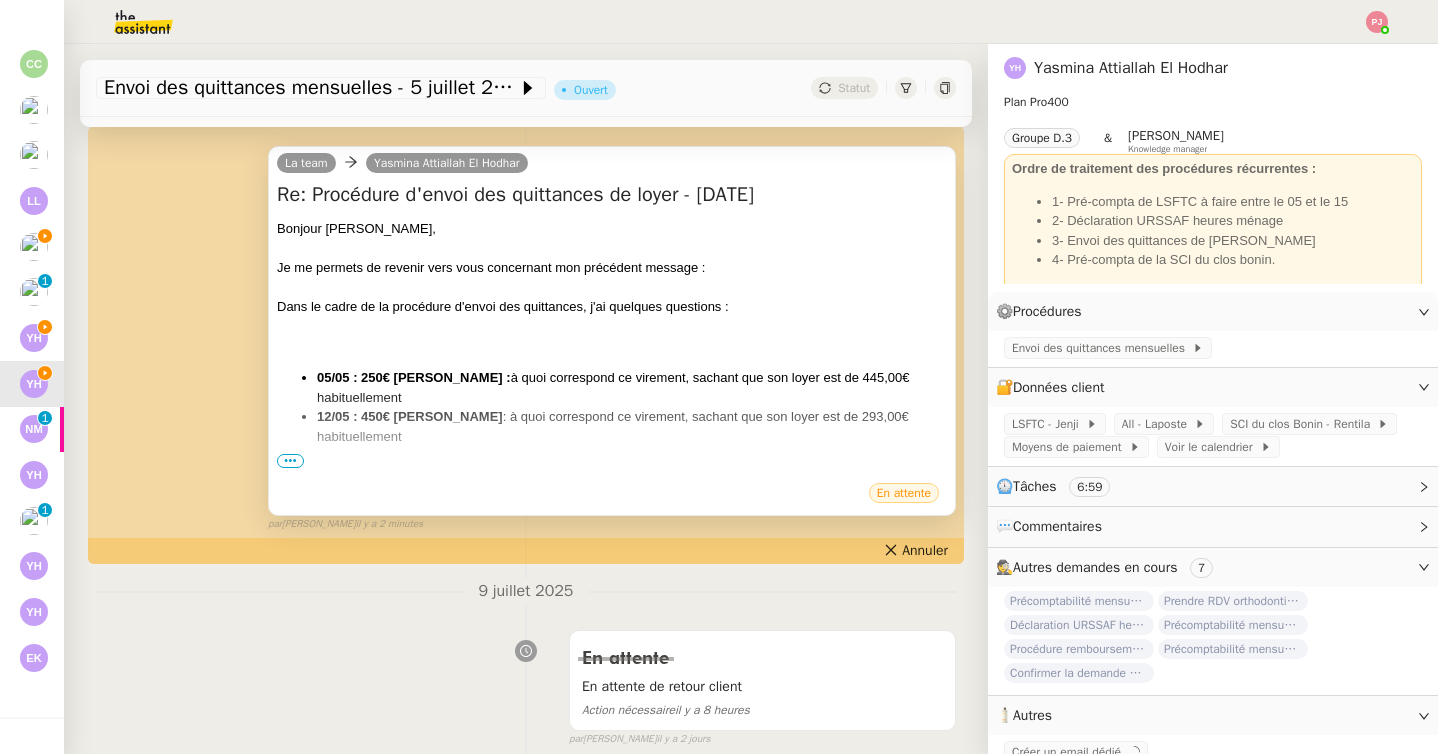 scroll, scrollTop: 0, scrollLeft: 0, axis: both 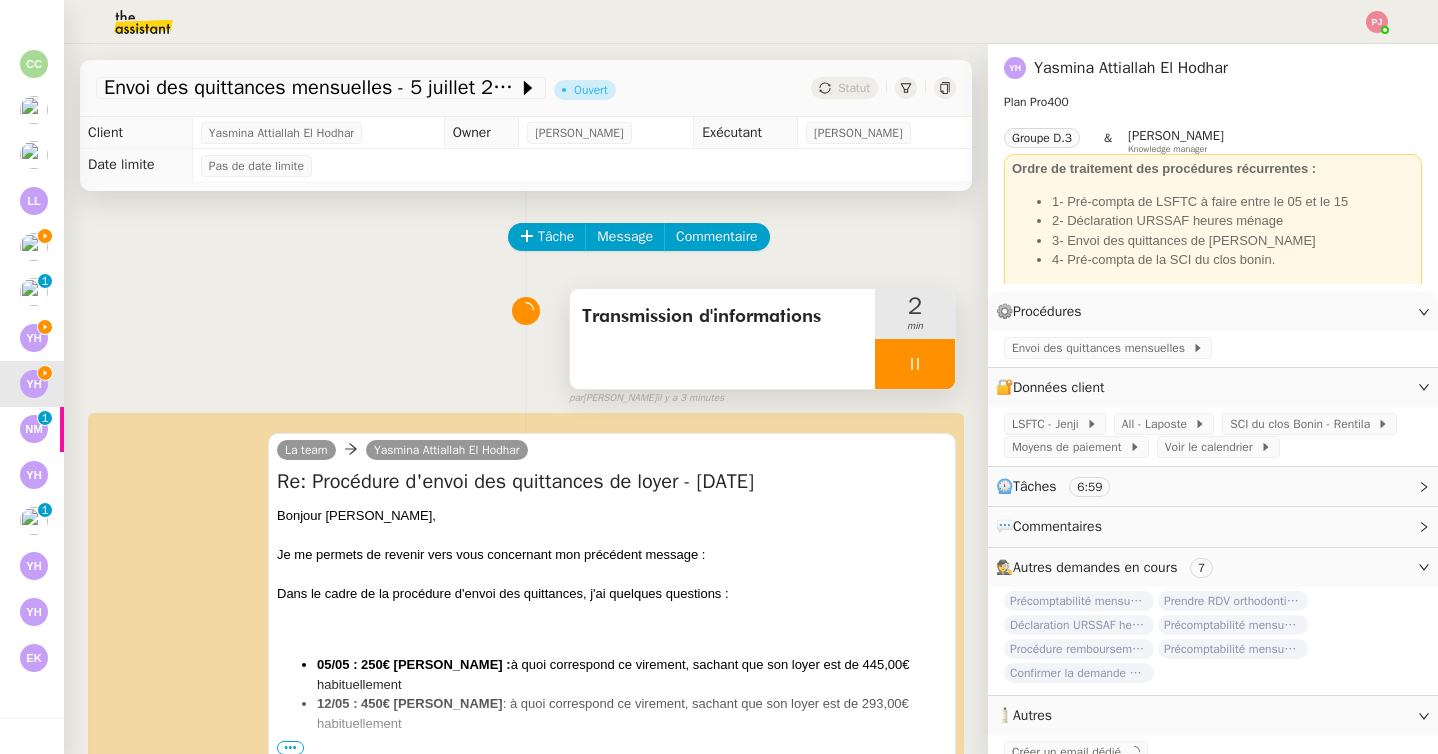 click at bounding box center [915, 364] 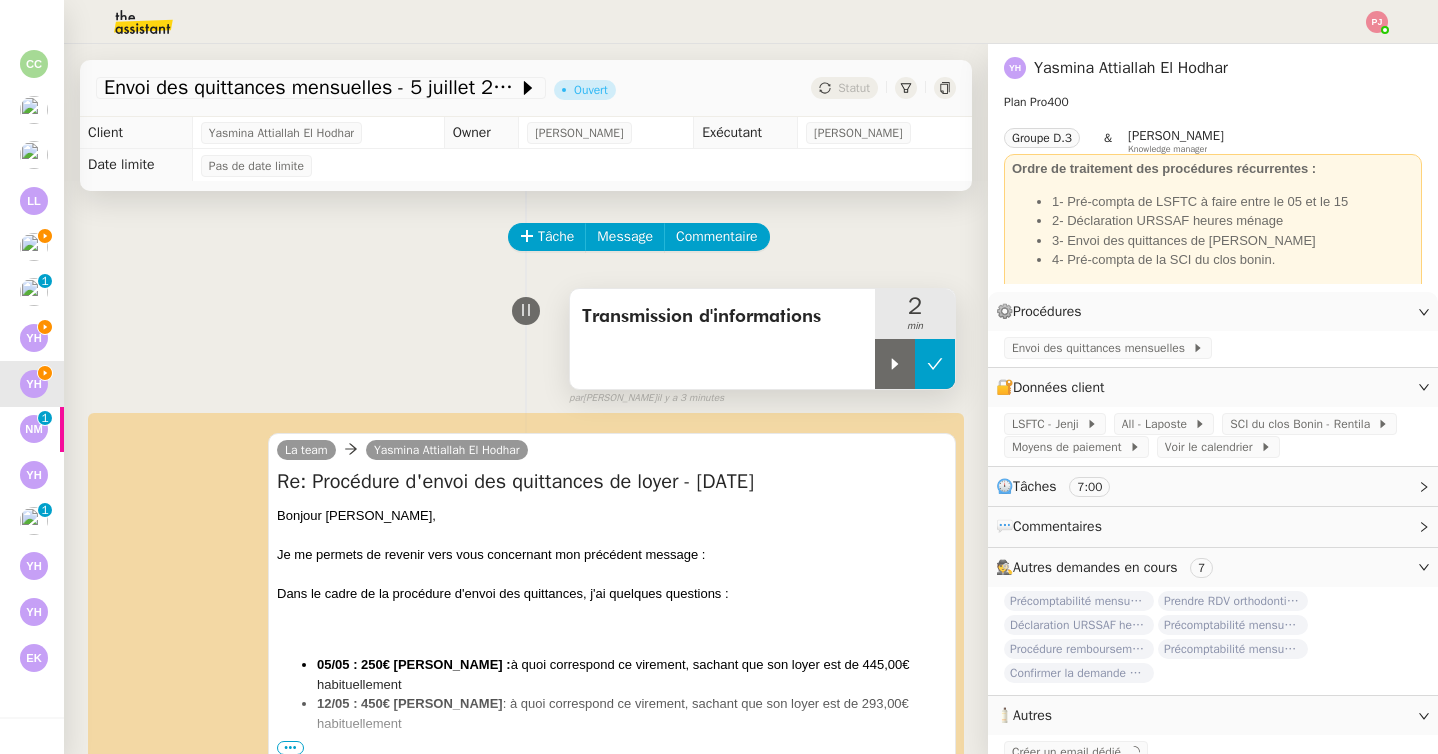click 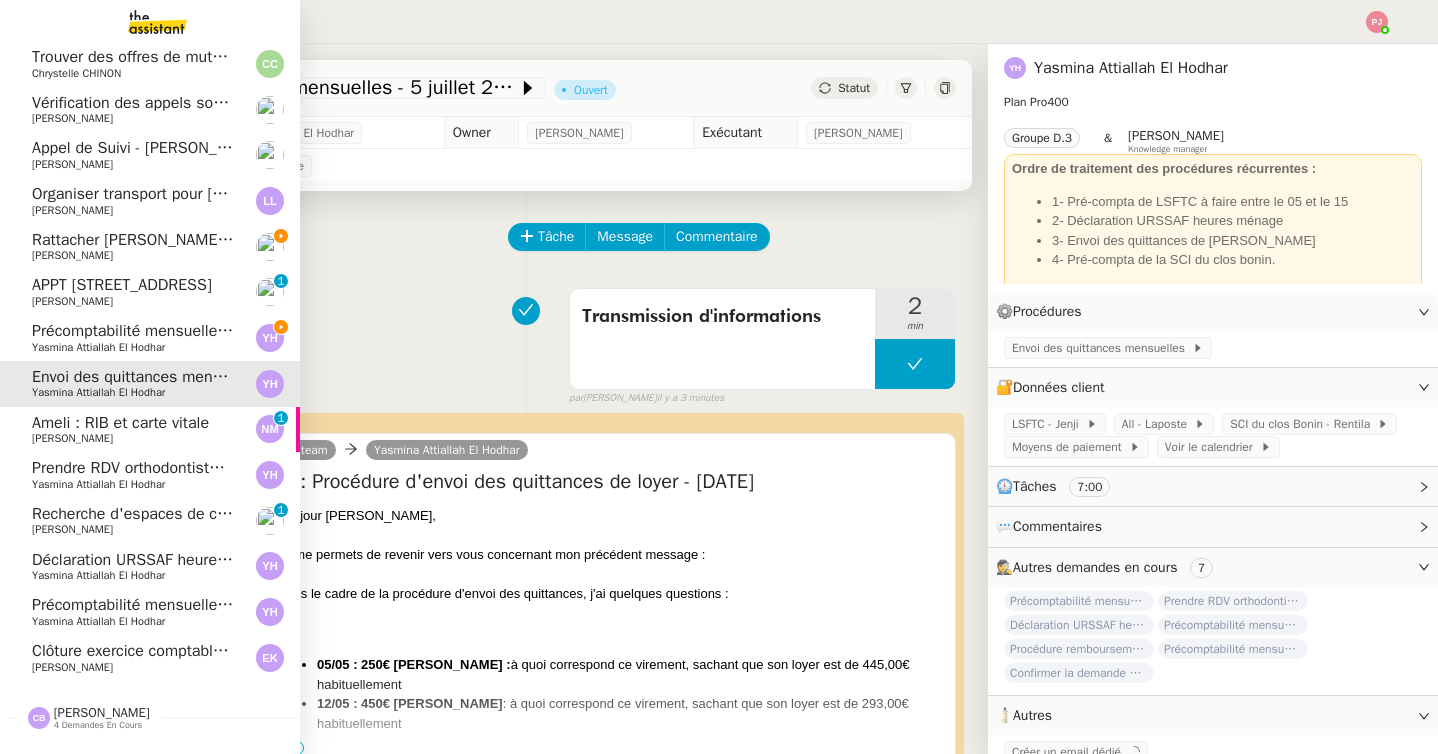 click on "Précomptabilité mensuelle de la SCI du Clos Bonin - [DATE]" 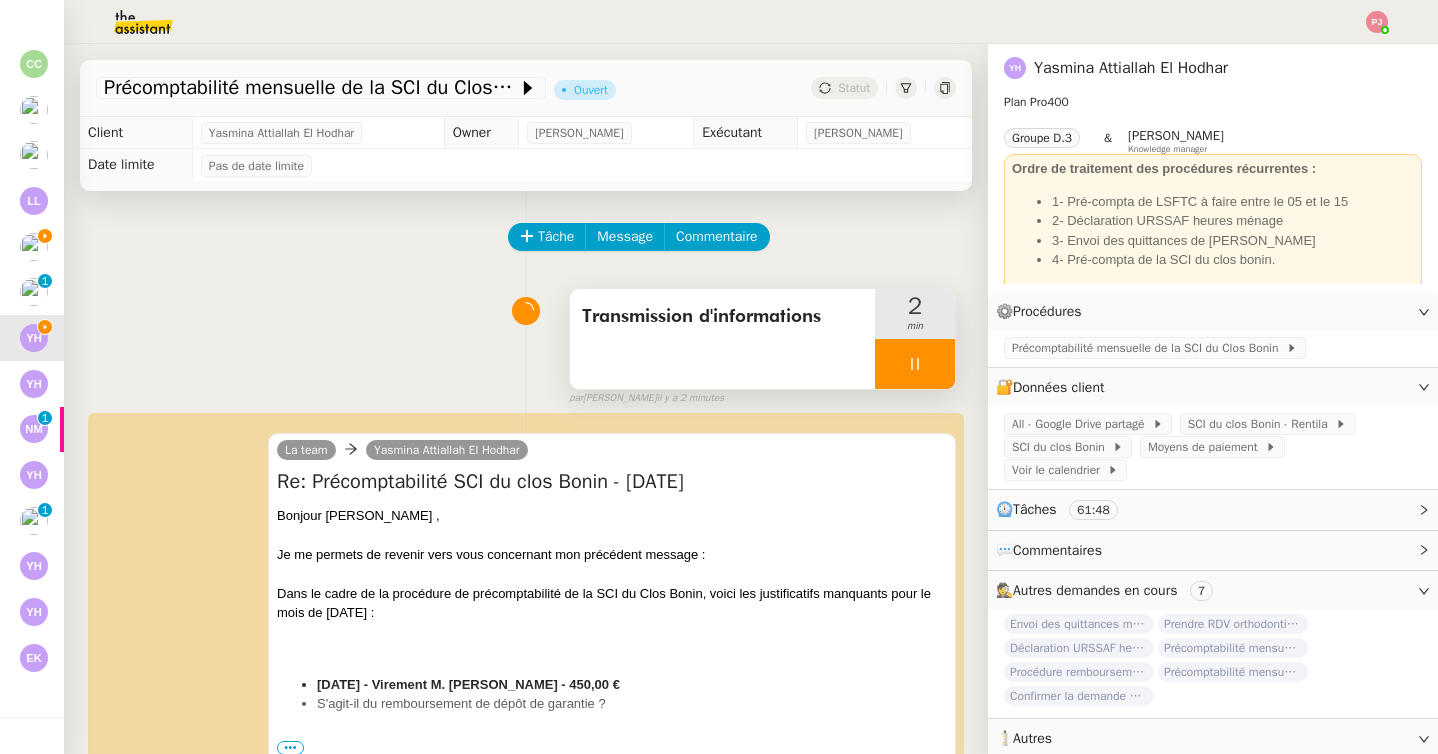 click at bounding box center (915, 364) 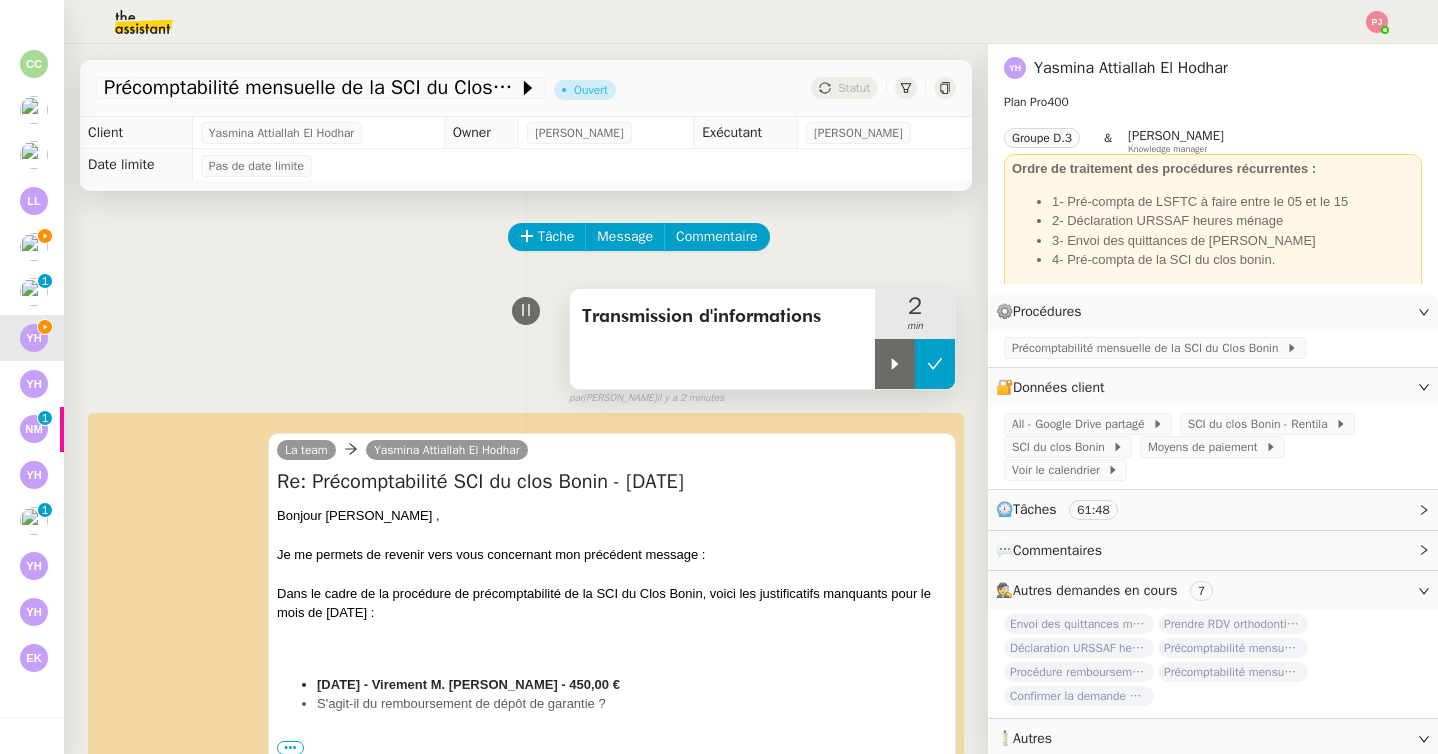click at bounding box center (935, 364) 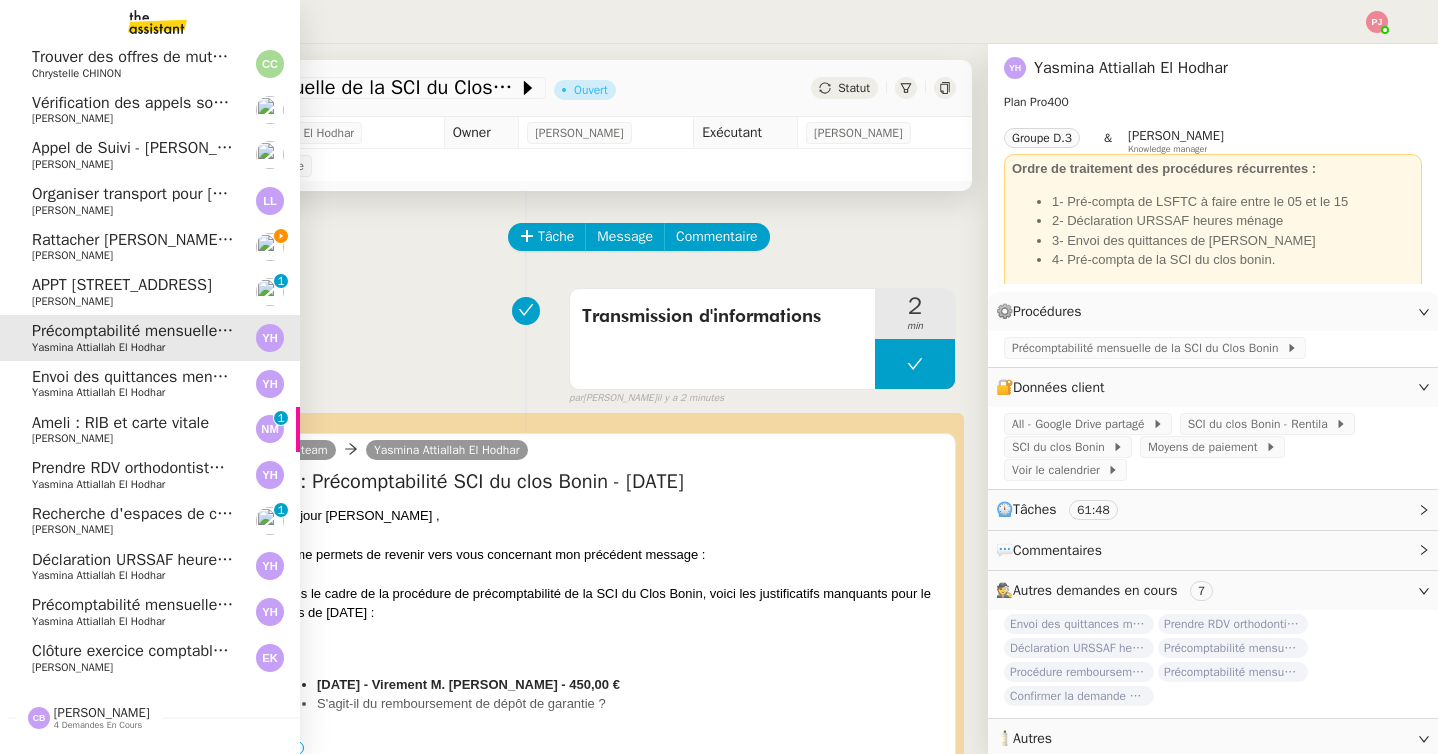 click on "[PERSON_NAME]" 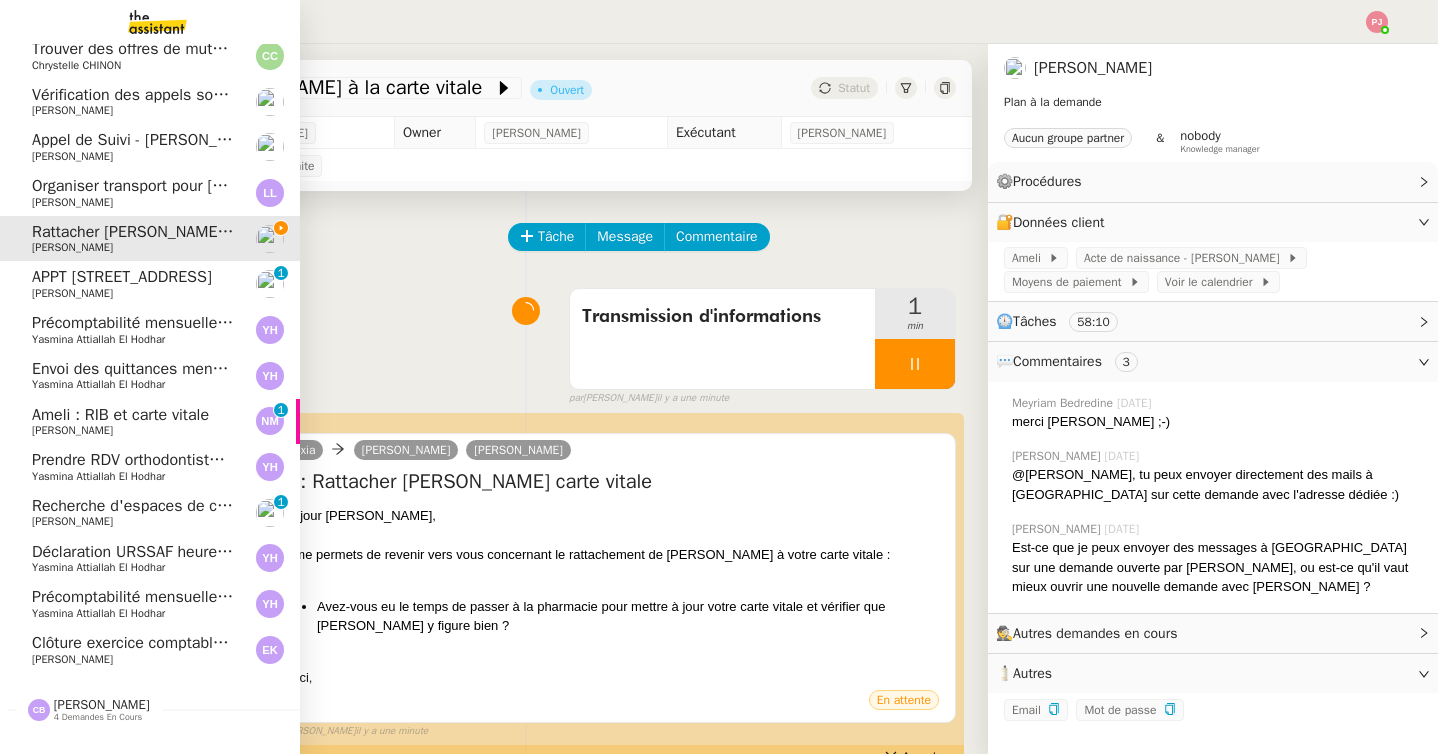 scroll, scrollTop: 134, scrollLeft: 0, axis: vertical 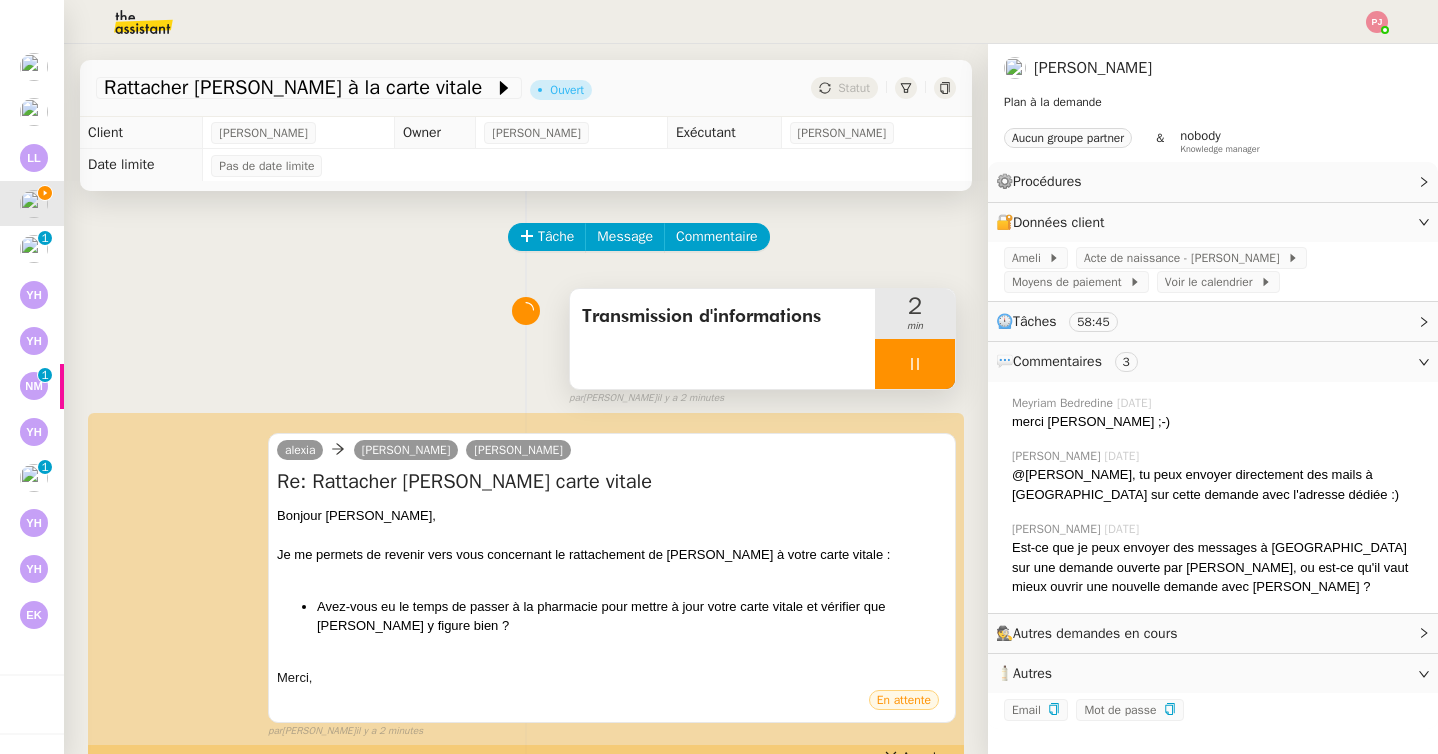click 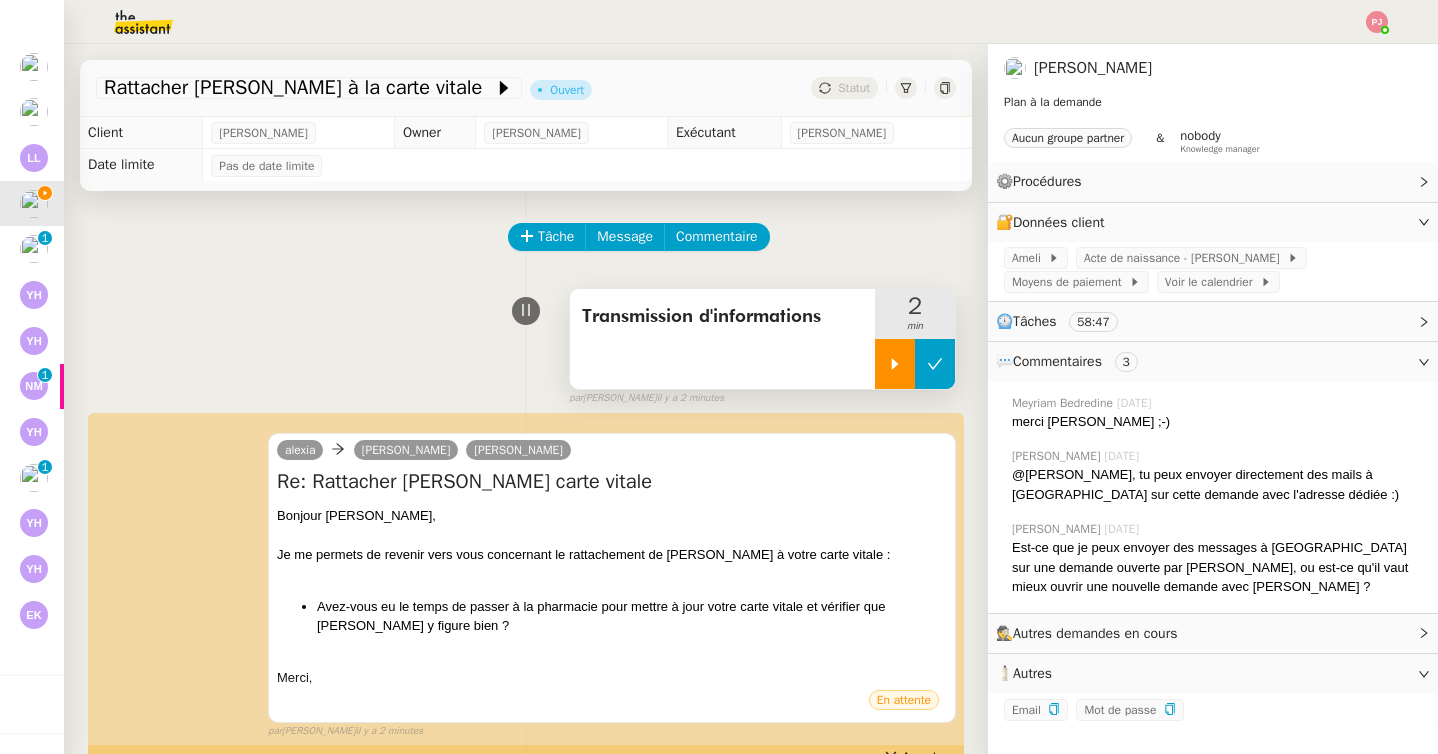 click at bounding box center (935, 364) 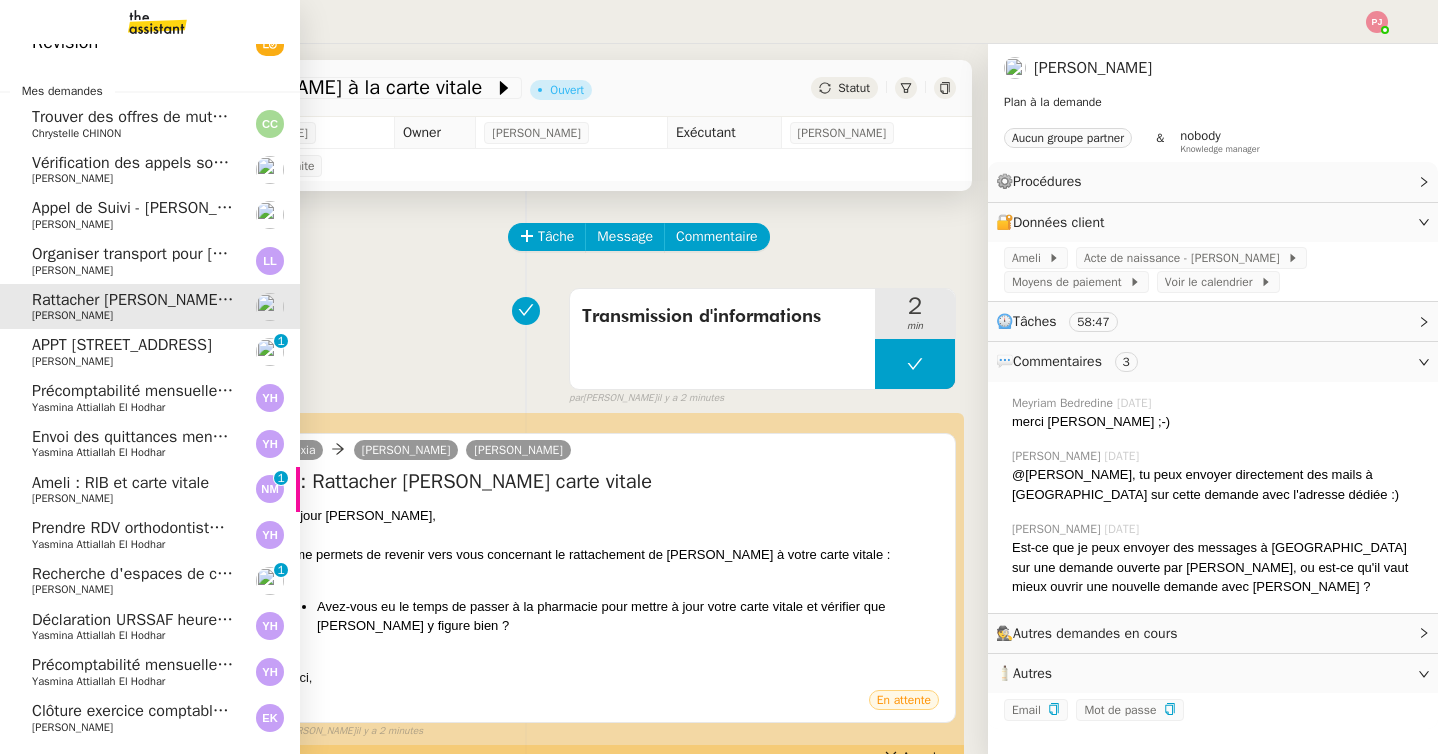 scroll, scrollTop: 0, scrollLeft: 0, axis: both 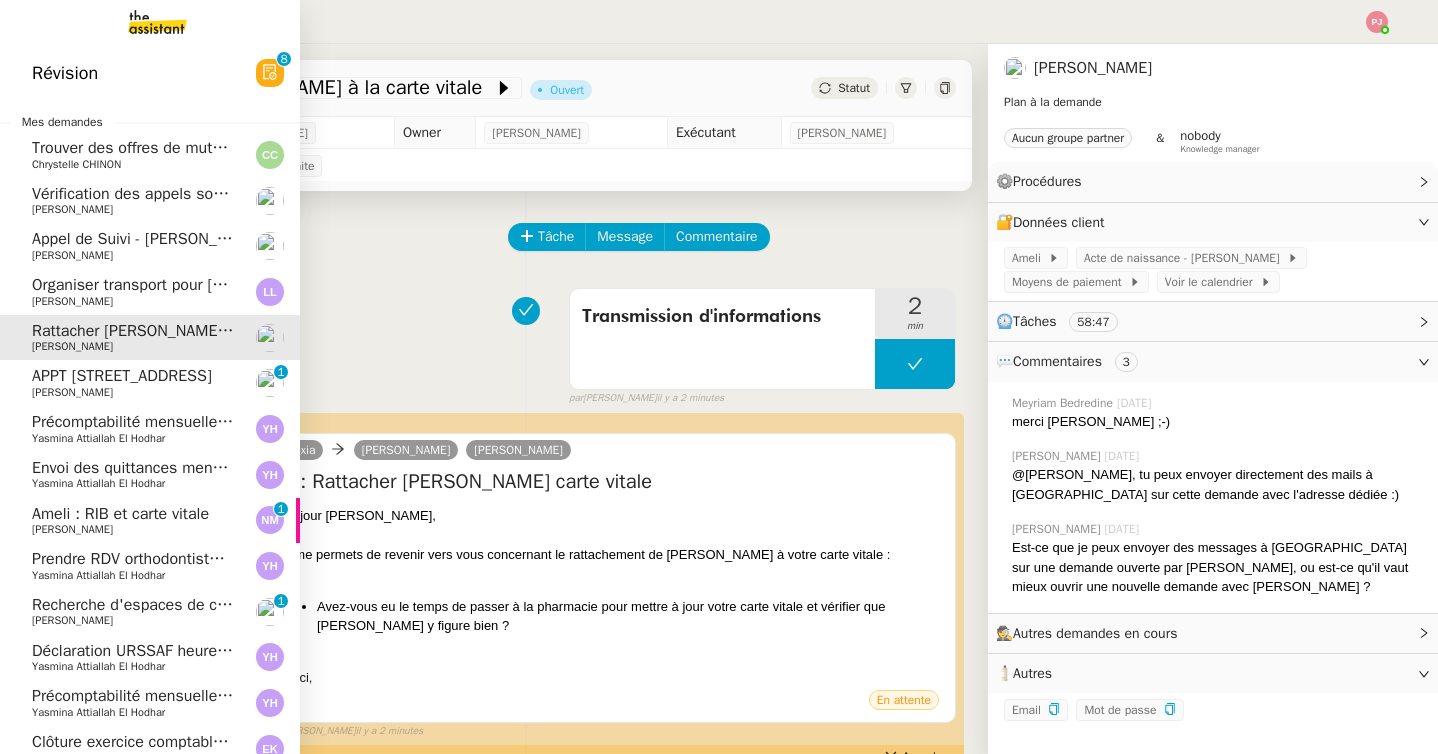 click on "Vérification des appels sortants - juillet 2025" 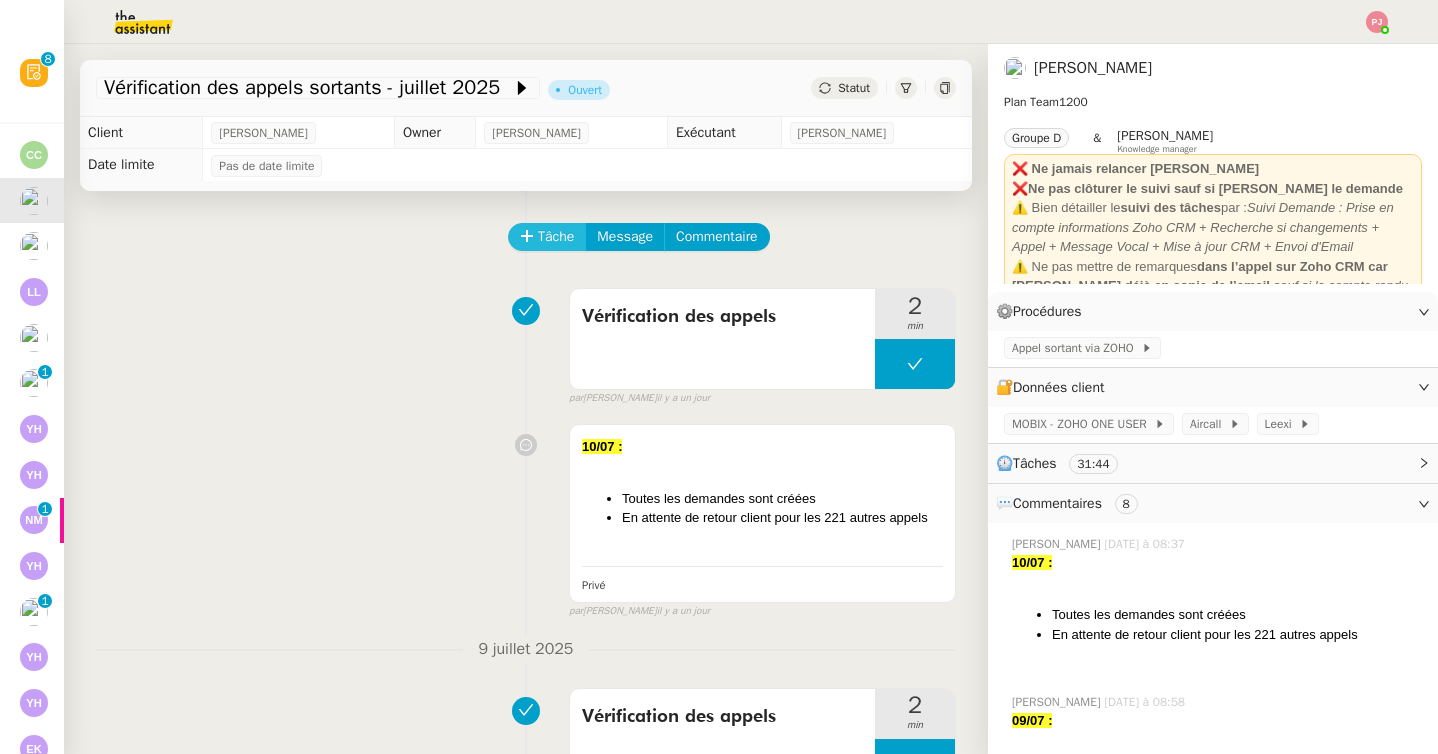 click on "Tâche" 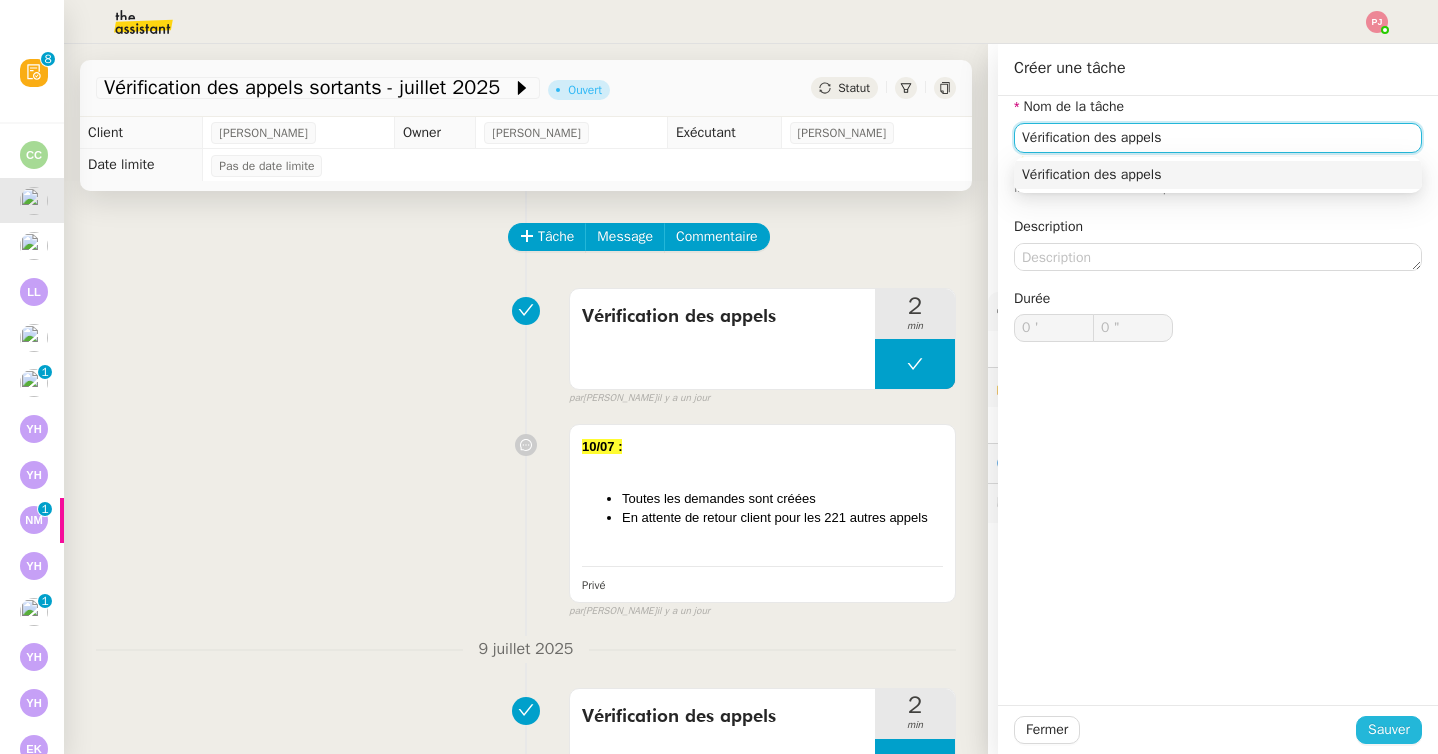 type on "Vérification des appels" 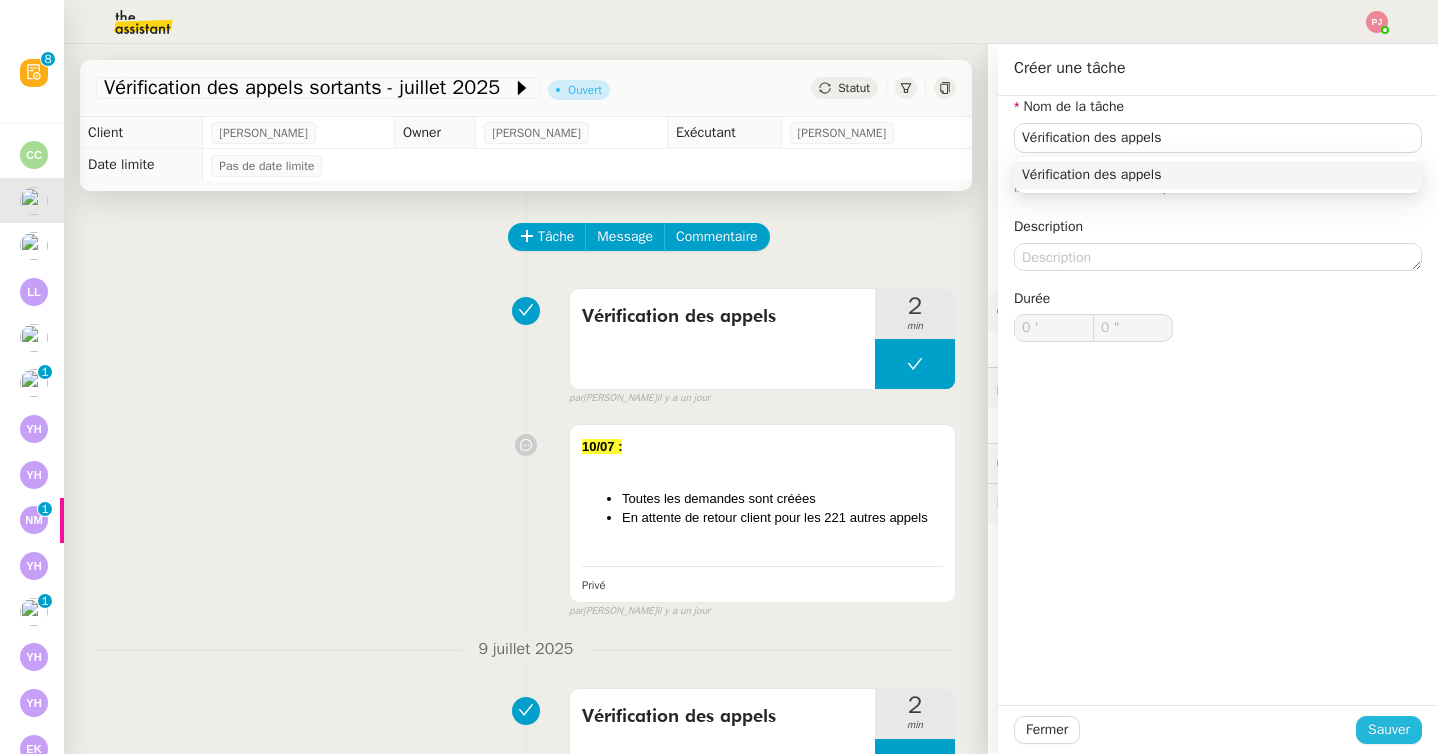 click on "Sauver" 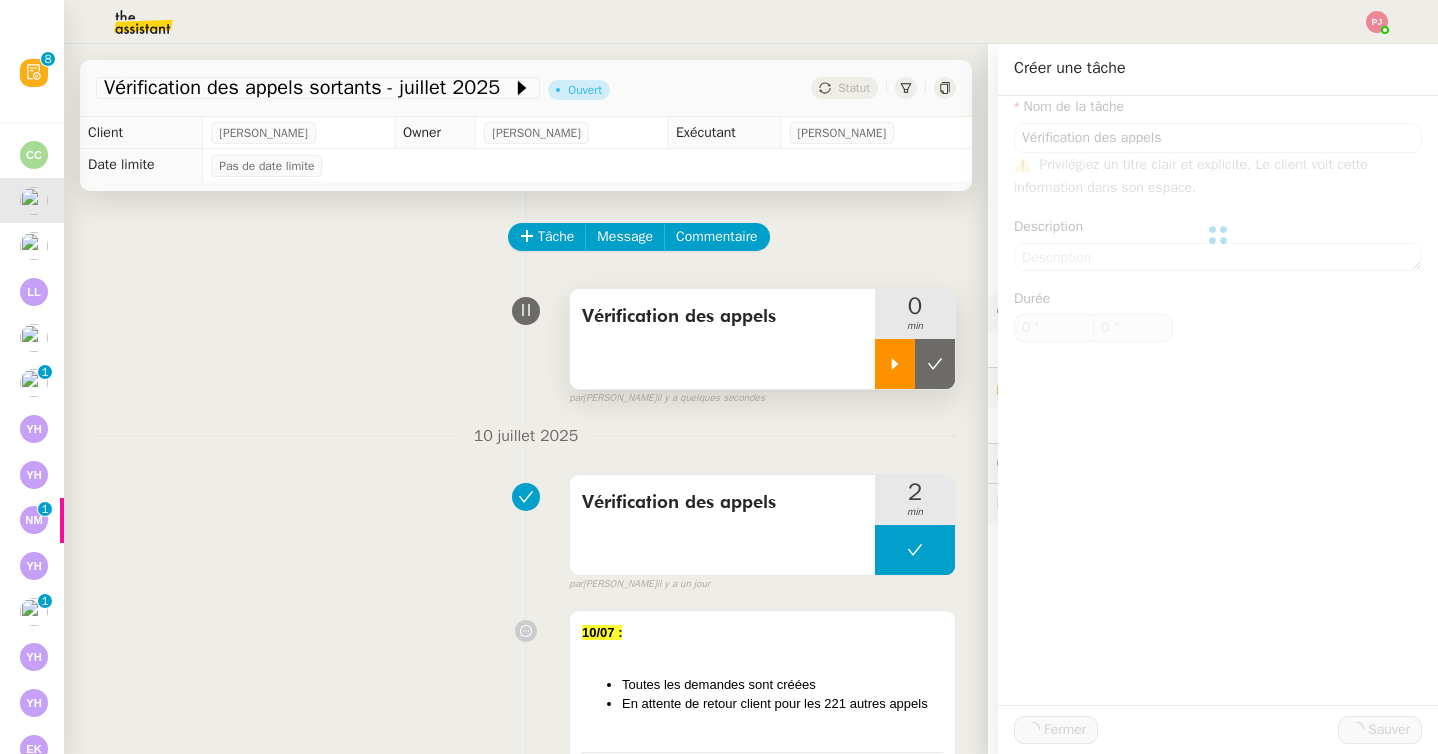 click 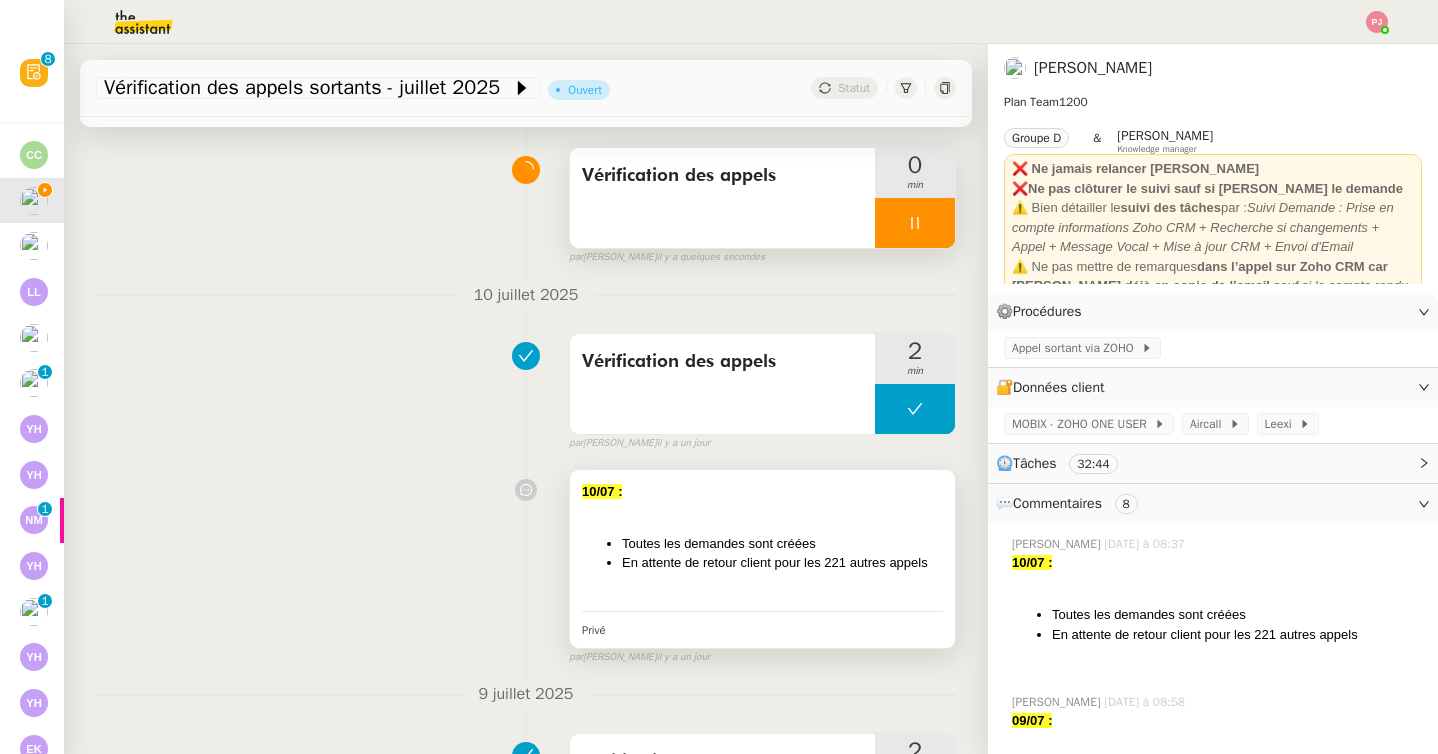 scroll, scrollTop: 204, scrollLeft: 0, axis: vertical 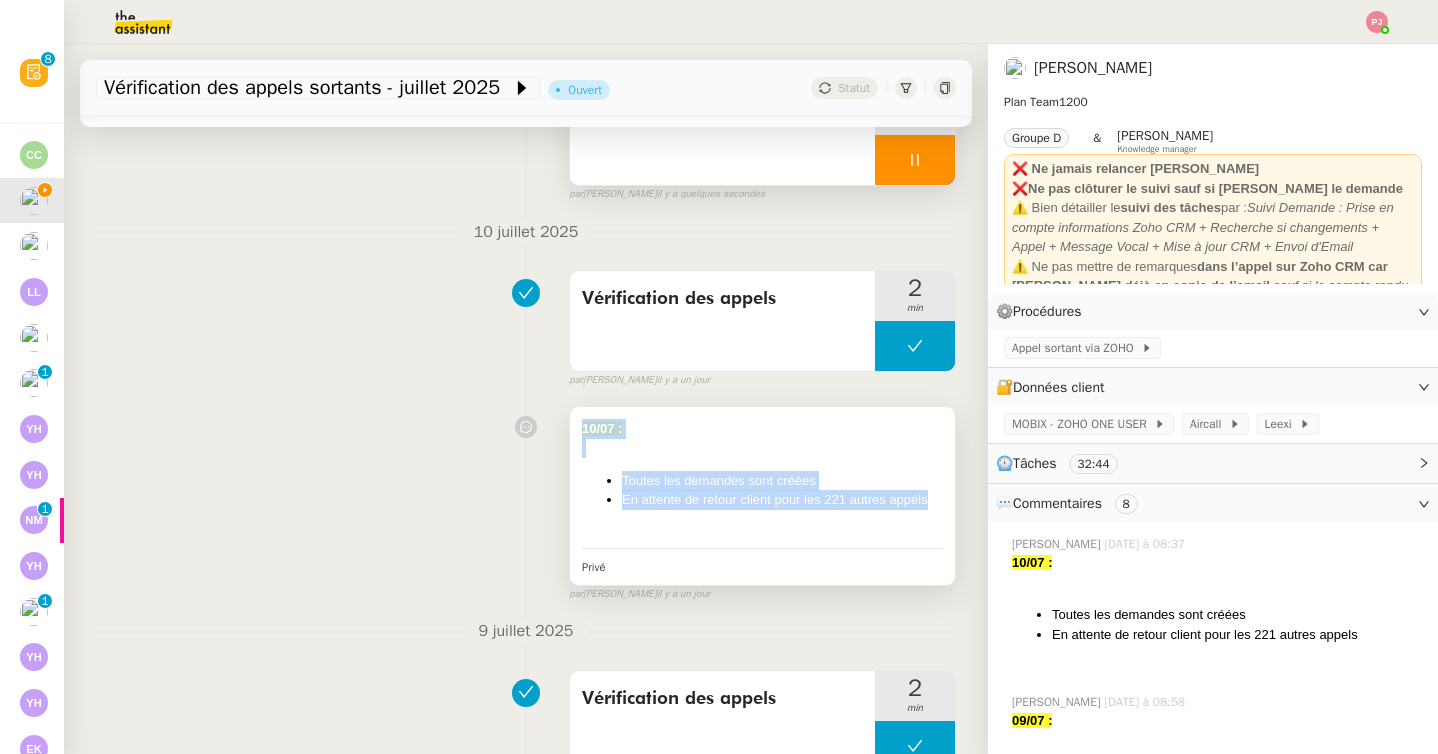 drag, startPoint x: 935, startPoint y: 500, endPoint x: 575, endPoint y: 425, distance: 367.72952 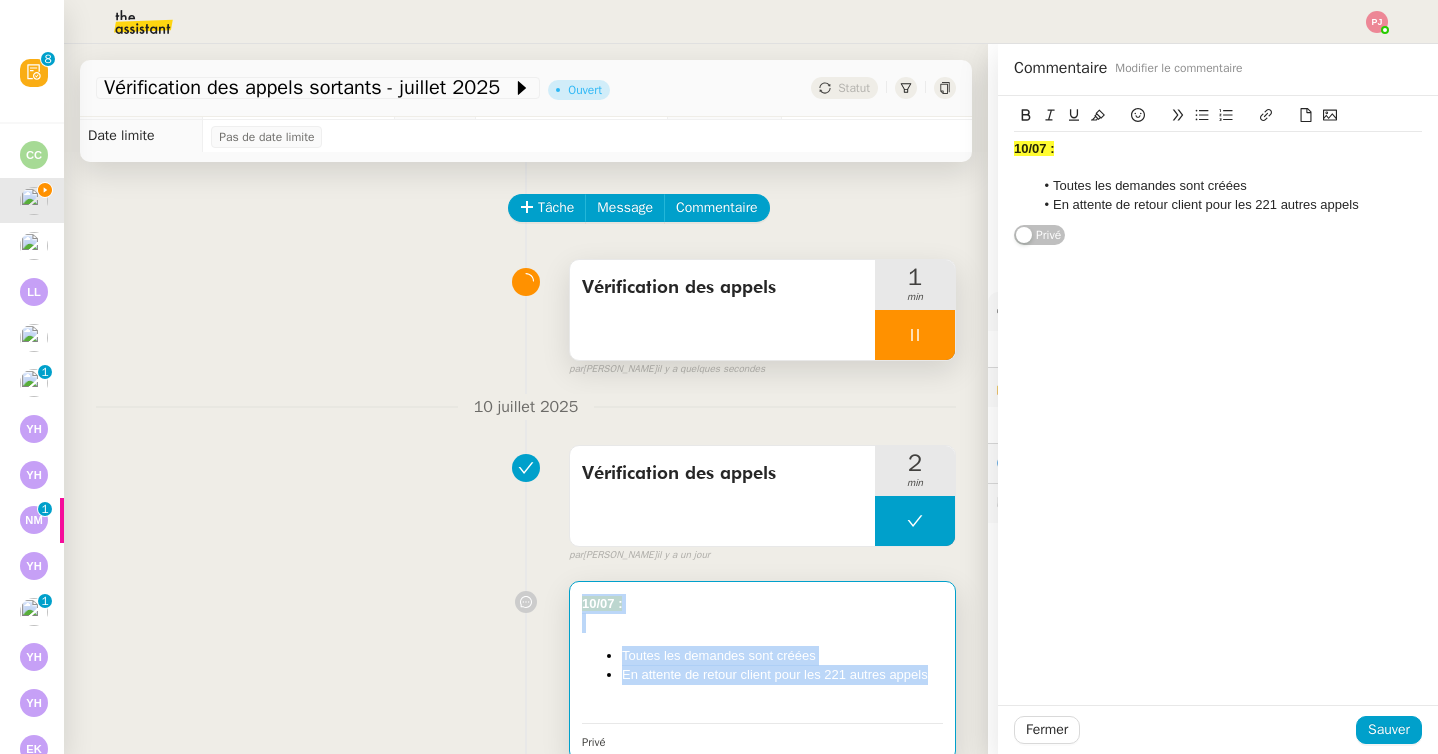 scroll, scrollTop: 0, scrollLeft: 0, axis: both 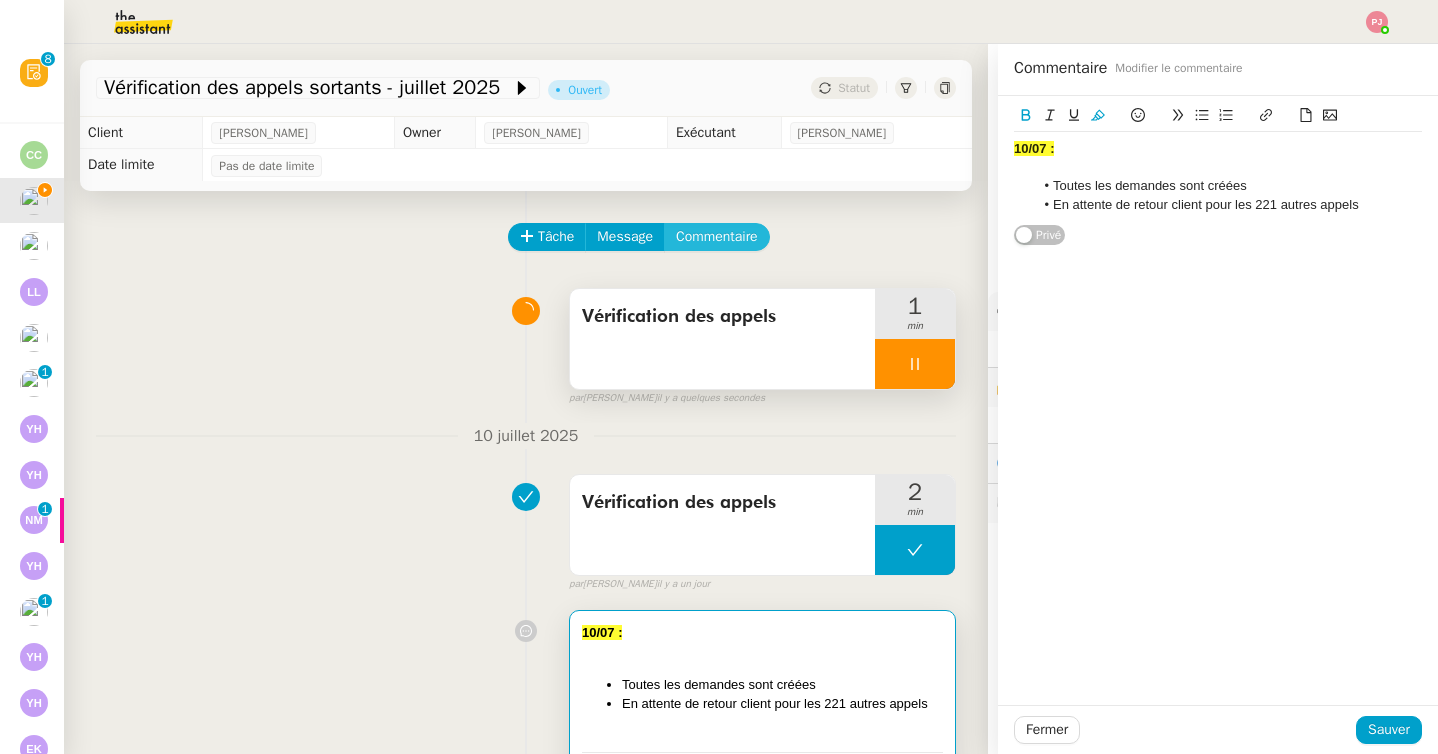 click on "Commentaire" 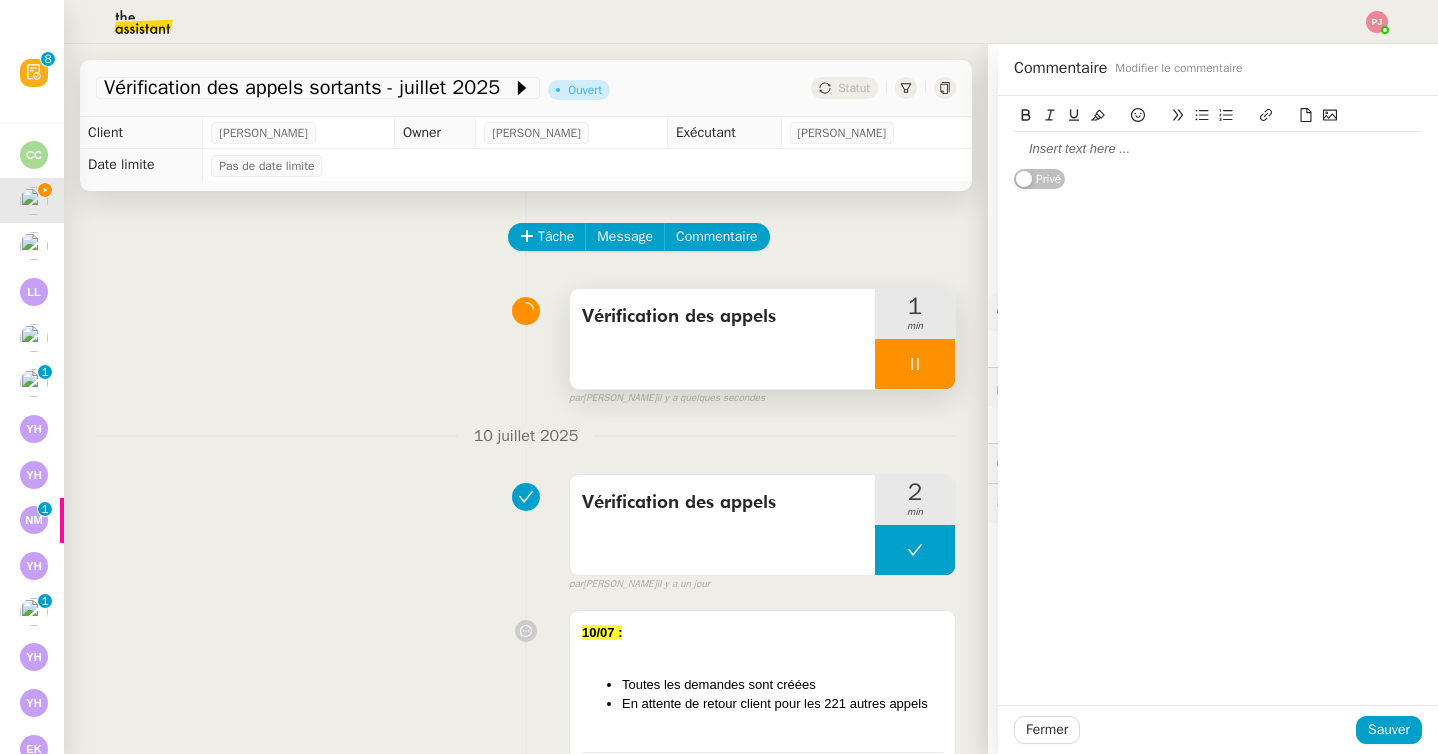 click 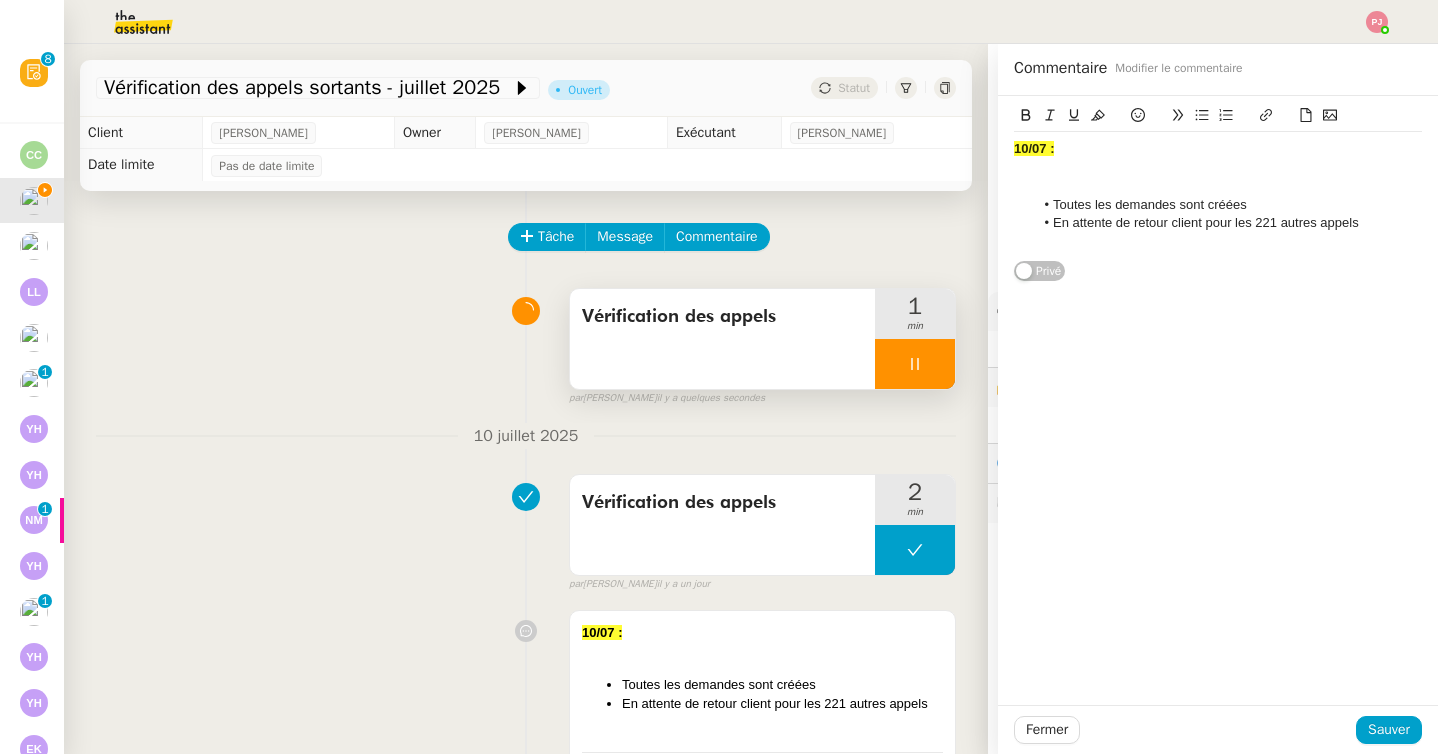 scroll, scrollTop: 0, scrollLeft: 0, axis: both 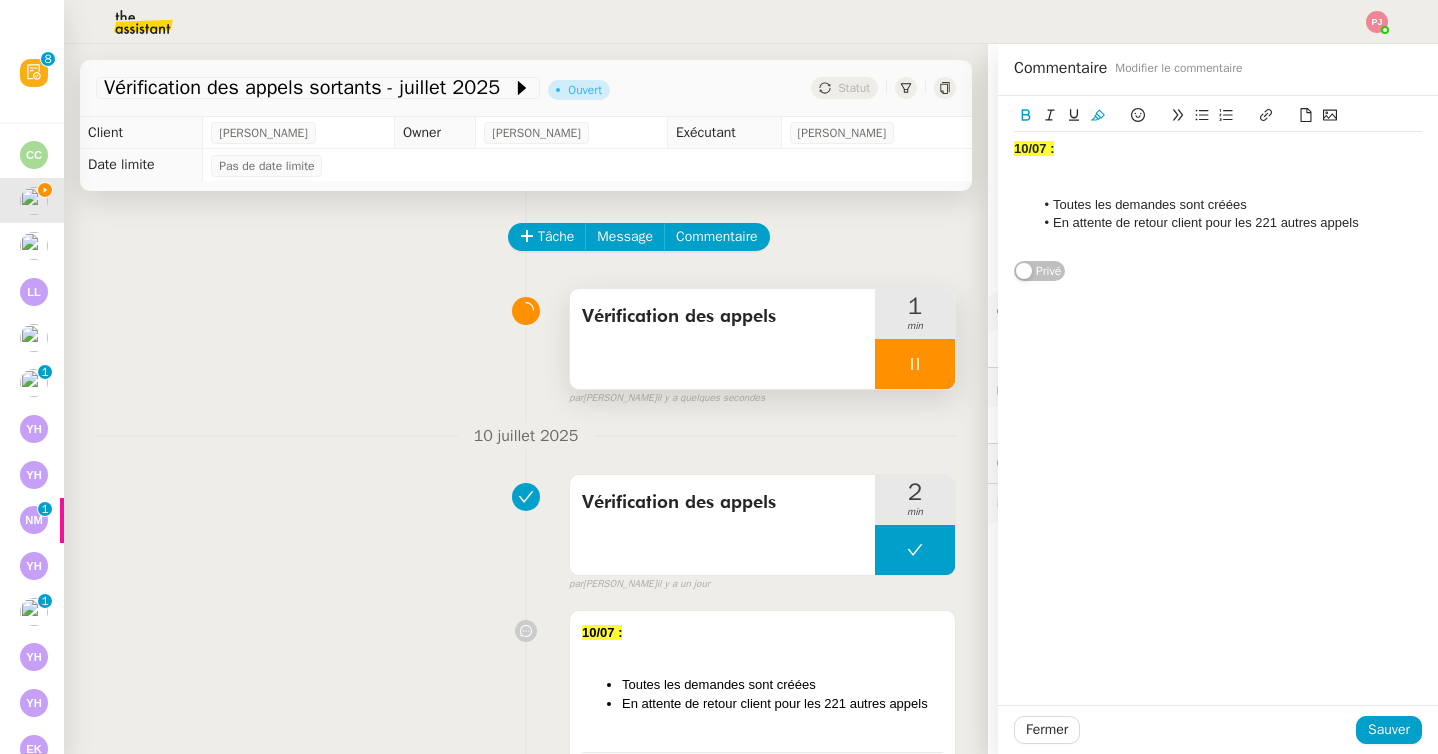 type 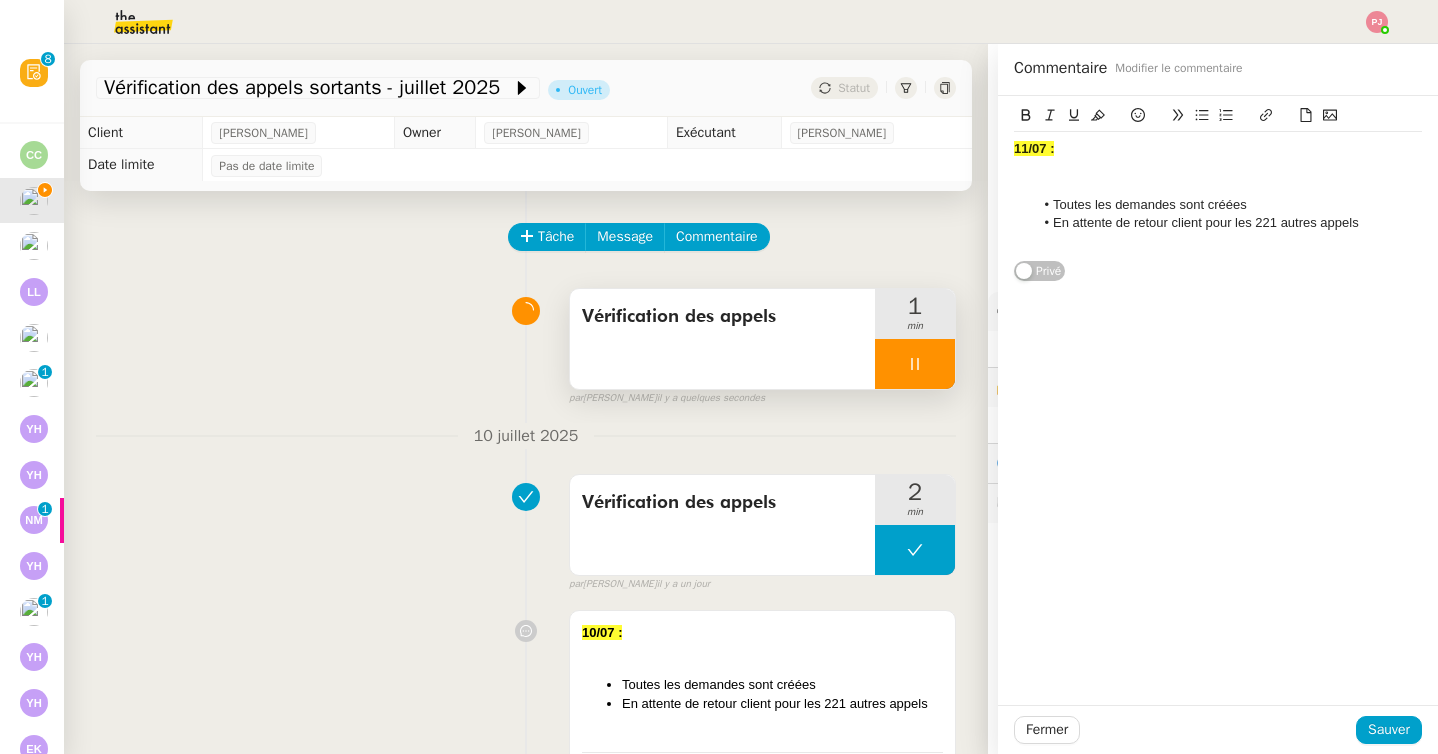 click 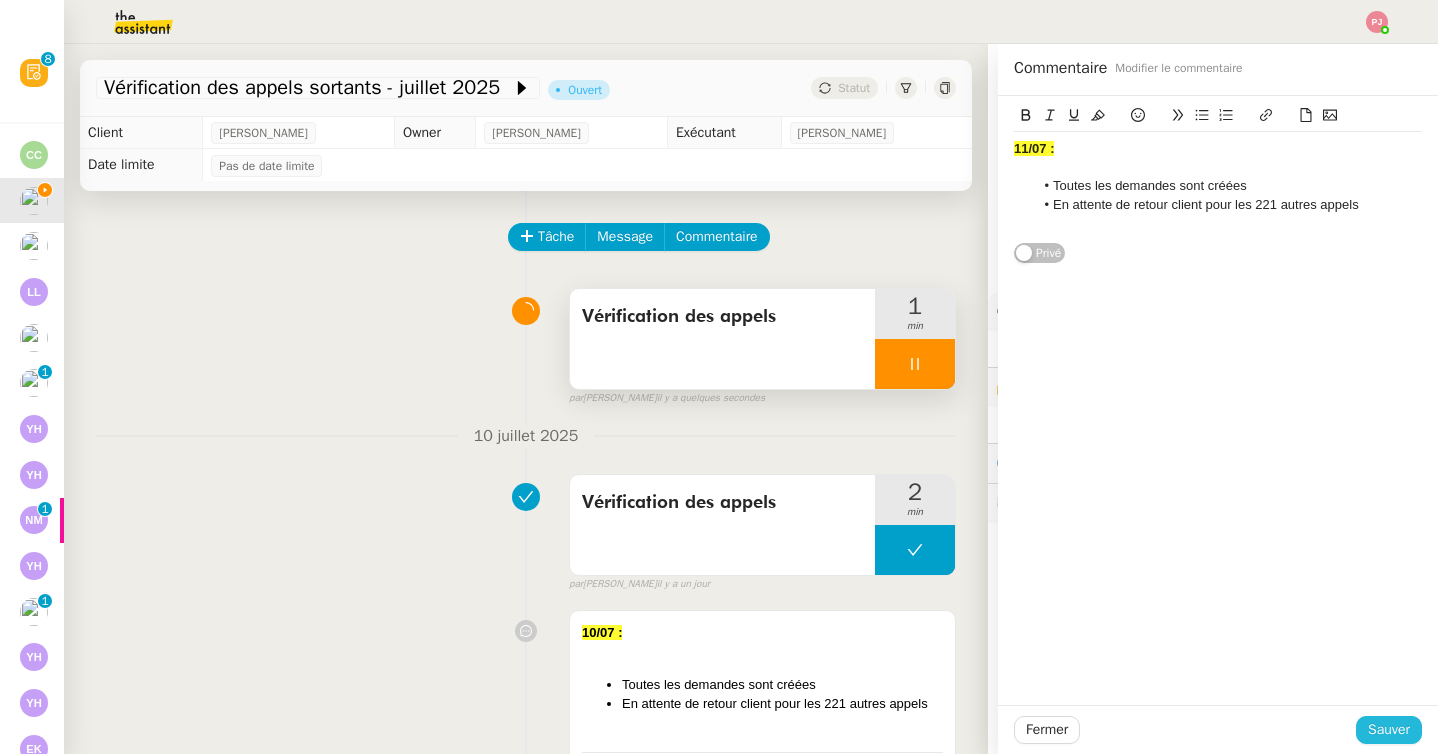 click on "Sauver" 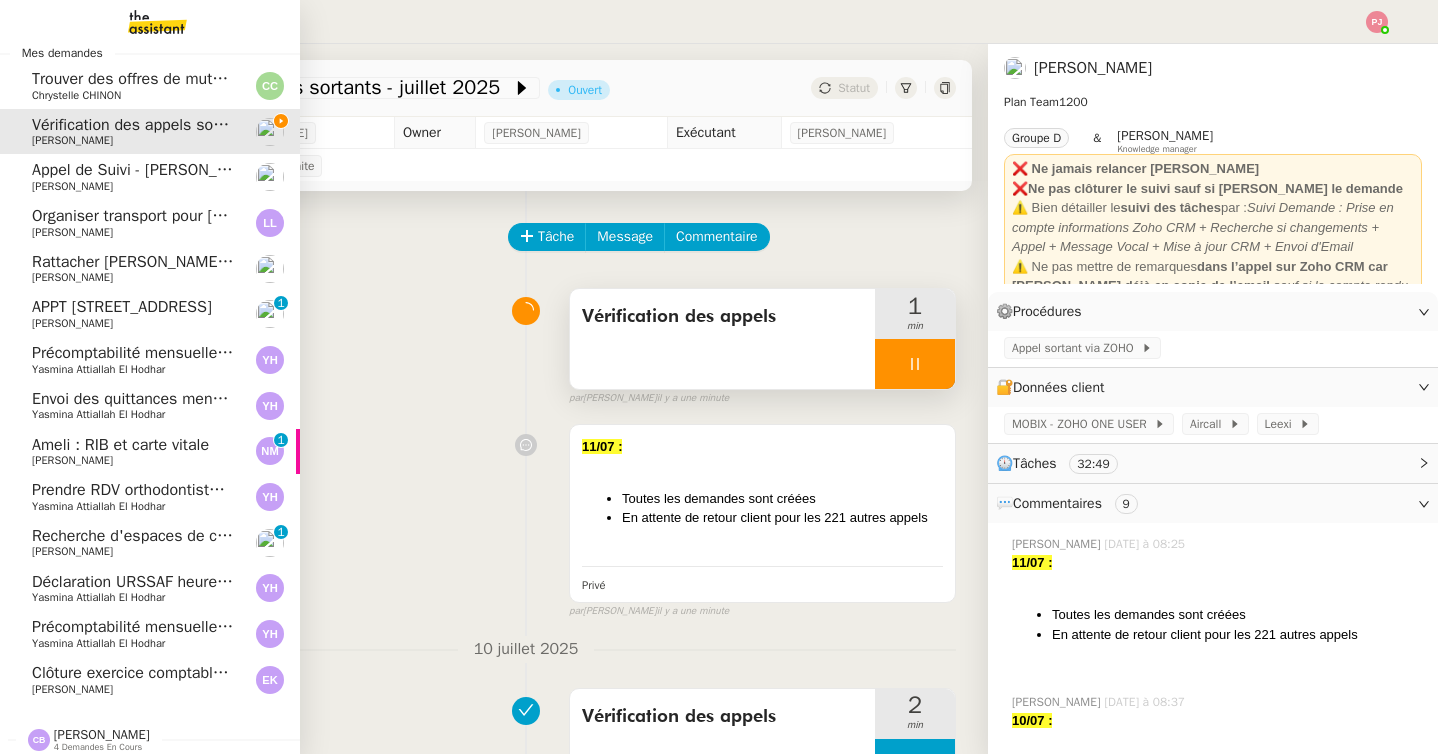 scroll, scrollTop: 134, scrollLeft: 0, axis: vertical 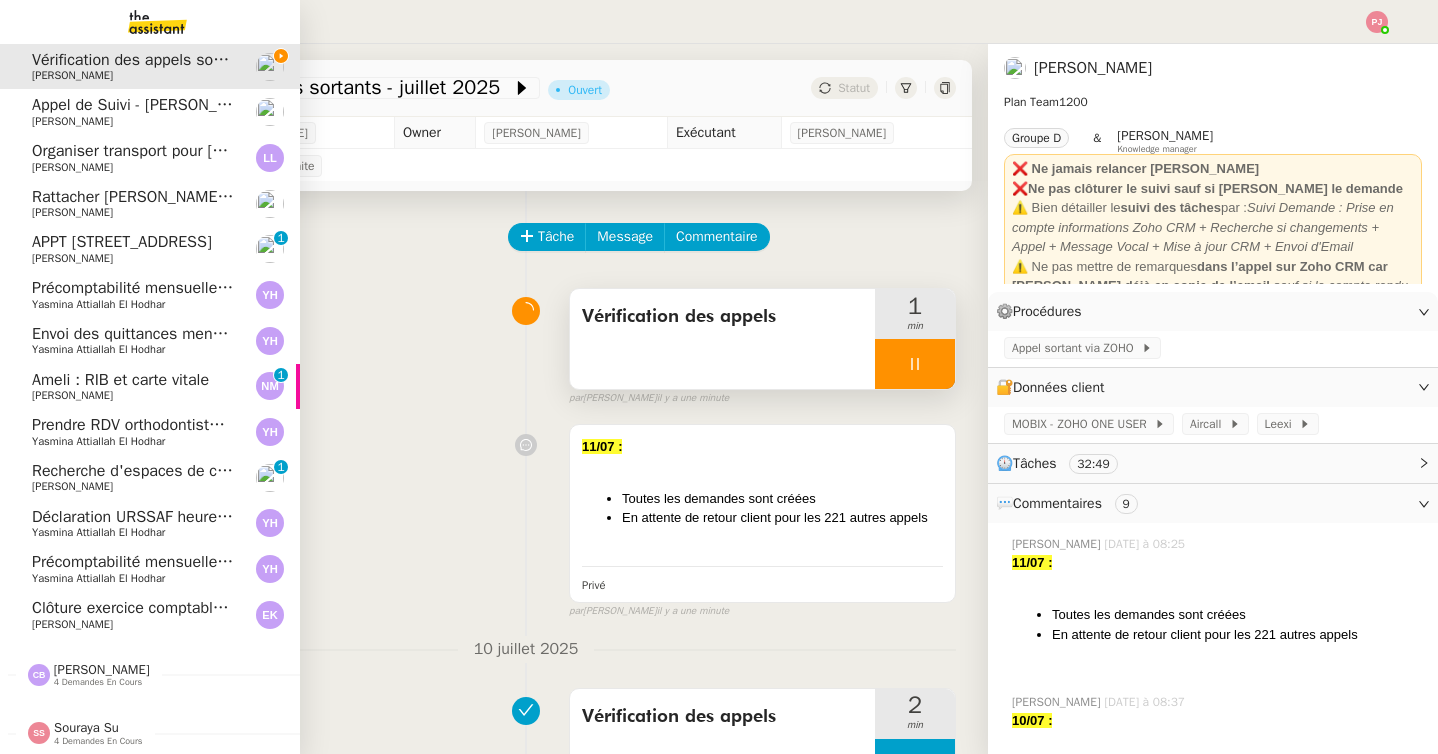 click on "[PERSON_NAME]" 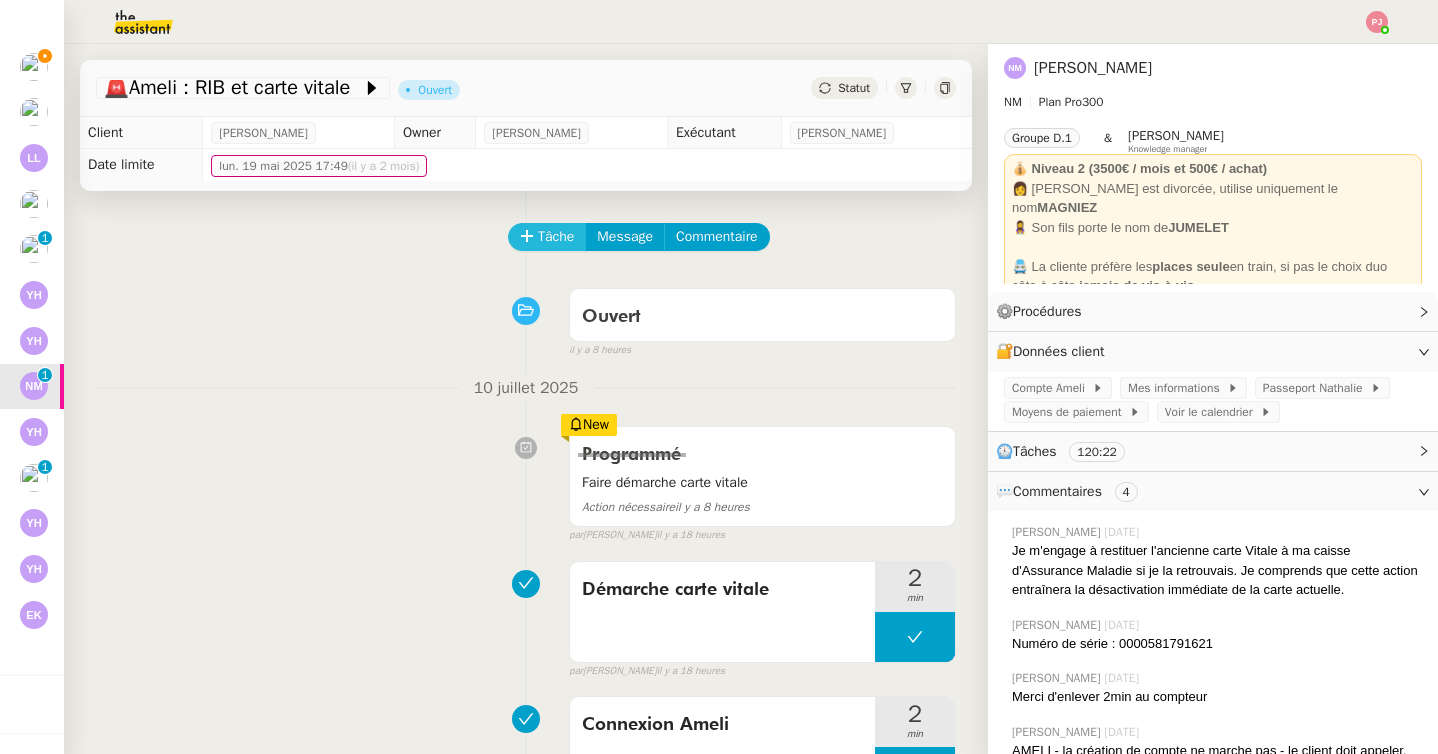 click on "Tâche" 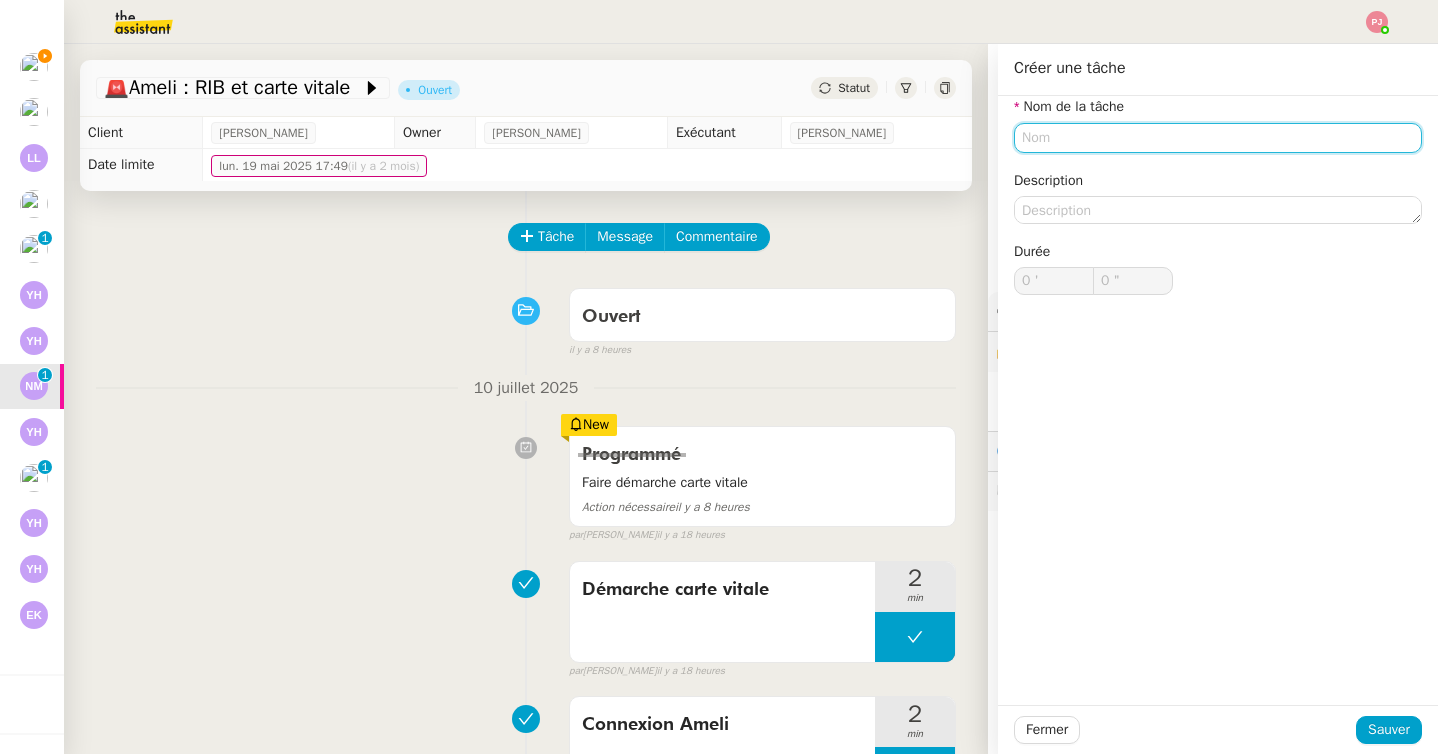 click 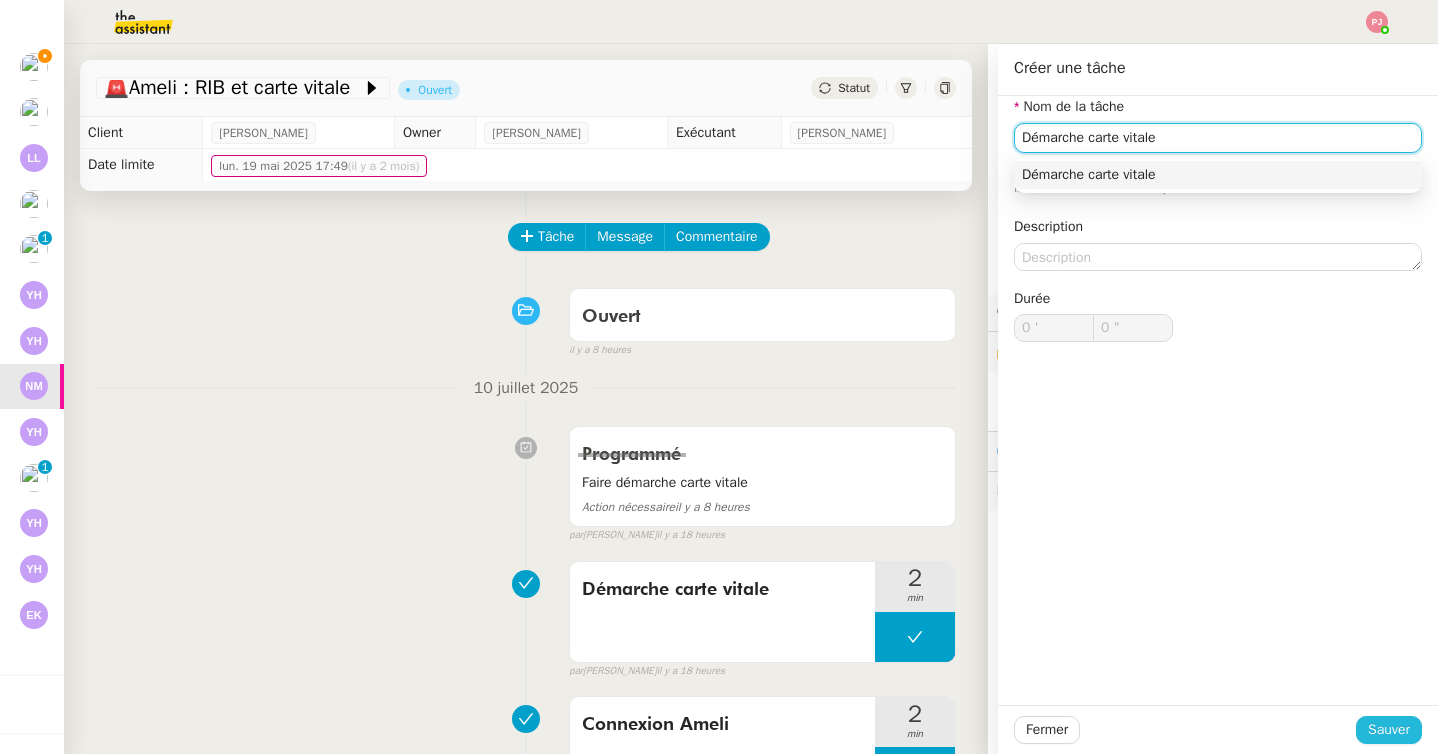 type on "Démarche carte vitale" 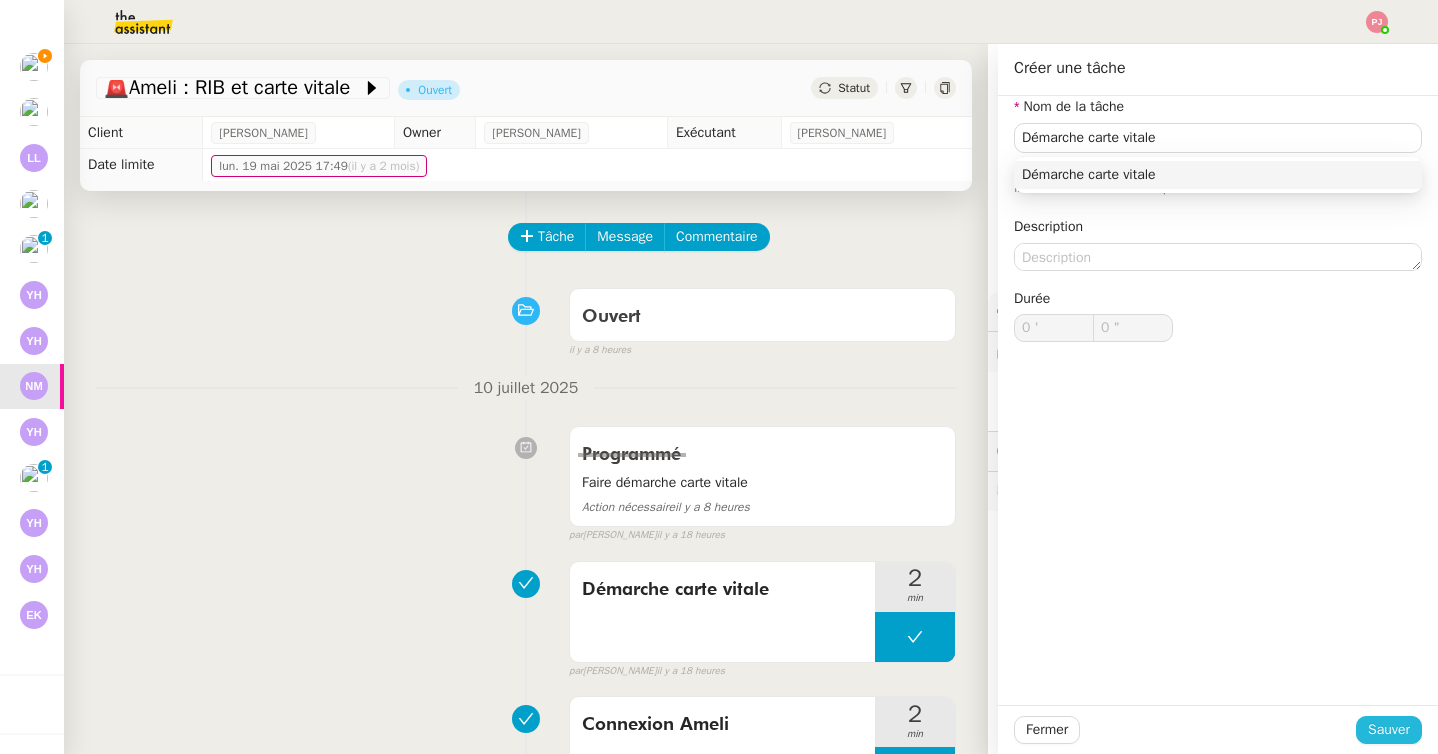 click on "Sauver" 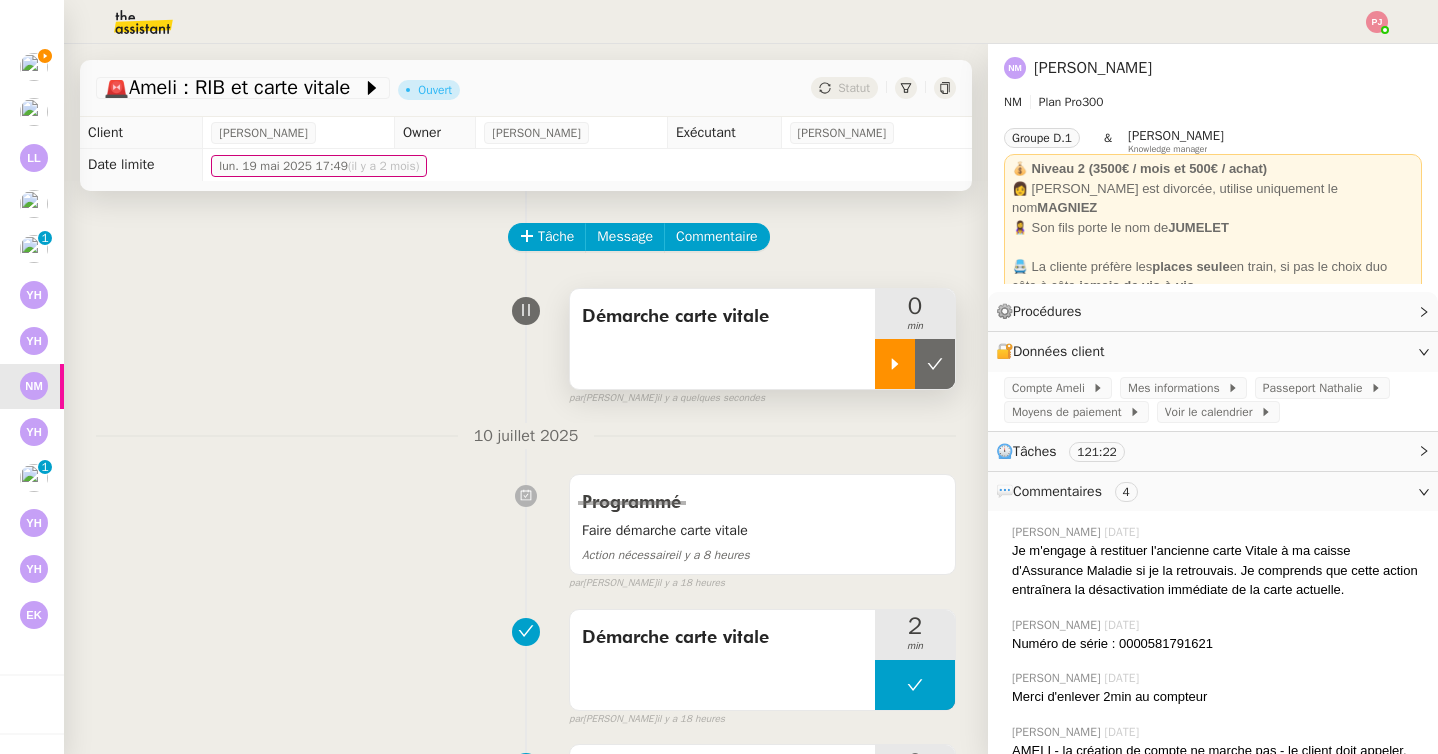 click at bounding box center [895, 364] 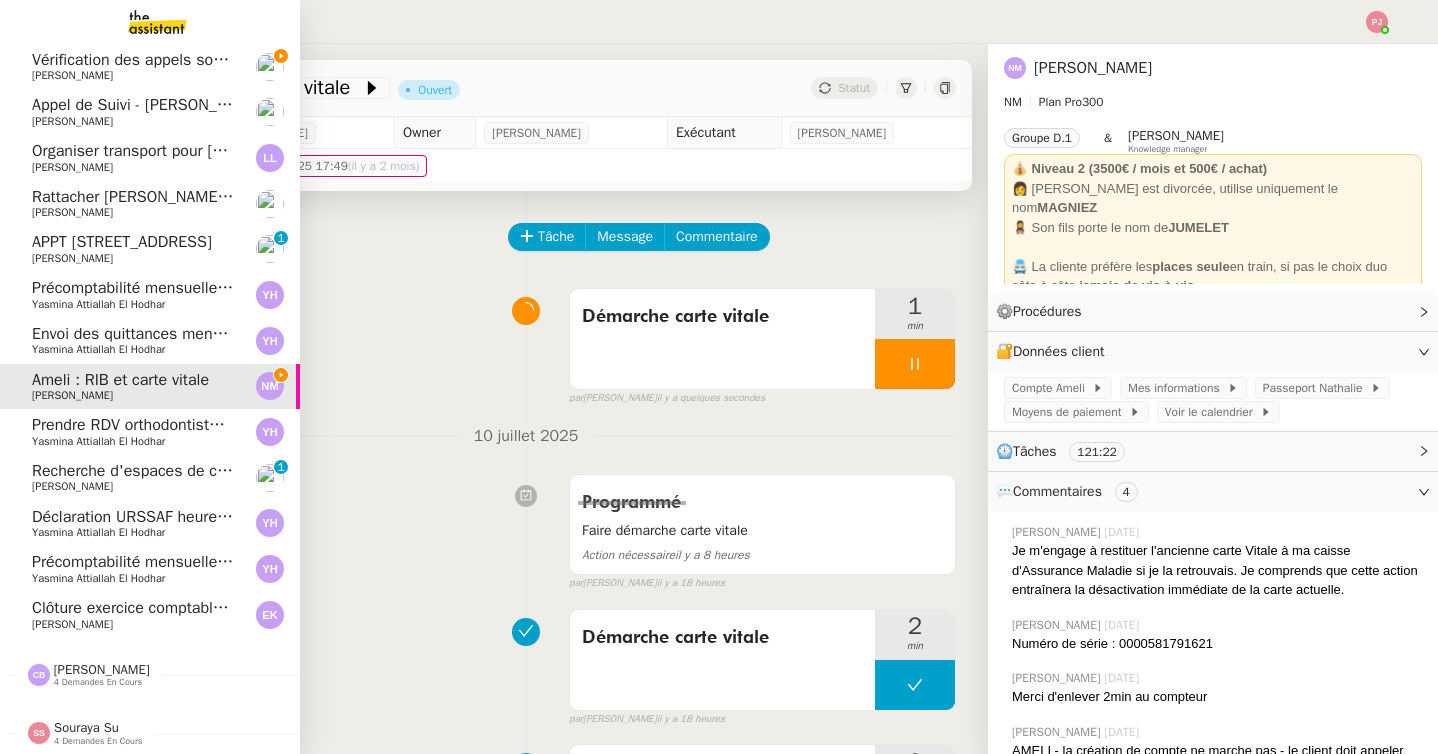 click on "Vérification des appels sortants - juillet 2025" 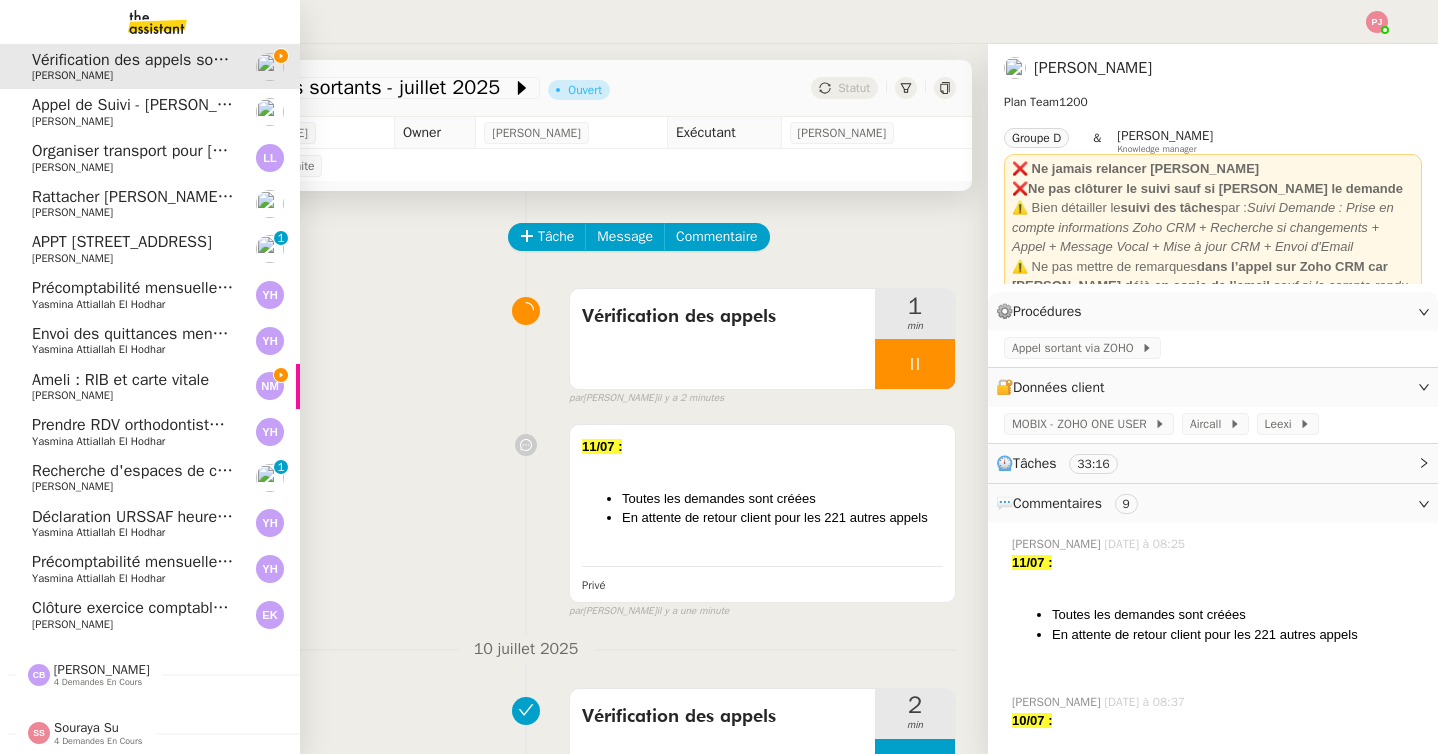 click on "Ameli : RIB et carte vitale" 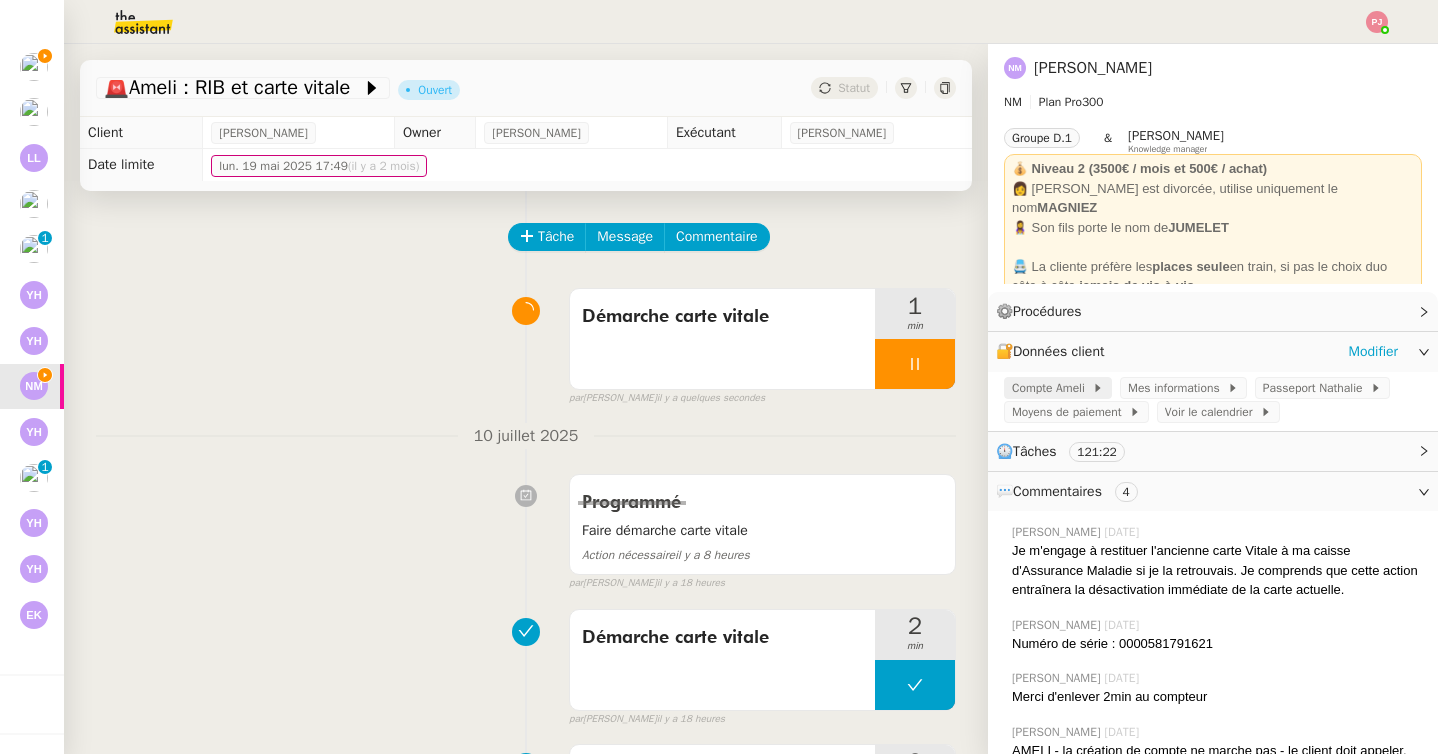 click on "Compte Ameli" 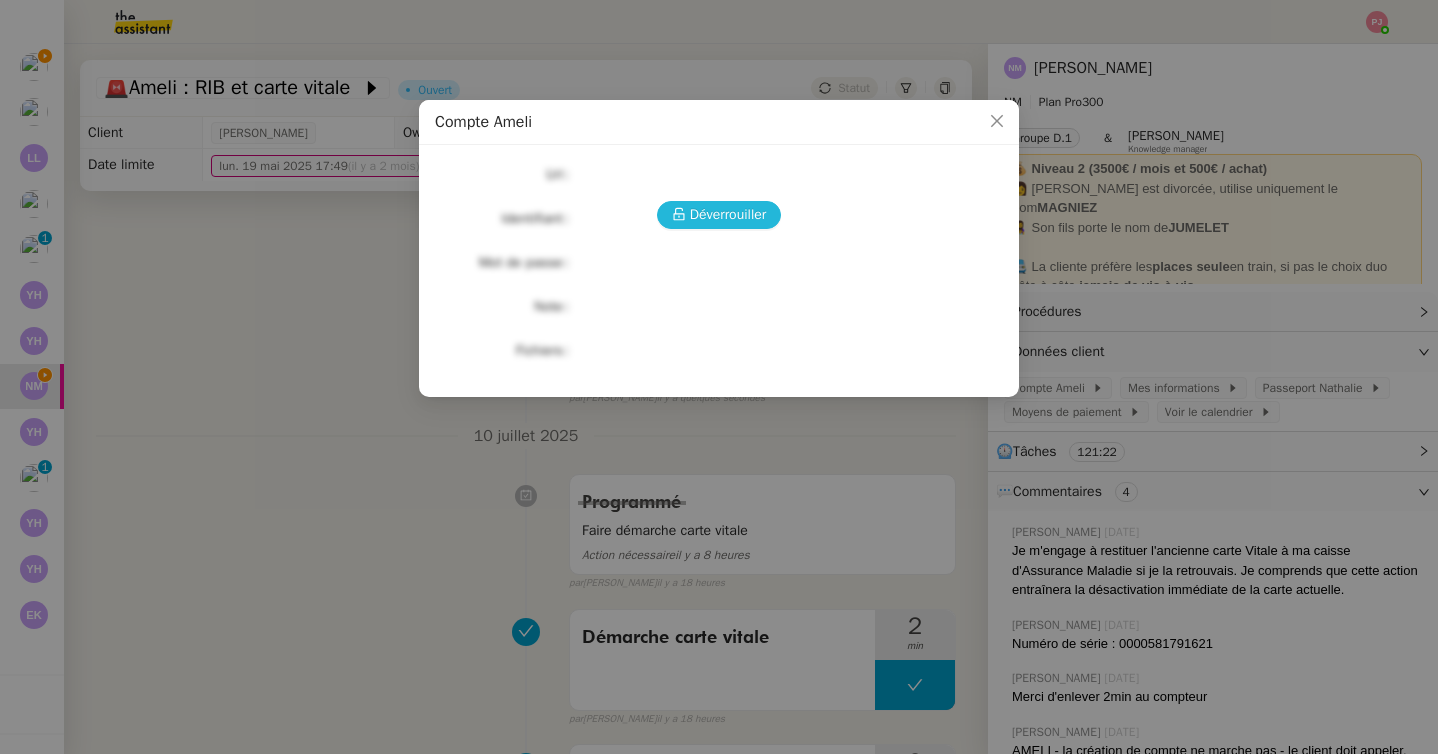 click on "Déverrouiller" at bounding box center [719, 215] 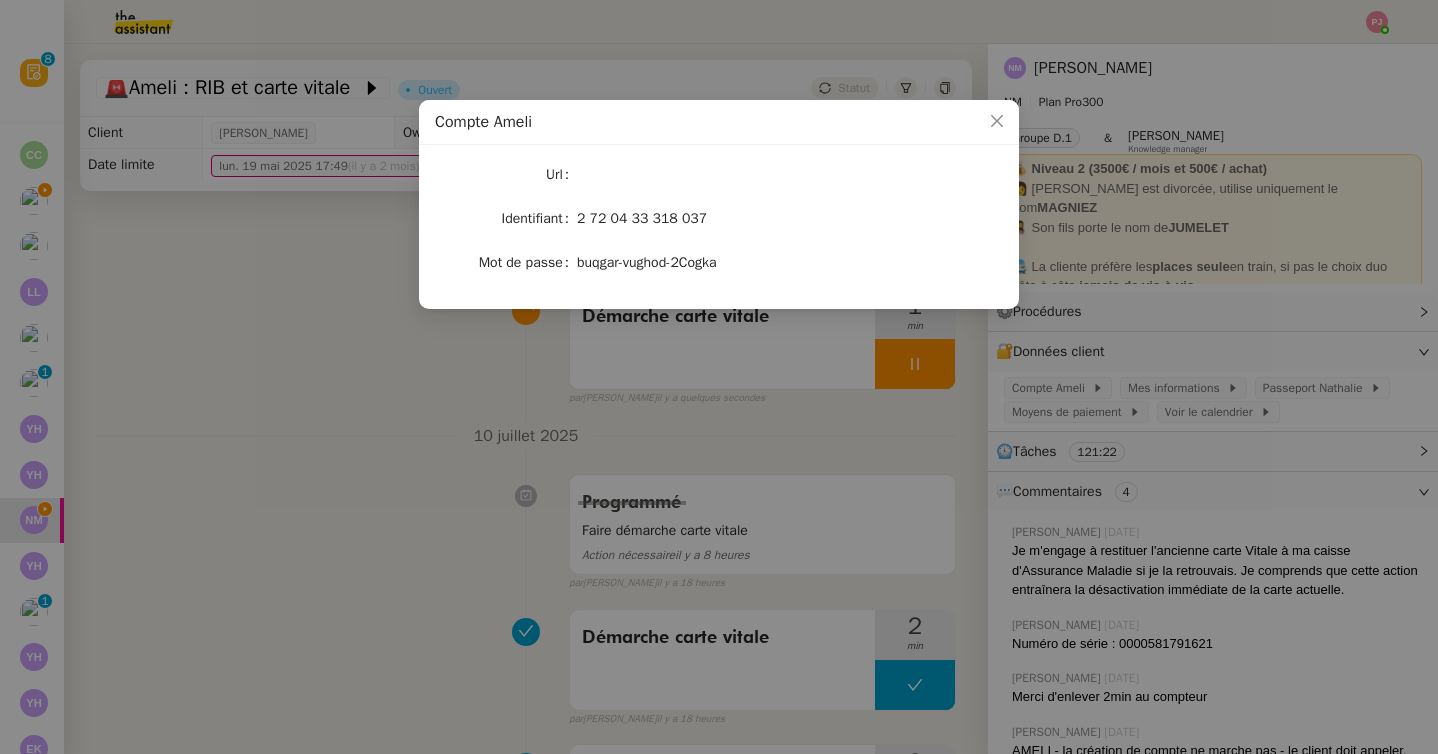scroll, scrollTop: 0, scrollLeft: 0, axis: both 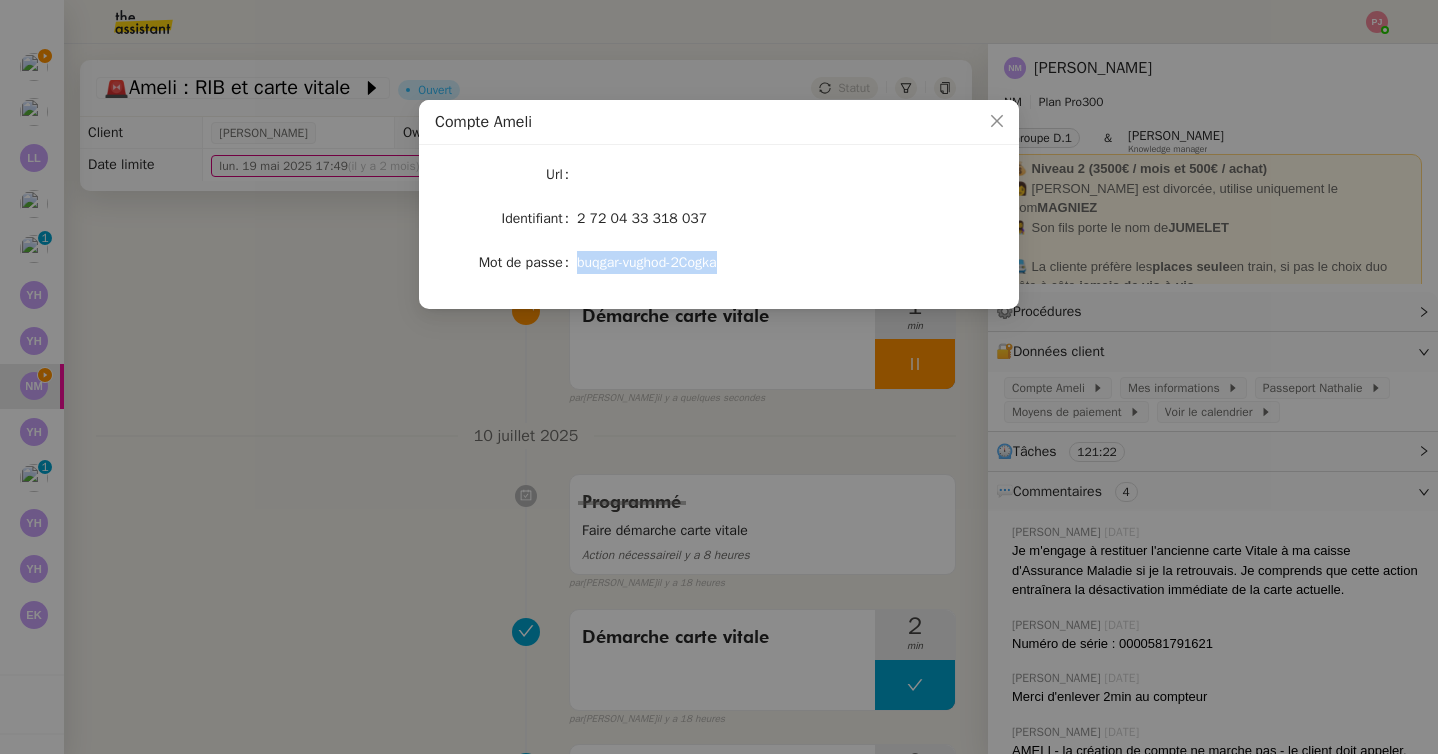 drag, startPoint x: 739, startPoint y: 259, endPoint x: 578, endPoint y: 262, distance: 161.02795 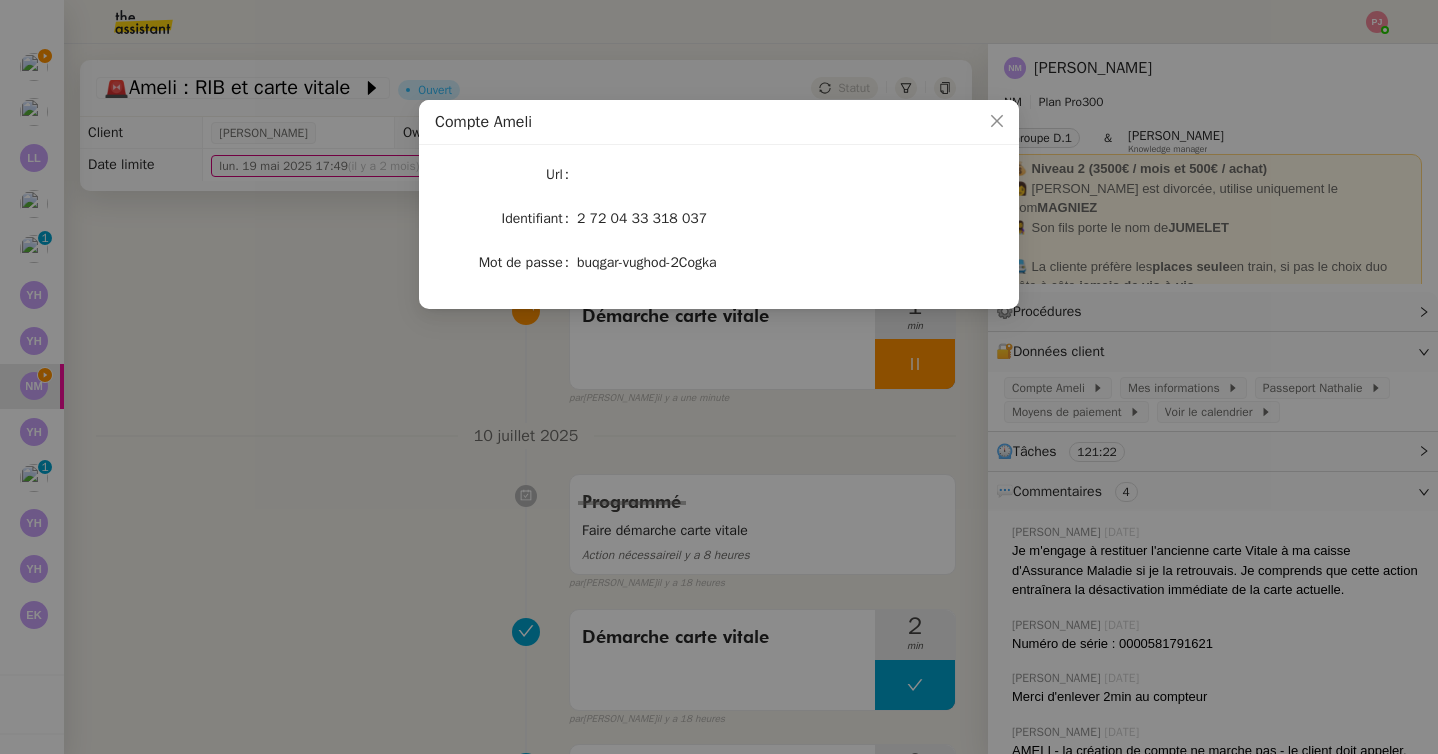 click on "Compte Ameli Url    Identifiant 2 72 04 33 318 037 Mot de passe [SECURITY_DATA]" at bounding box center [719, 377] 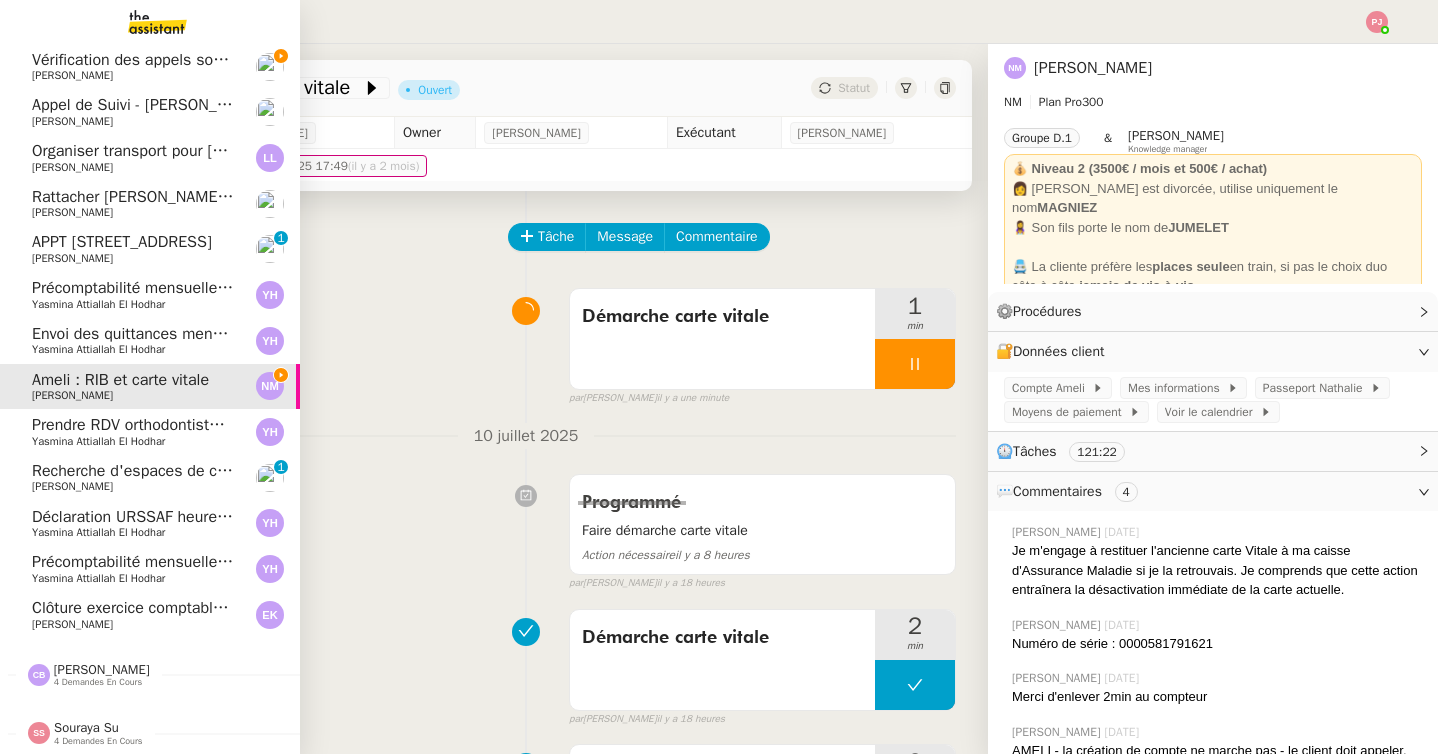 click on "Vérification des appels sortants - juillet 2025" 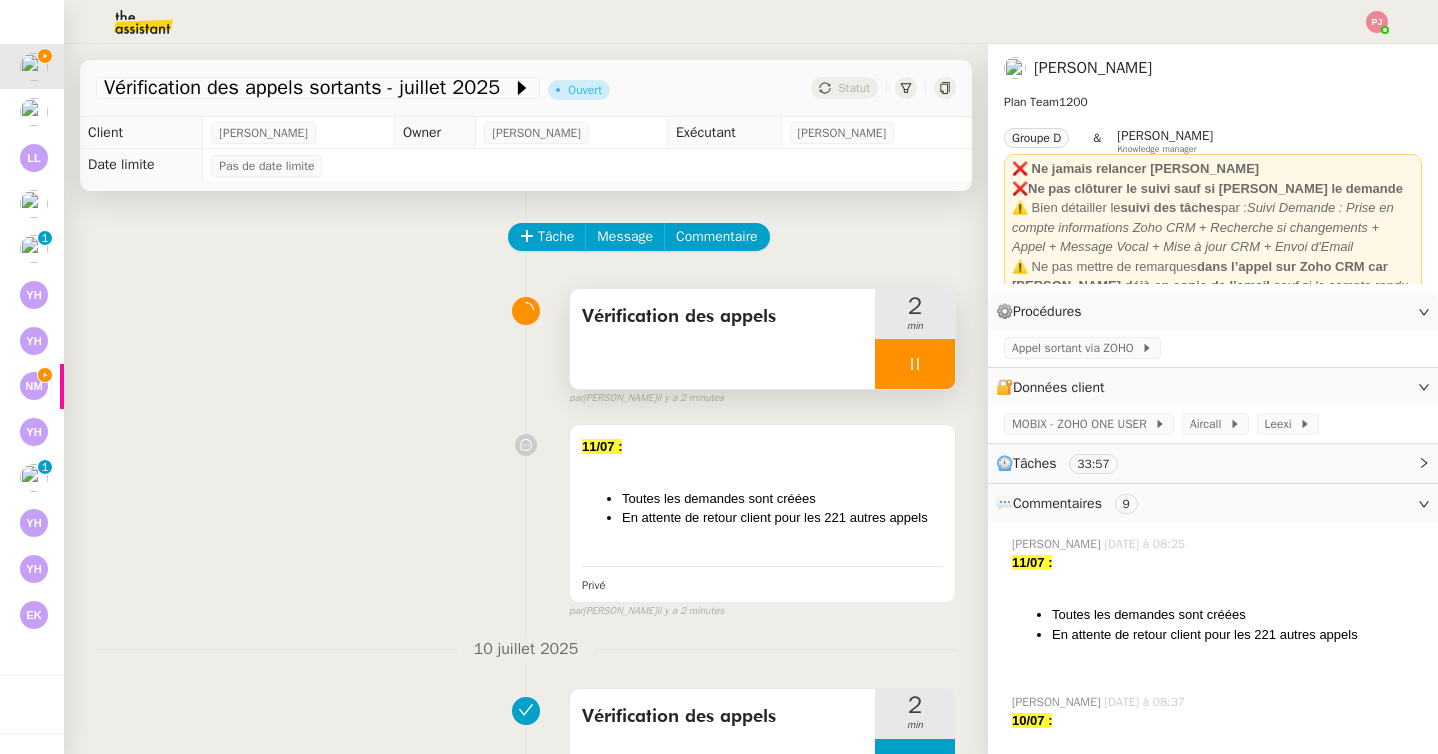 click at bounding box center [915, 364] 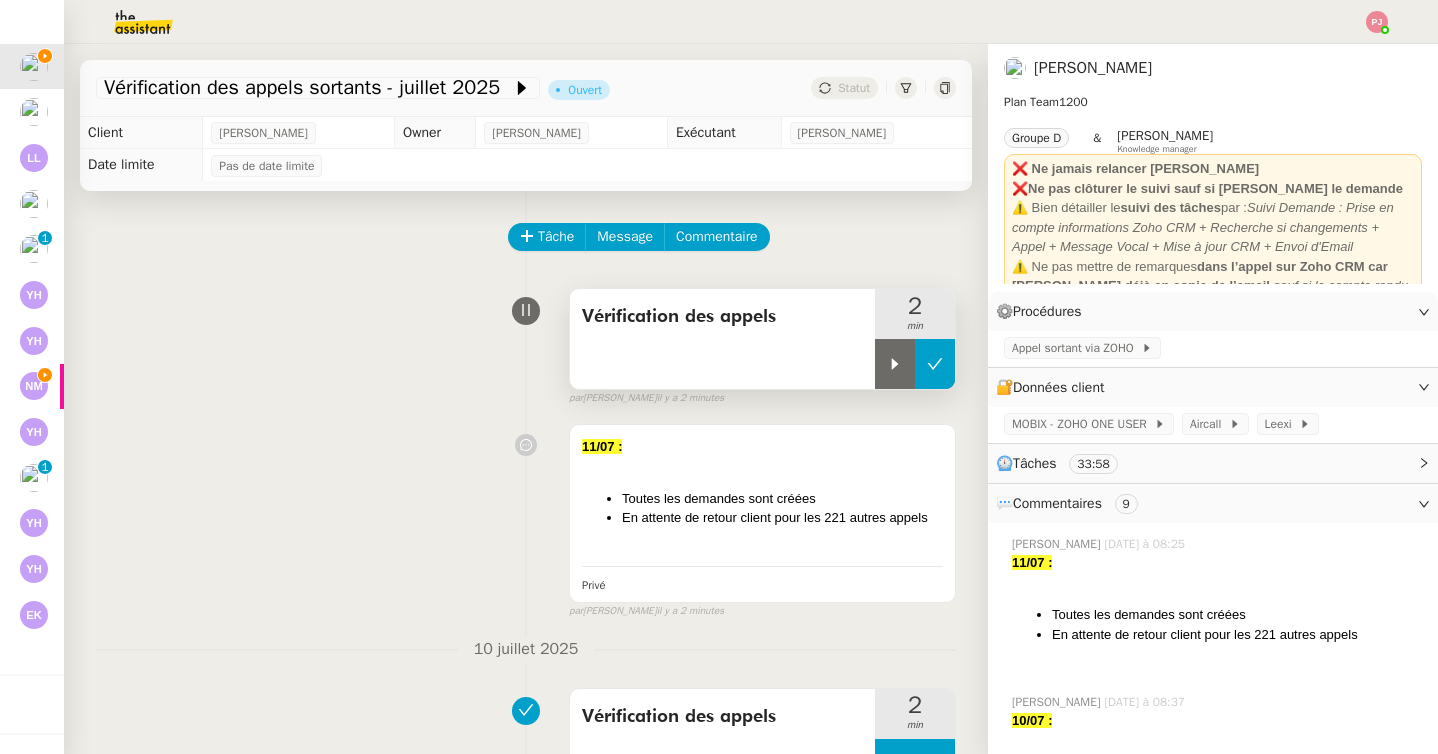click at bounding box center [935, 364] 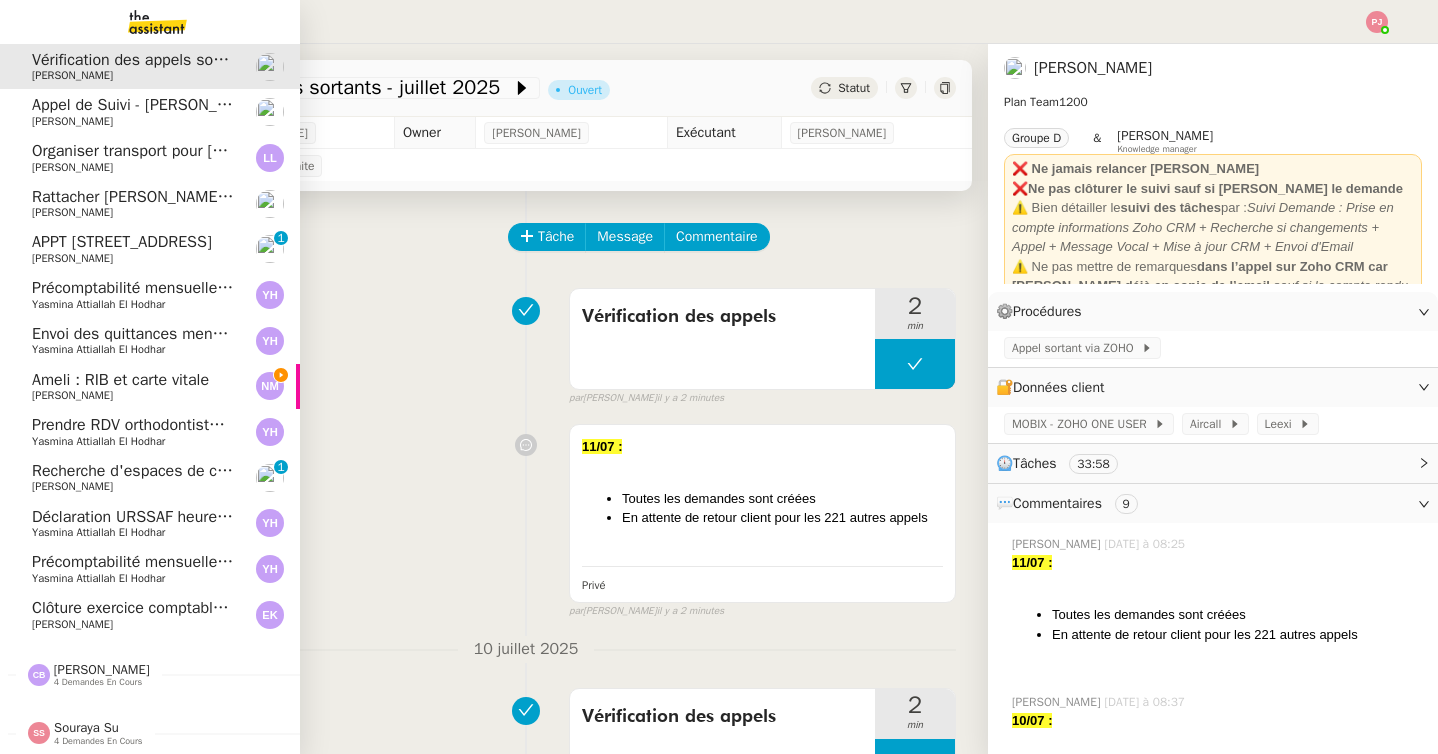 click on "[PERSON_NAME]" 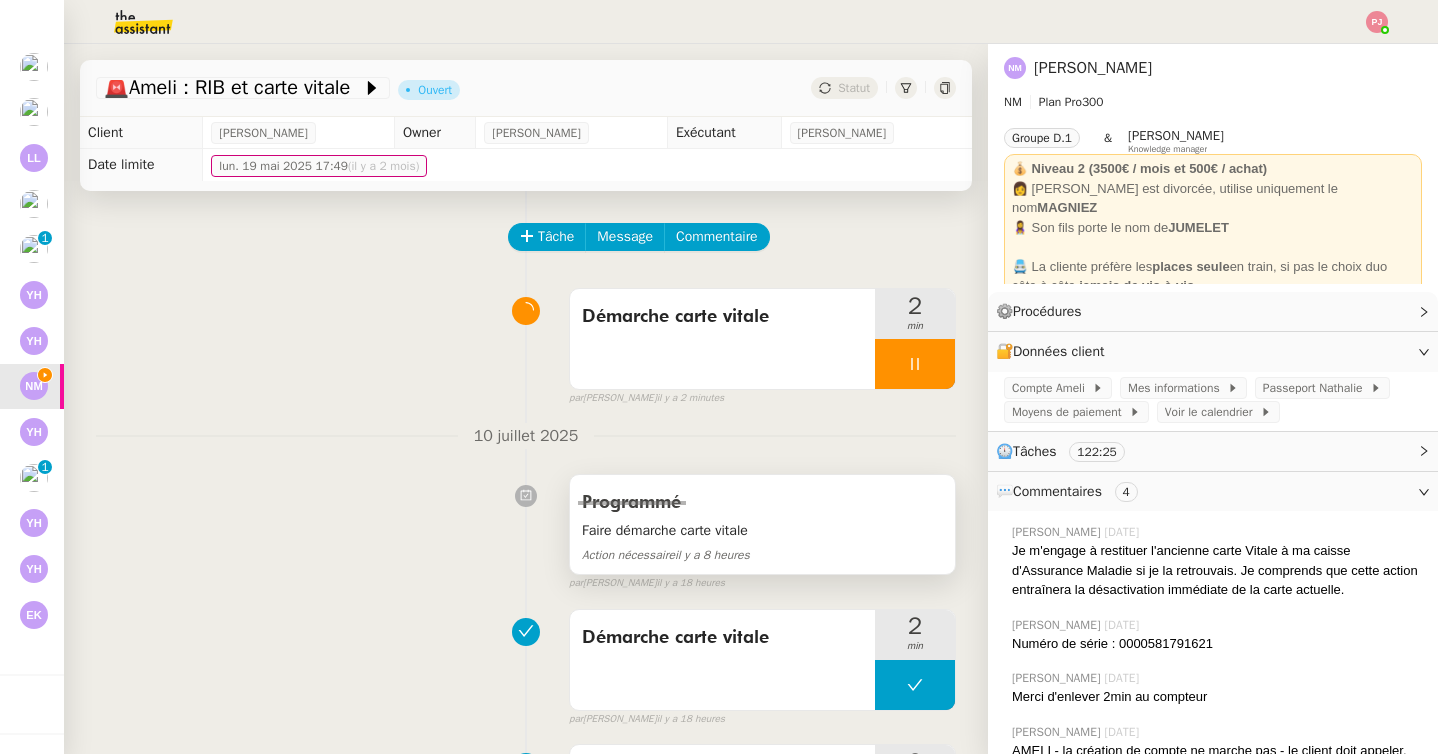 scroll, scrollTop: 78, scrollLeft: 0, axis: vertical 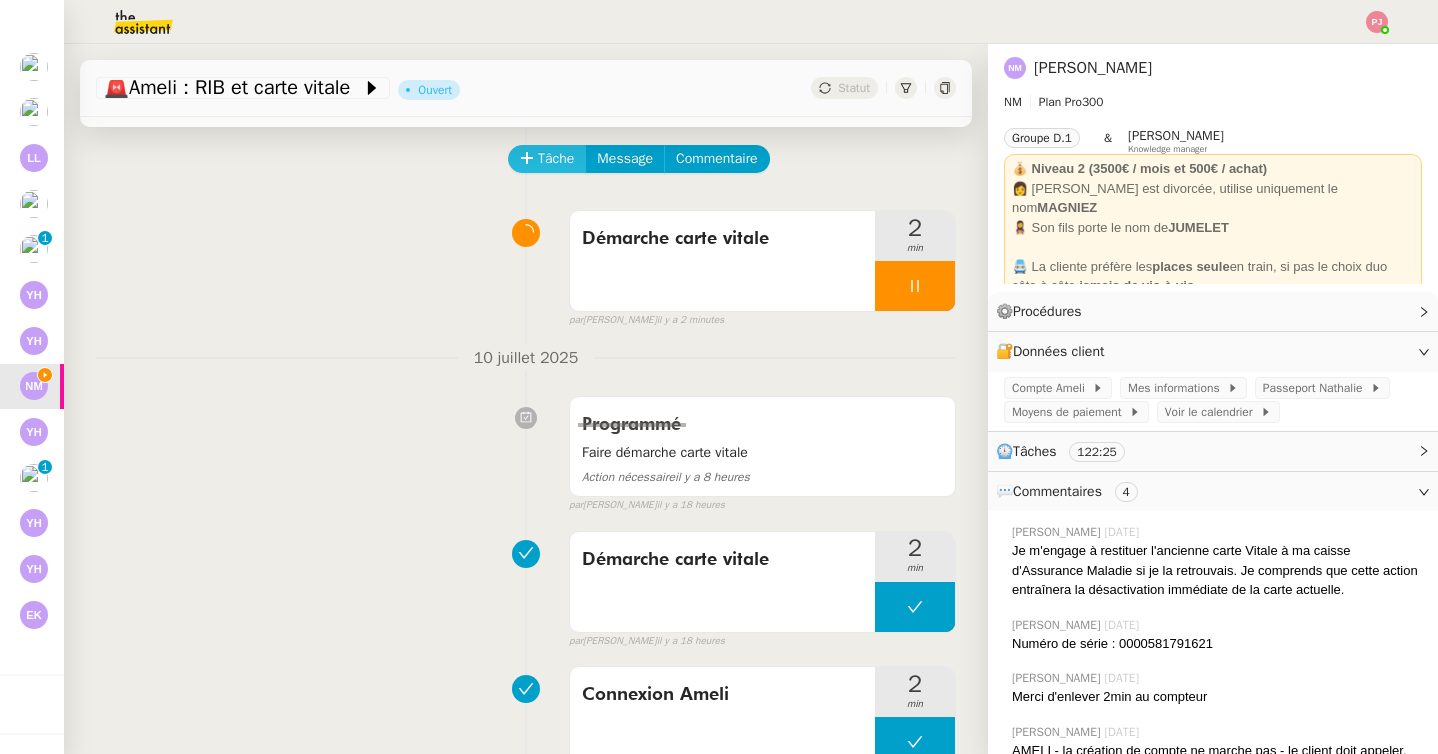 click on "Tâche" 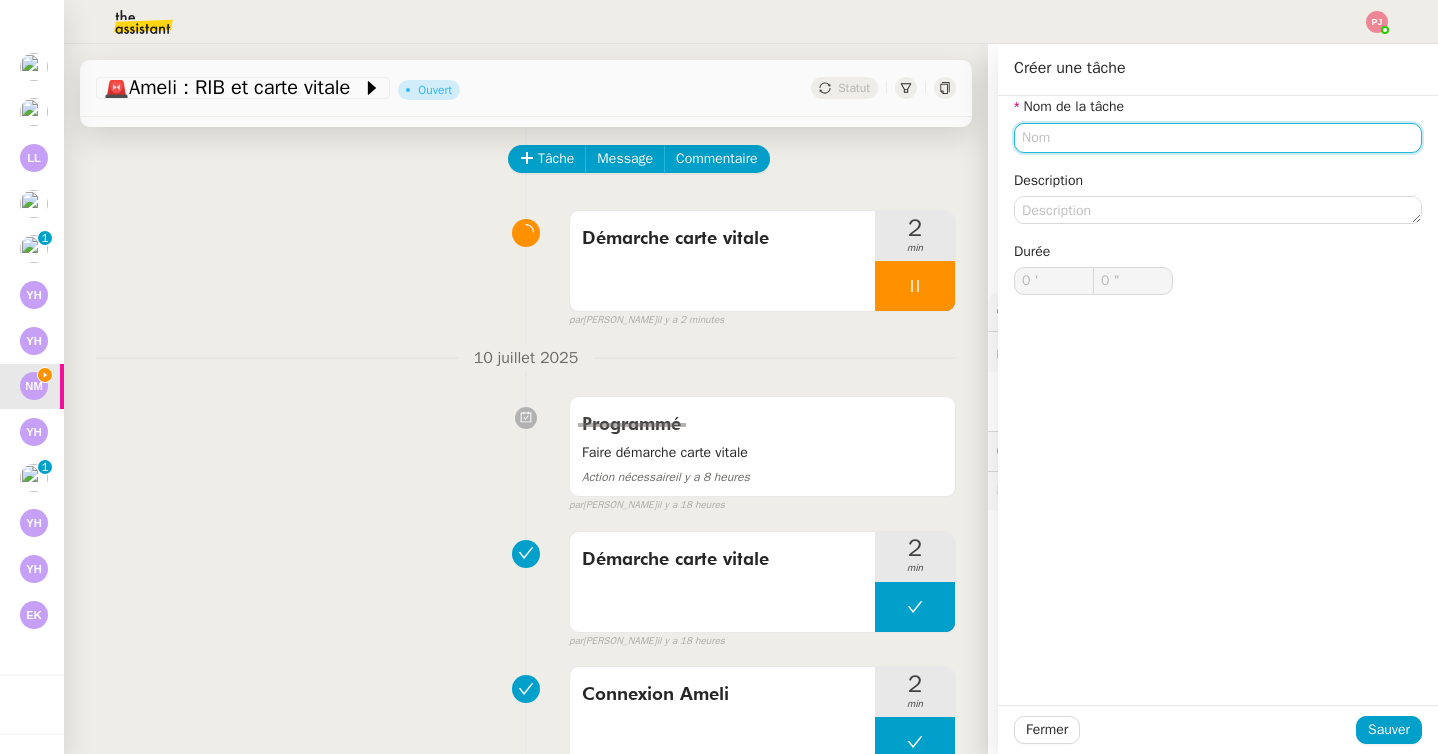 click 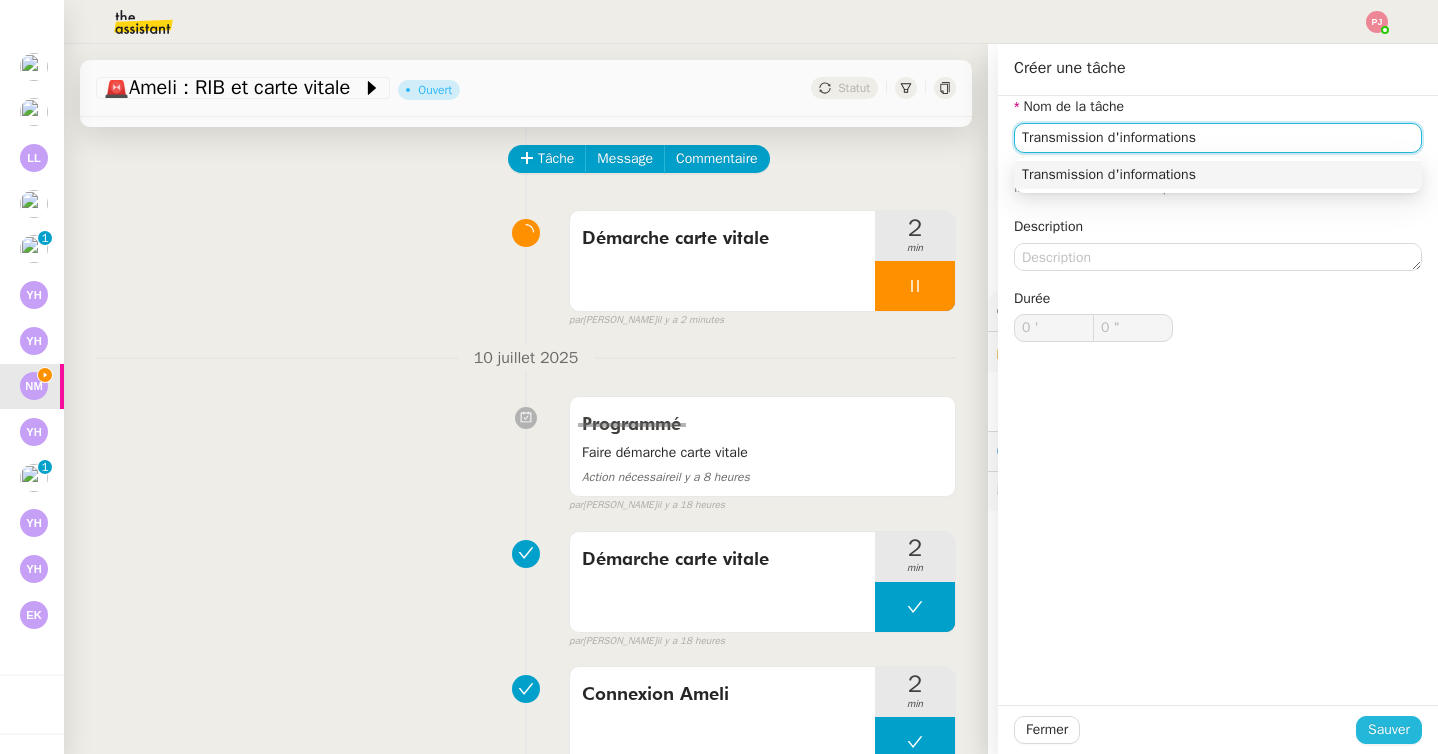type on "Transmission d'informations" 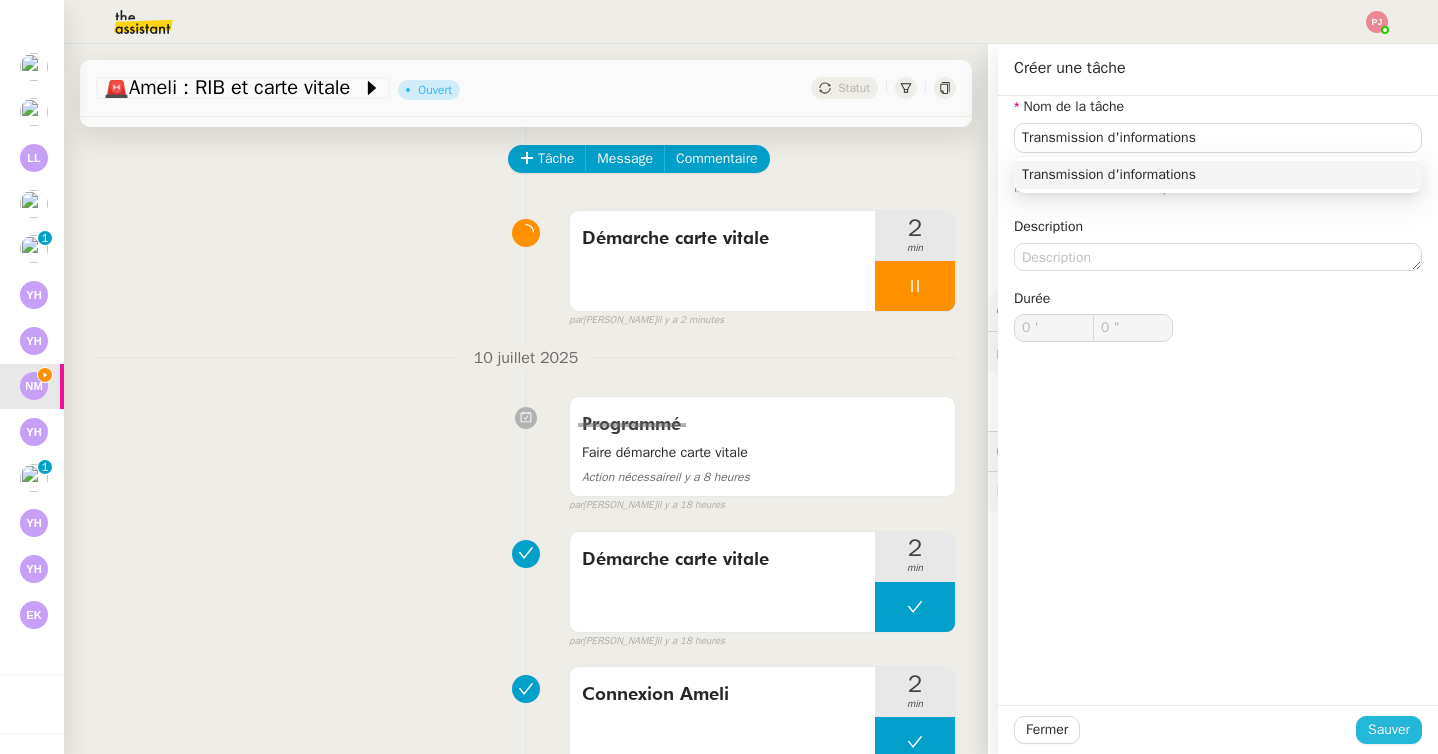 click on "Sauver" 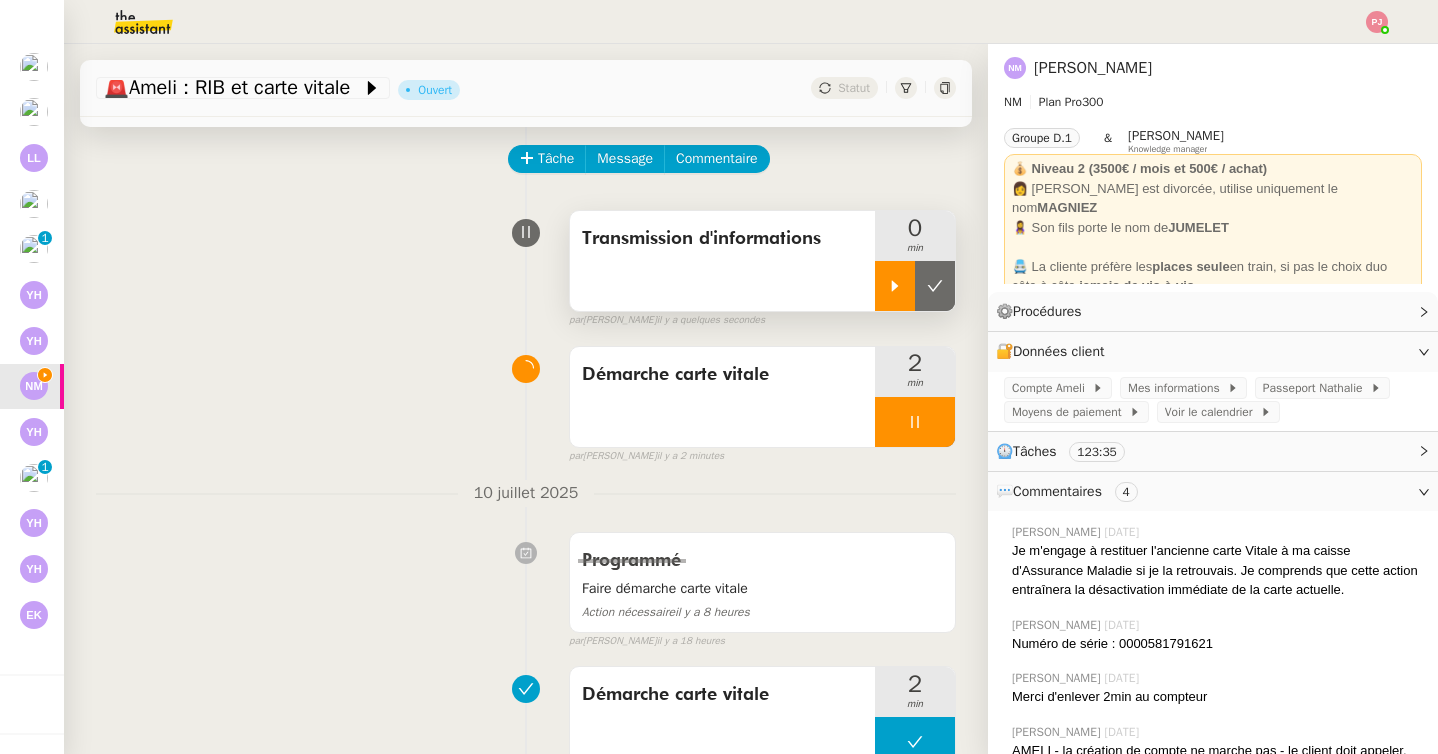 click at bounding box center (895, 286) 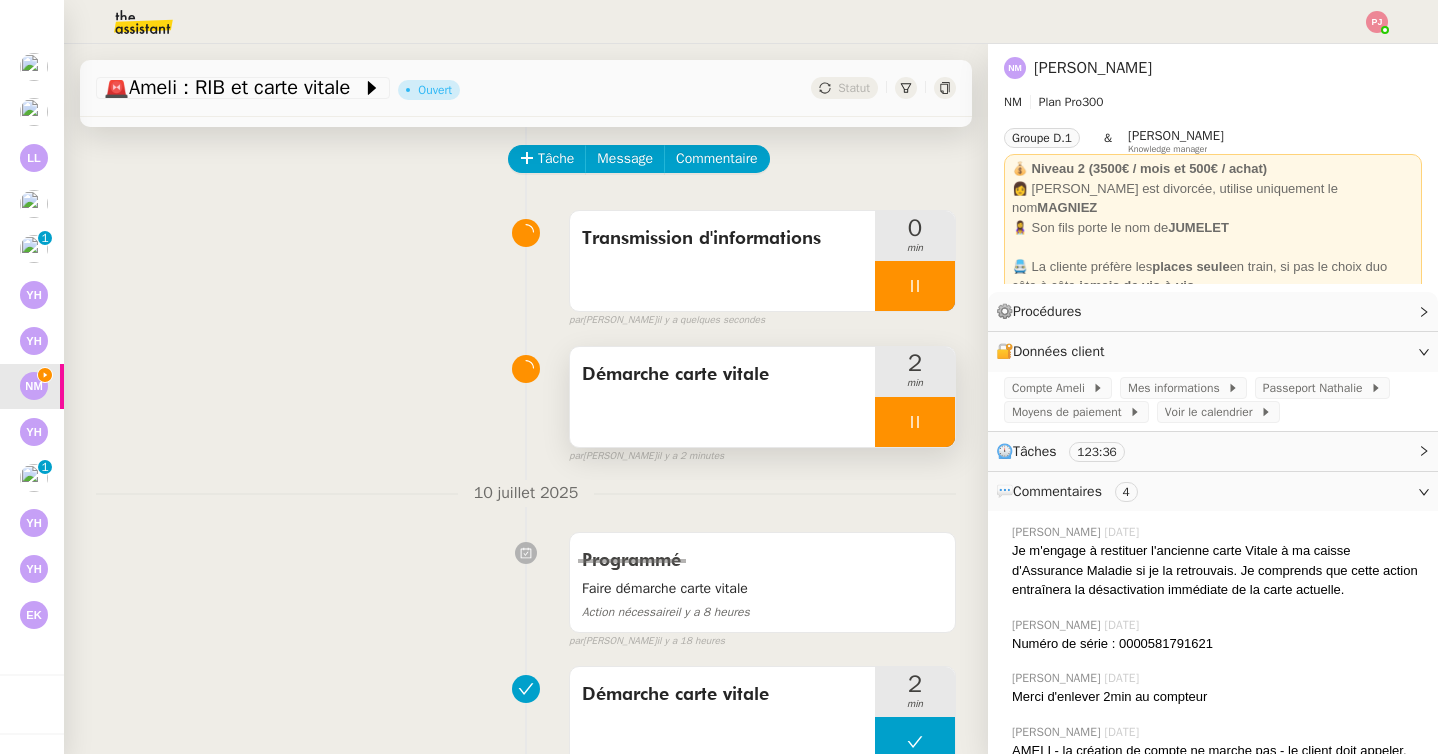 click at bounding box center (915, 422) 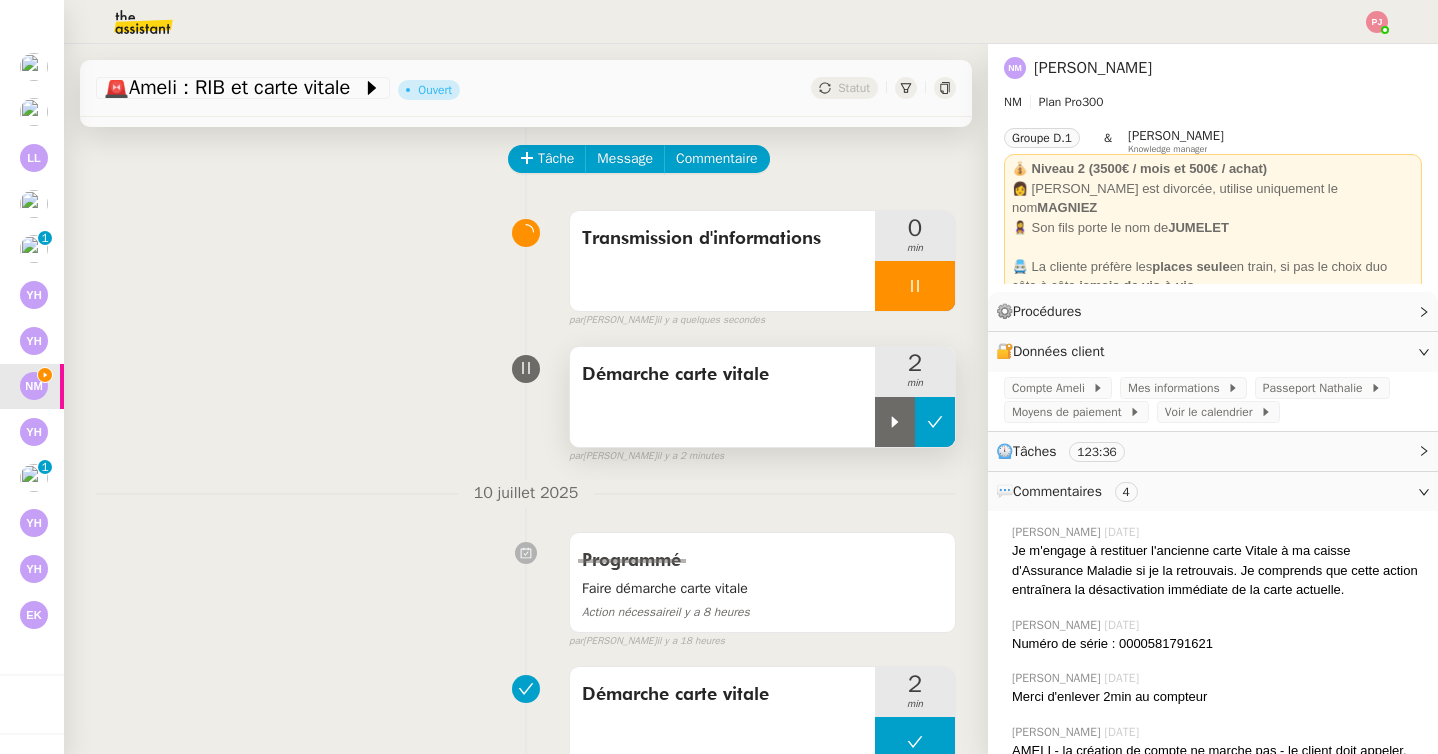 click 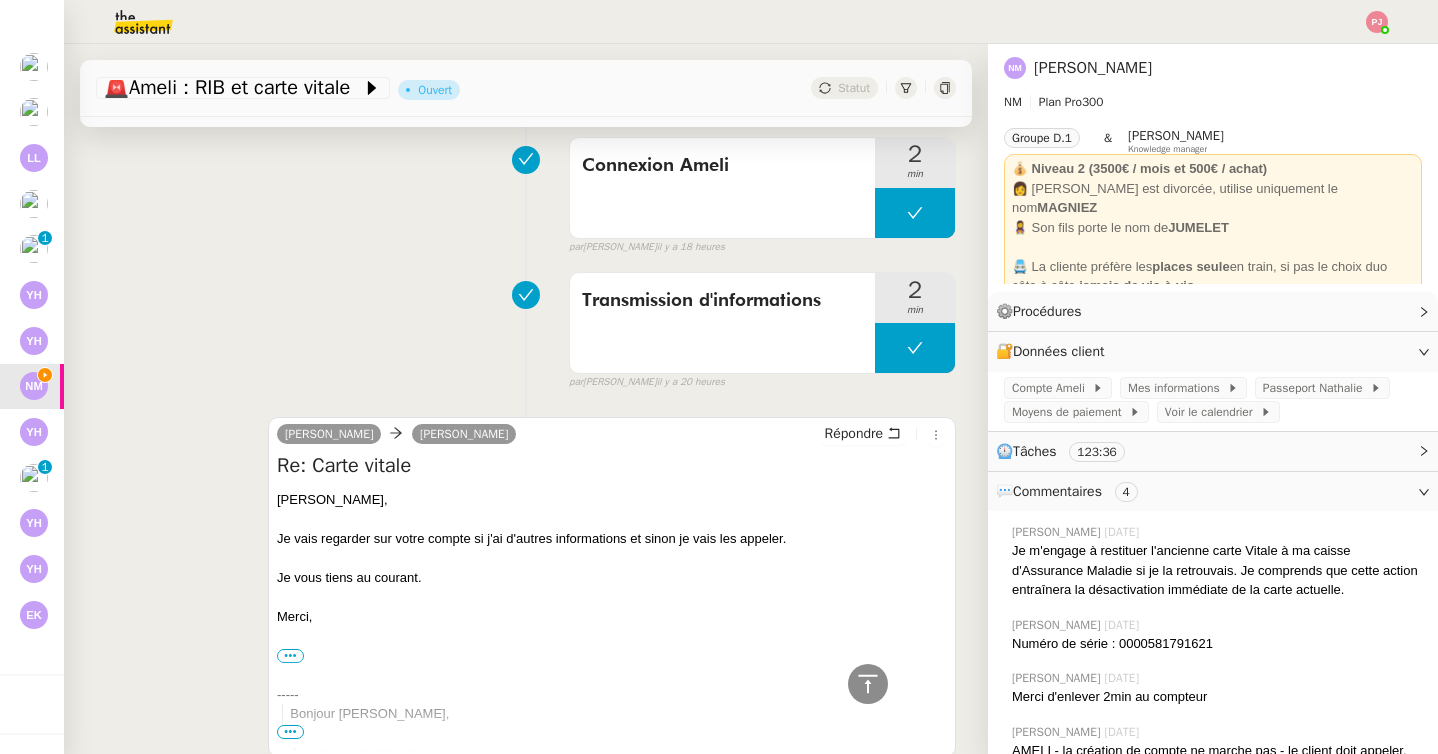 scroll, scrollTop: 765, scrollLeft: 0, axis: vertical 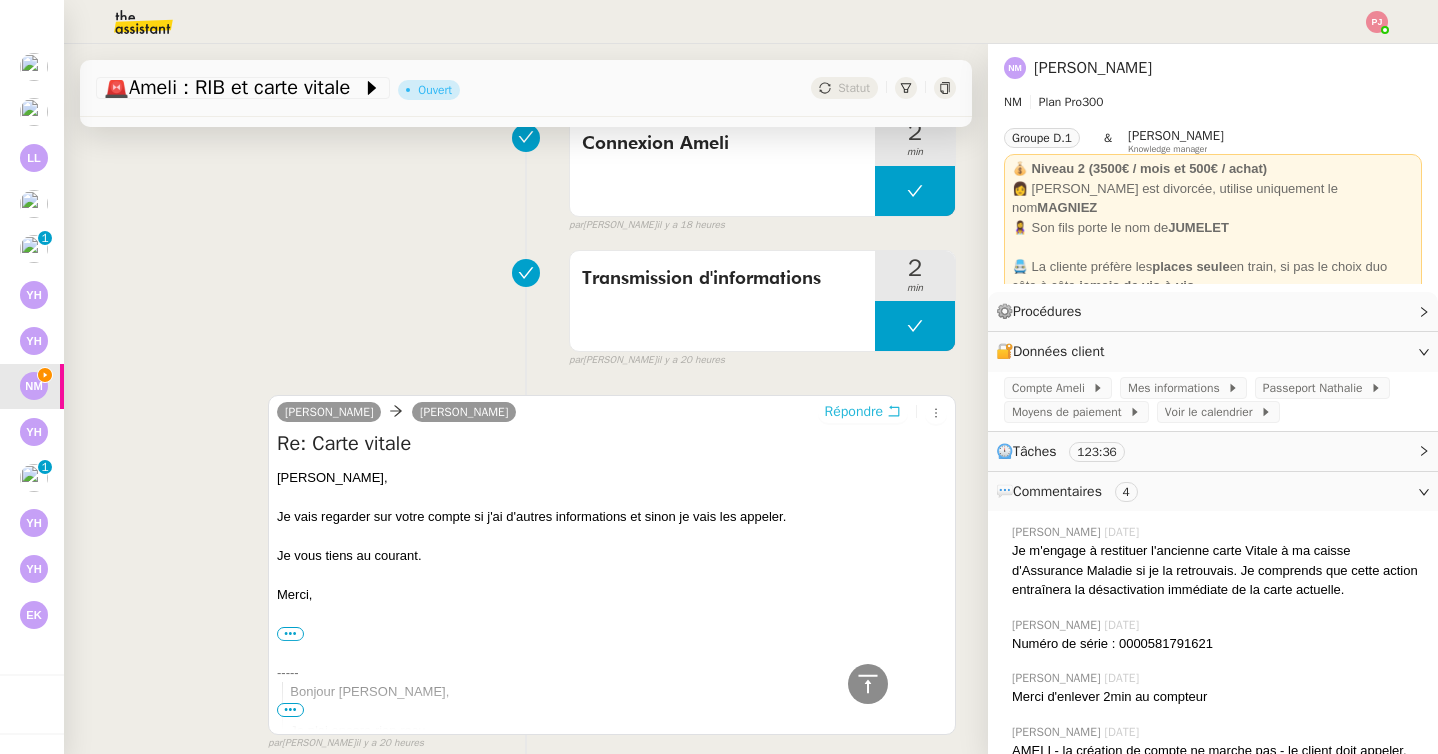 click on "Répondre" at bounding box center [854, 412] 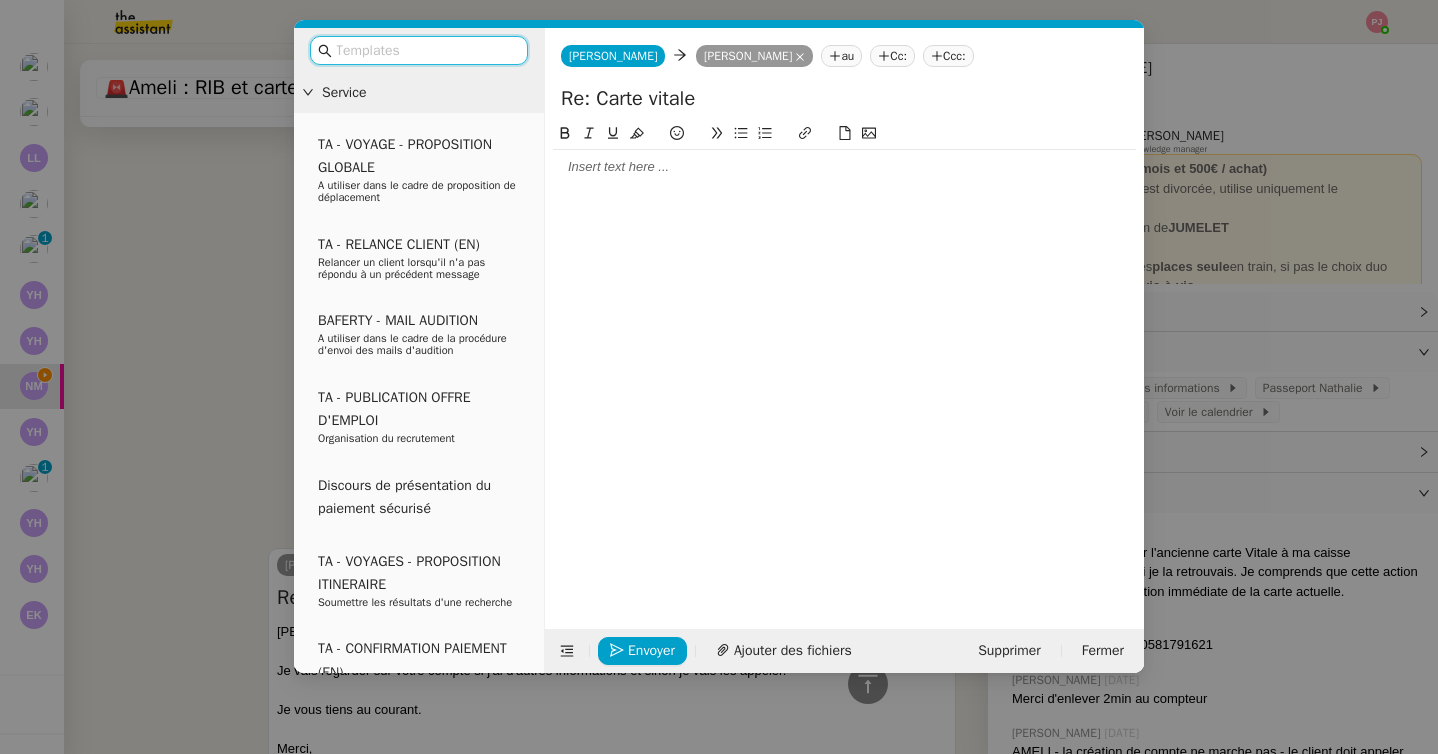 scroll, scrollTop: 917, scrollLeft: 0, axis: vertical 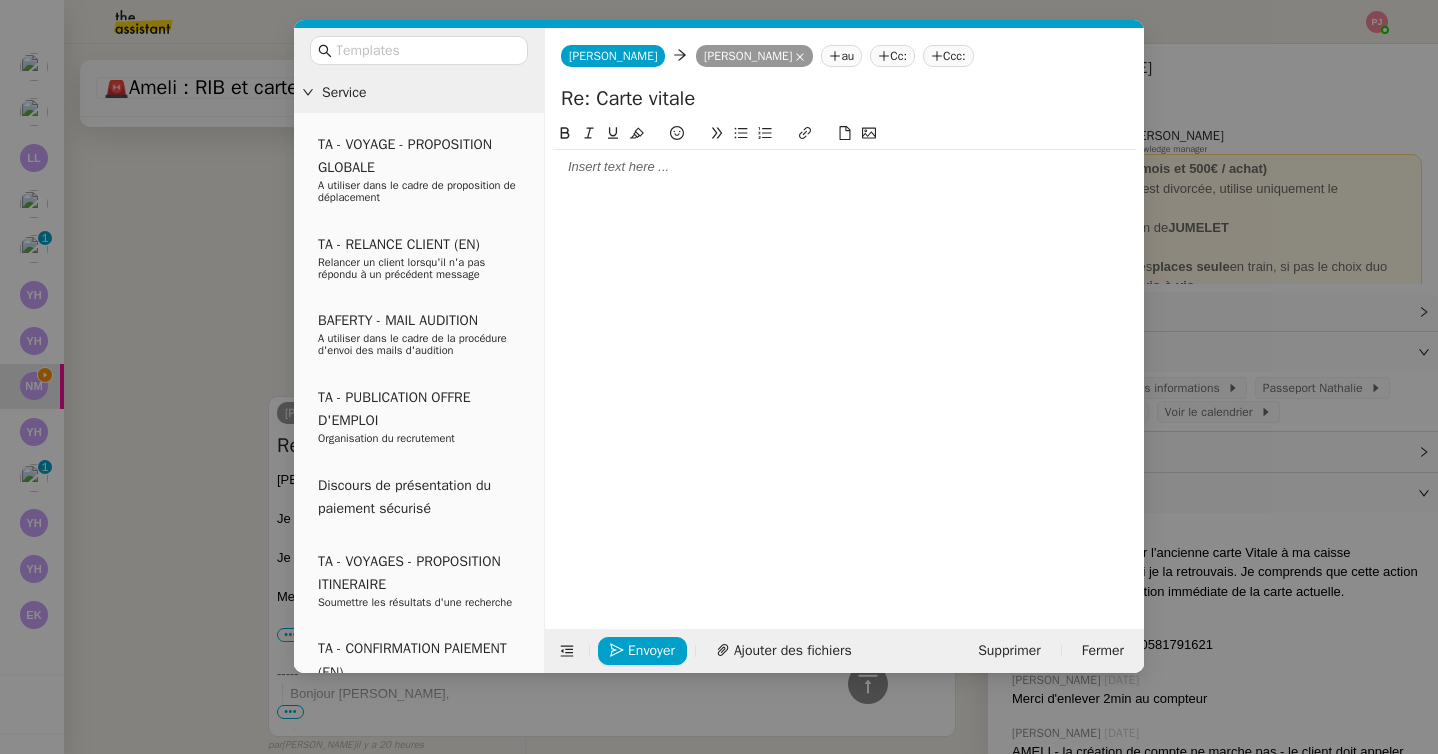 click 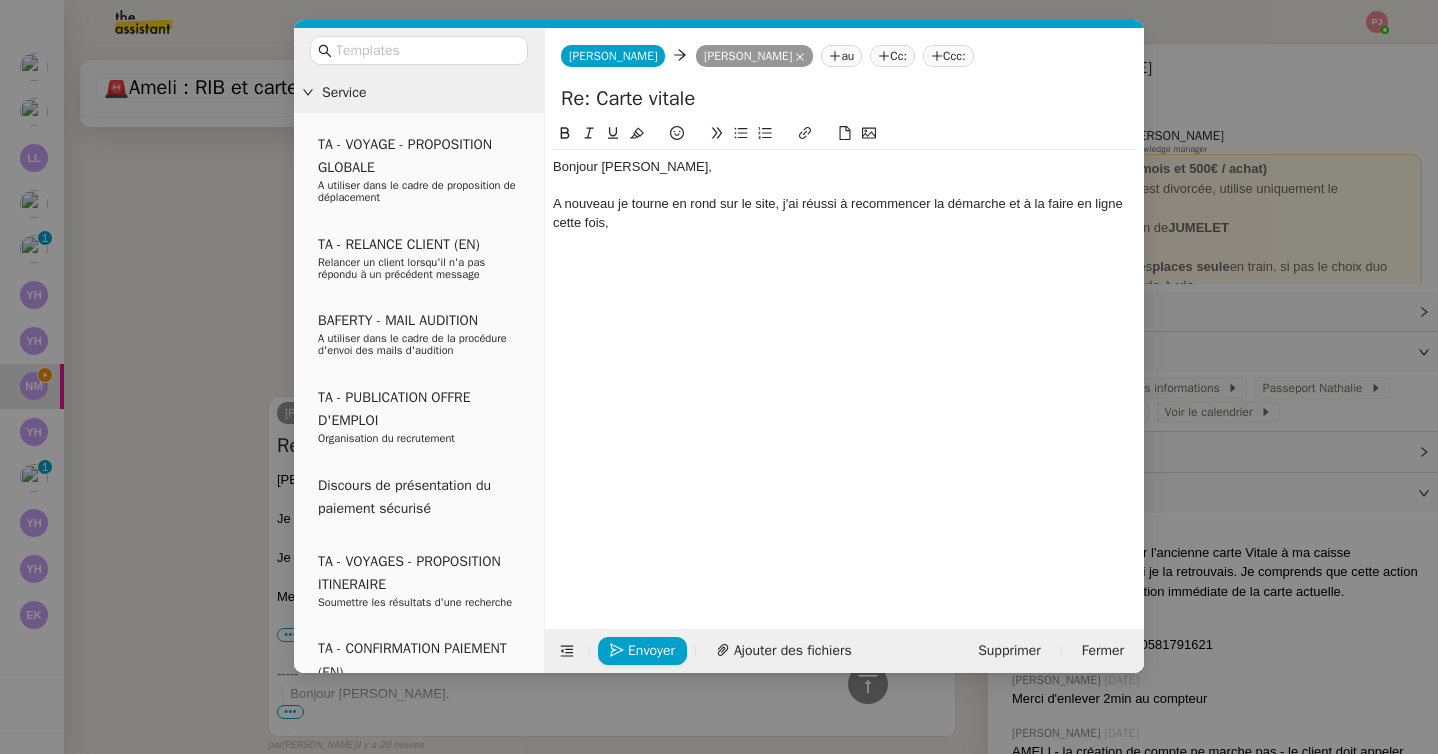 scroll, scrollTop: 976, scrollLeft: 0, axis: vertical 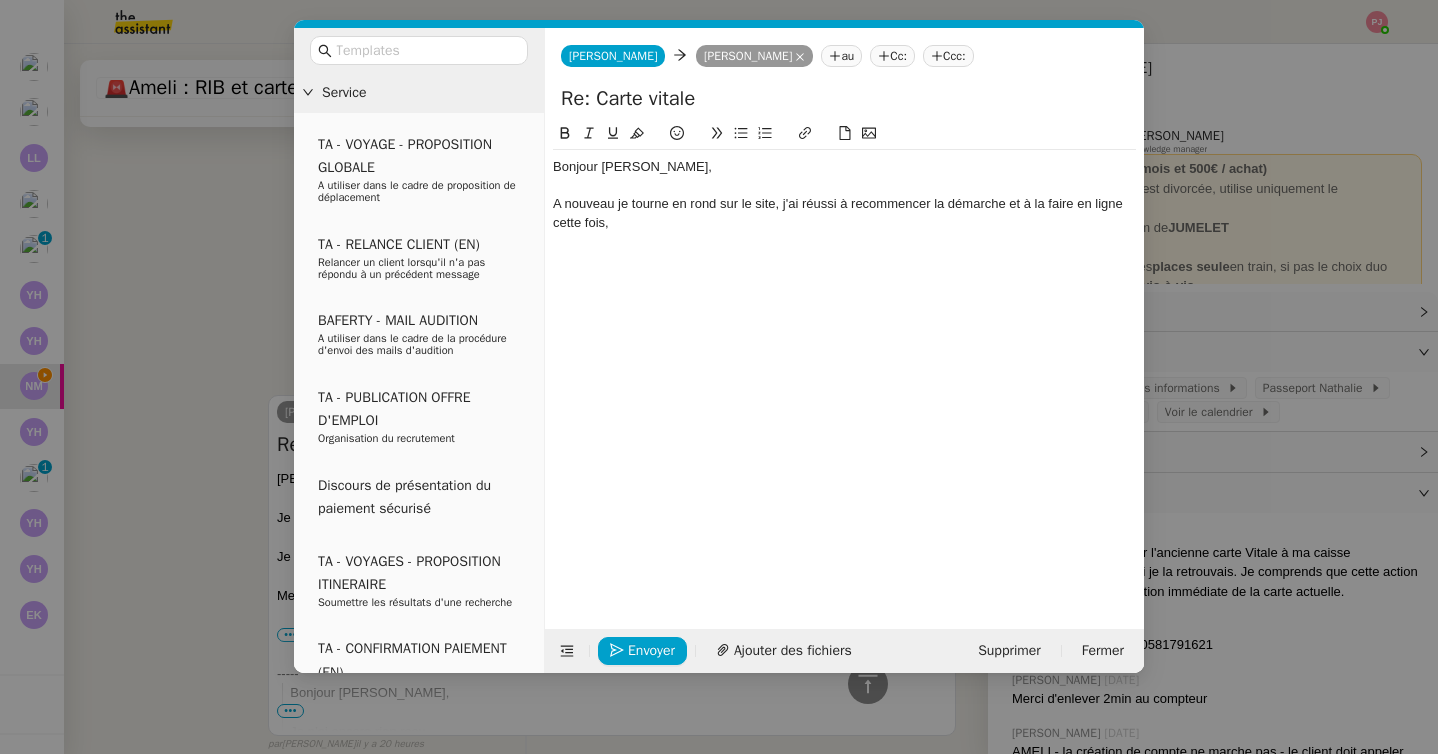click on "A nouveau je tourne en rond sur le site, j'ai réussi à recommencer la démarche et à la faire en ligne cette fois," 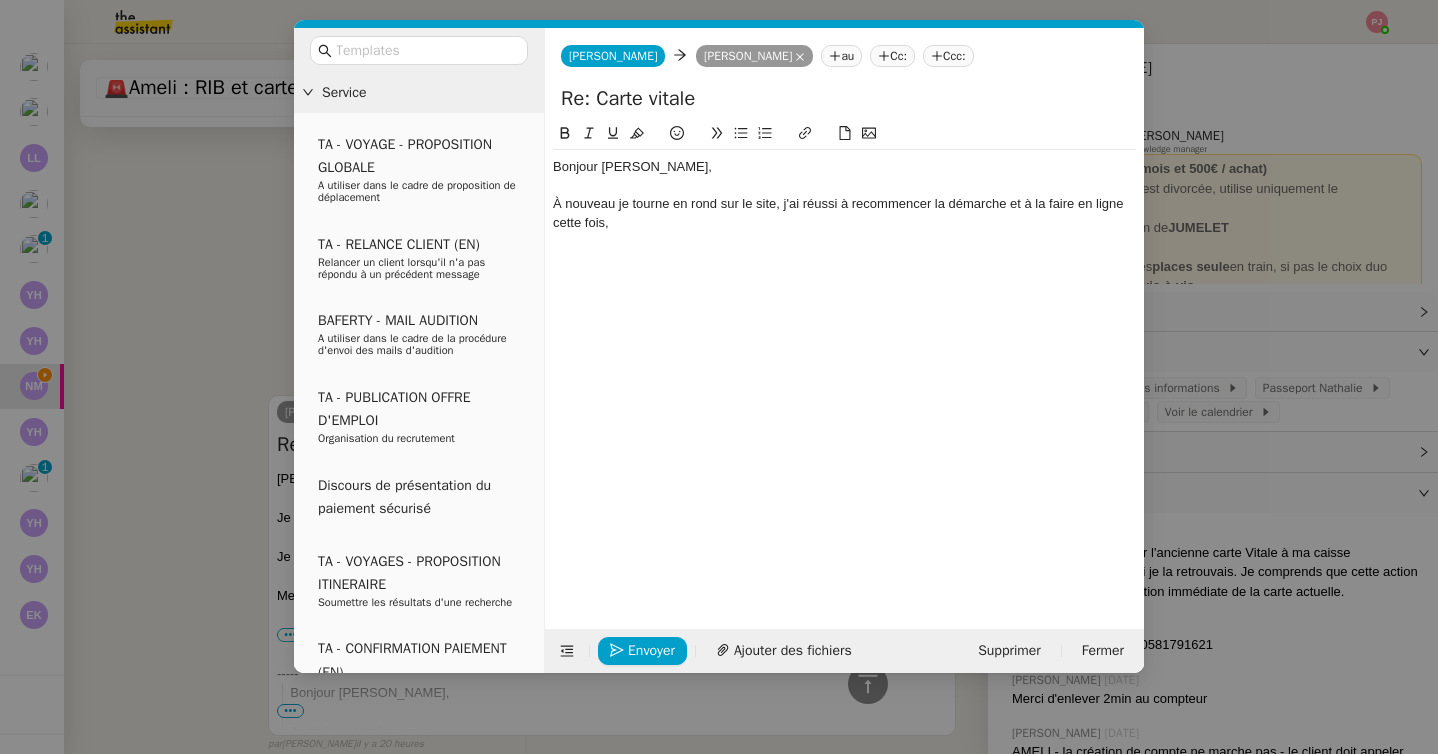 click on "À nouveau je tourne en rond sur le site, j'ai réussi à recommencer la démarche et à la faire en ligne cette fois," 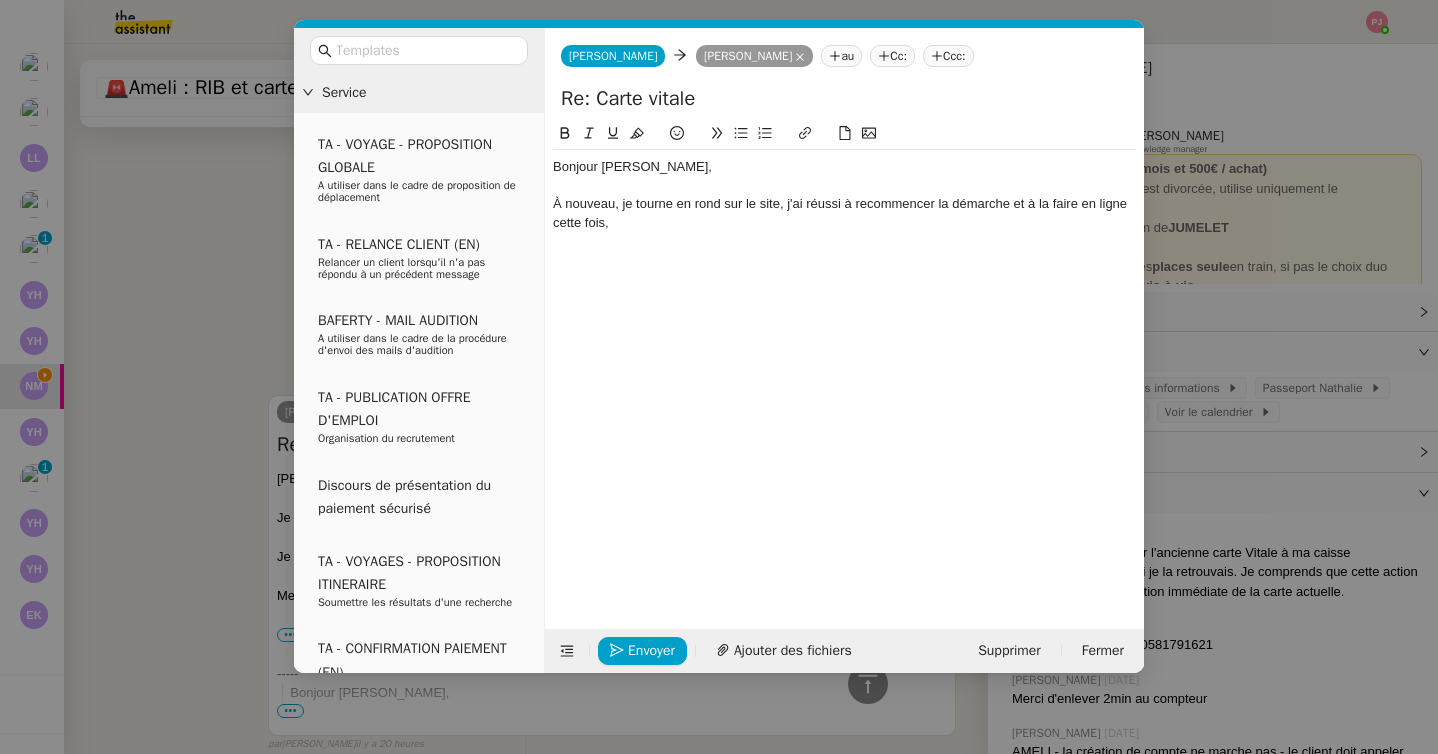 click on "À nouveau, je tourne en rond sur le site, j'ai réussi à recommencer la démarche et à la faire en ligne cette fois," 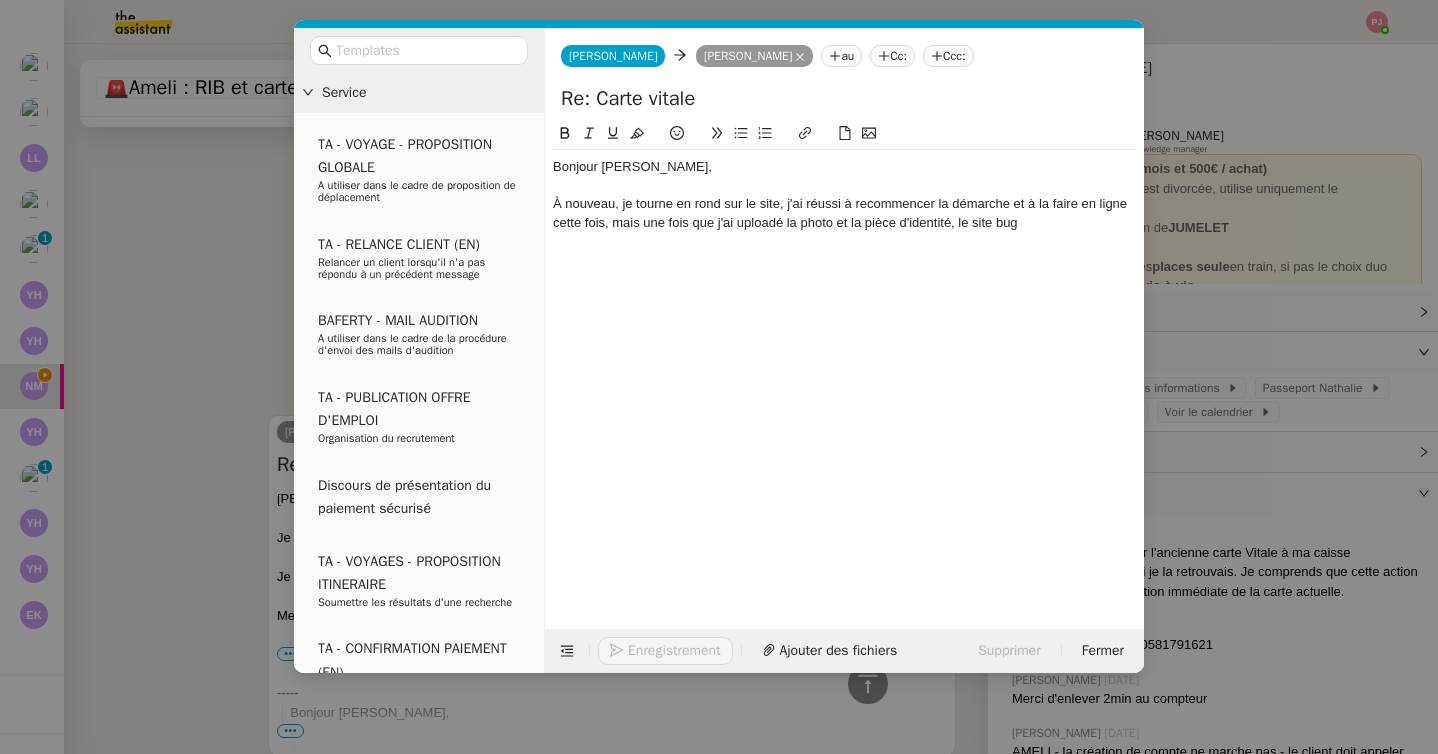scroll, scrollTop: 995, scrollLeft: 0, axis: vertical 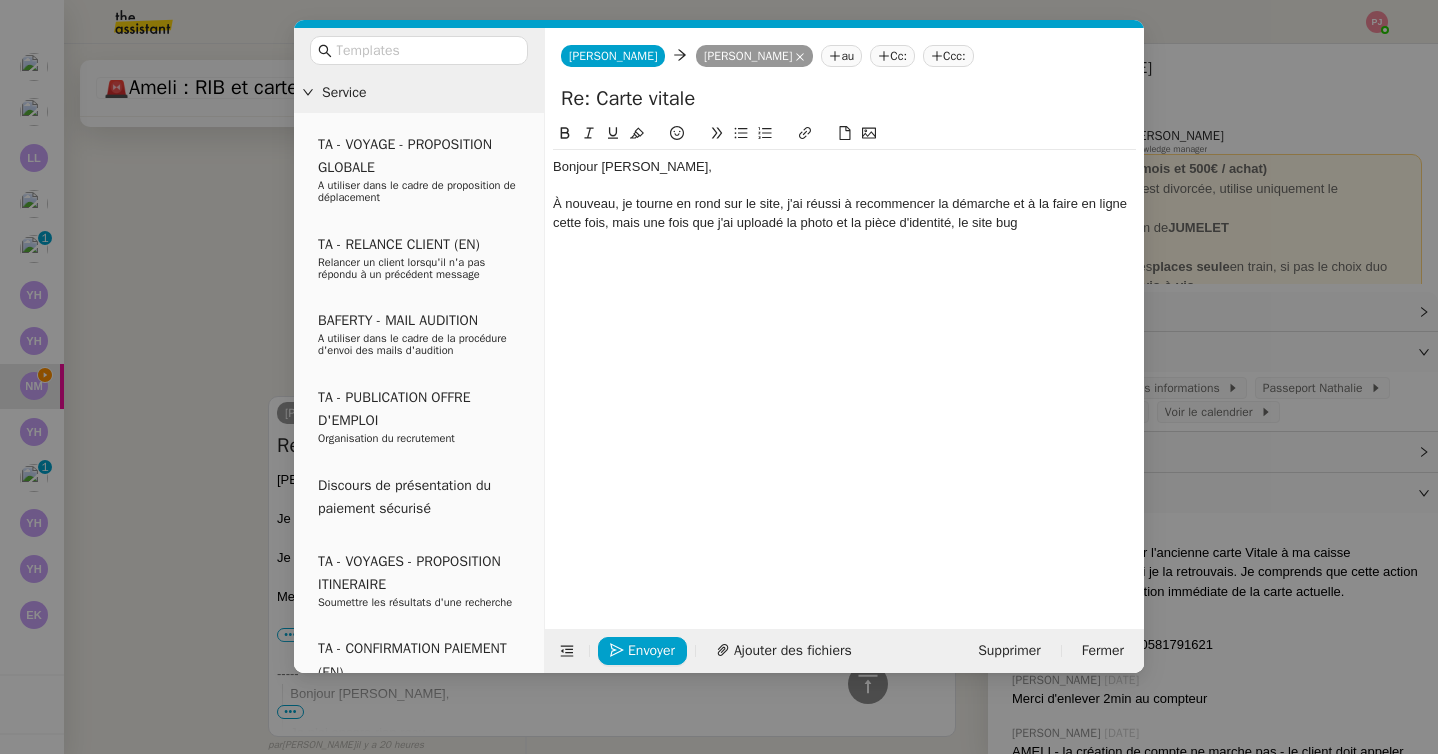 click on "À nouveau, je tourne en rond sur le site, j'ai réussi à recommencer la démarche et à la faire en ligne cette fois, mais une fois que j'ai uploadé la photo et la pièce d'identité, le site bug" 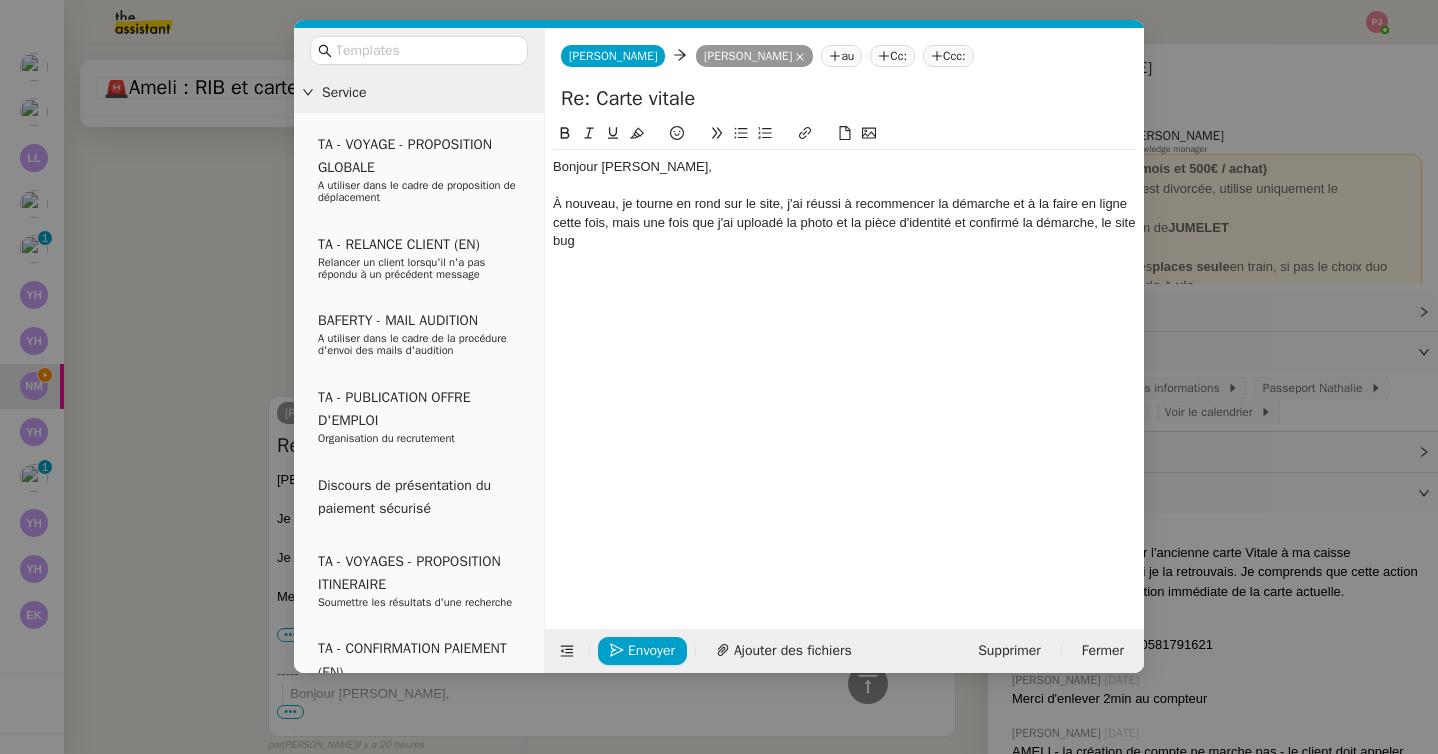 click on "À nouveau, je tourne en rond sur le site, j'ai réussi à recommencer la démarche et à la faire en ligne cette fois, mais une fois que j'ai uploadé la photo et la pièce d'identité et confirmé la démarche, le site bug" 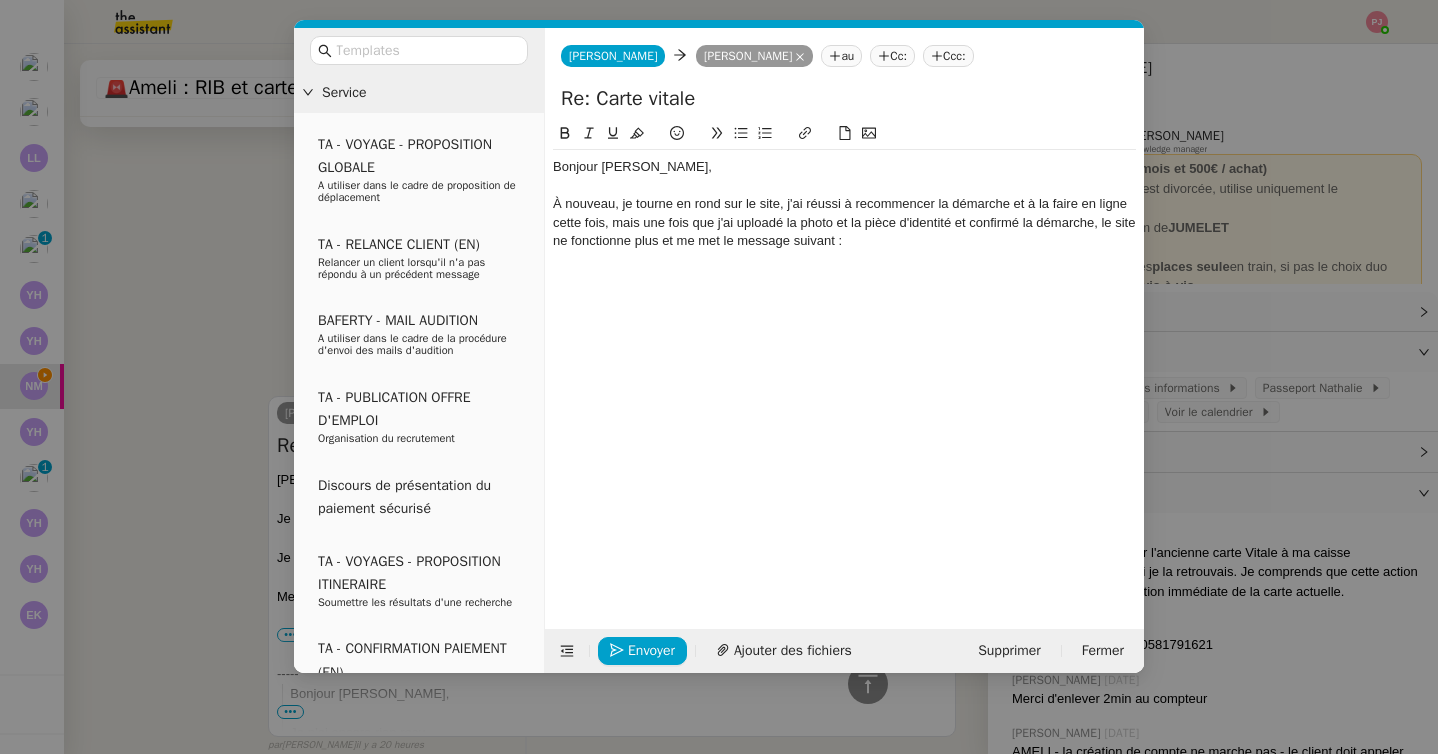 paste 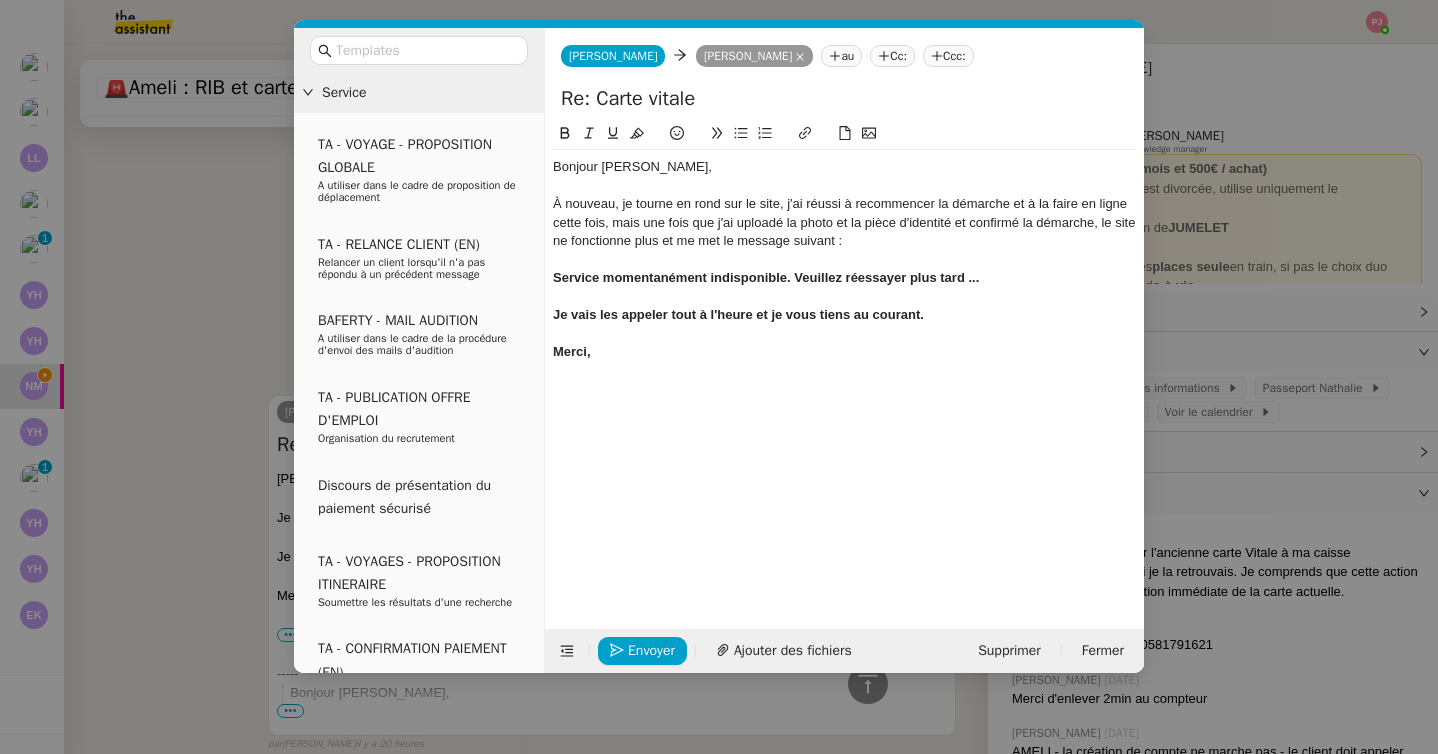 scroll, scrollTop: 1132, scrollLeft: 0, axis: vertical 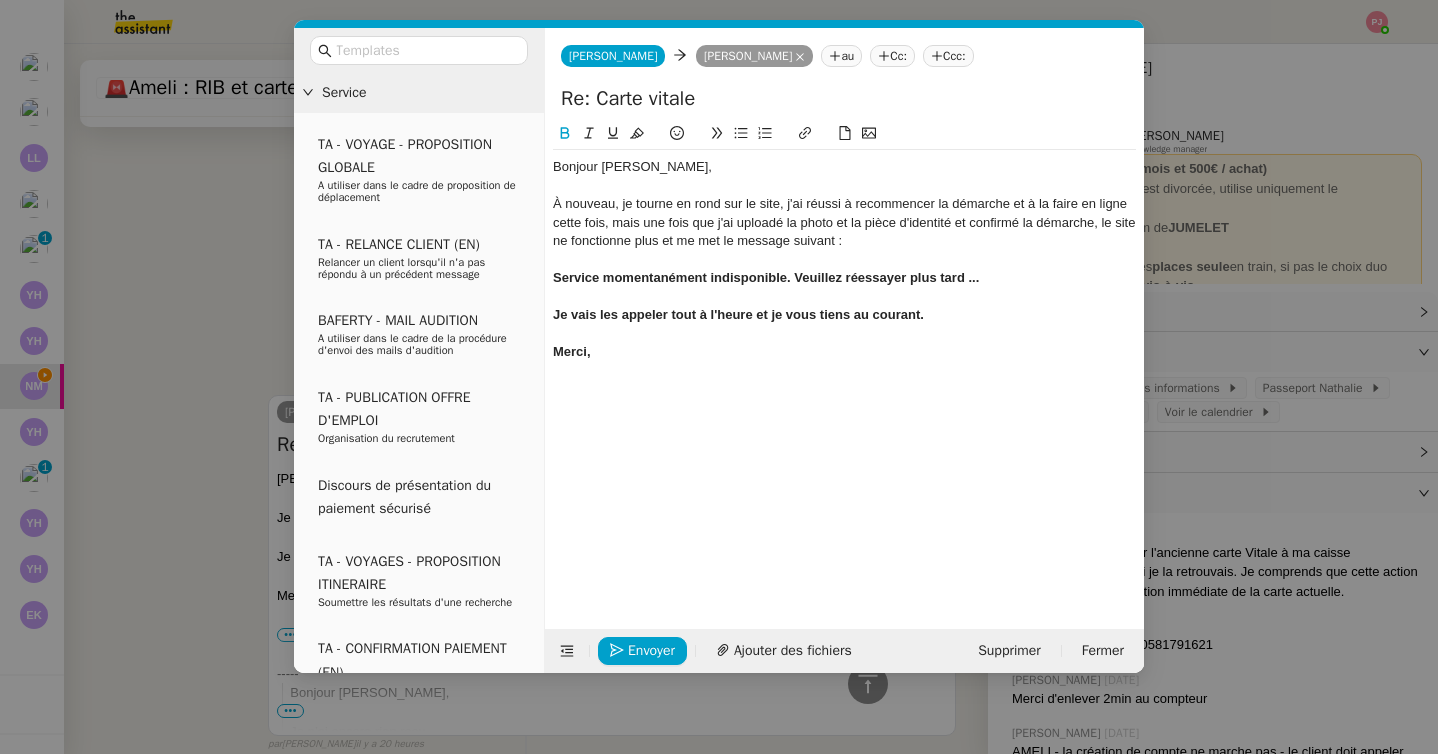 click 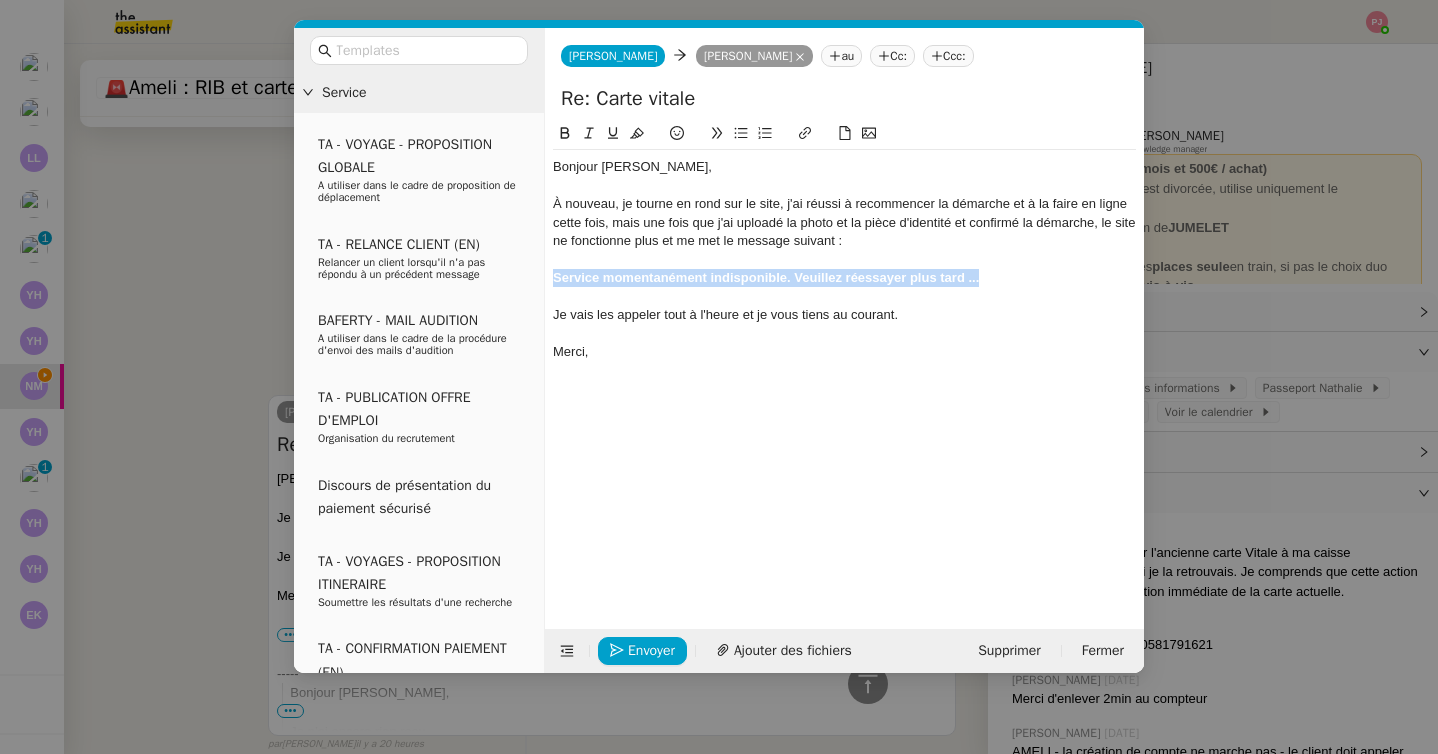 drag, startPoint x: 1011, startPoint y: 284, endPoint x: 540, endPoint y: 276, distance: 471.06793 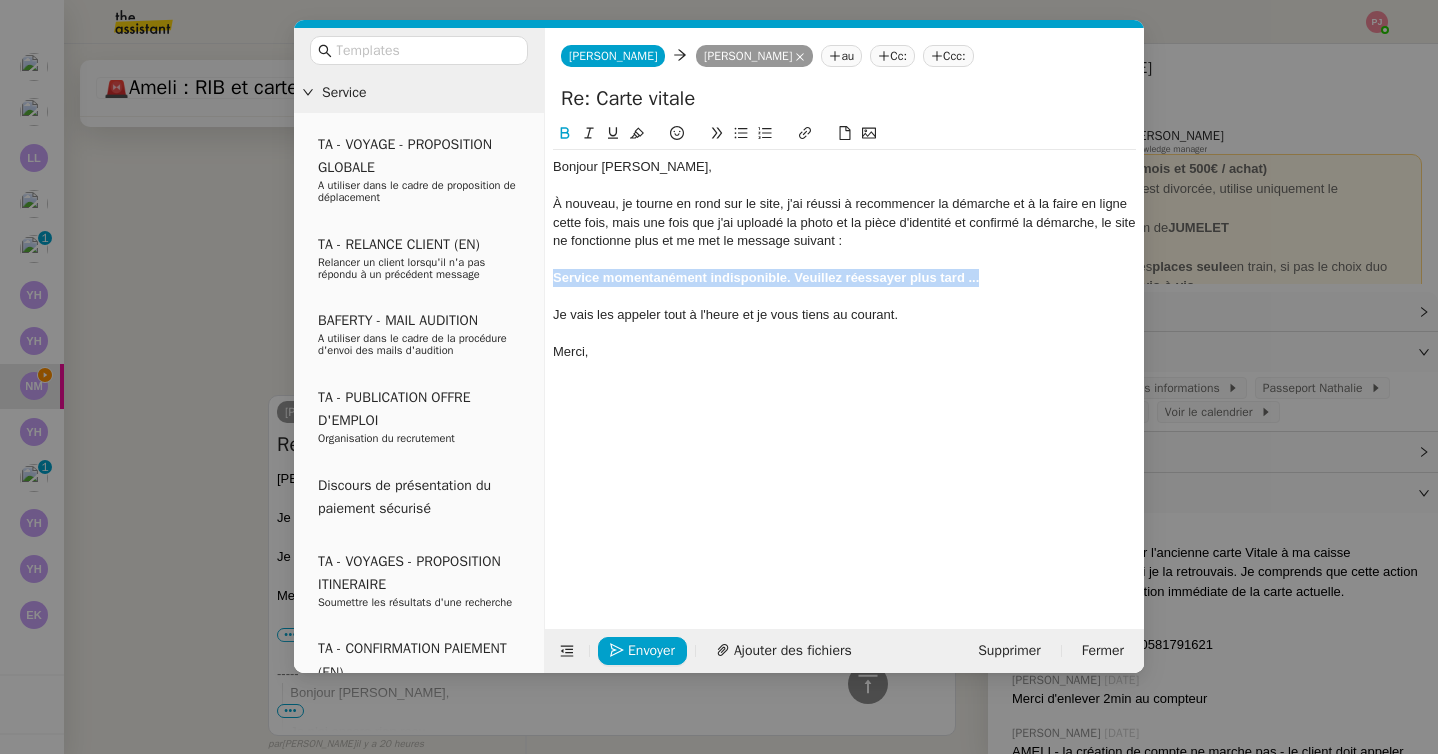 click 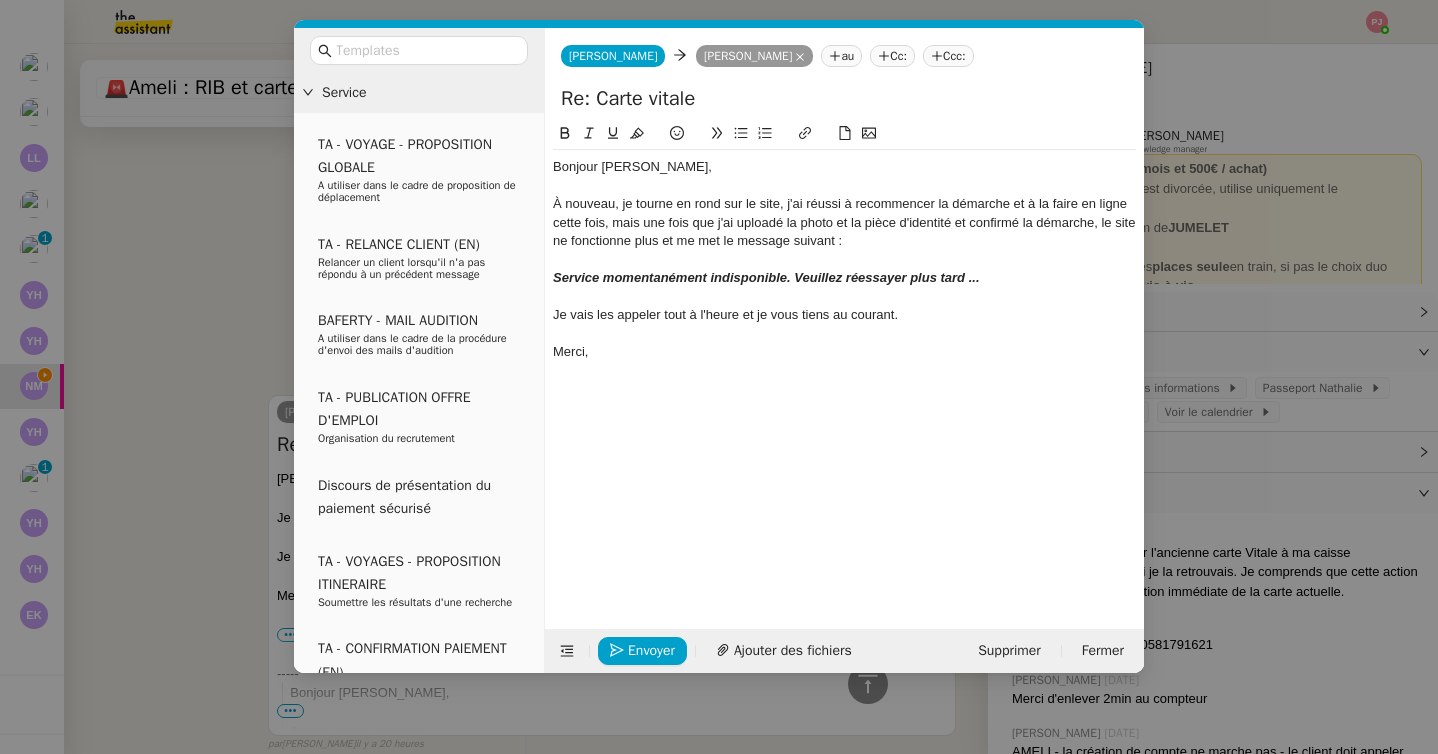click on "Service momentanément indisponible. Veuillez réessayer plus tard ..." 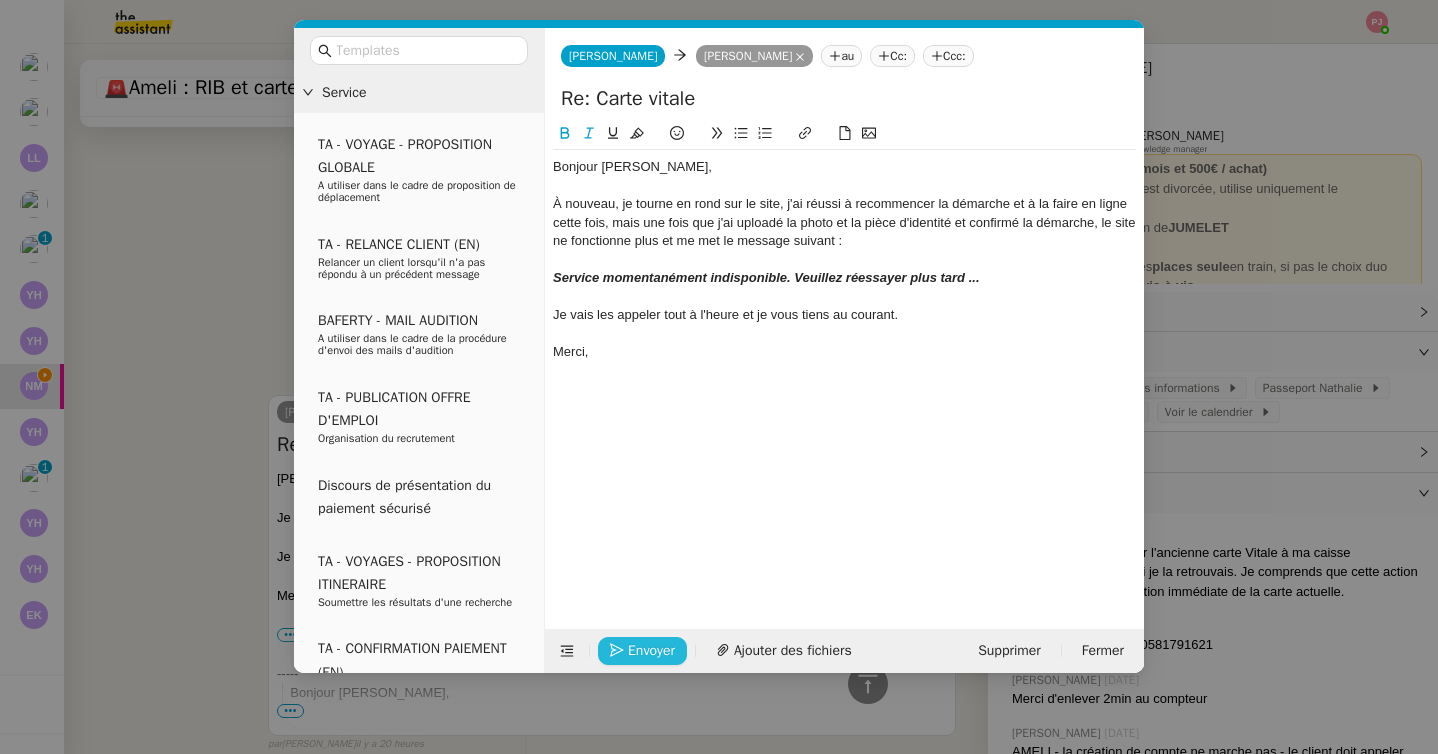click on "Envoyer" 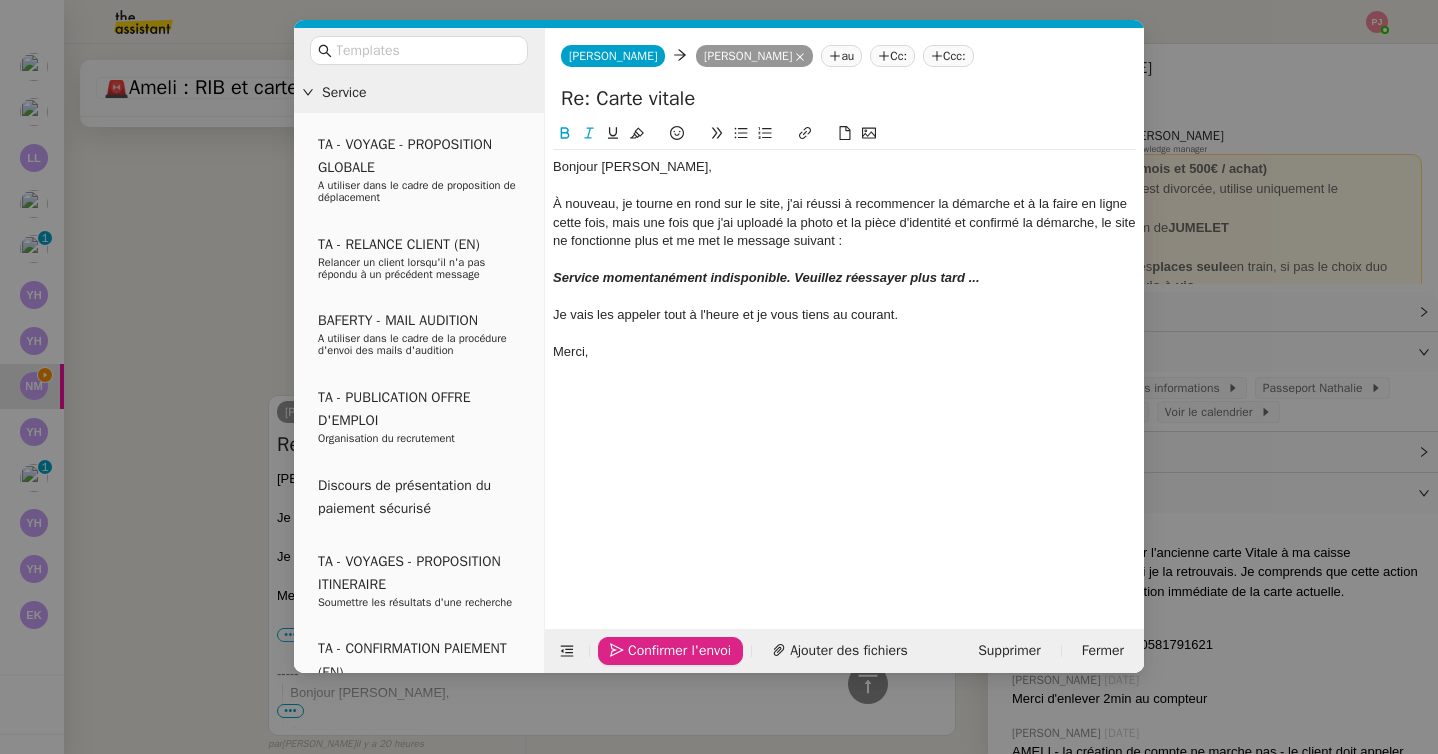 click on "Confirmer l'envoi" 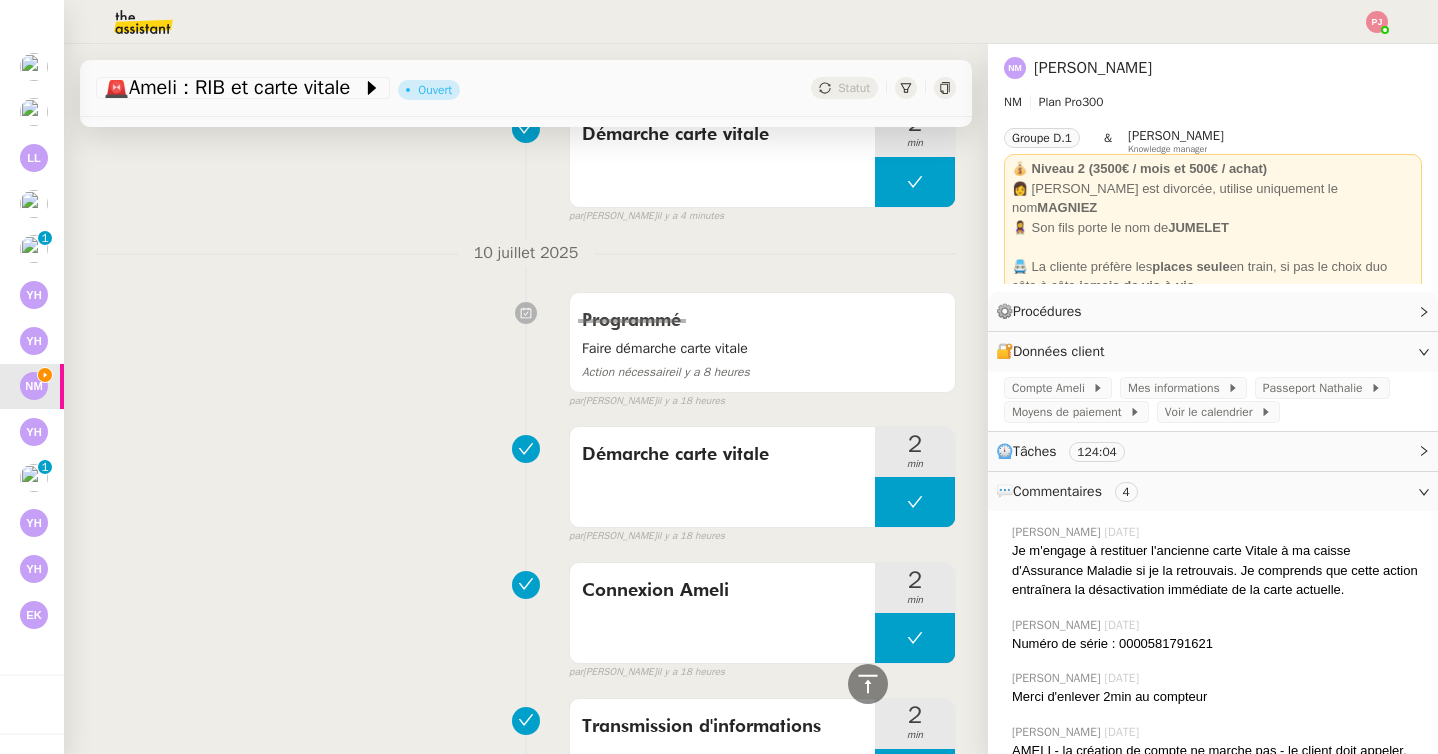 scroll, scrollTop: 0, scrollLeft: 0, axis: both 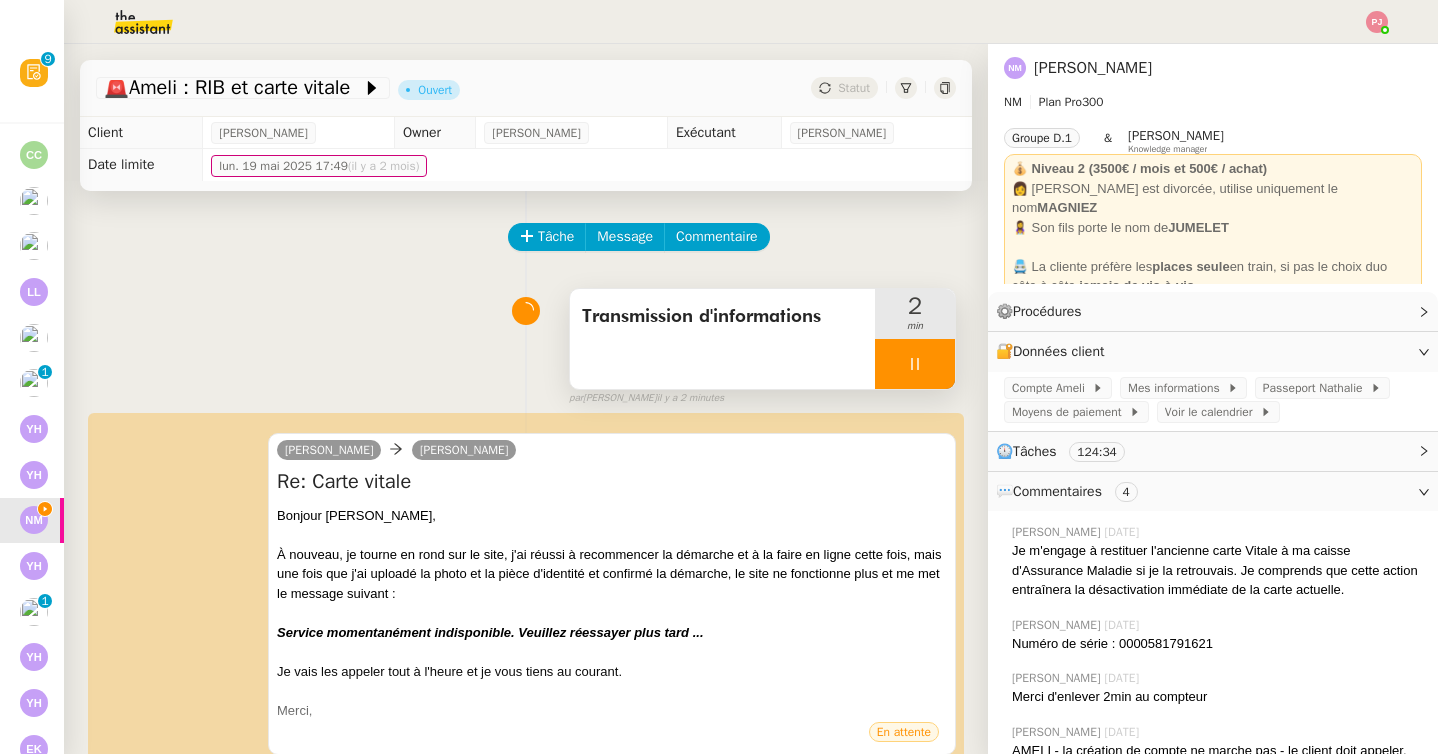 click at bounding box center [915, 364] 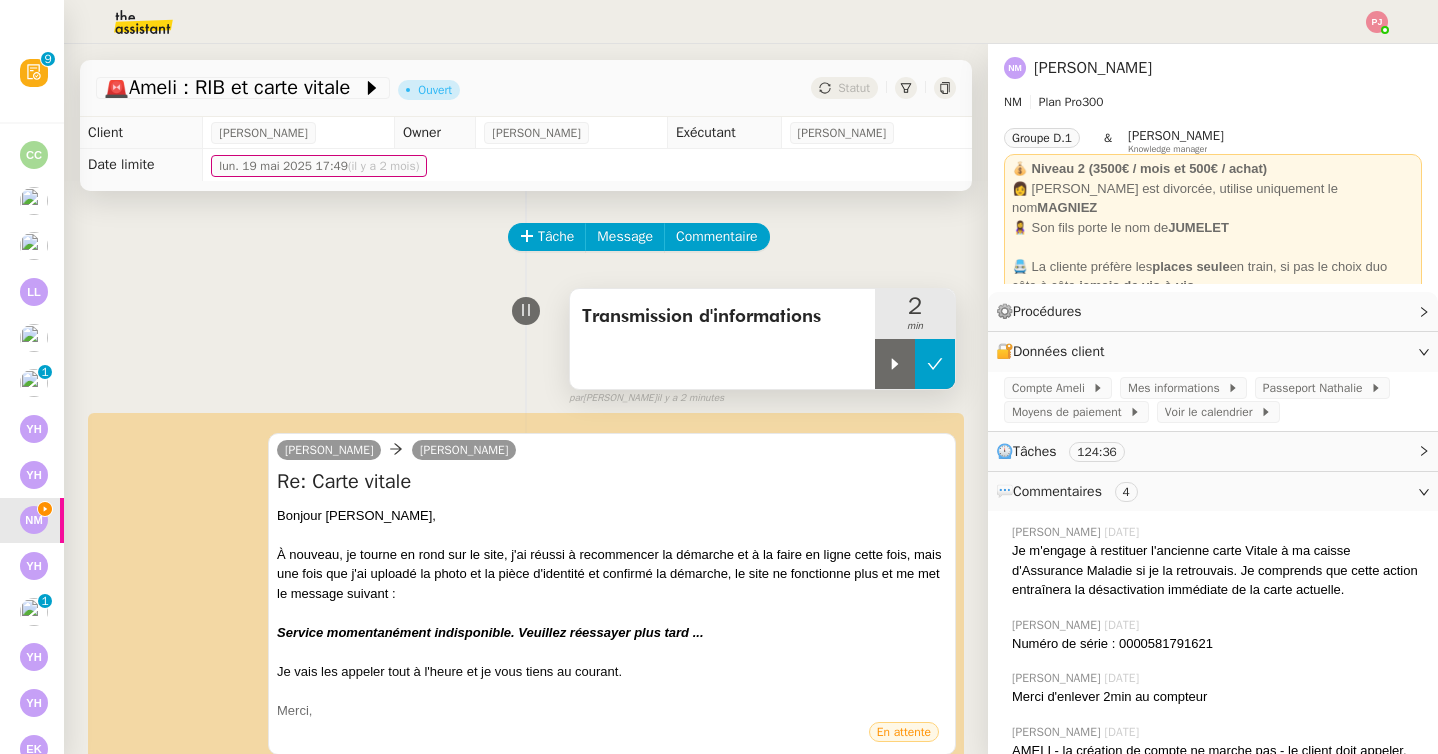 click 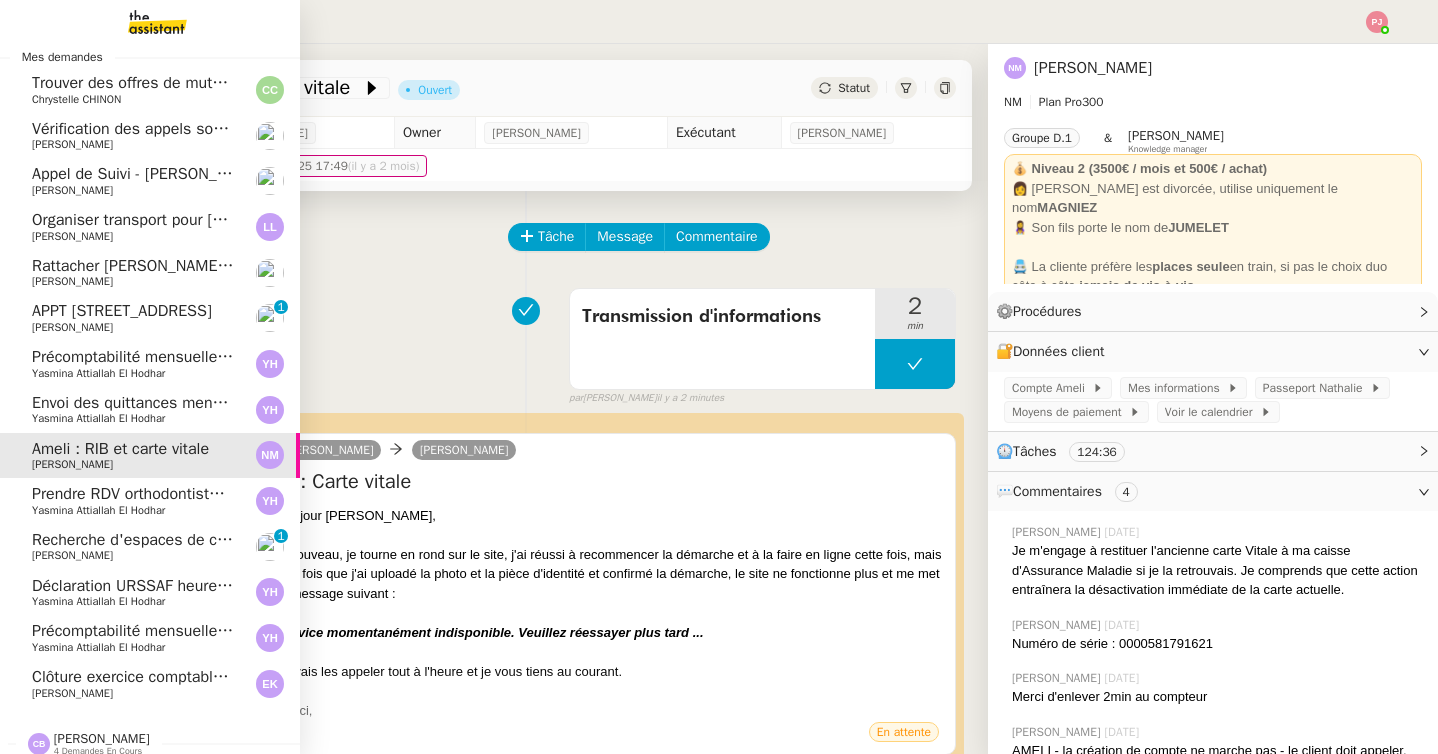 scroll, scrollTop: 0, scrollLeft: 0, axis: both 